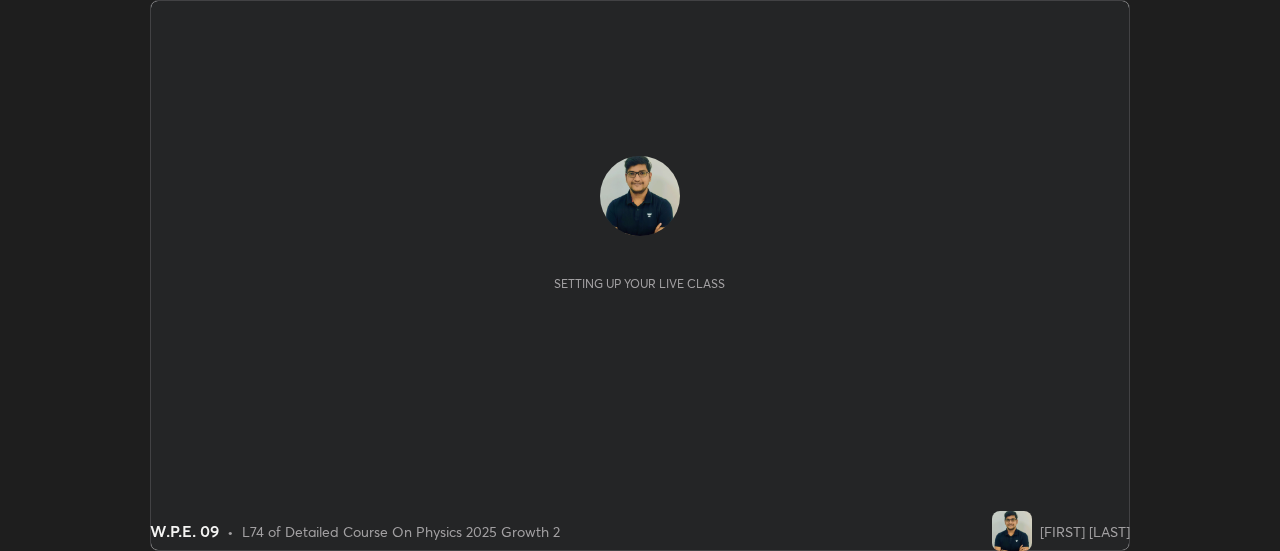 scroll, scrollTop: 0, scrollLeft: 0, axis: both 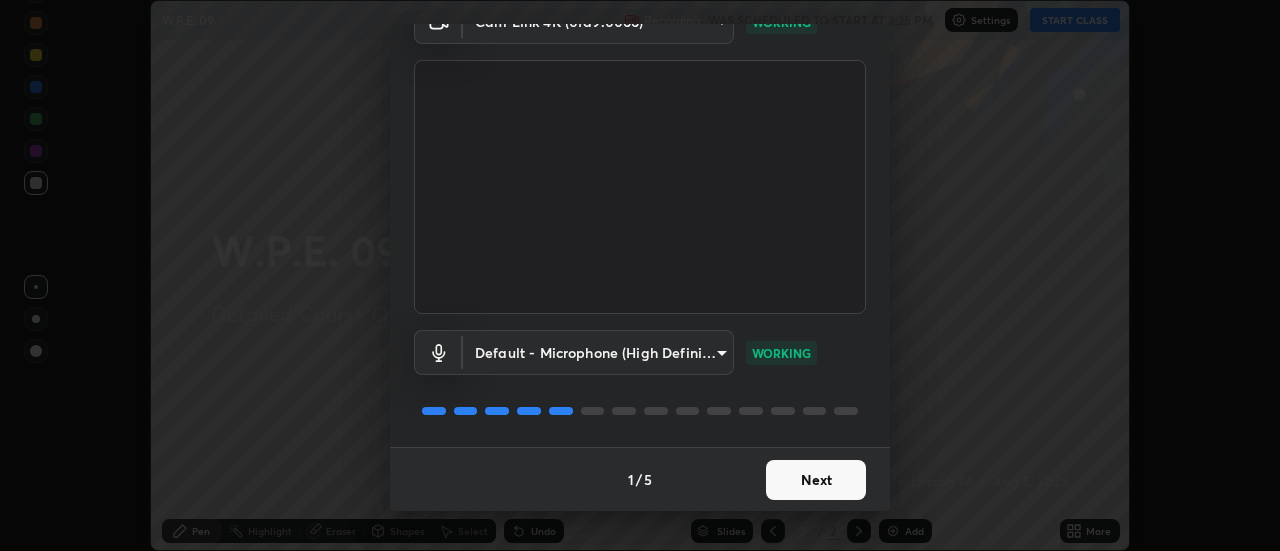 click on "Next" at bounding box center (816, 480) 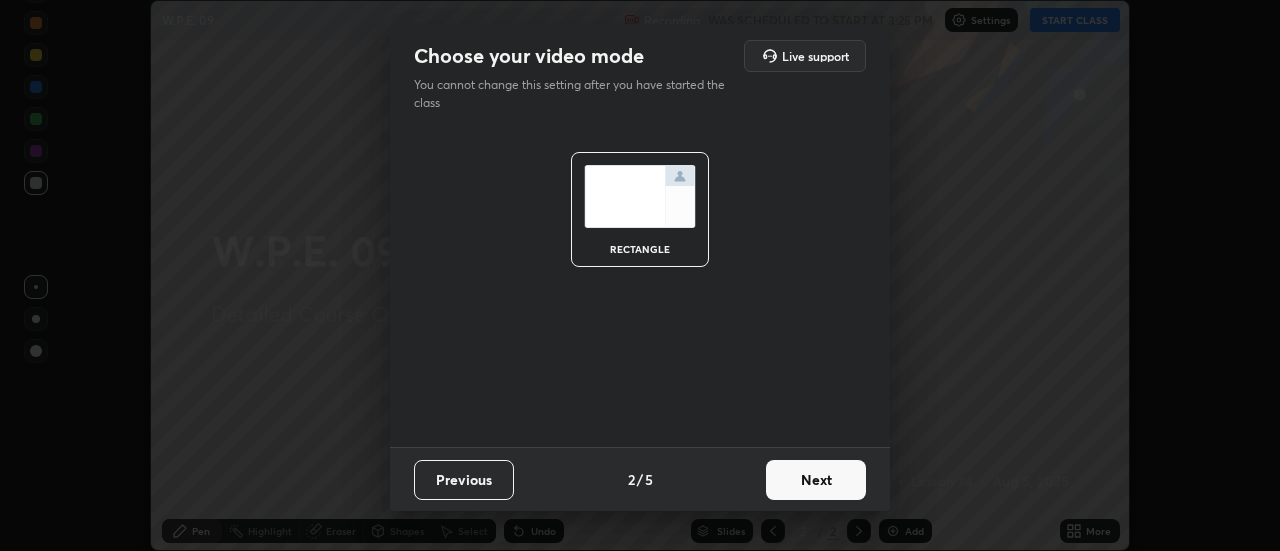 scroll, scrollTop: 0, scrollLeft: 0, axis: both 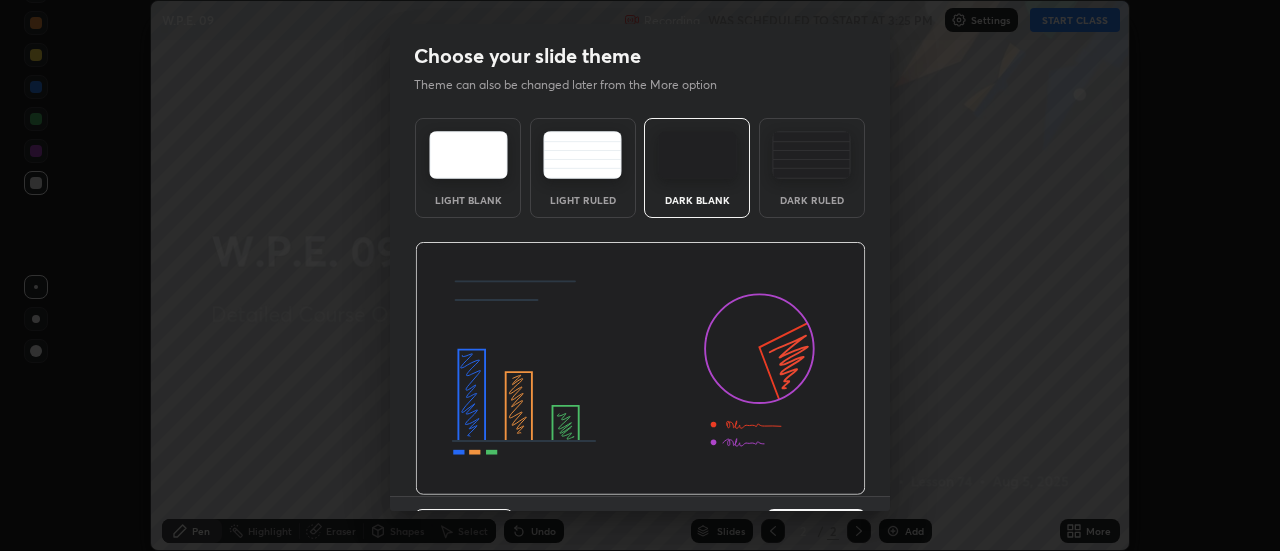 click on "Dark Ruled" at bounding box center [812, 200] 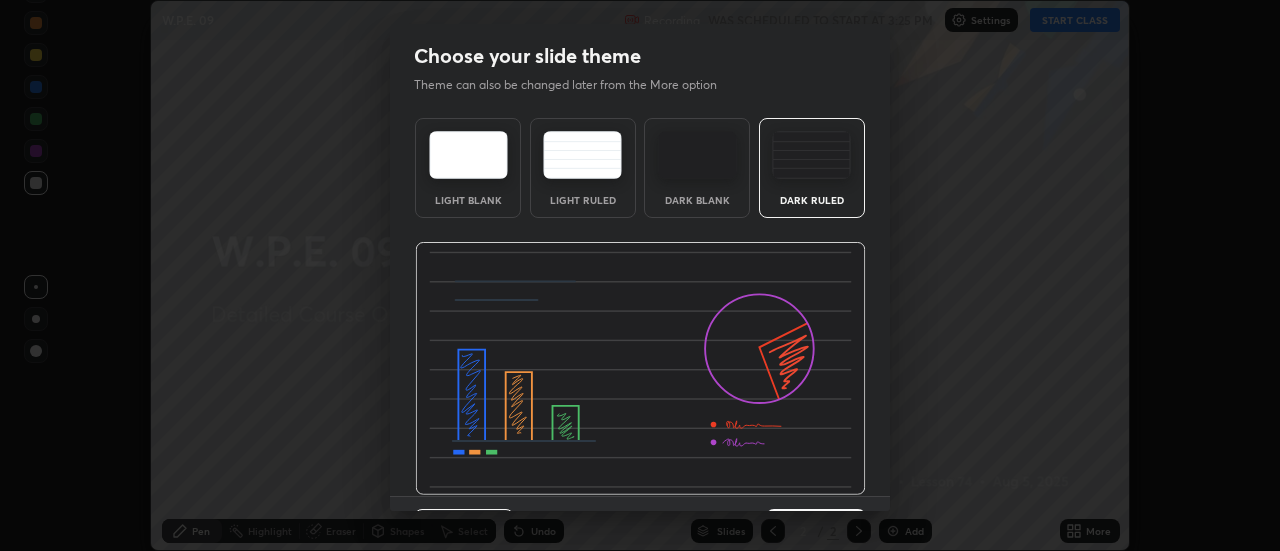 scroll, scrollTop: 49, scrollLeft: 0, axis: vertical 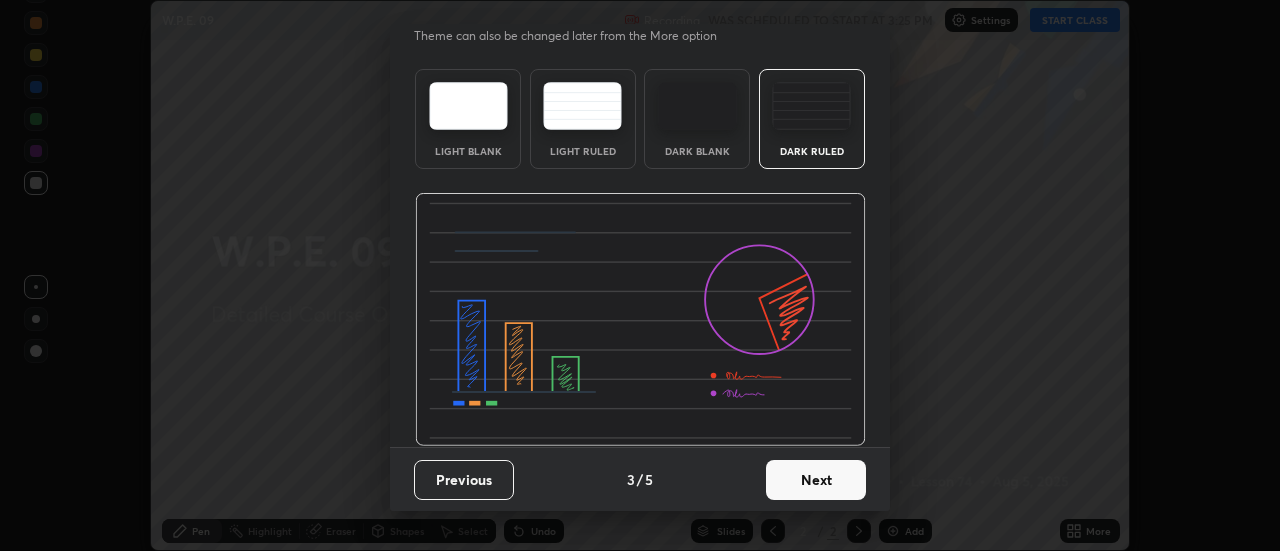 click on "Next" at bounding box center (816, 480) 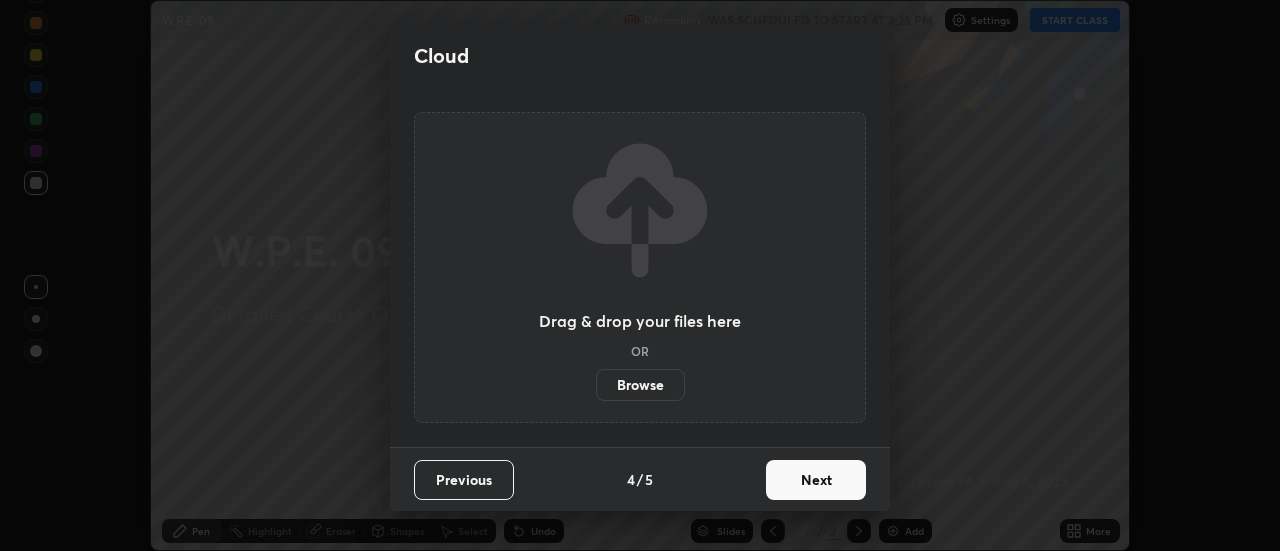scroll, scrollTop: 0, scrollLeft: 0, axis: both 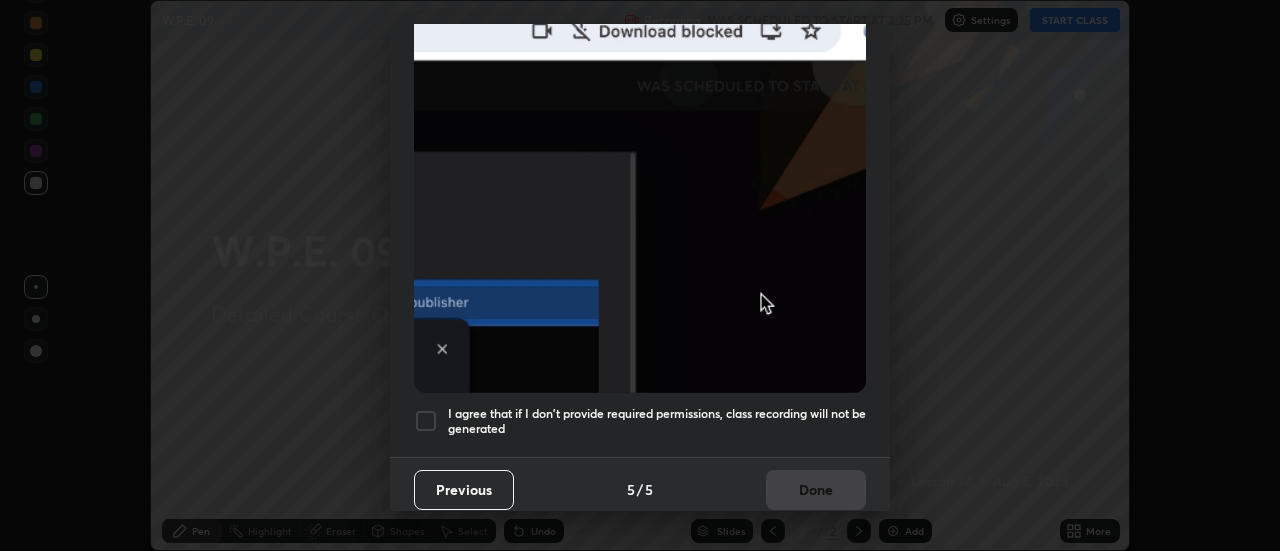 click on "I agree that if I don't provide required permissions, class recording will not be generated" at bounding box center [657, 421] 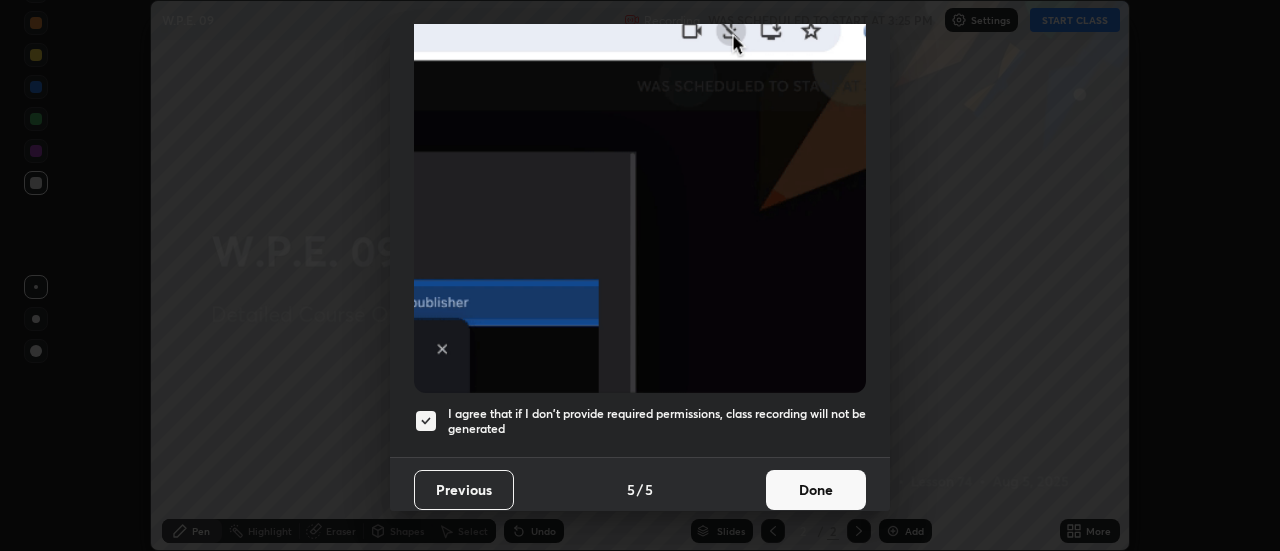click on "Done" at bounding box center [816, 490] 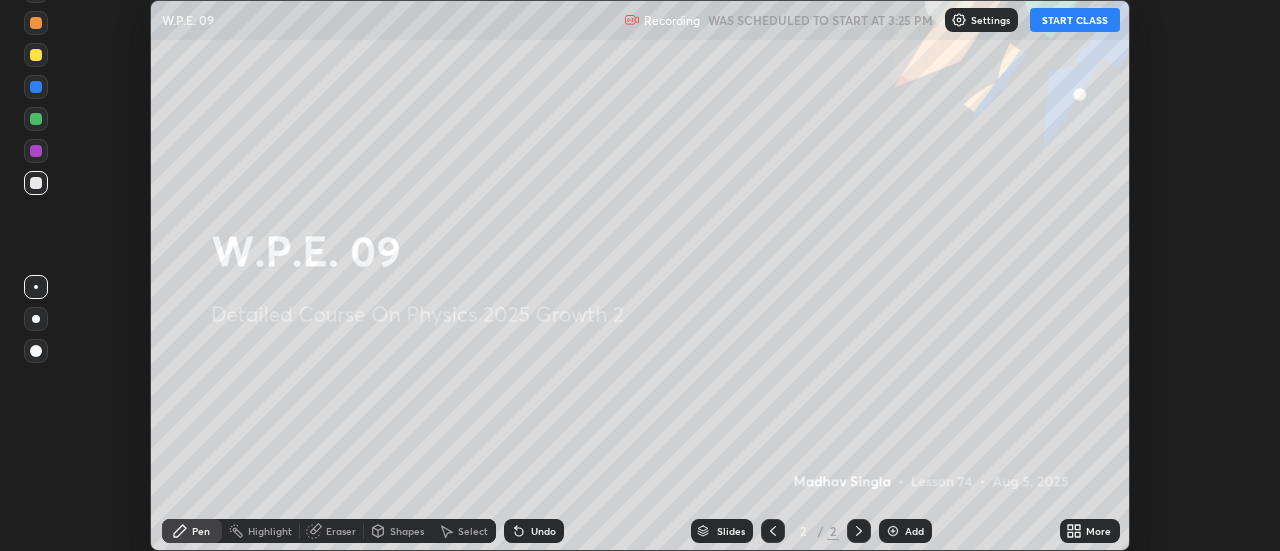 click 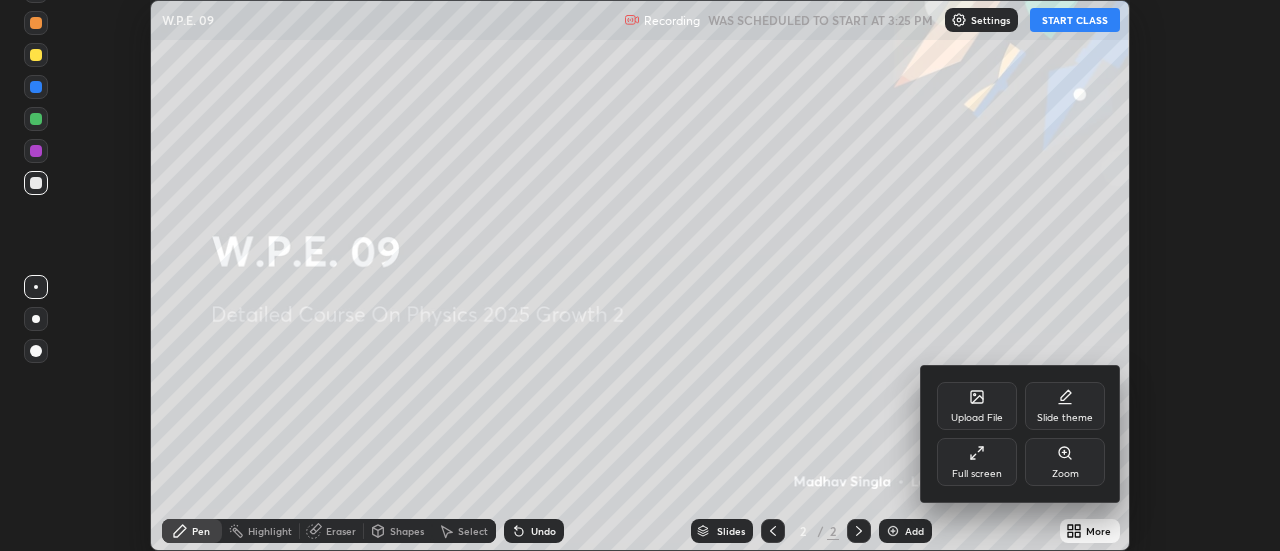click 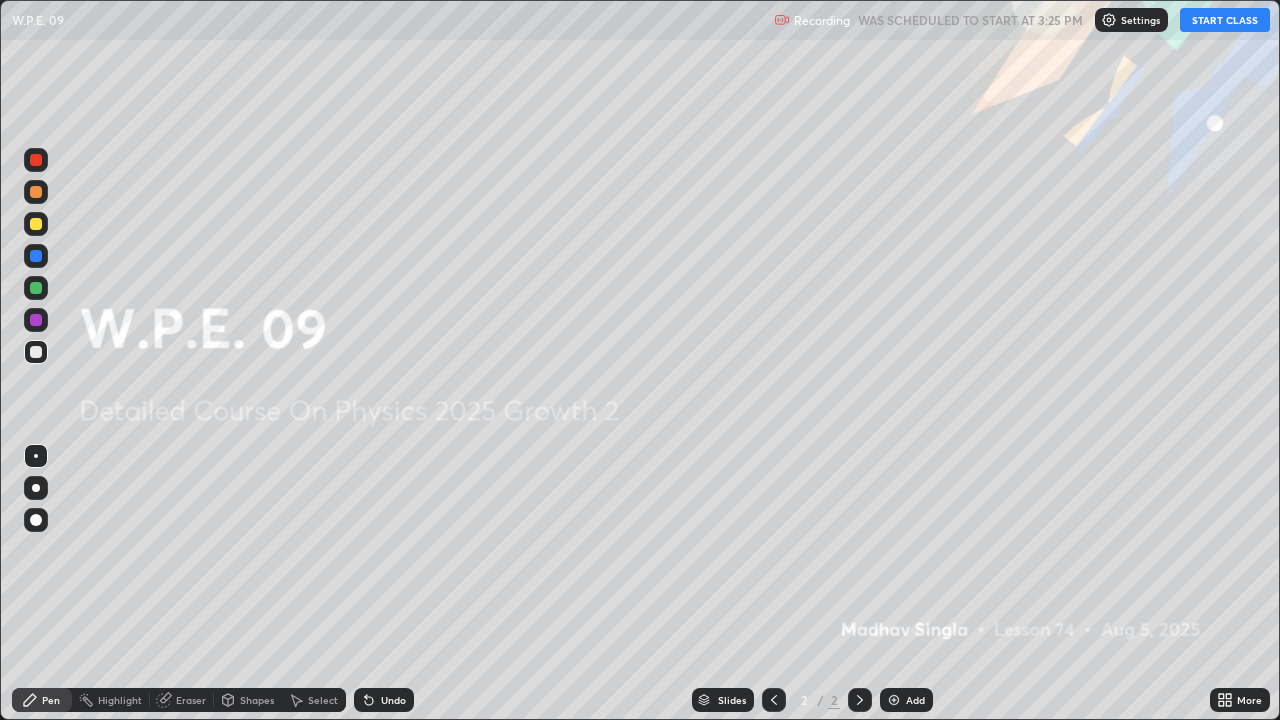 scroll, scrollTop: 99280, scrollLeft: 98720, axis: both 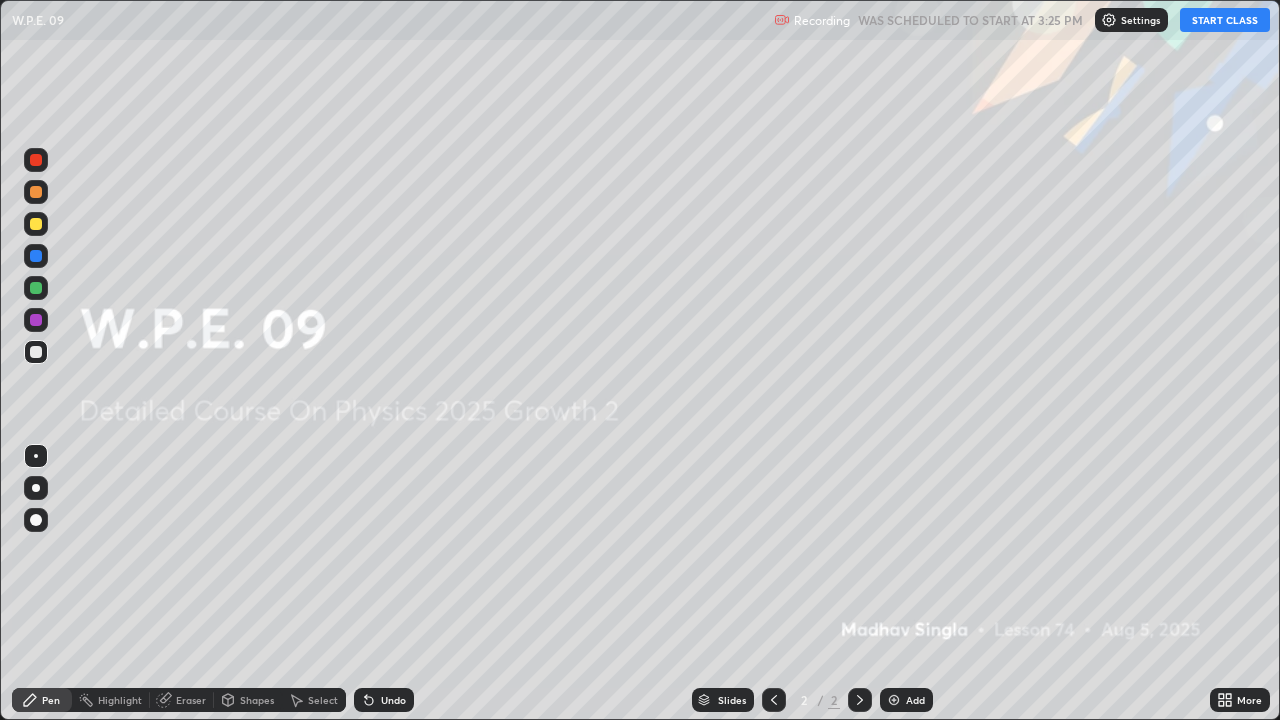 click on "START CLASS" at bounding box center [1225, 20] 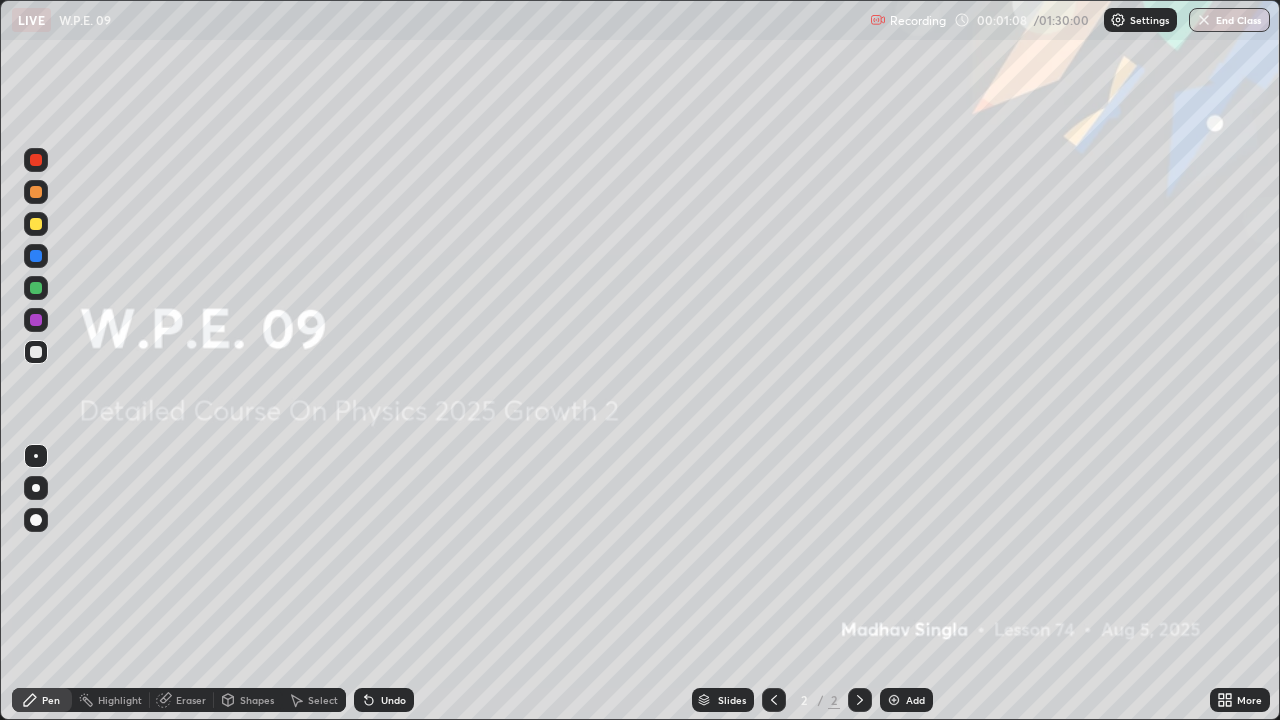 click 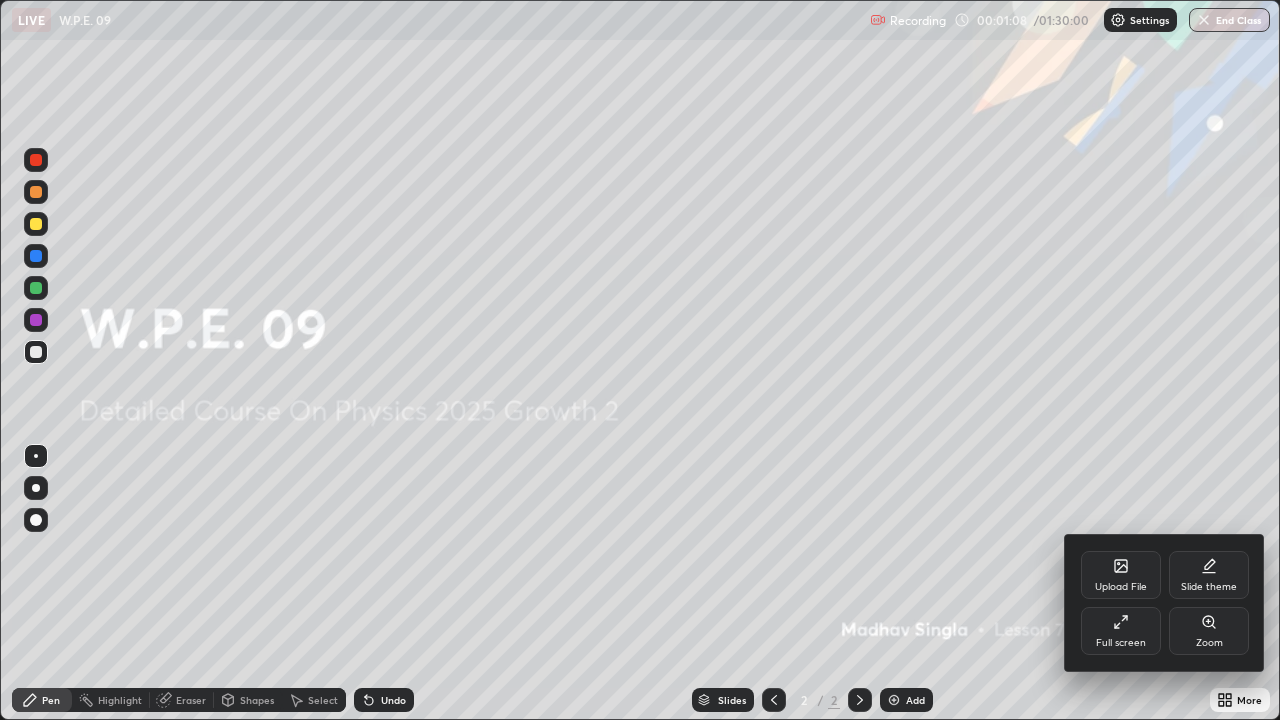 click 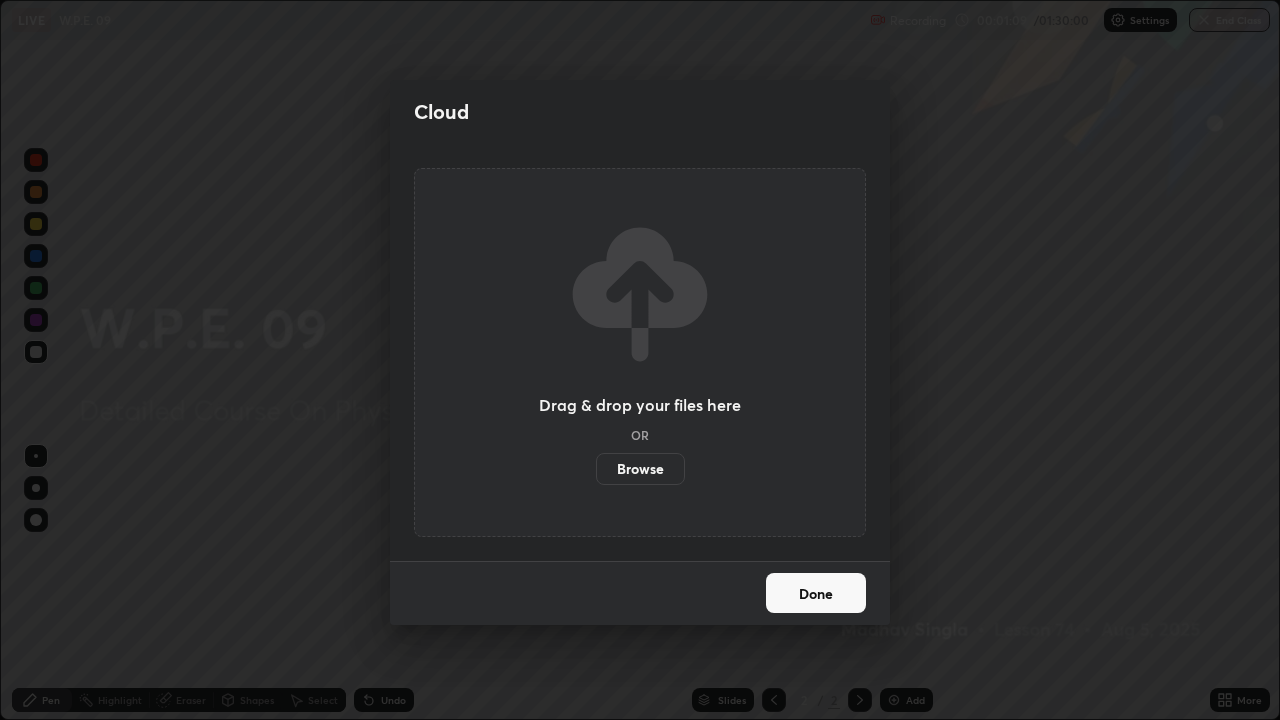 click on "Browse" at bounding box center [640, 469] 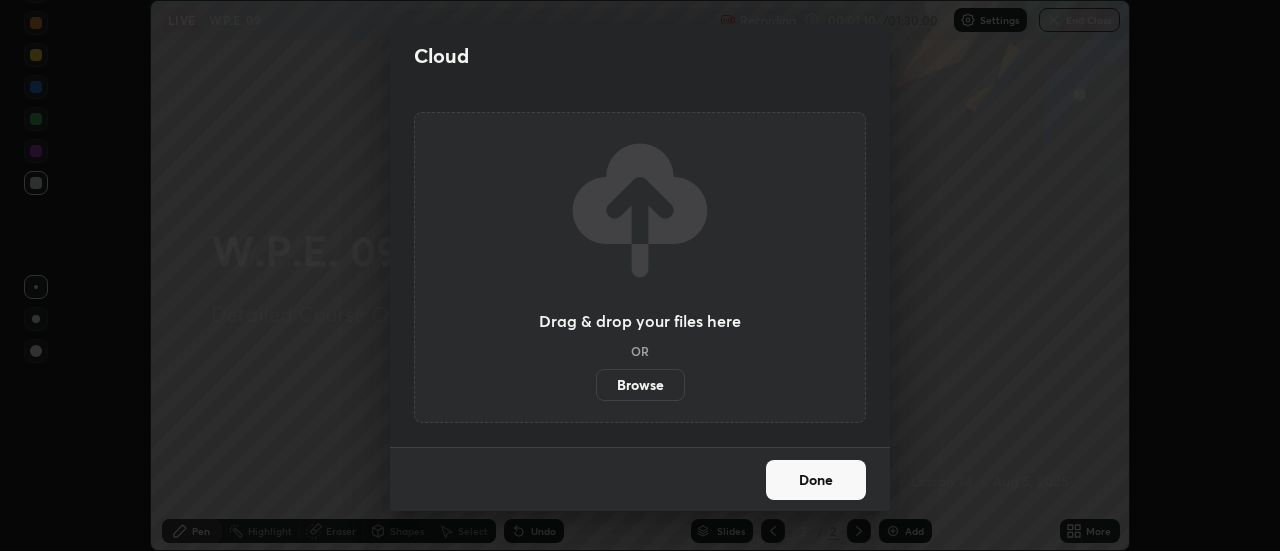 scroll, scrollTop: 551, scrollLeft: 1280, axis: both 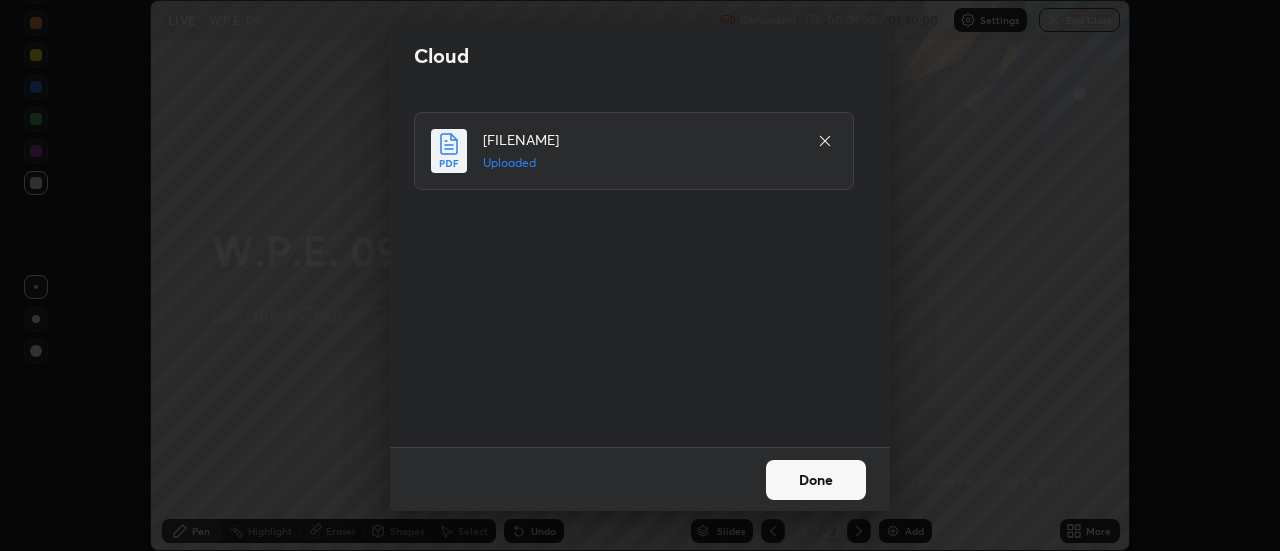 click on "Done" at bounding box center (816, 480) 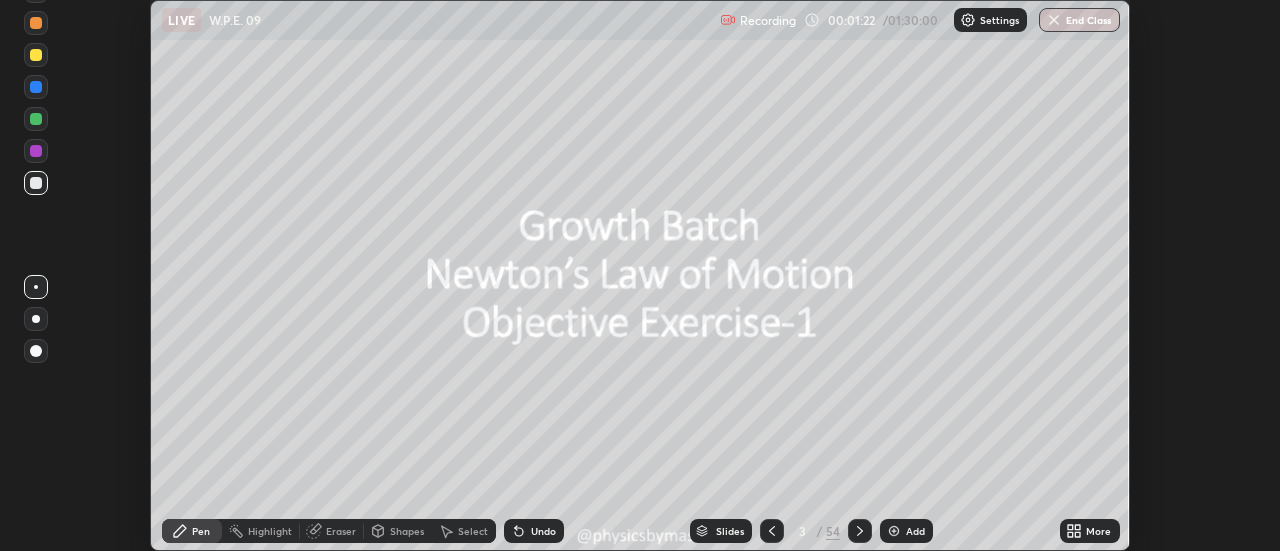 click 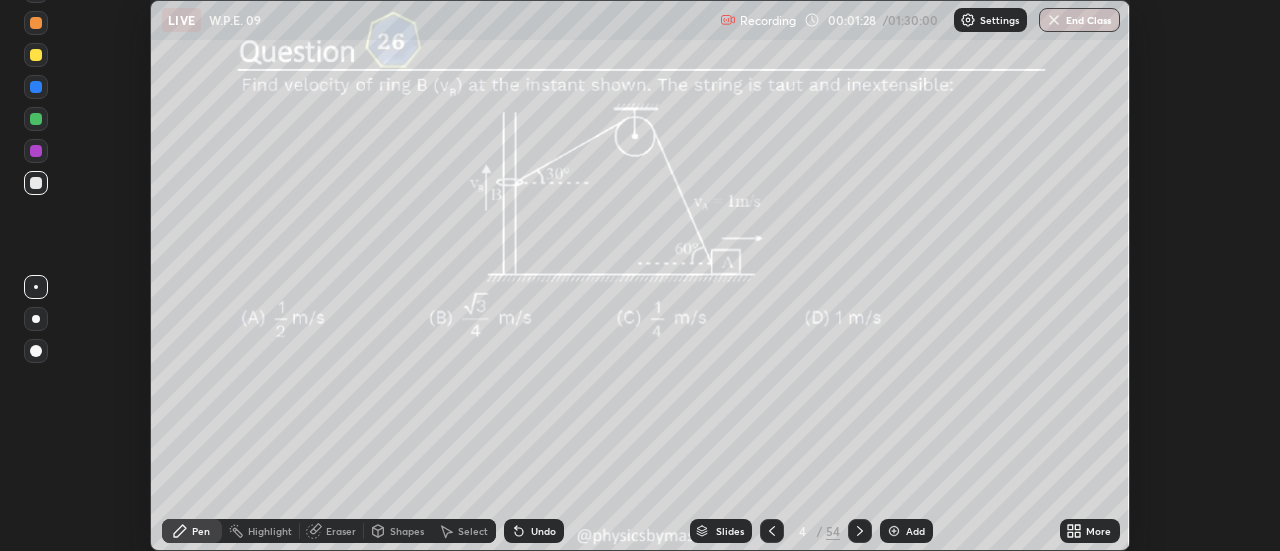 click 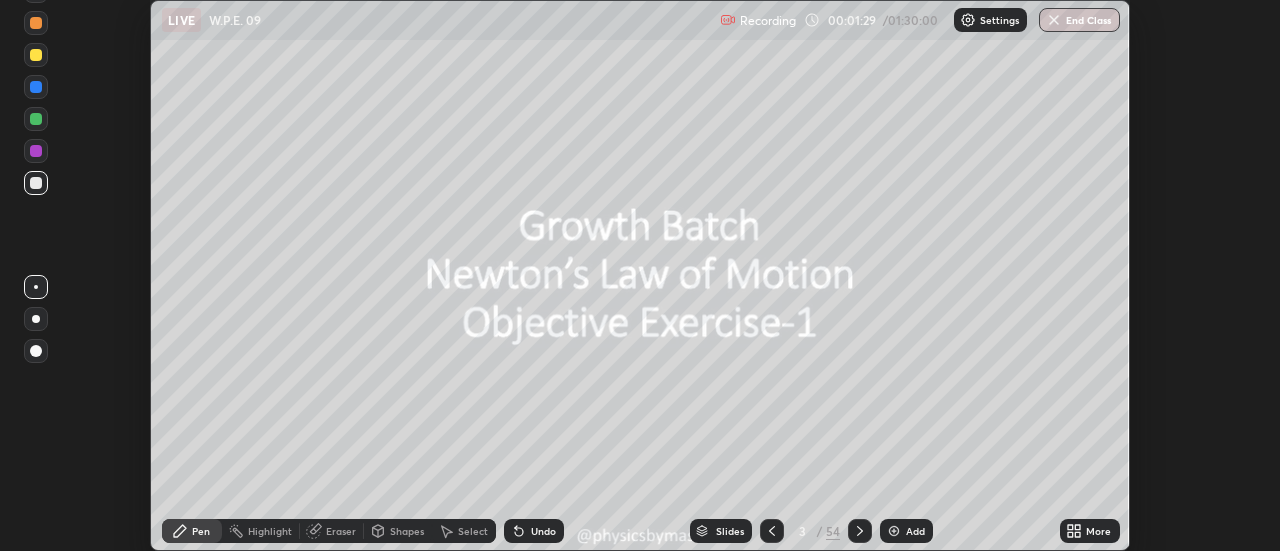 click on "54" at bounding box center [833, 531] 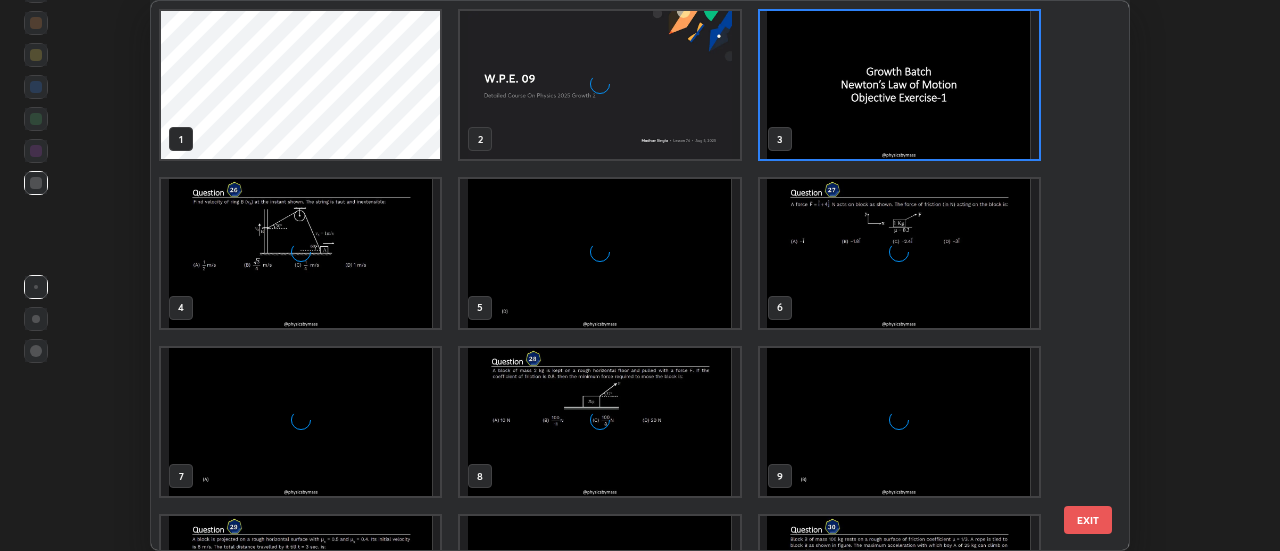 scroll, scrollTop: 7, scrollLeft: 11, axis: both 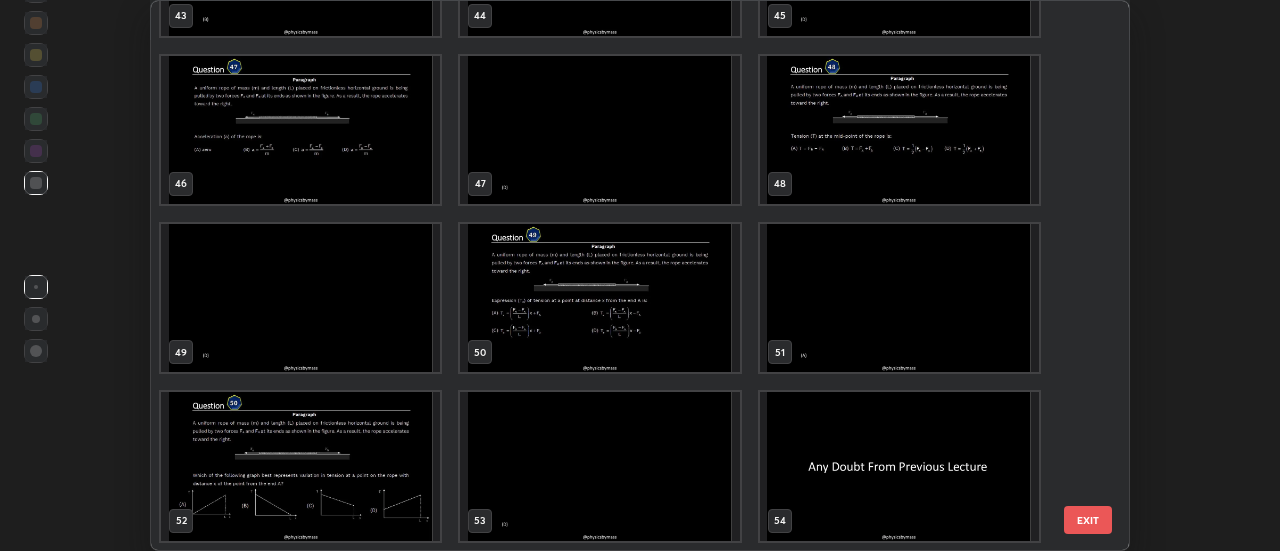 click at bounding box center (899, 466) 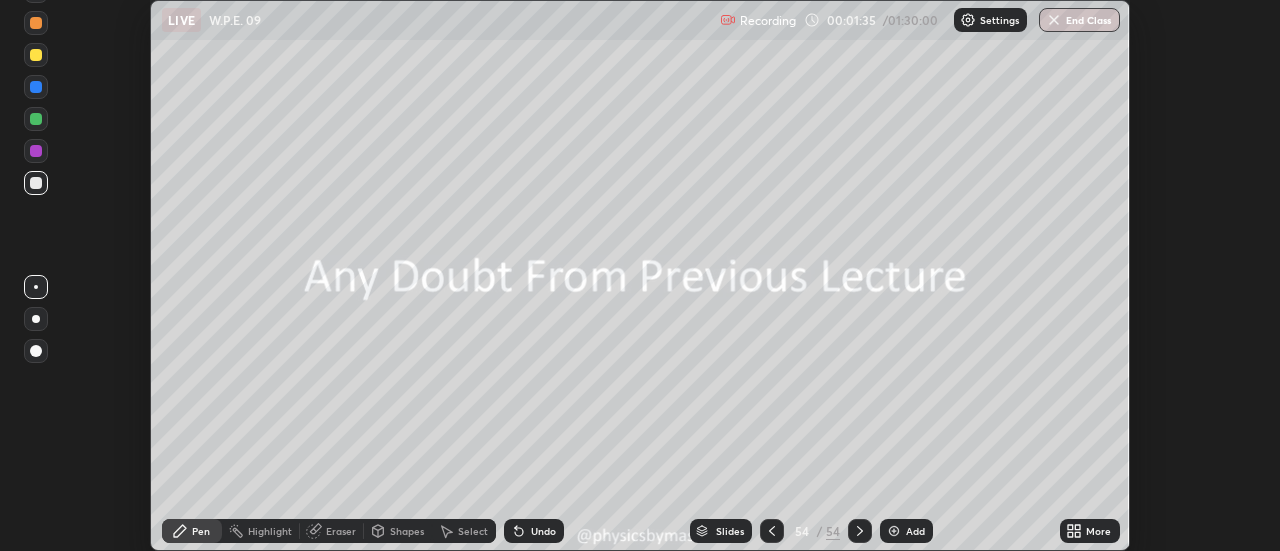 click on "More" at bounding box center [1098, 531] 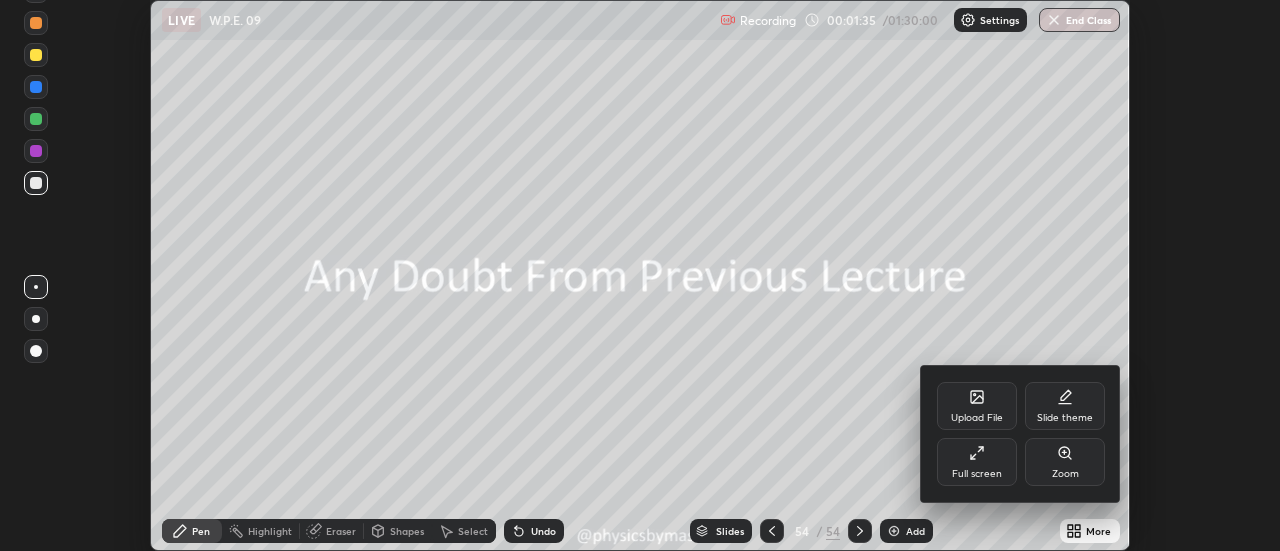 click on "Upload File" at bounding box center (977, 406) 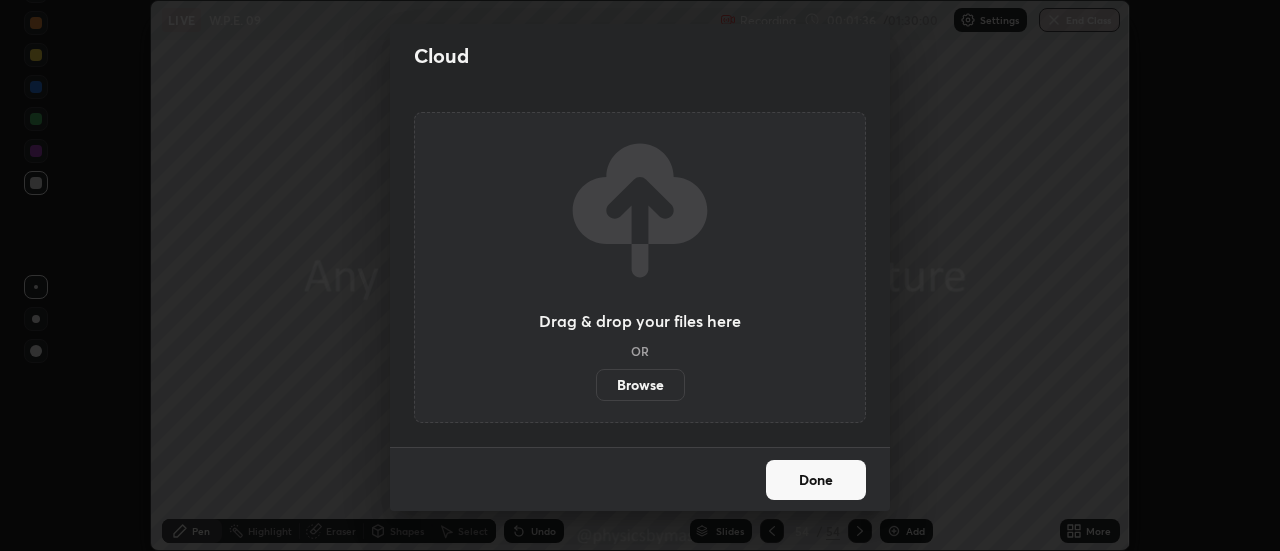 click on "Browse" at bounding box center [640, 385] 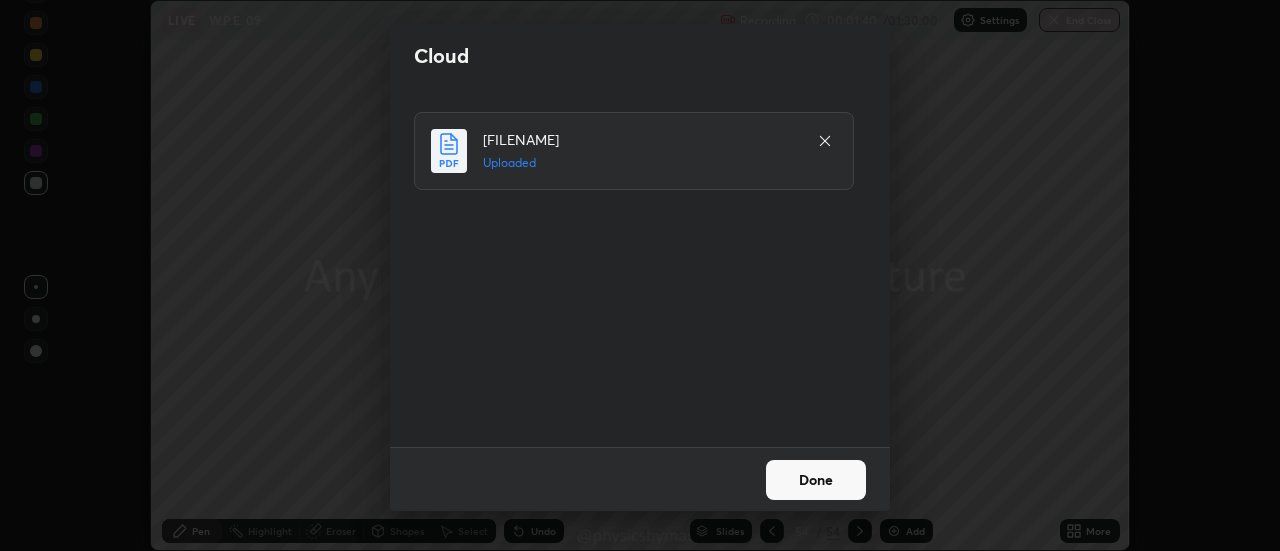 click on "Done" at bounding box center (816, 480) 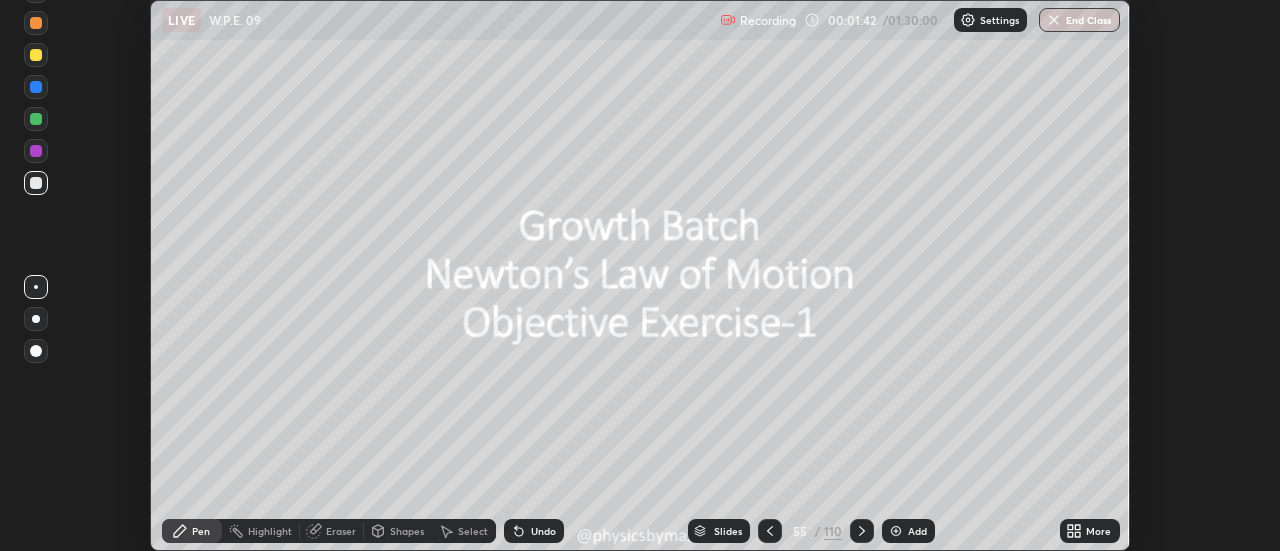 click 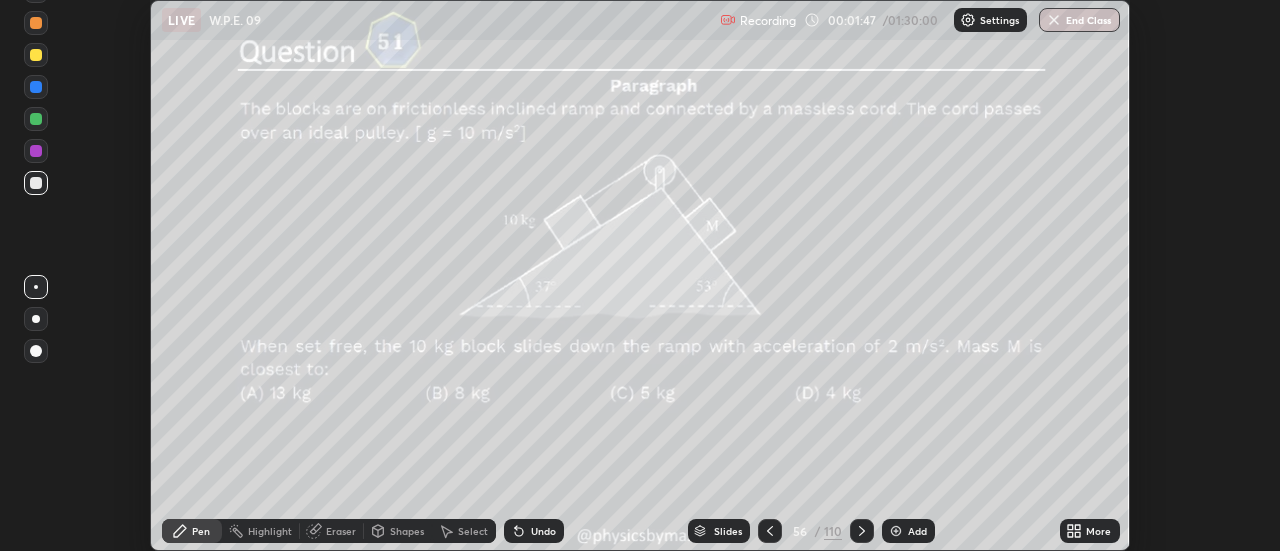 click on "56" at bounding box center [800, 531] 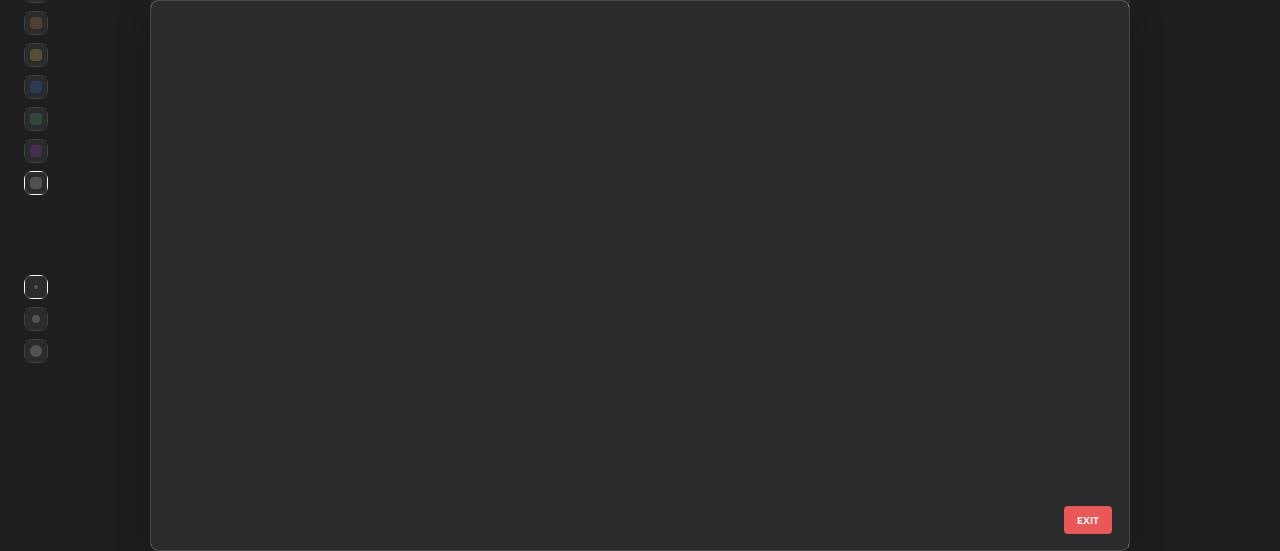 scroll, scrollTop: 2650, scrollLeft: 0, axis: vertical 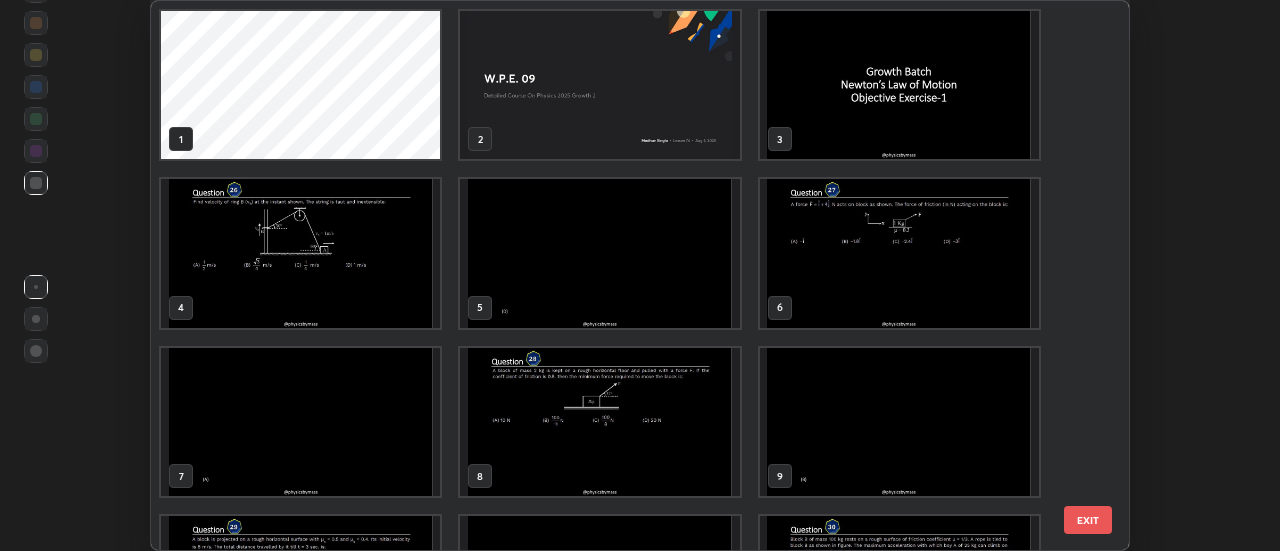 click at bounding box center [899, 85] 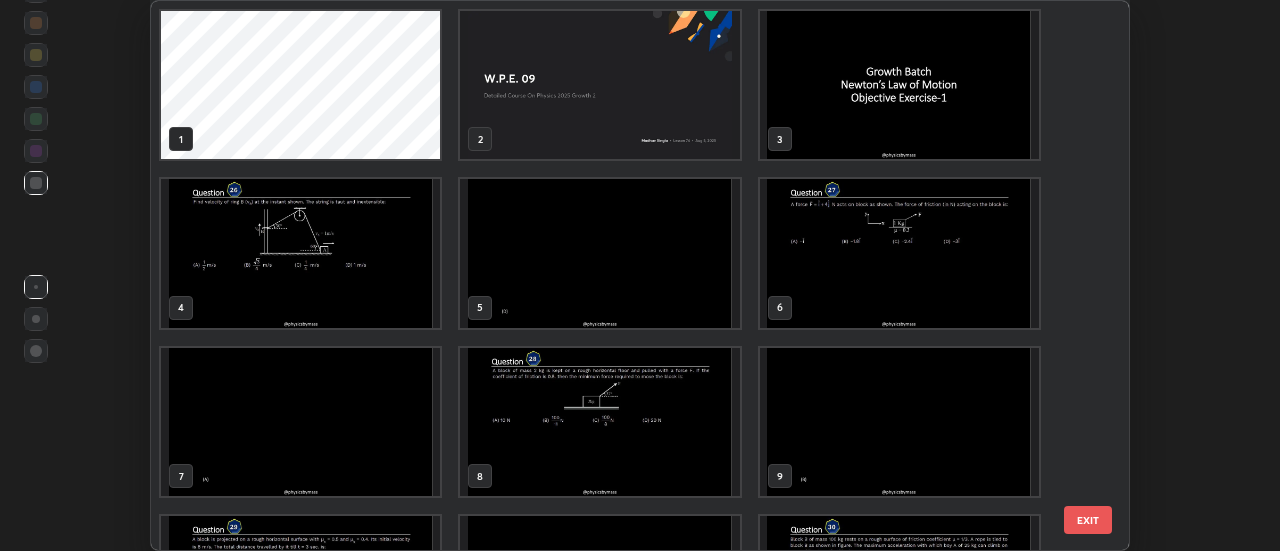 click at bounding box center [899, 85] 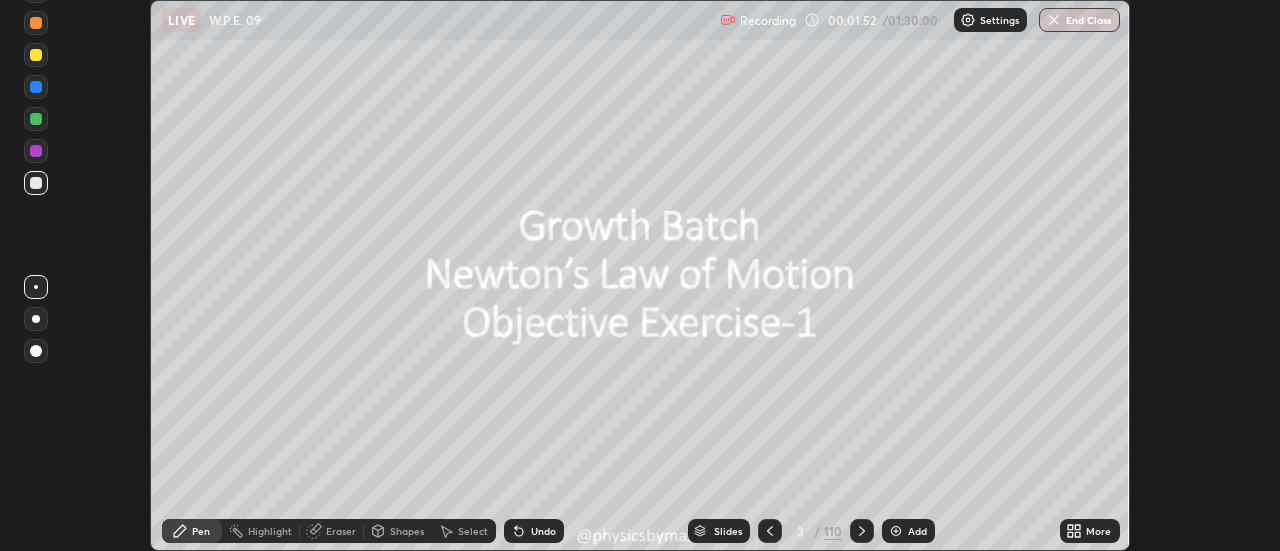 click 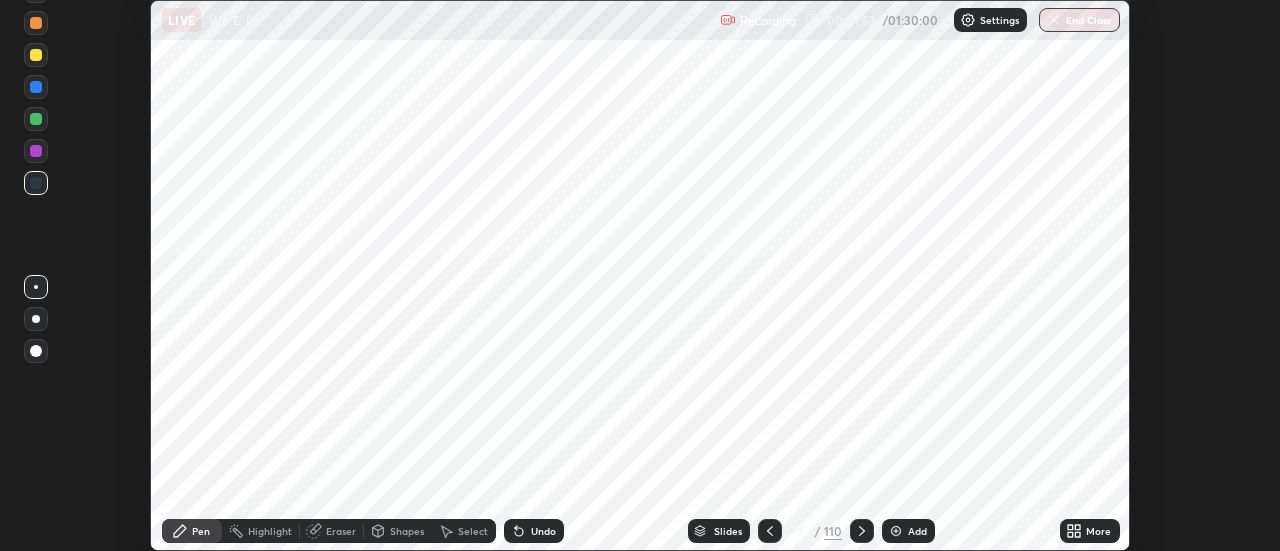 click 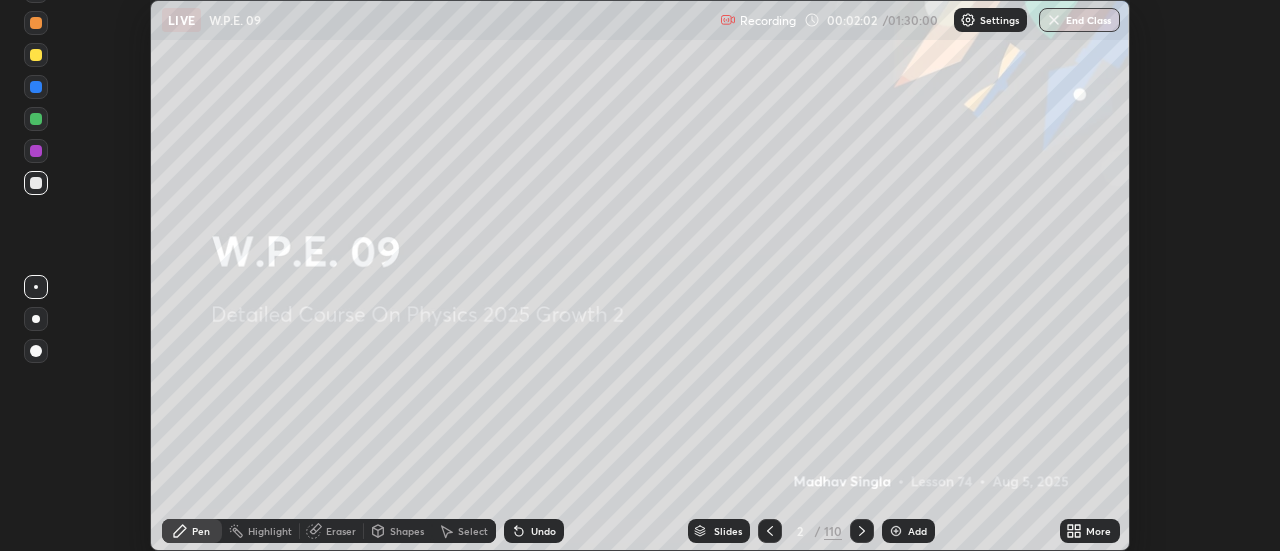 click 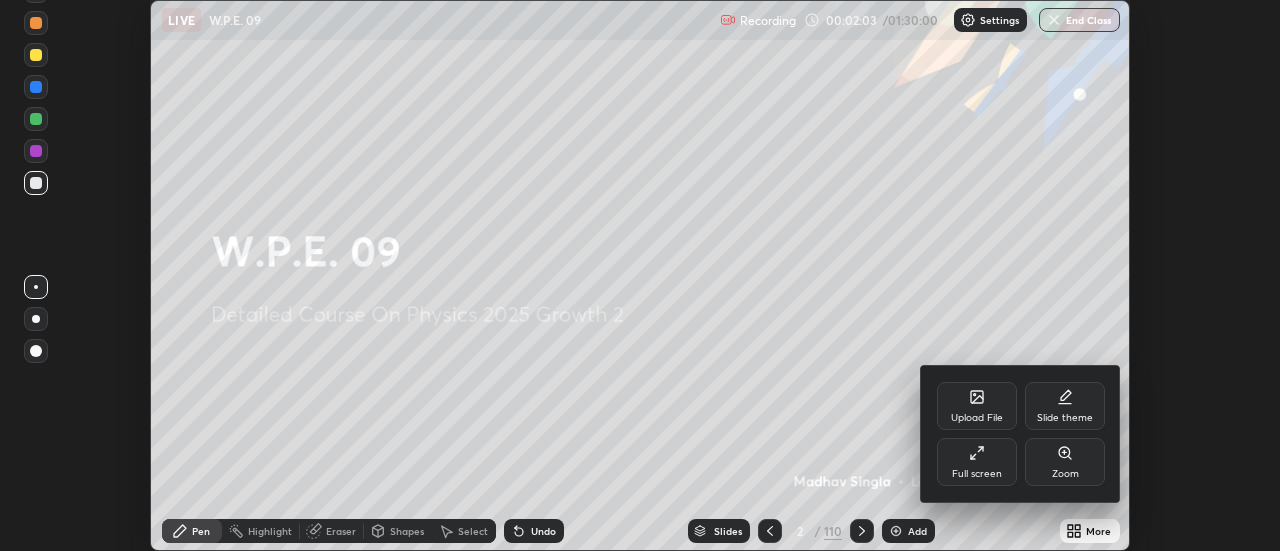 click on "Full screen" at bounding box center [977, 462] 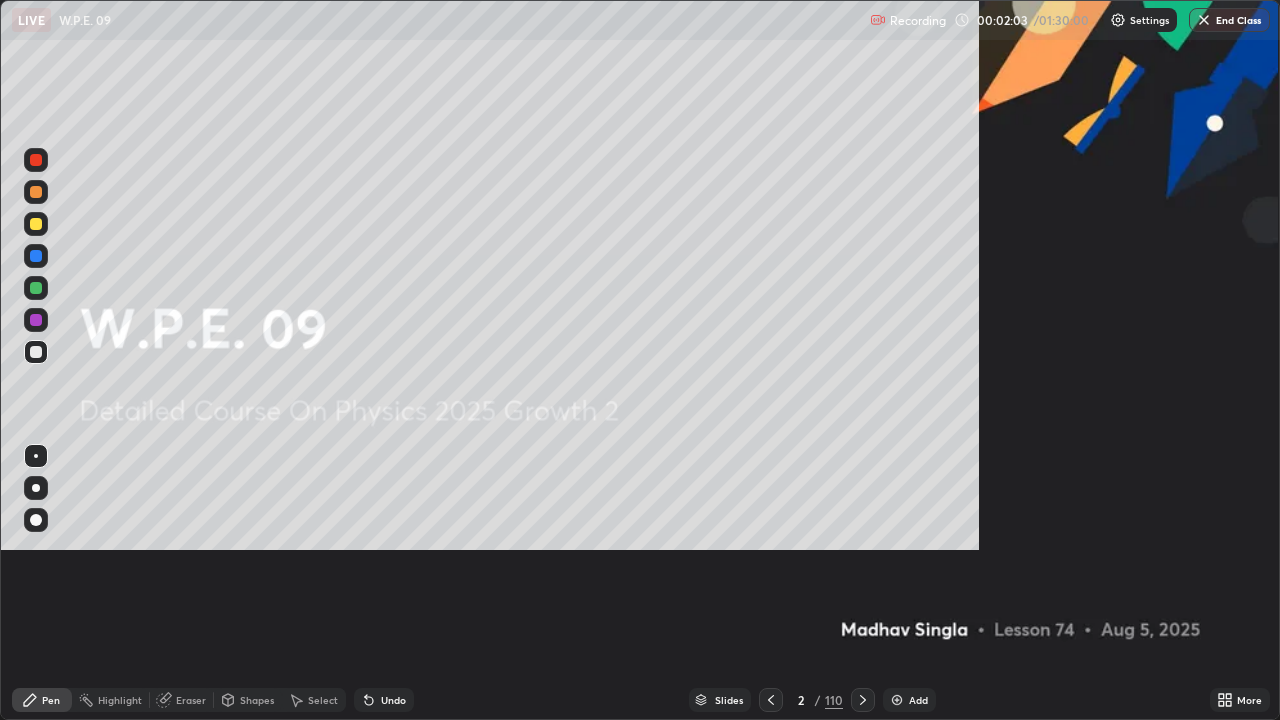 scroll, scrollTop: 99280, scrollLeft: 98720, axis: both 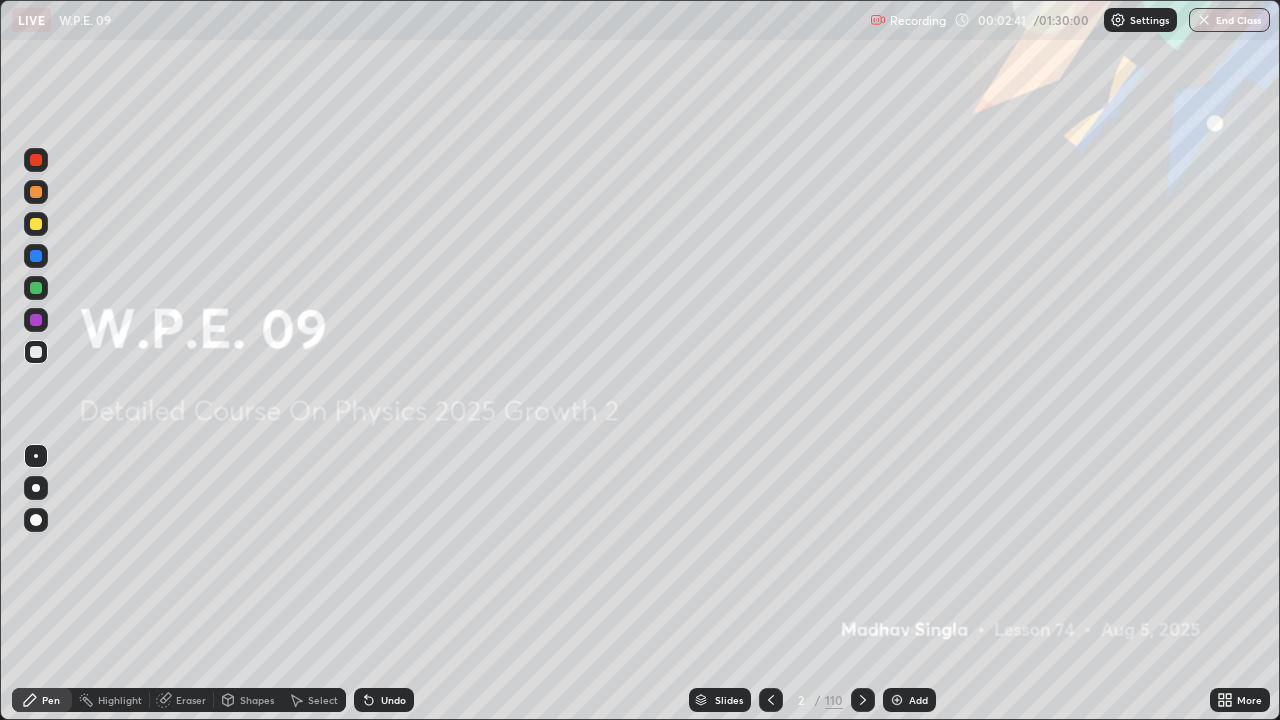 click 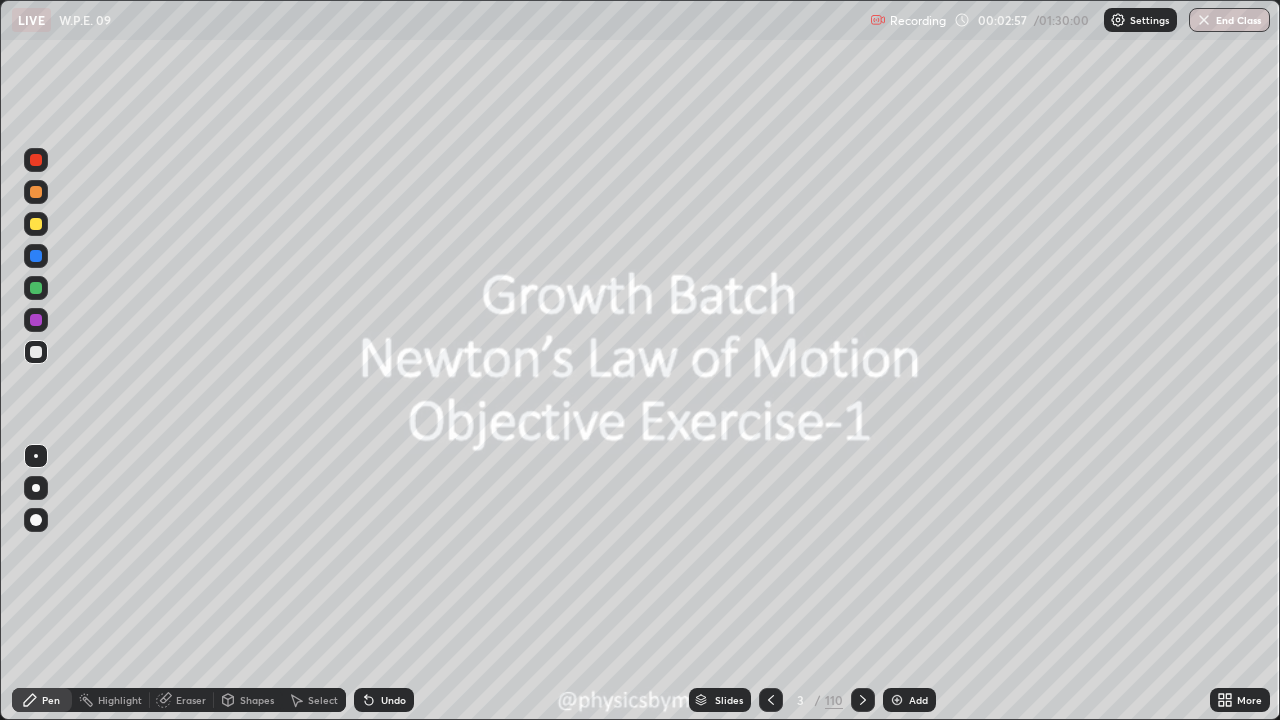 click 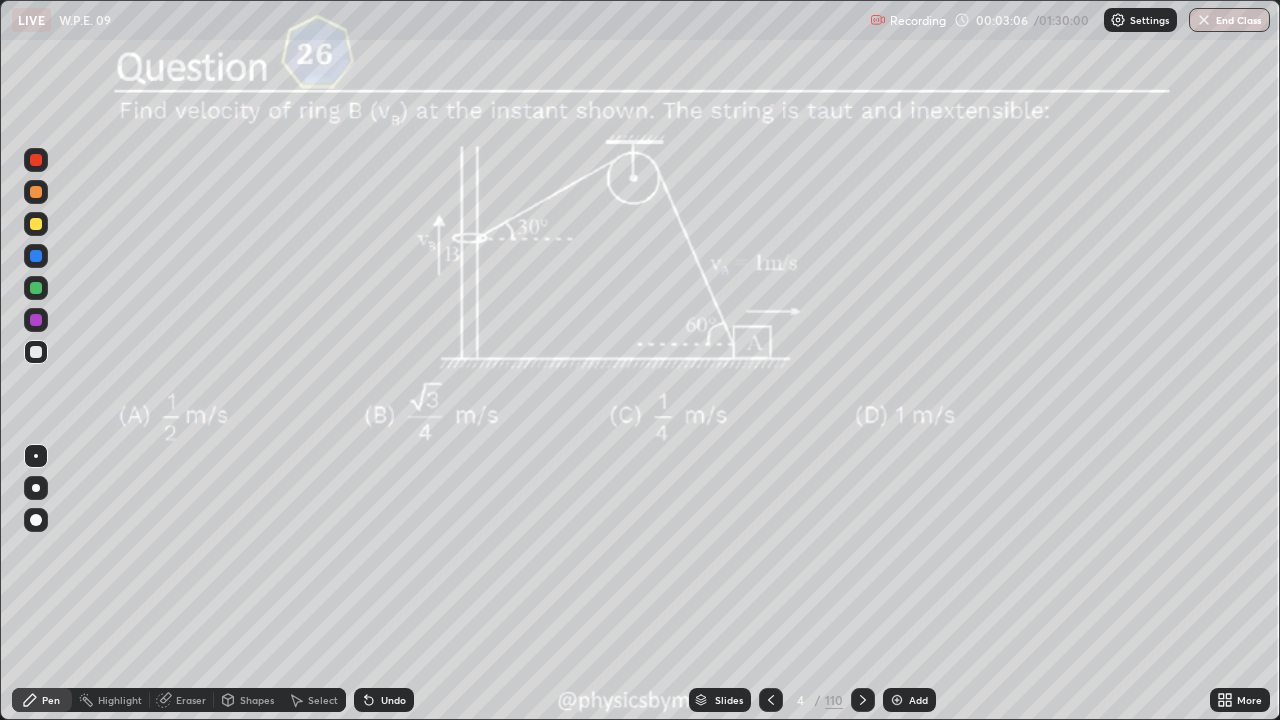 click 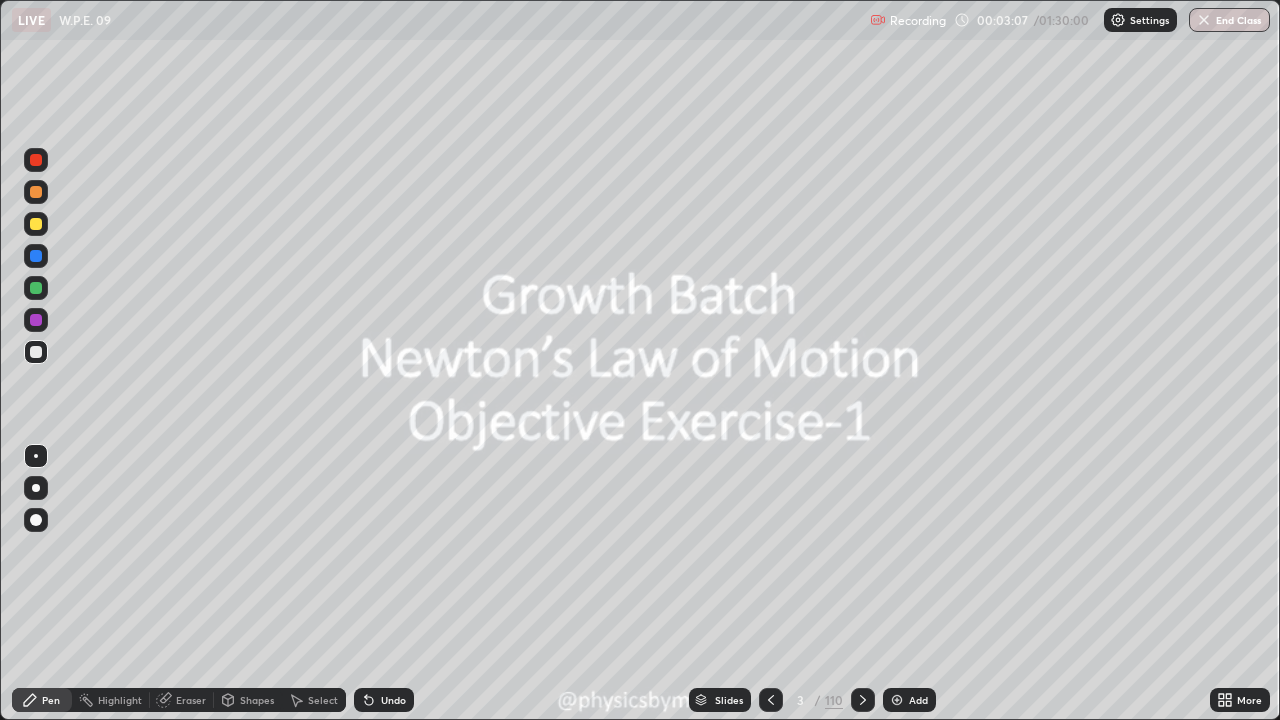 click 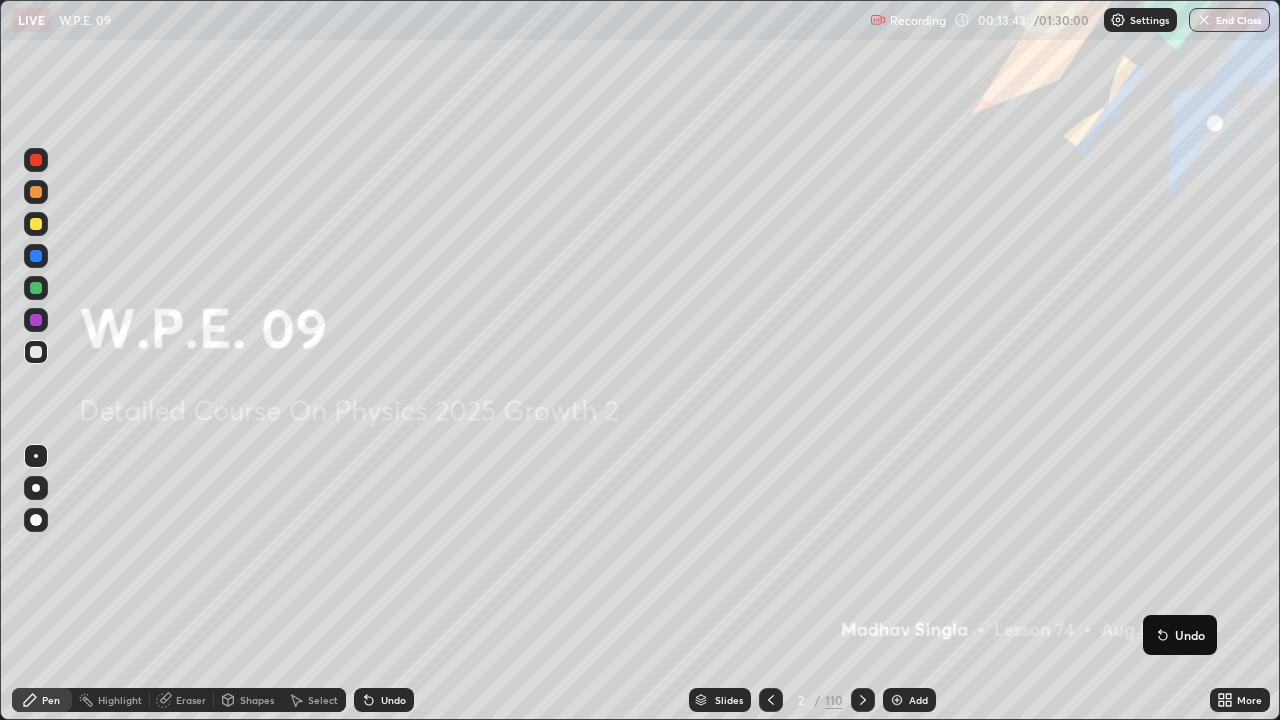 click at bounding box center [36, 288] 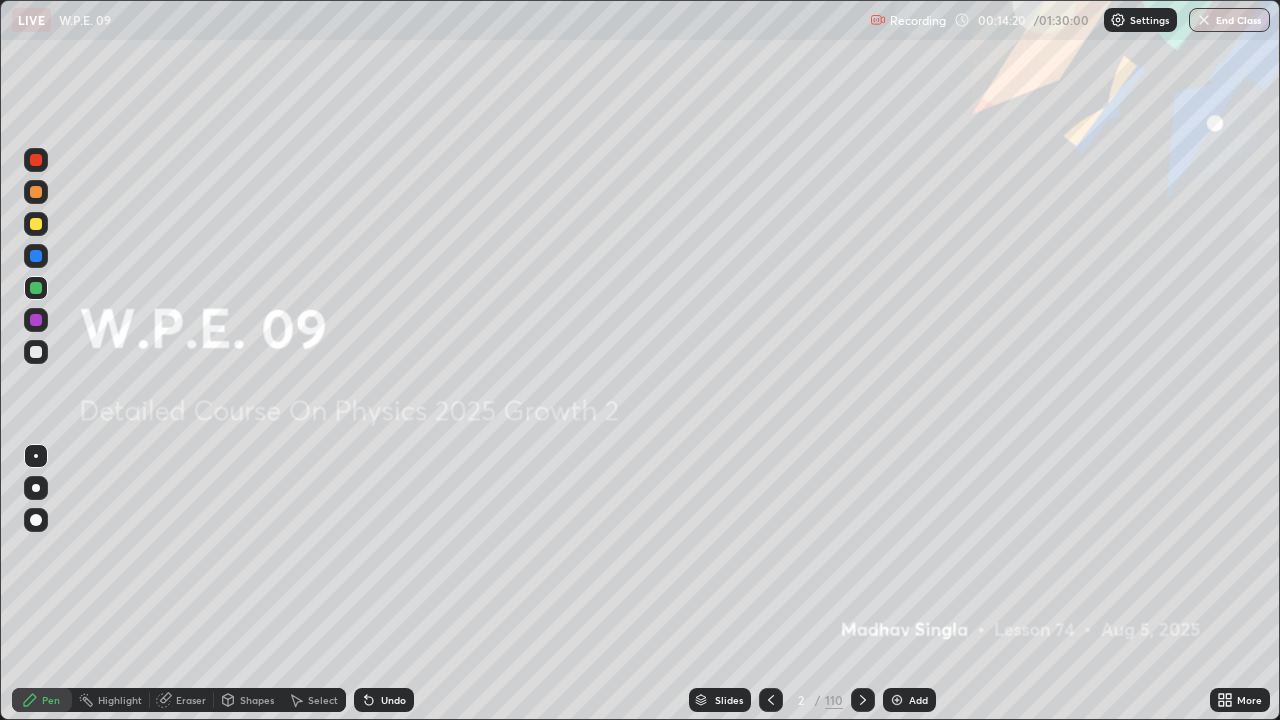 click 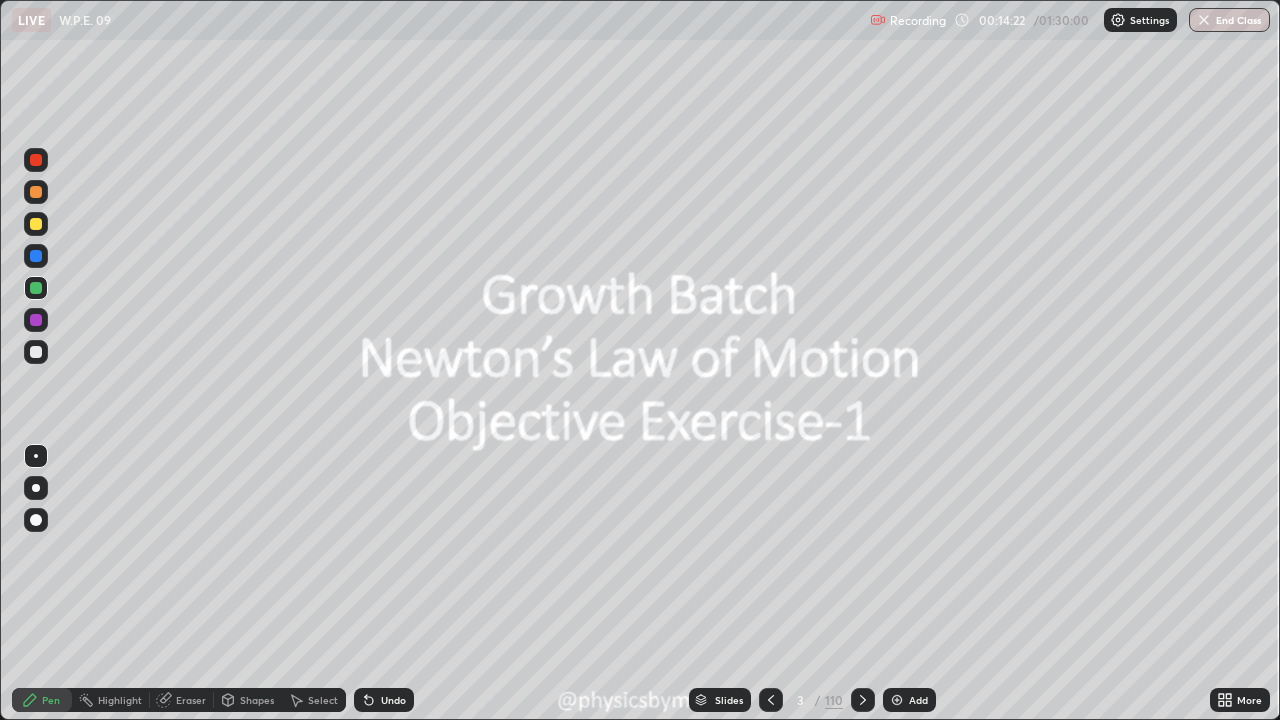 click 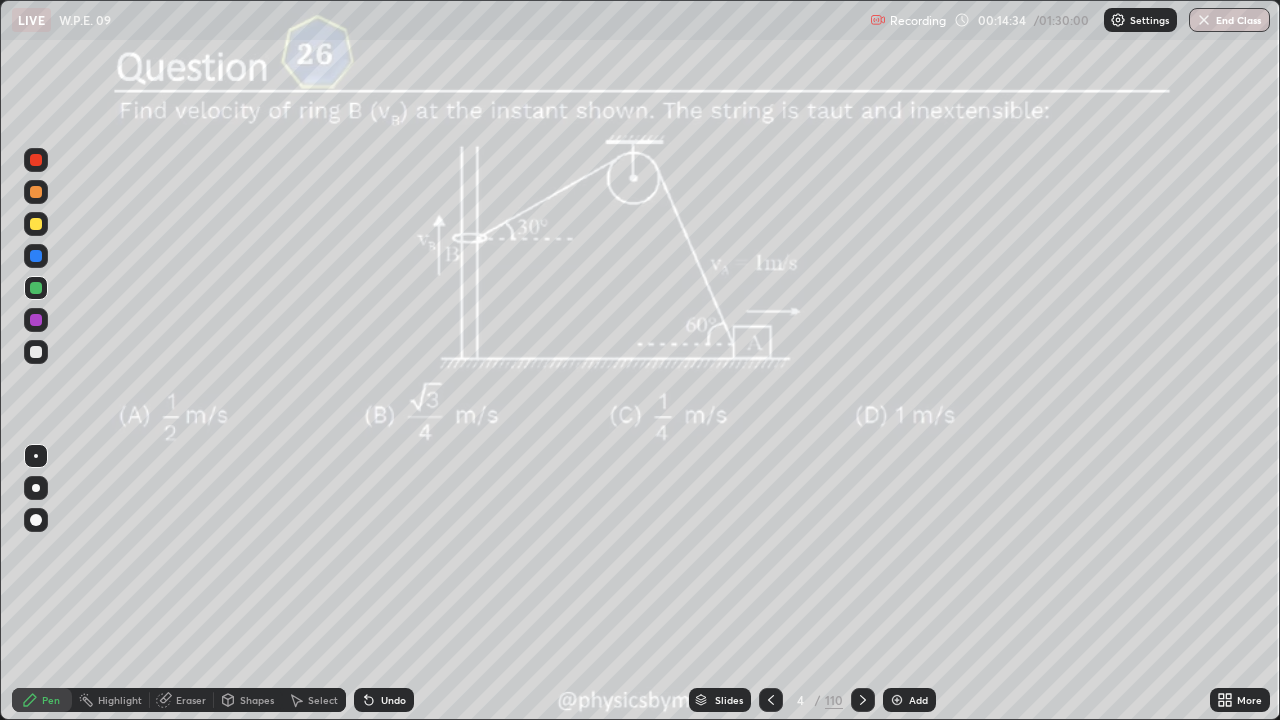 click on "110" at bounding box center (834, 700) 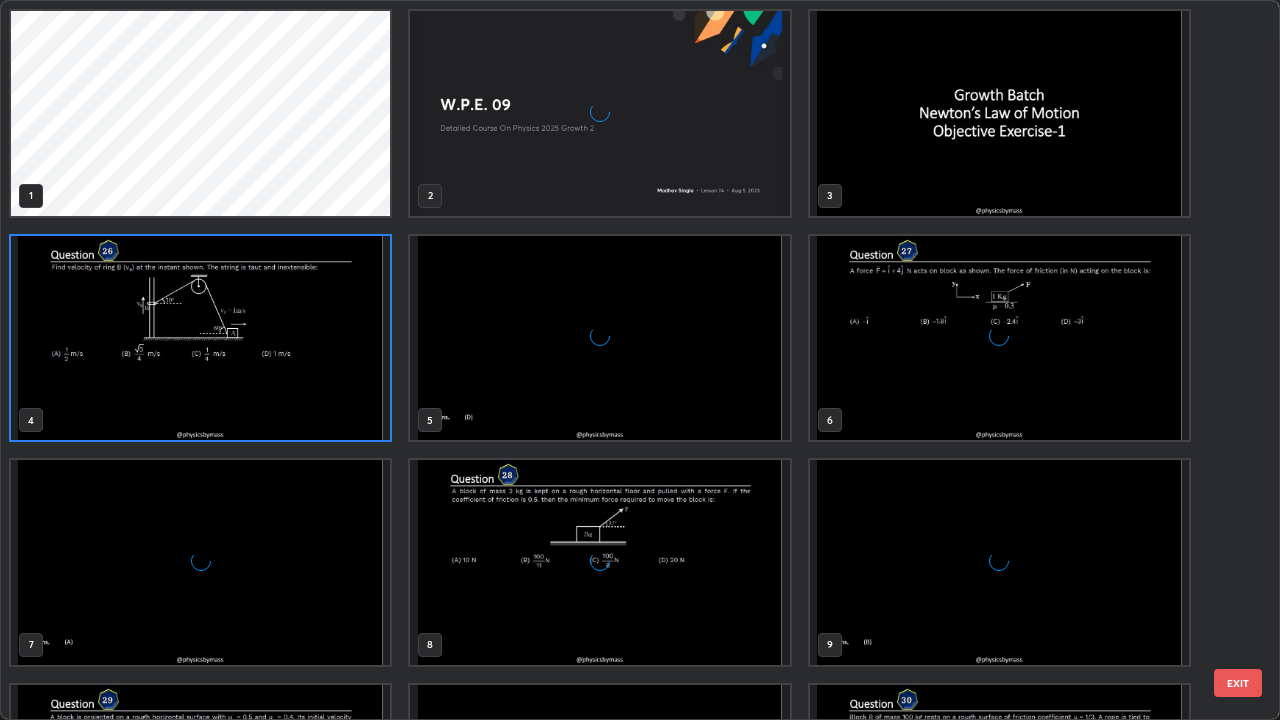 scroll, scrollTop: 7, scrollLeft: 11, axis: both 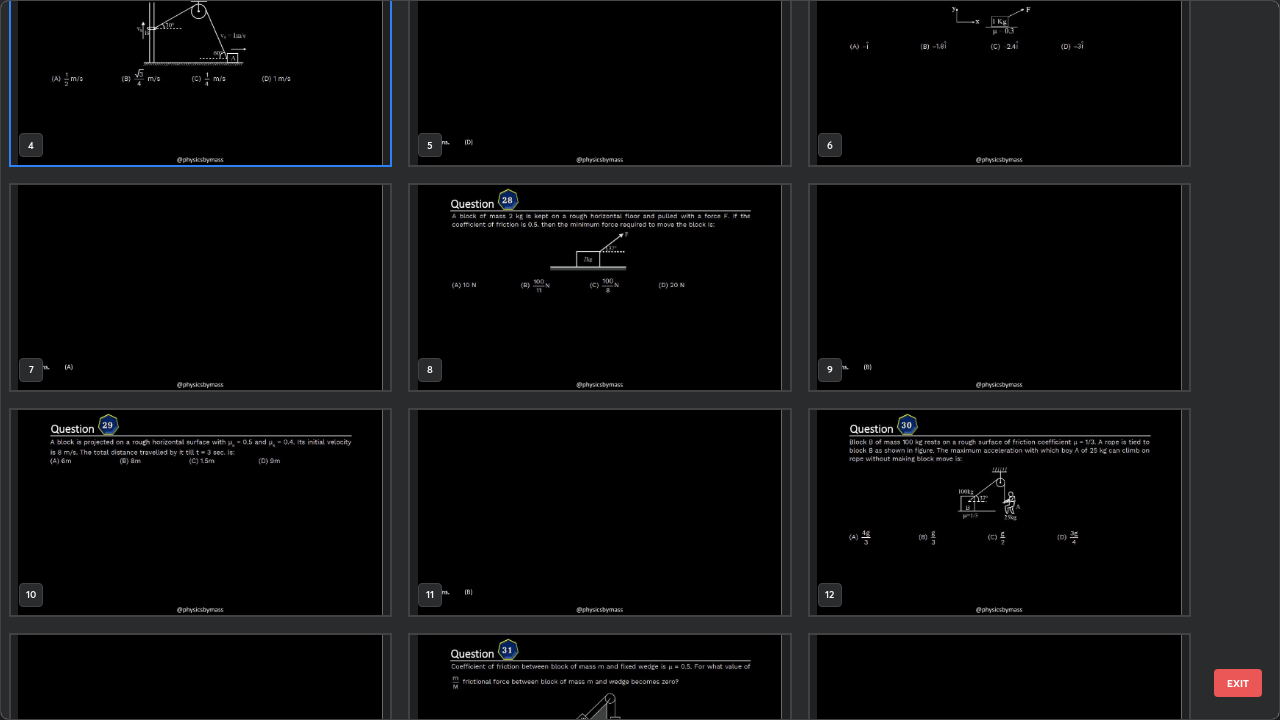 click at bounding box center (599, 287) 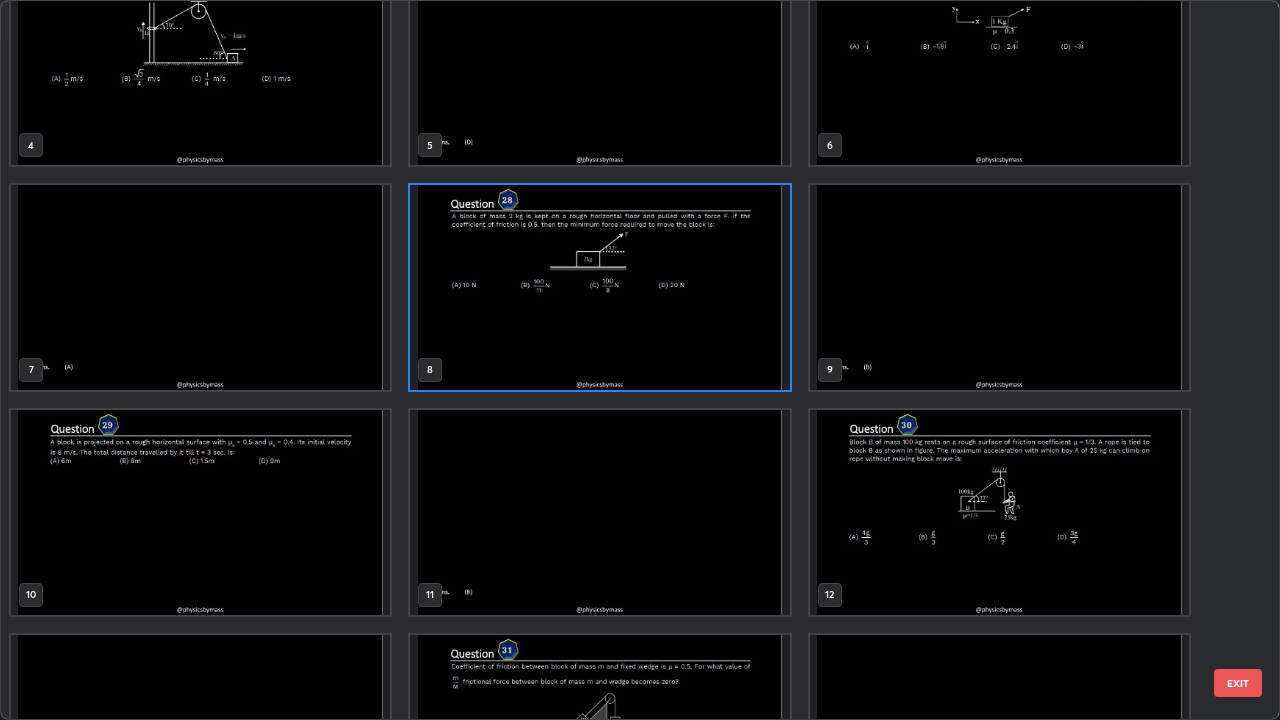 click at bounding box center [599, 287] 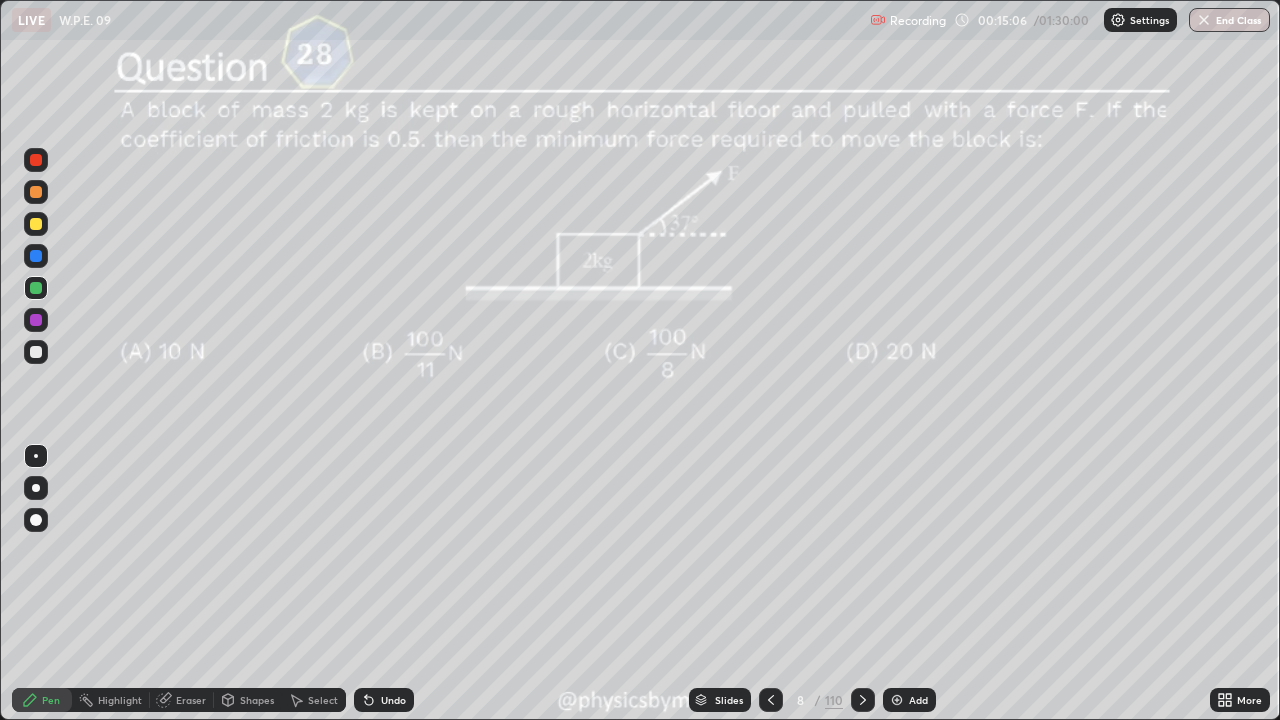 click at bounding box center (36, 192) 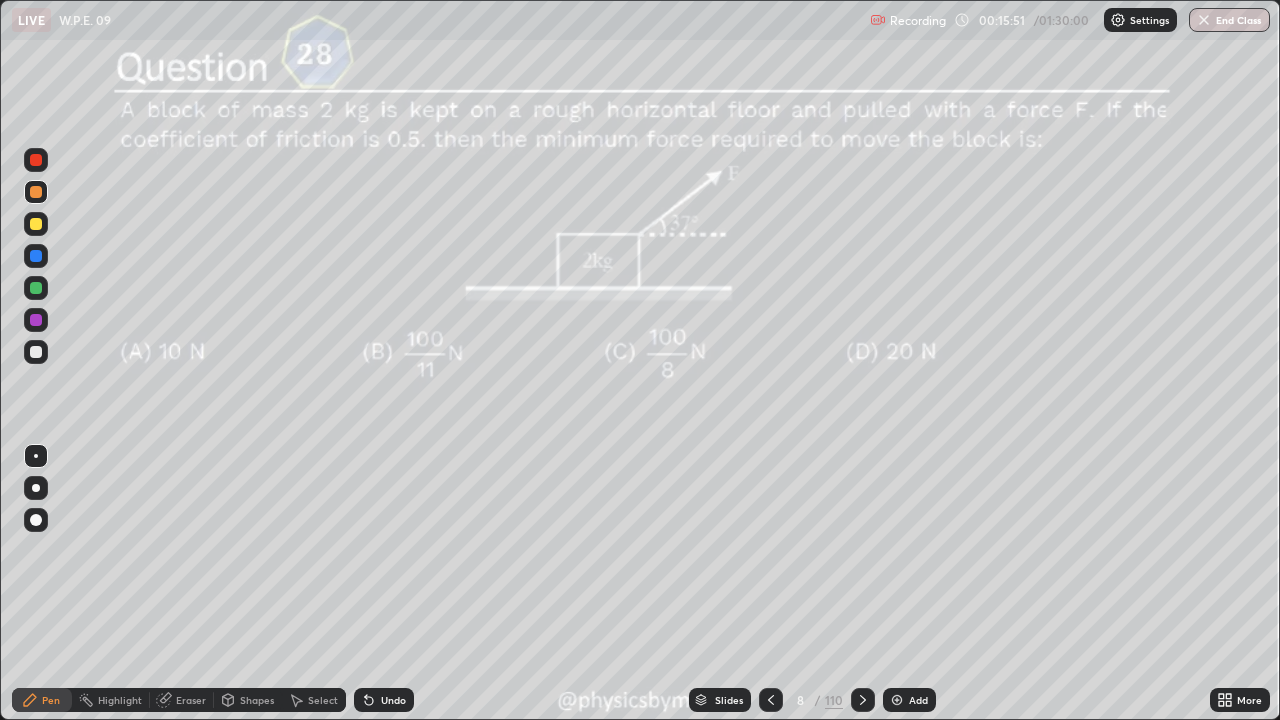 click on "Undo" at bounding box center [393, 700] 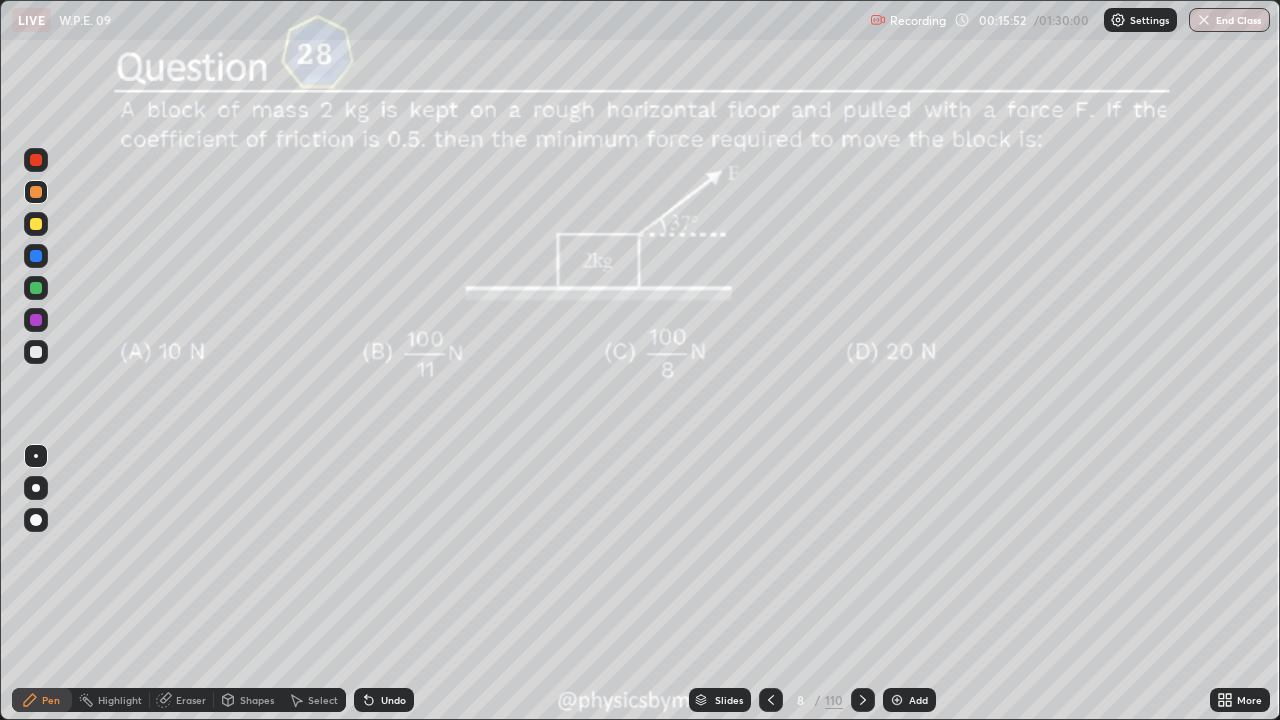 click on "Undo" at bounding box center (393, 700) 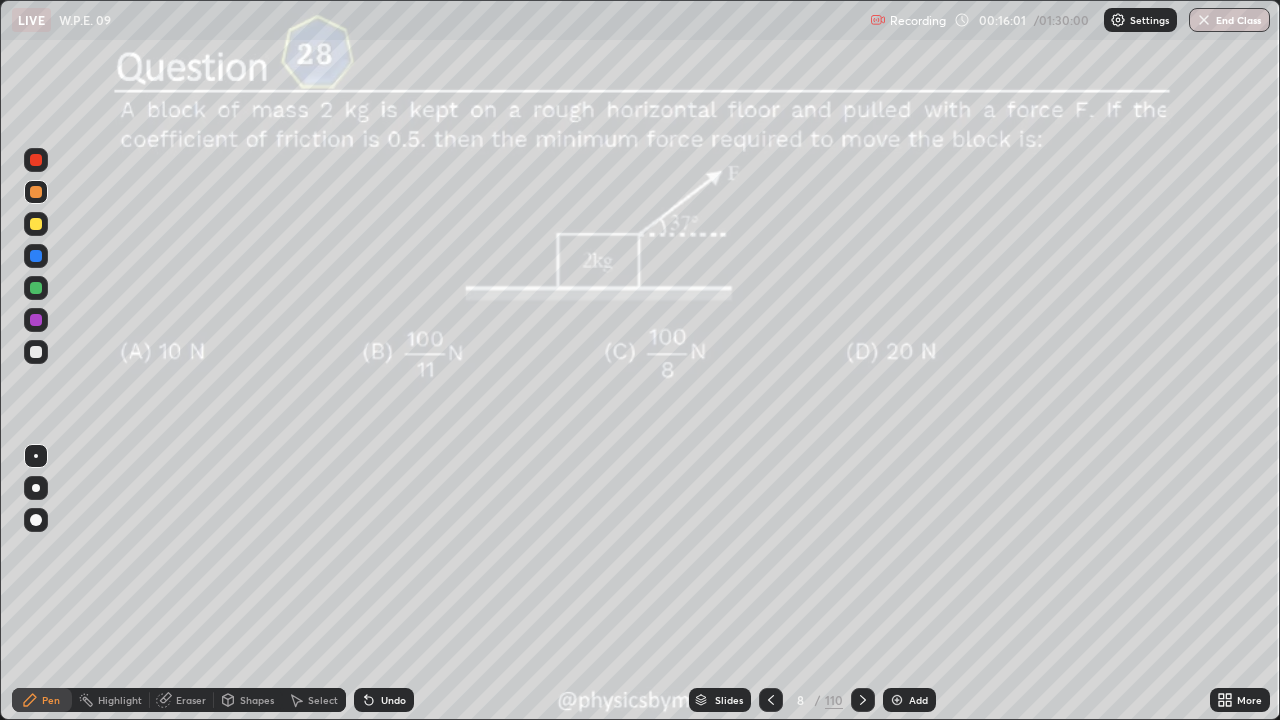 click at bounding box center [36, 352] 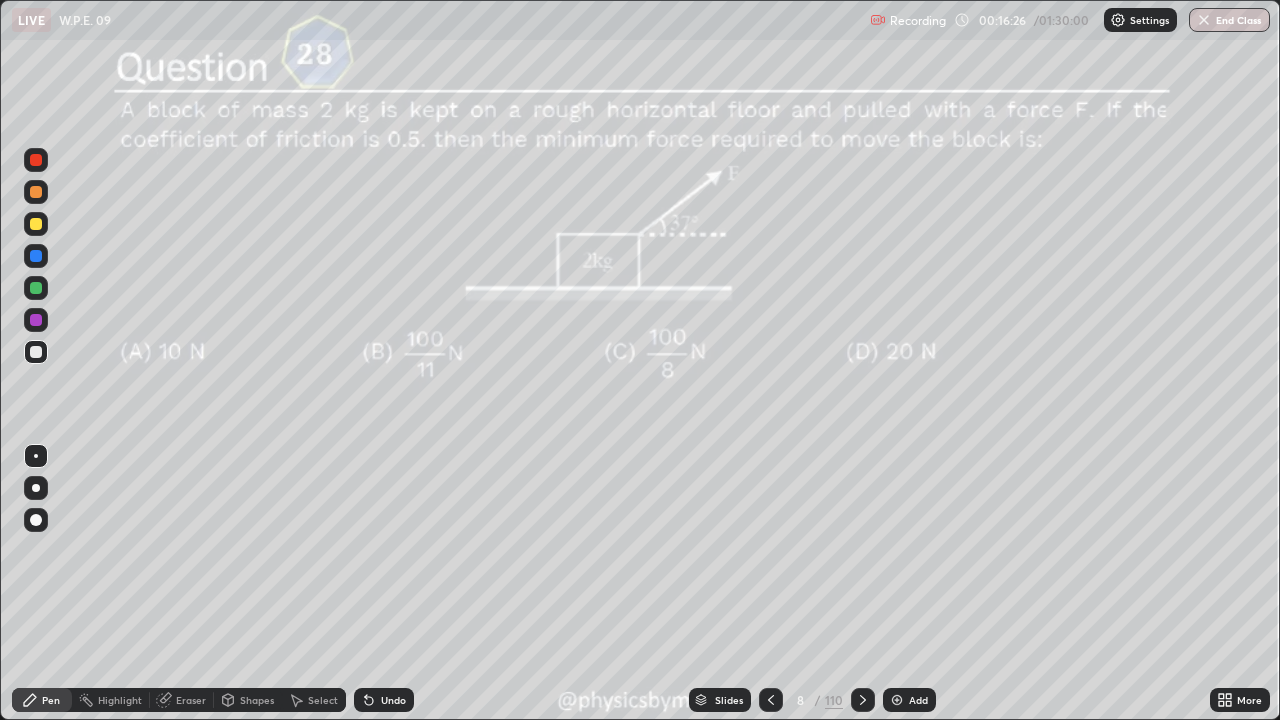 click 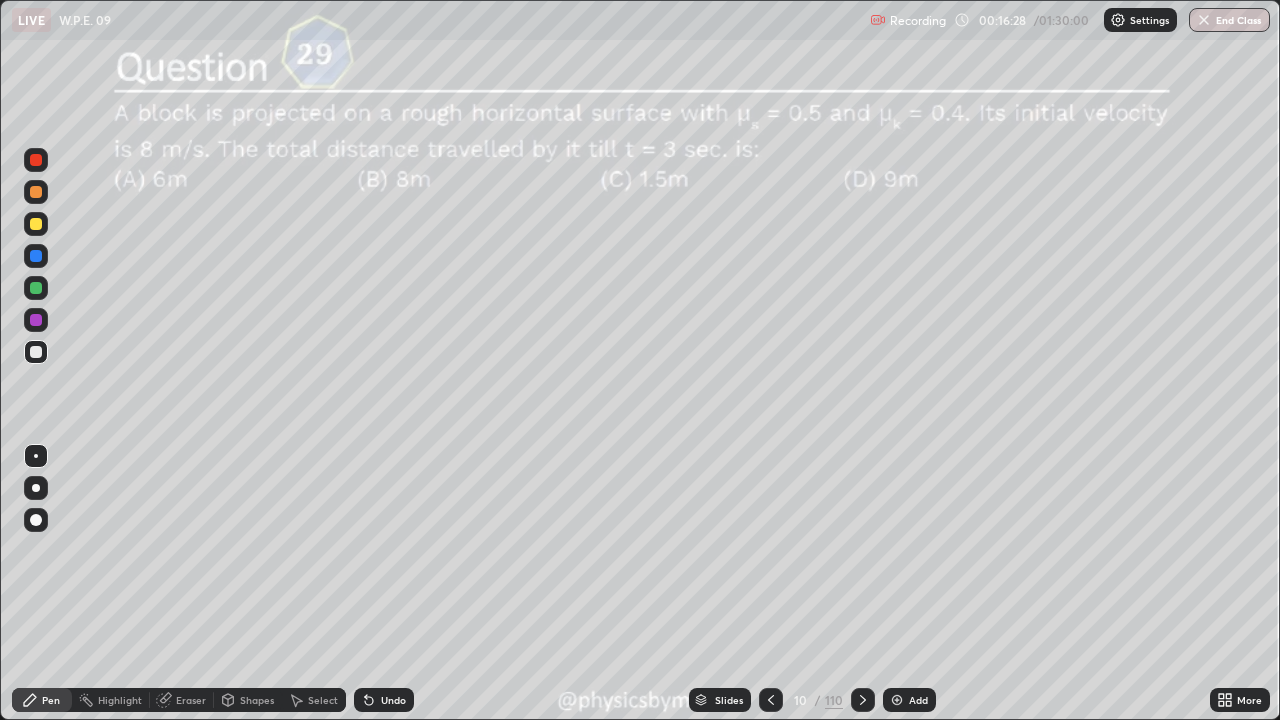 click at bounding box center (36, 288) 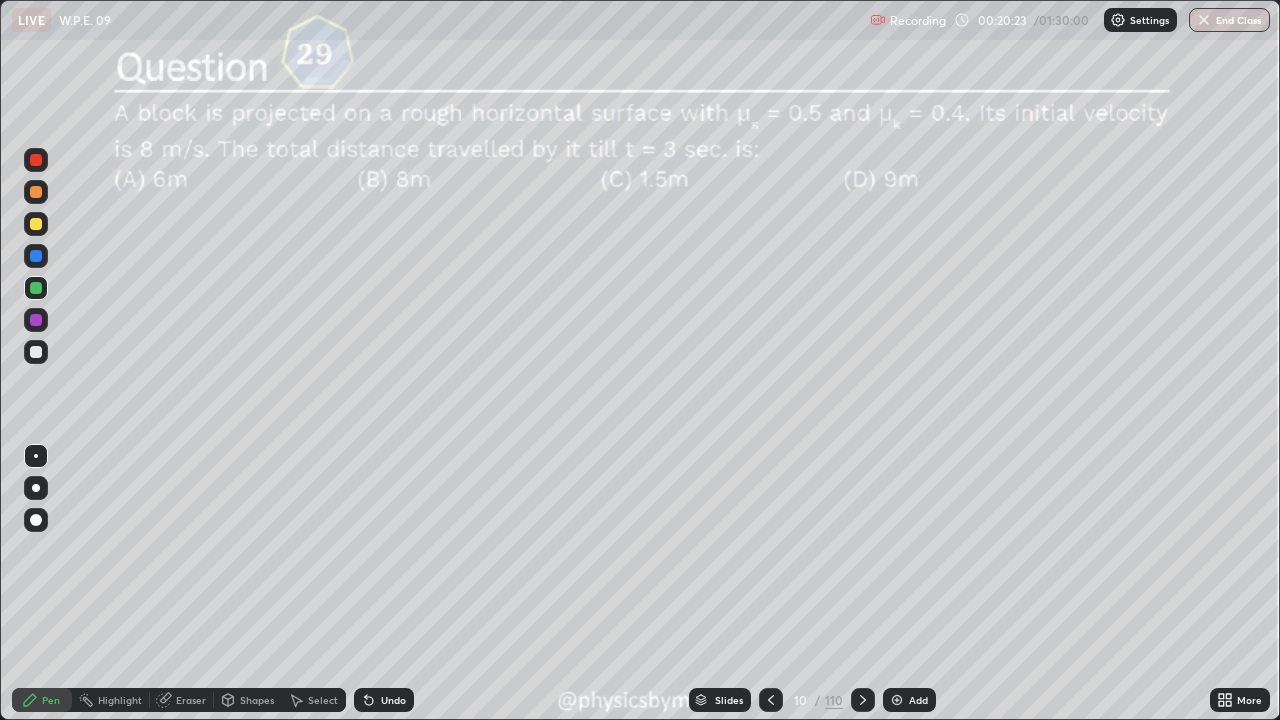 click 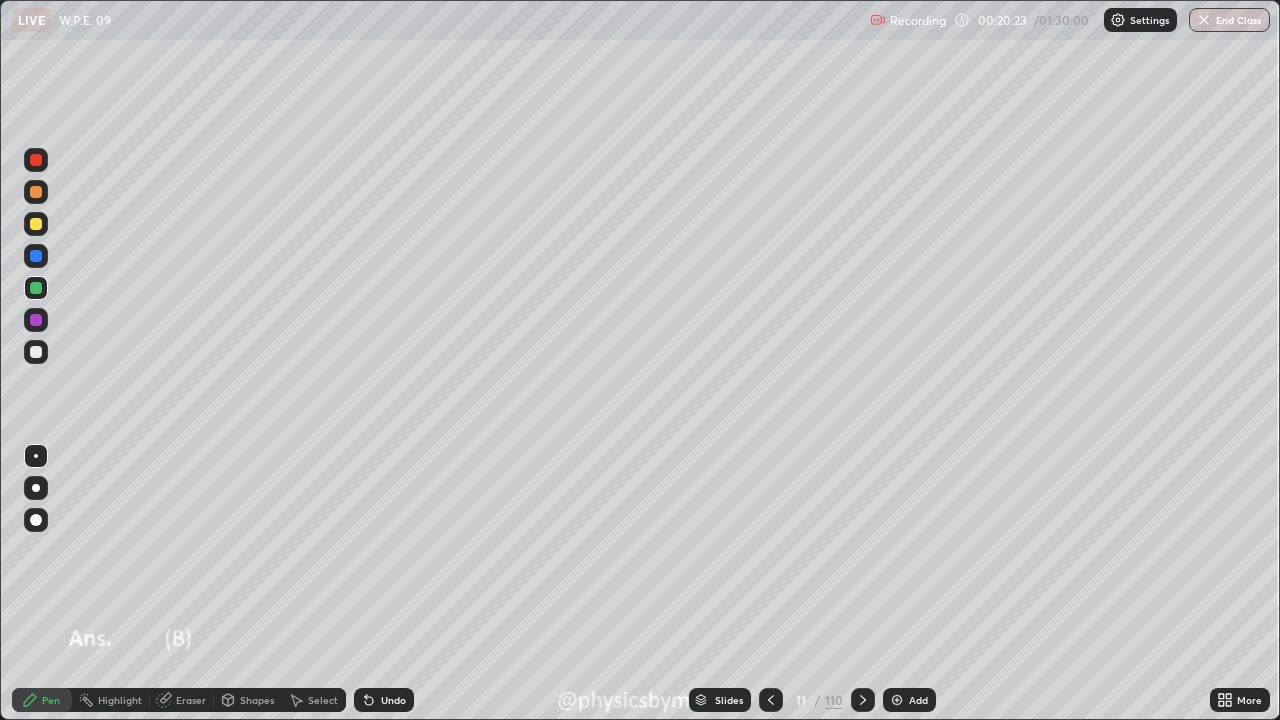 click 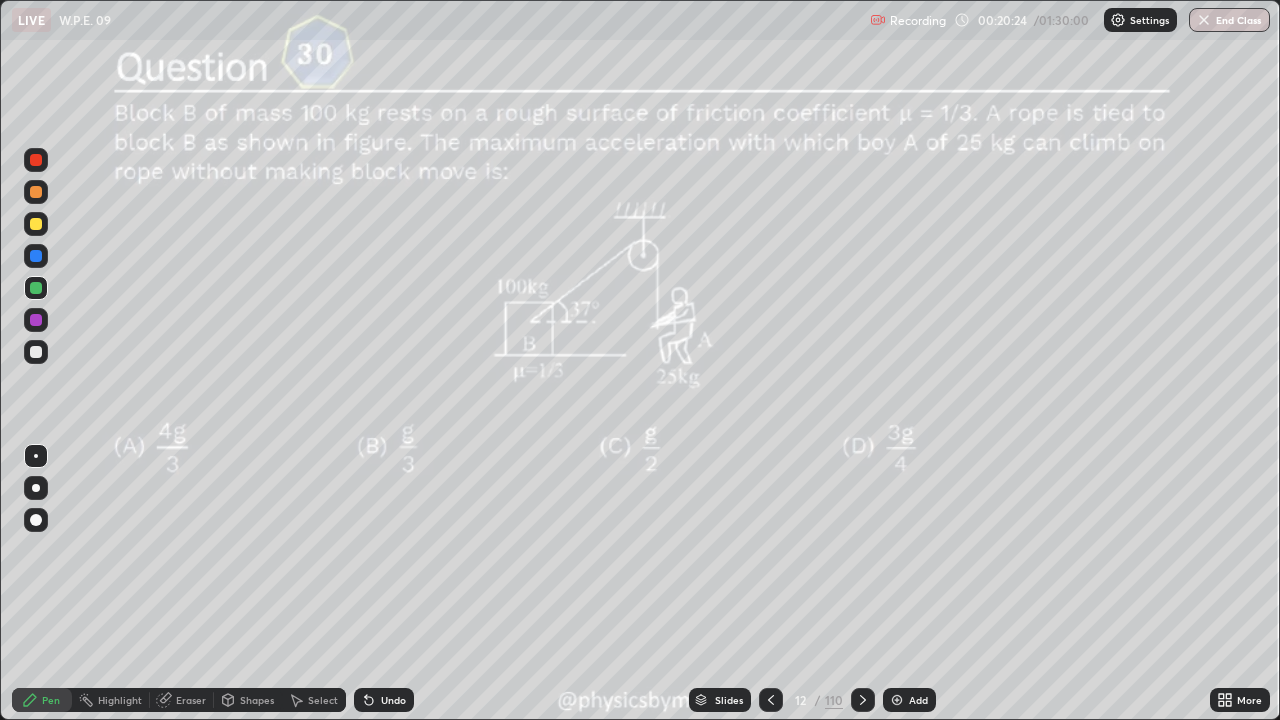 click 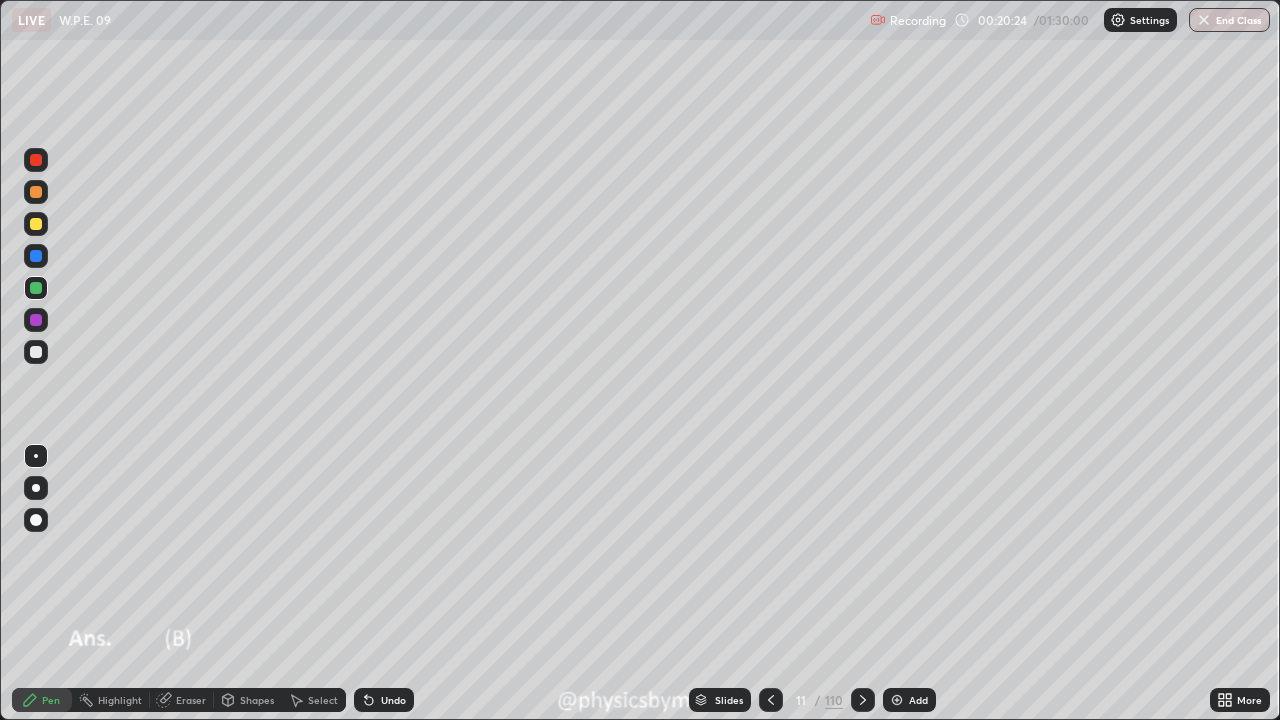 click 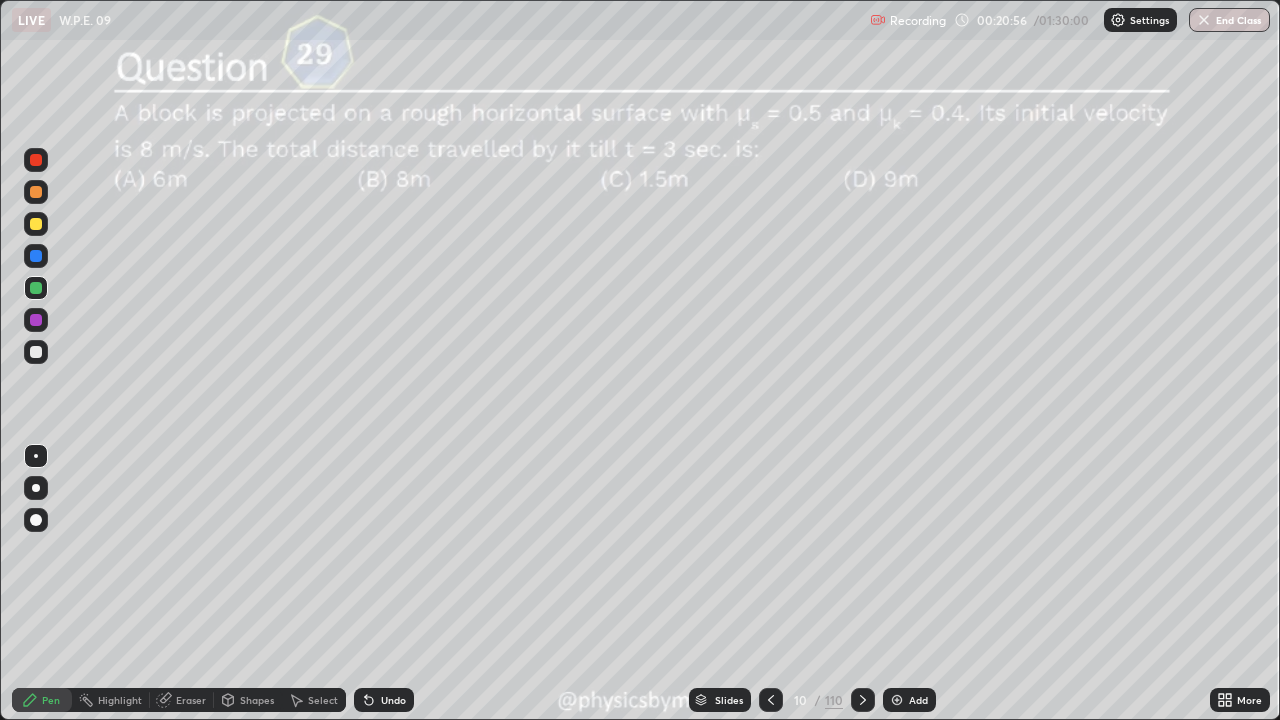 click 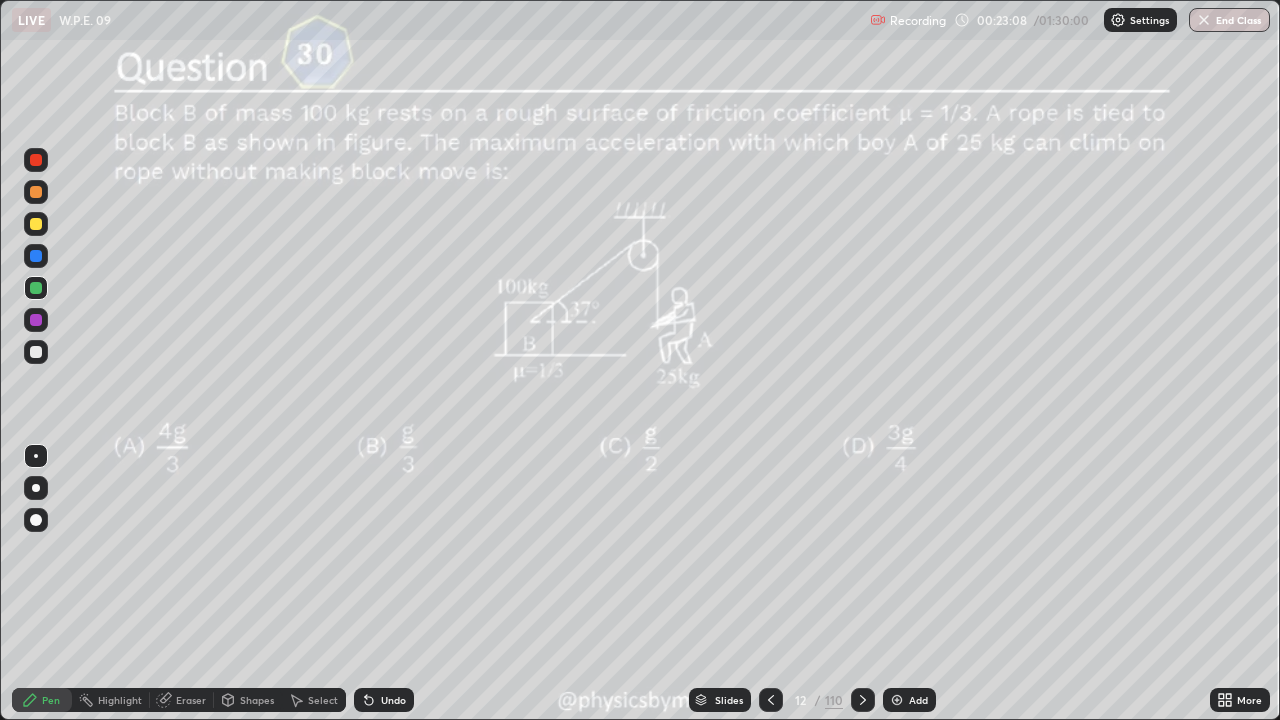 click 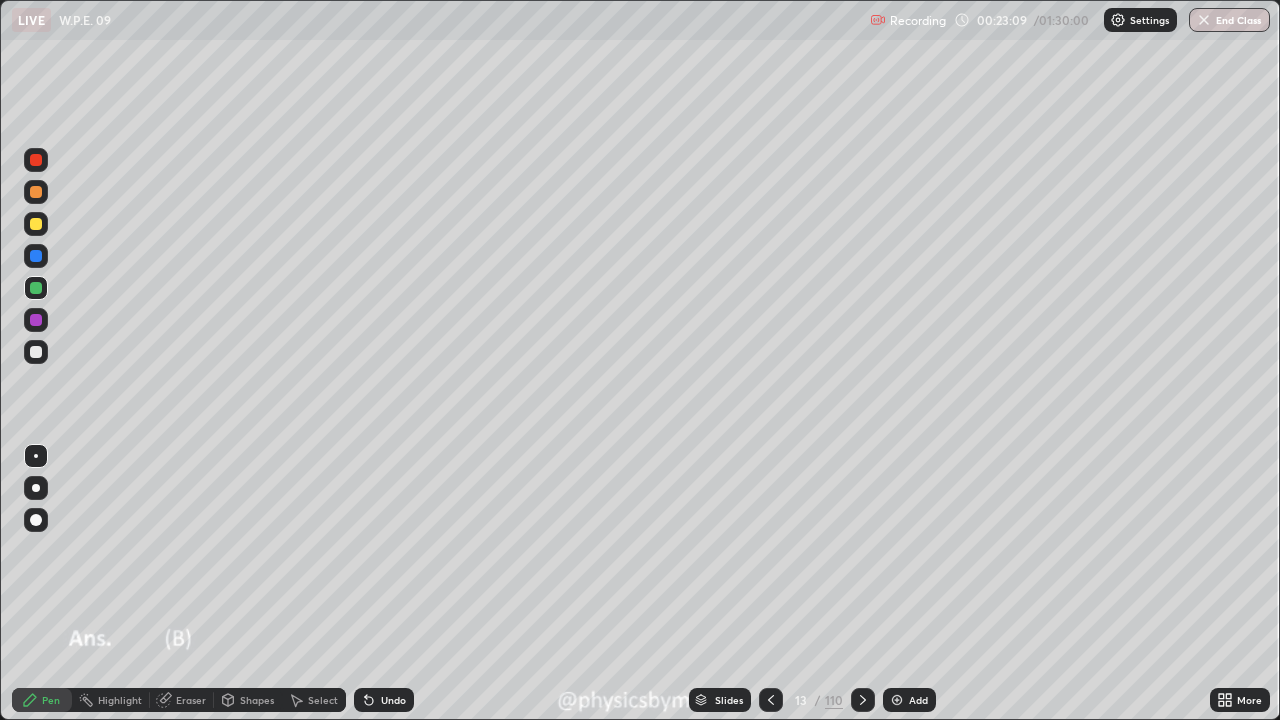 click 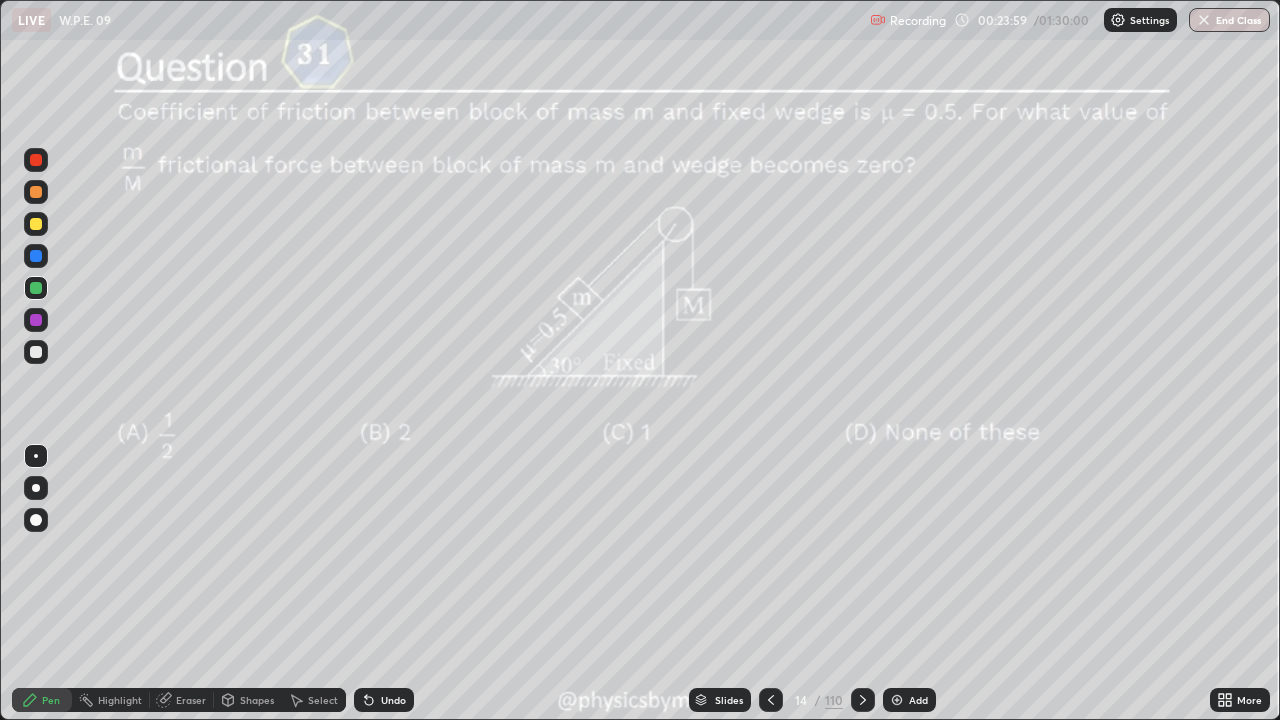 click 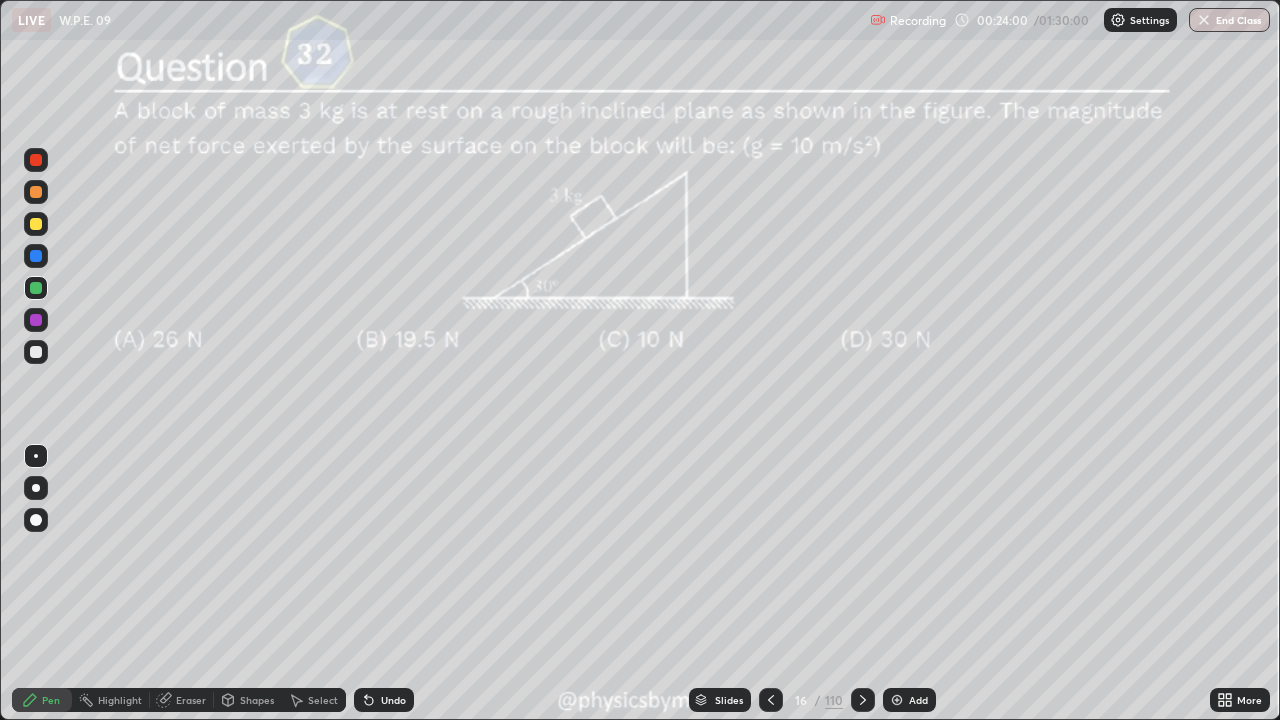 click 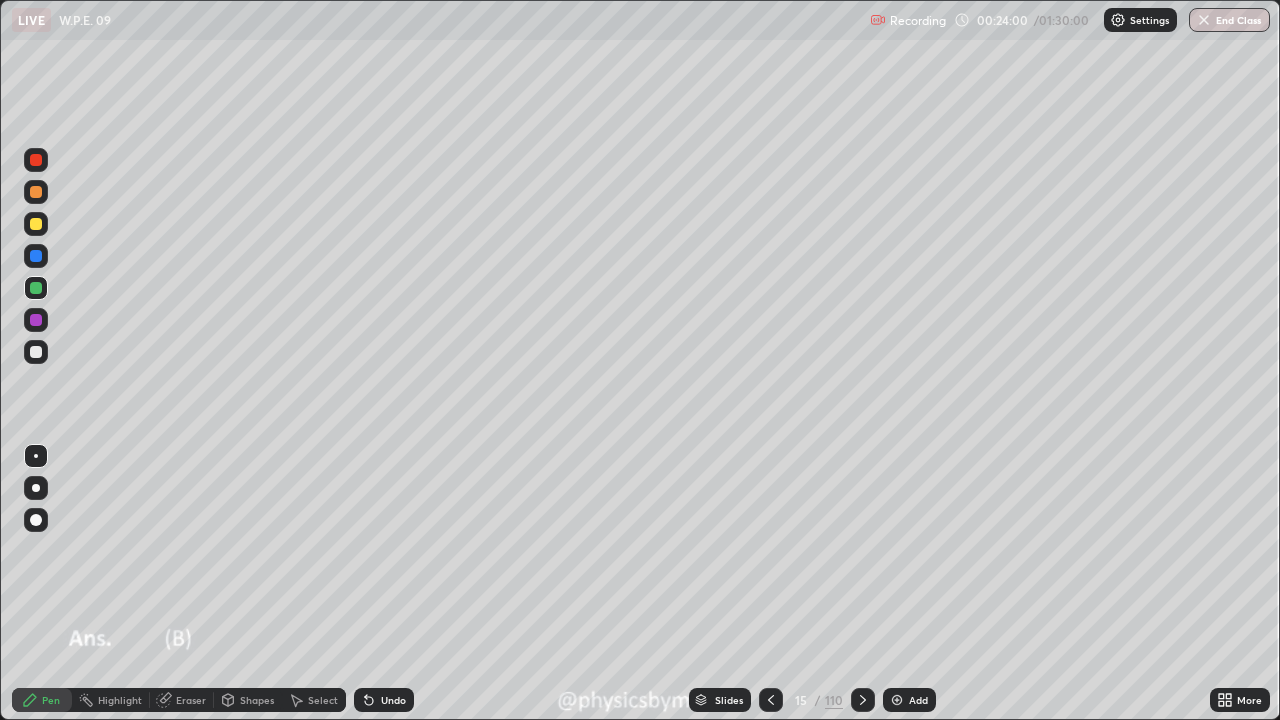 click 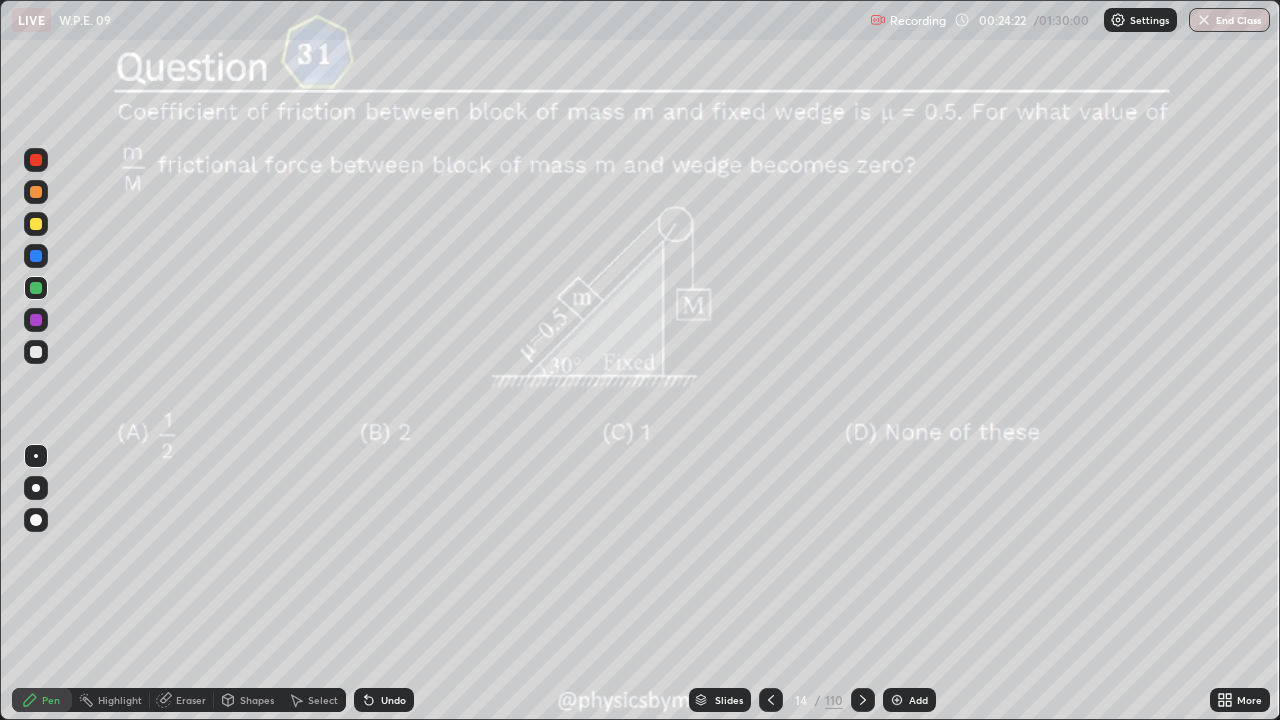 click 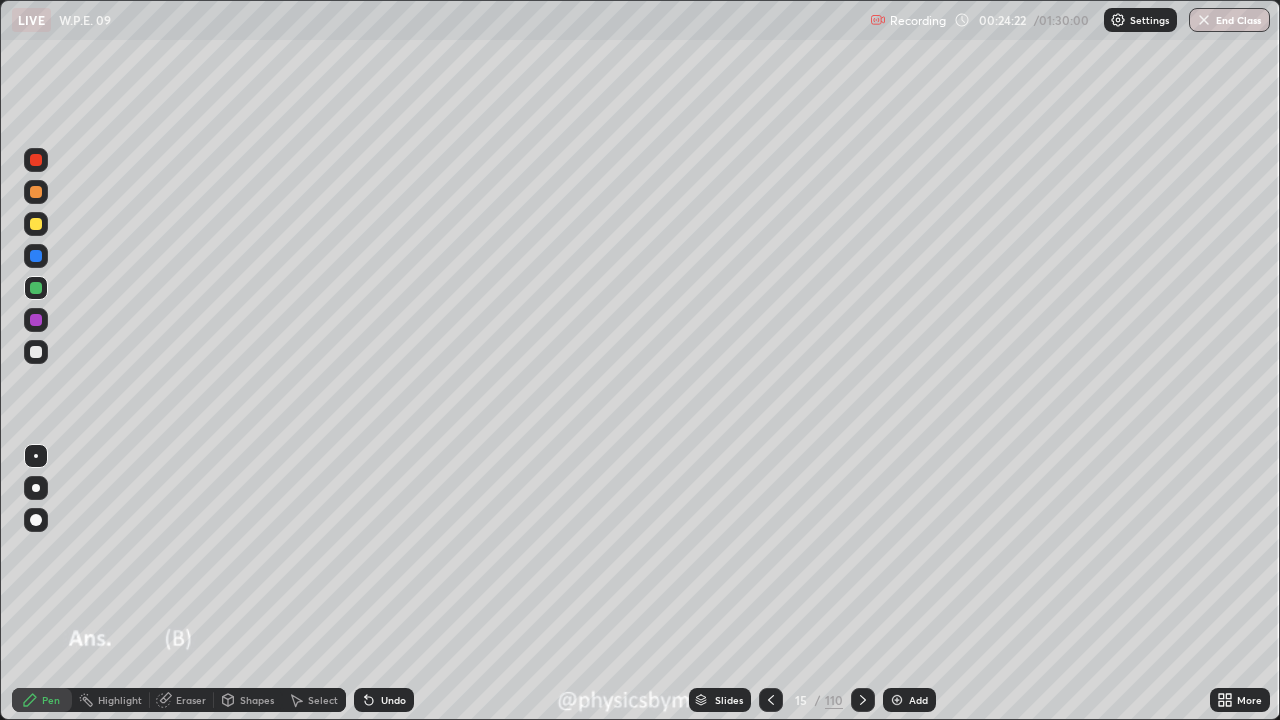 click 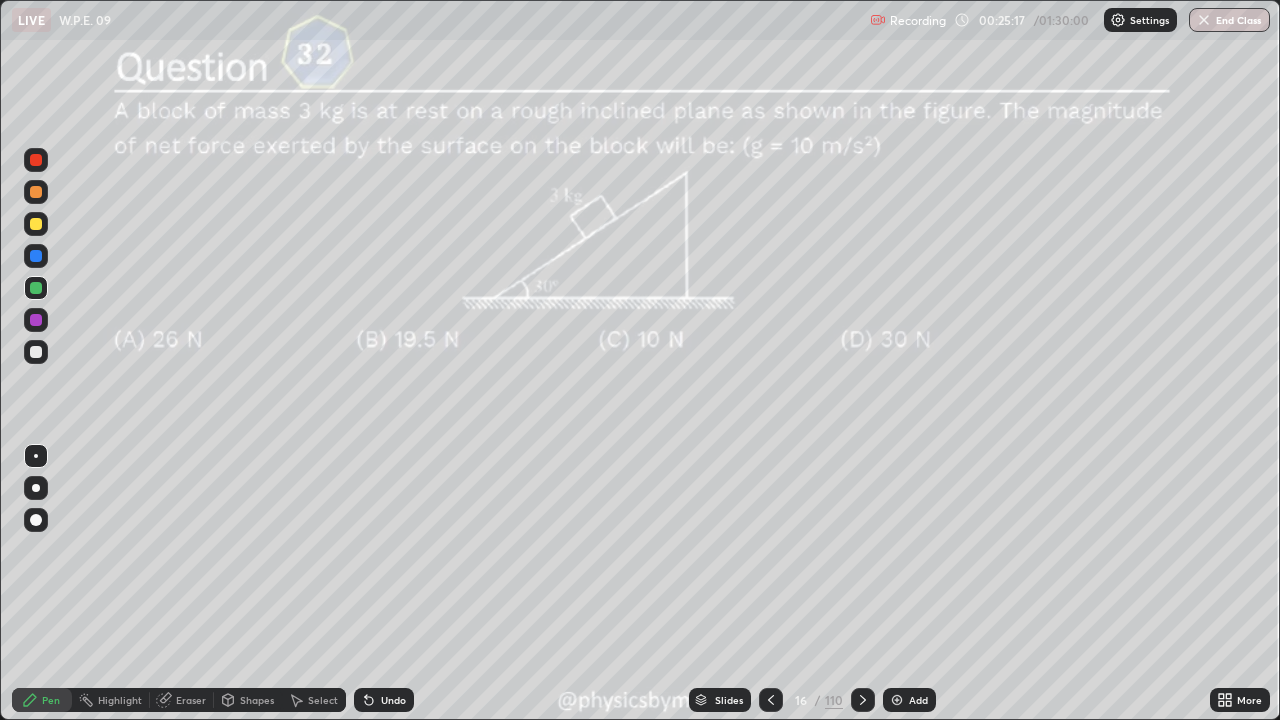 click on "Undo" at bounding box center (384, 700) 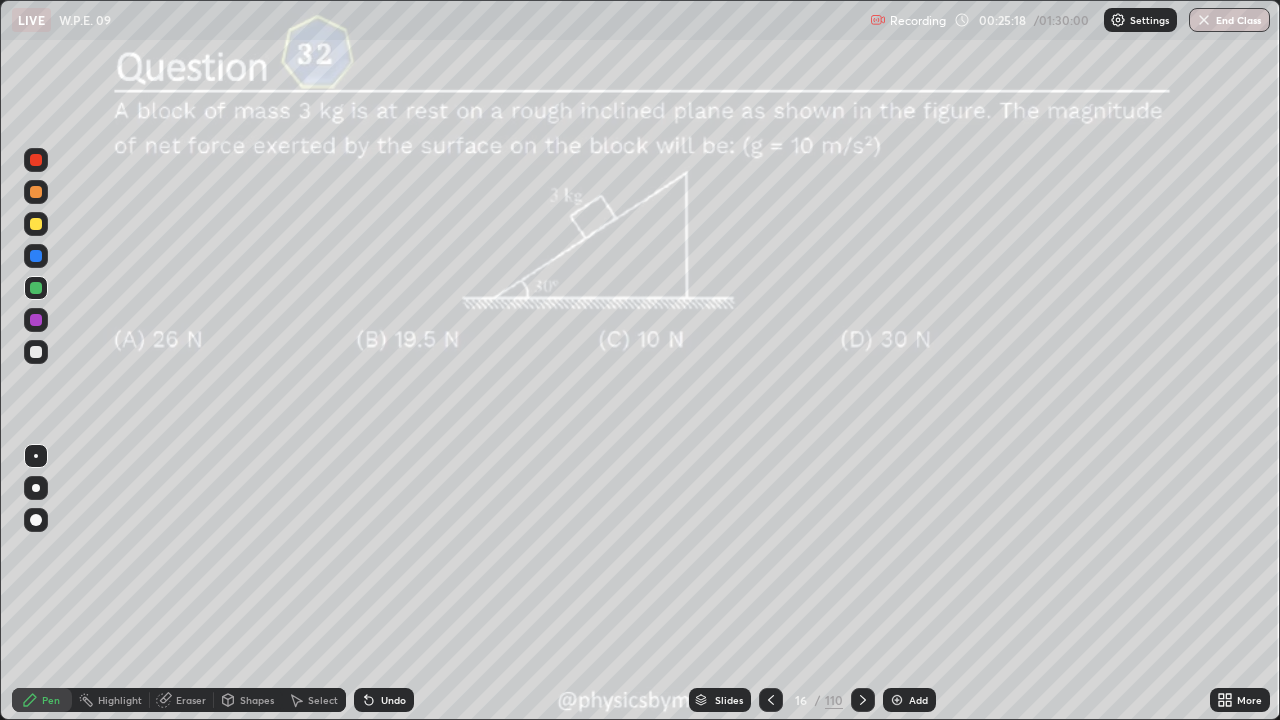 click on "Undo" at bounding box center (393, 700) 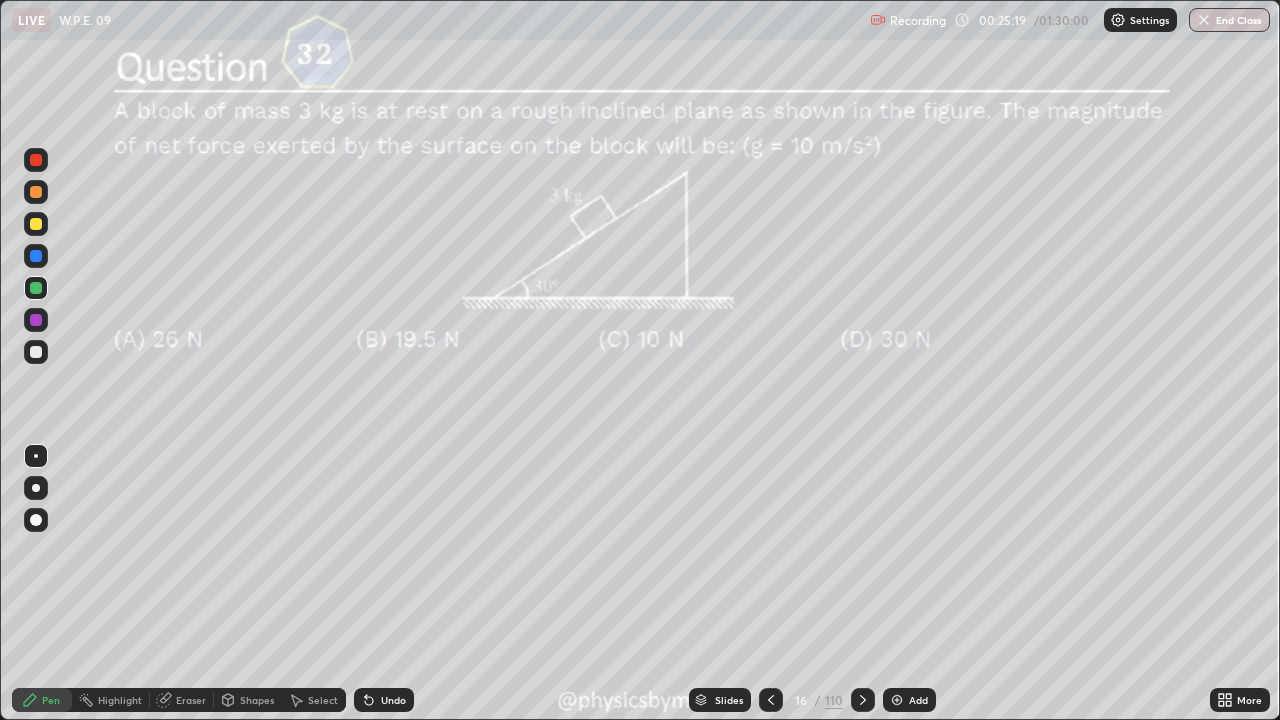click on "Undo" at bounding box center [384, 700] 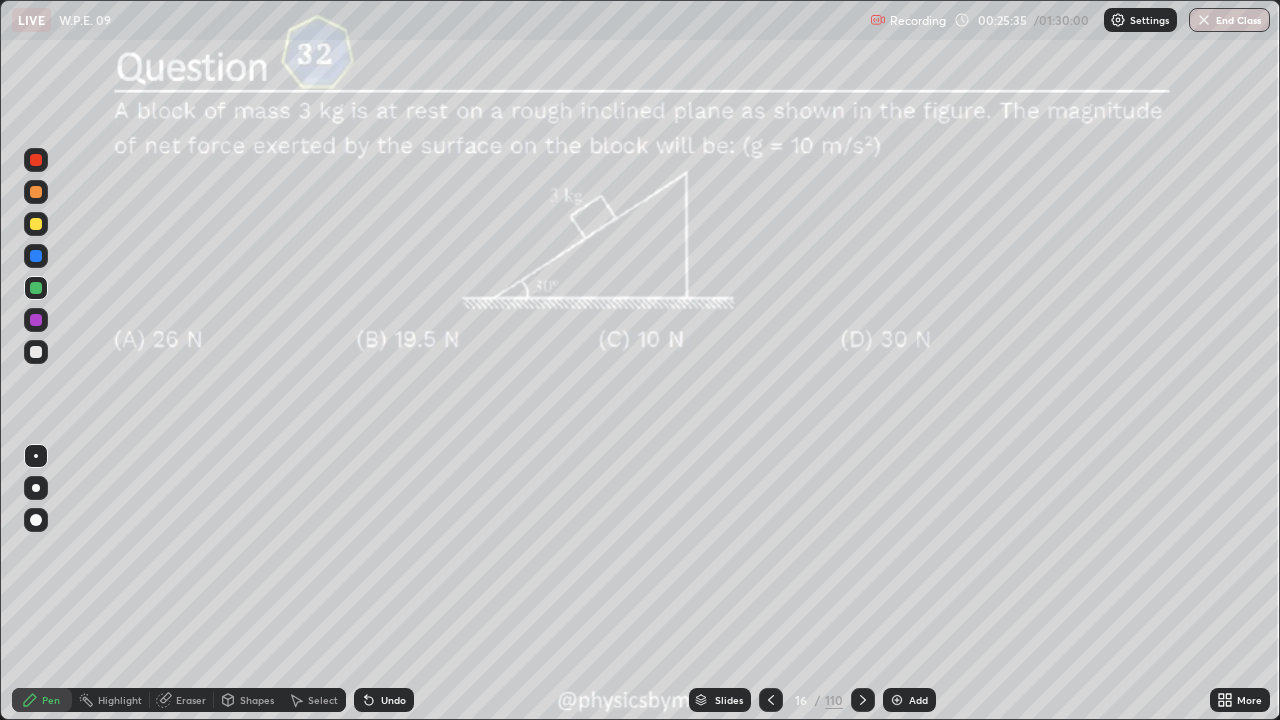 click on "Eraser" at bounding box center (182, 700) 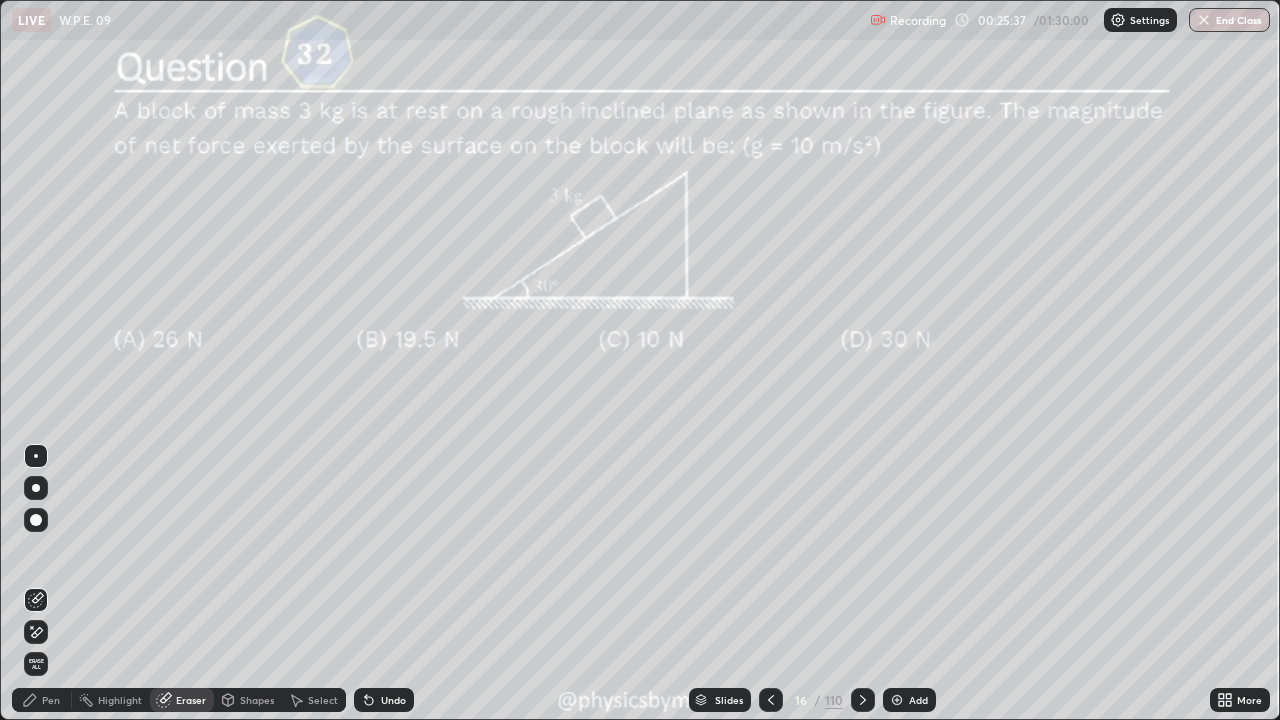 click on "Pen" at bounding box center (51, 700) 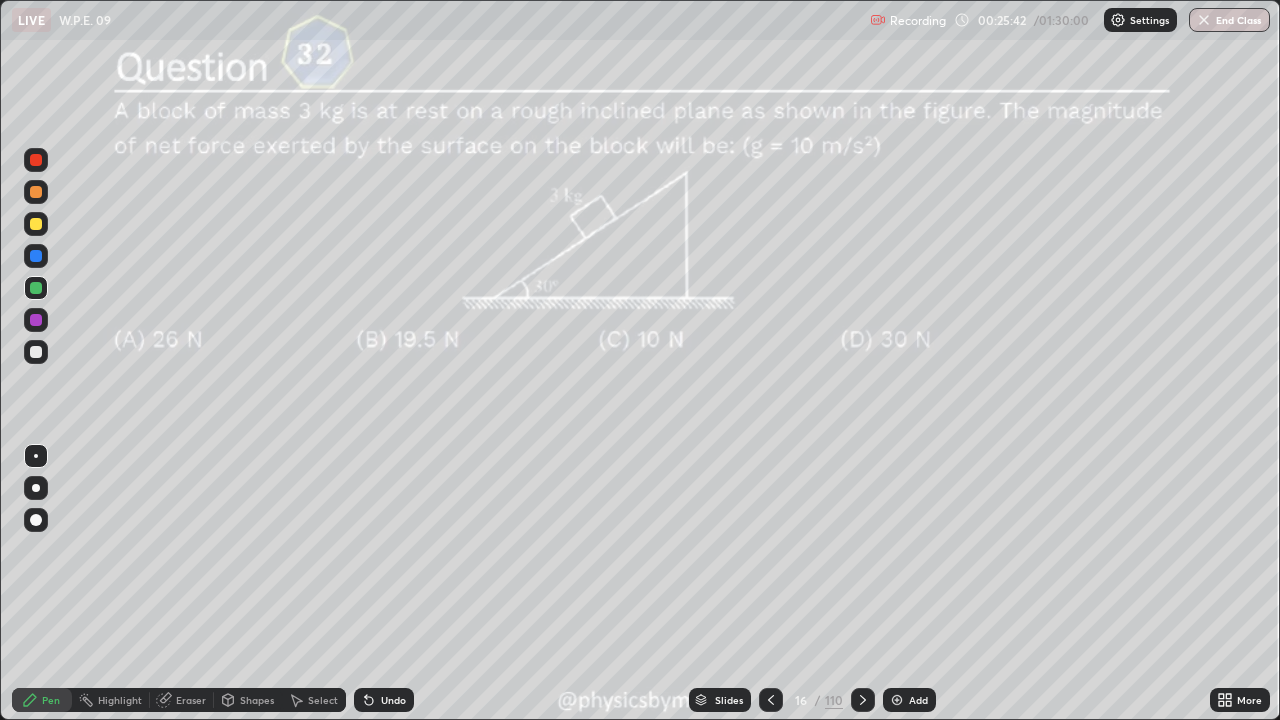 click at bounding box center [36, 224] 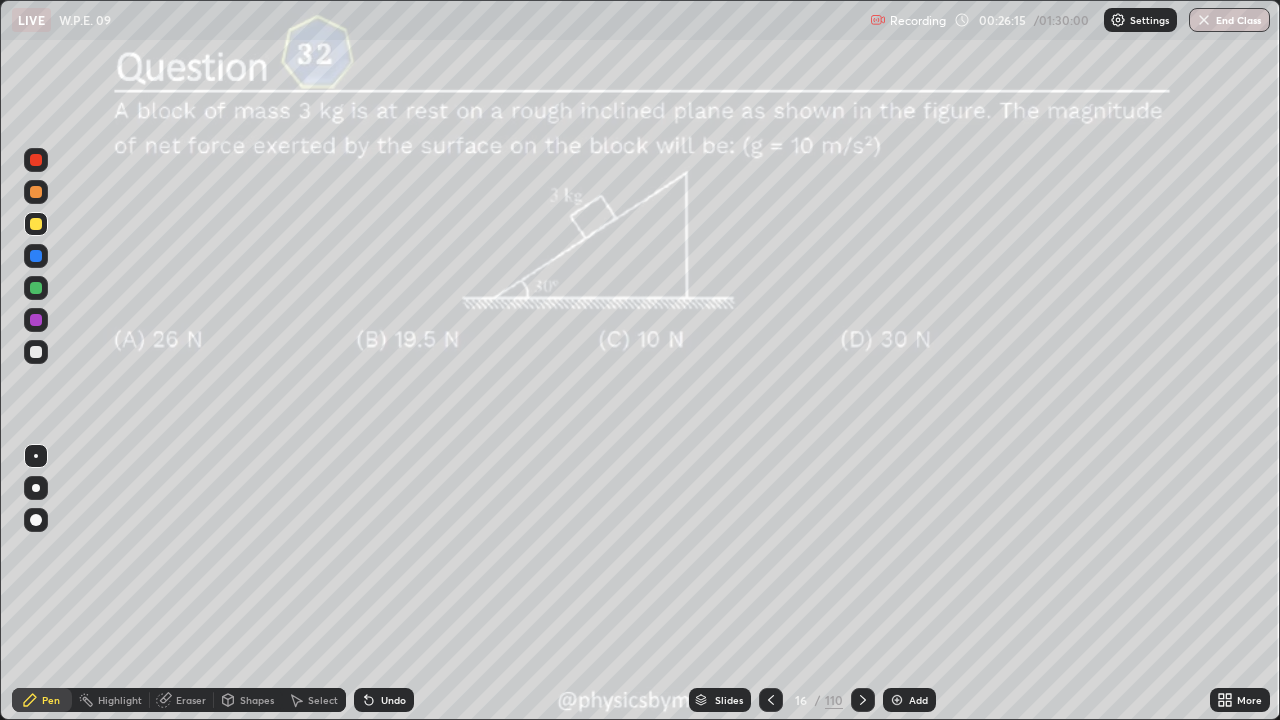 click on "Undo" at bounding box center [393, 700] 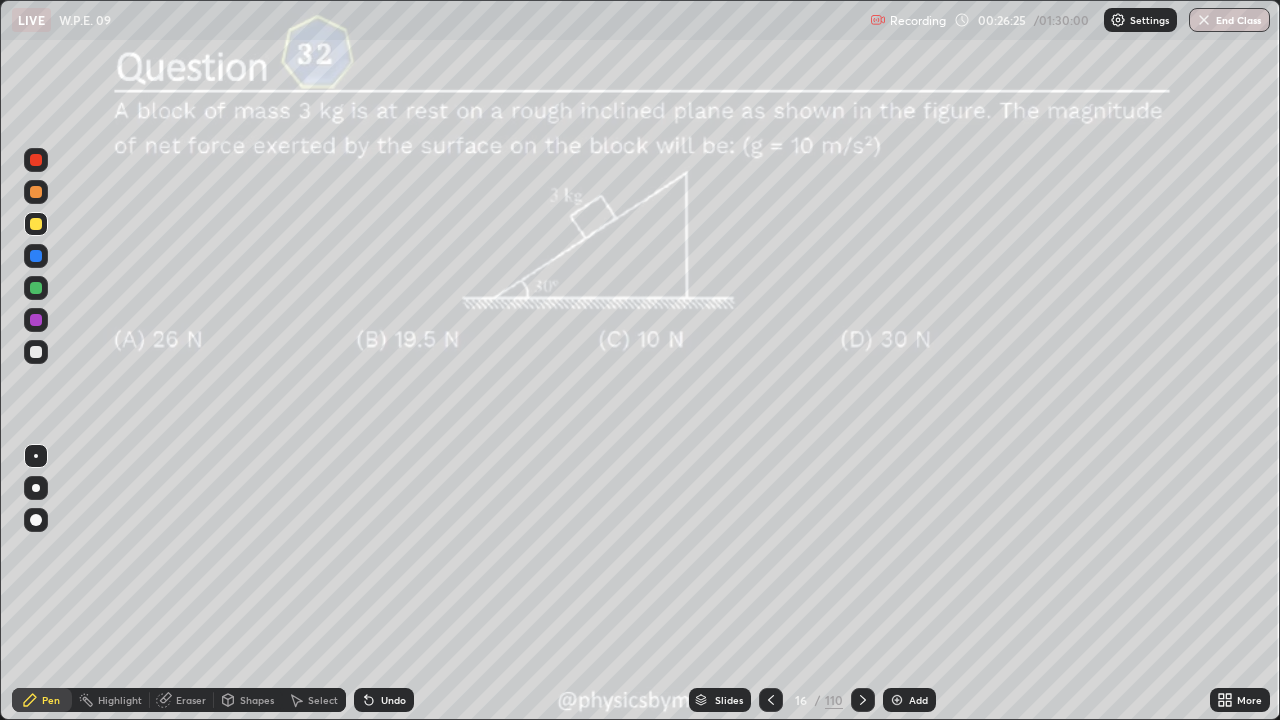 click 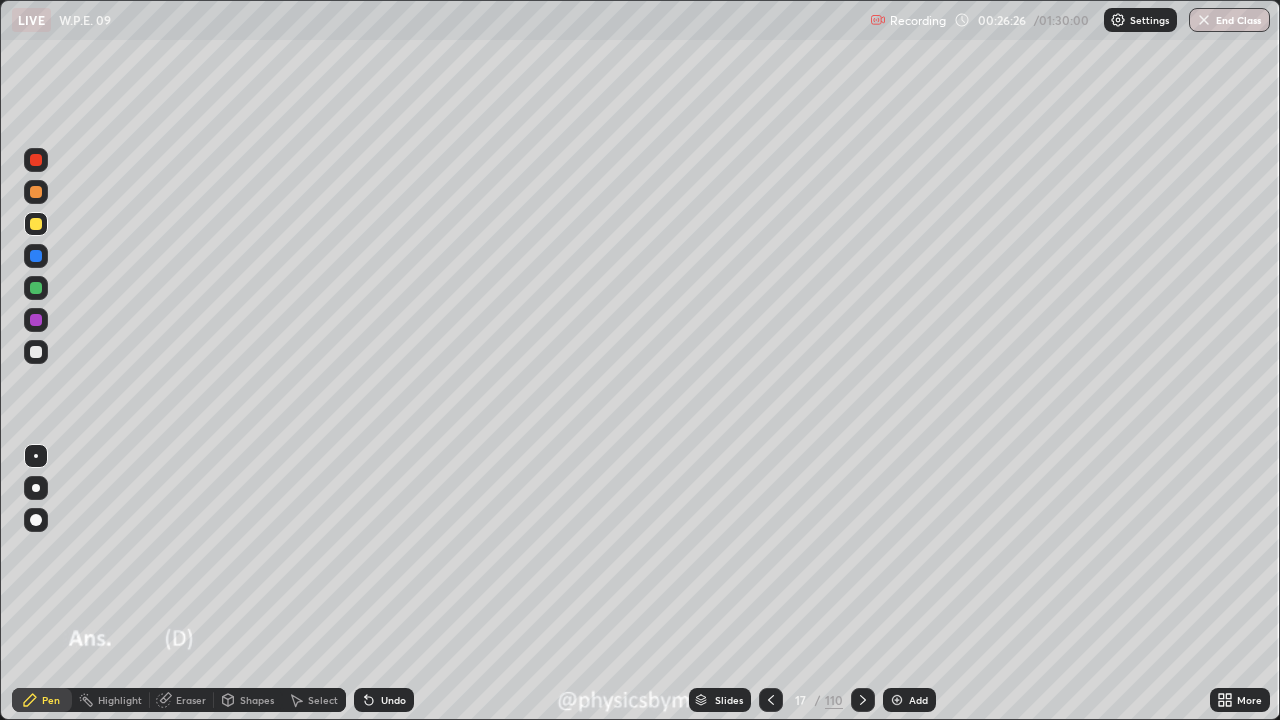 click 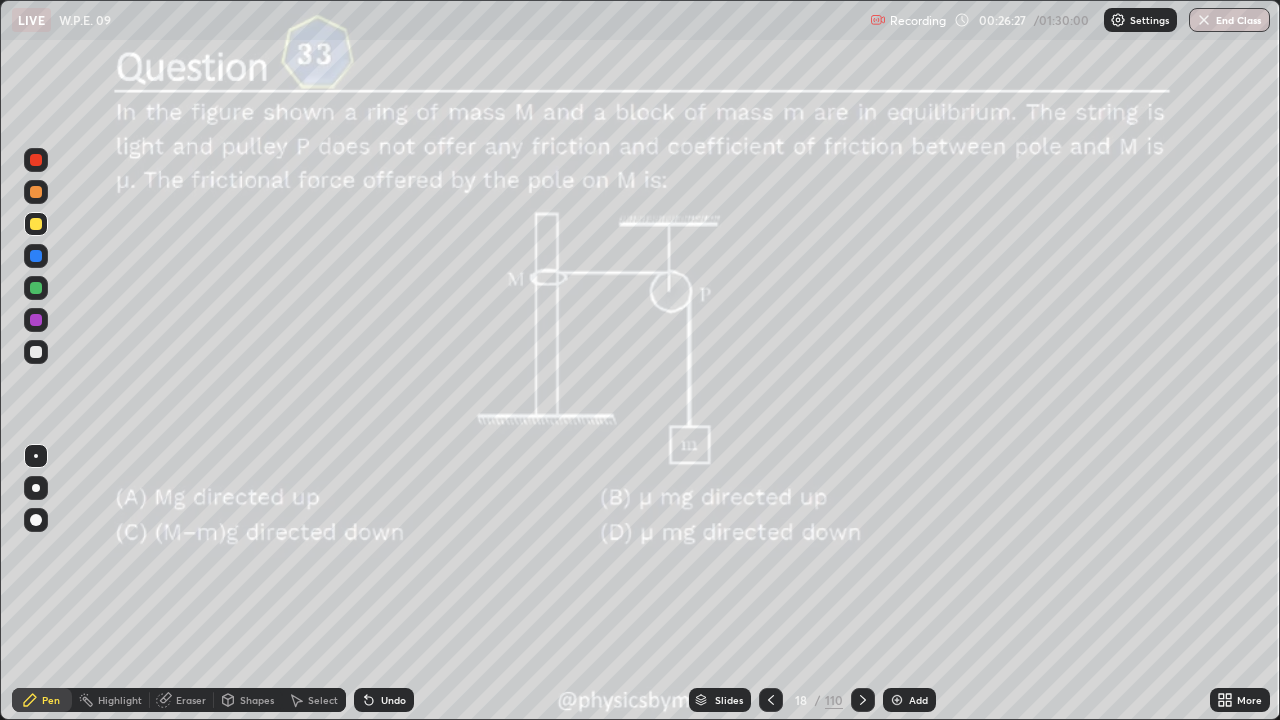 click at bounding box center (36, 288) 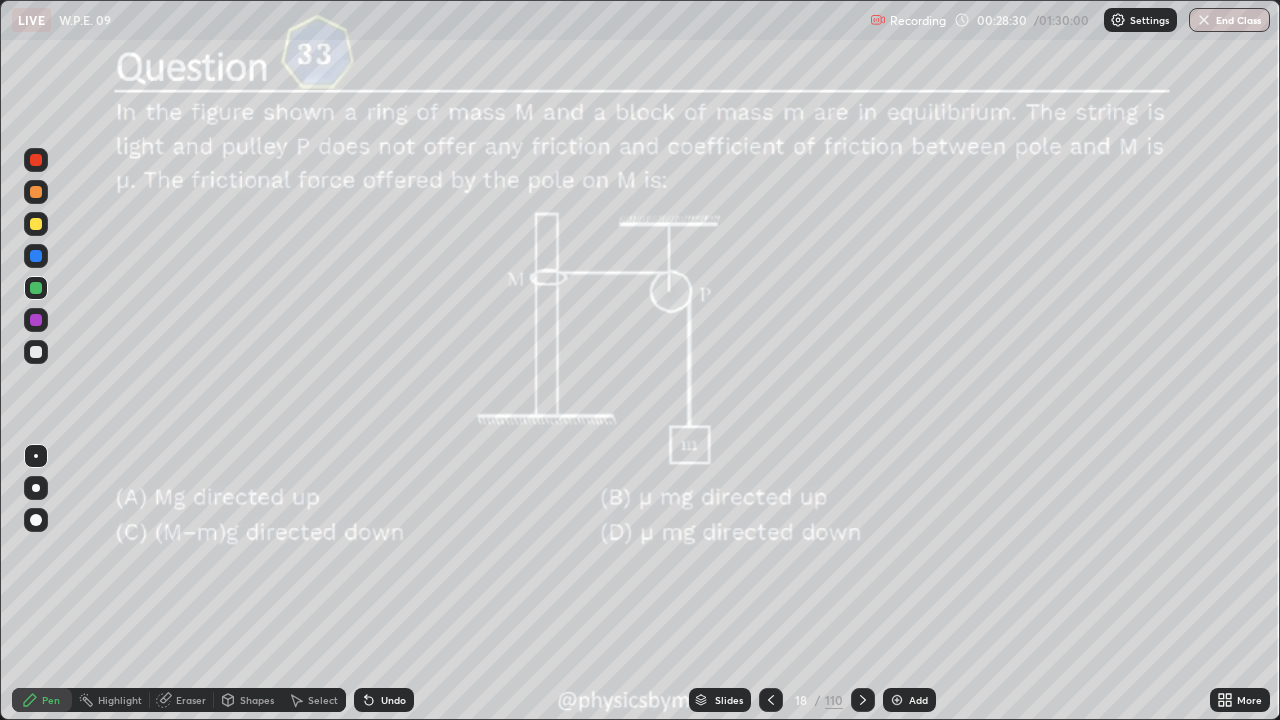 click 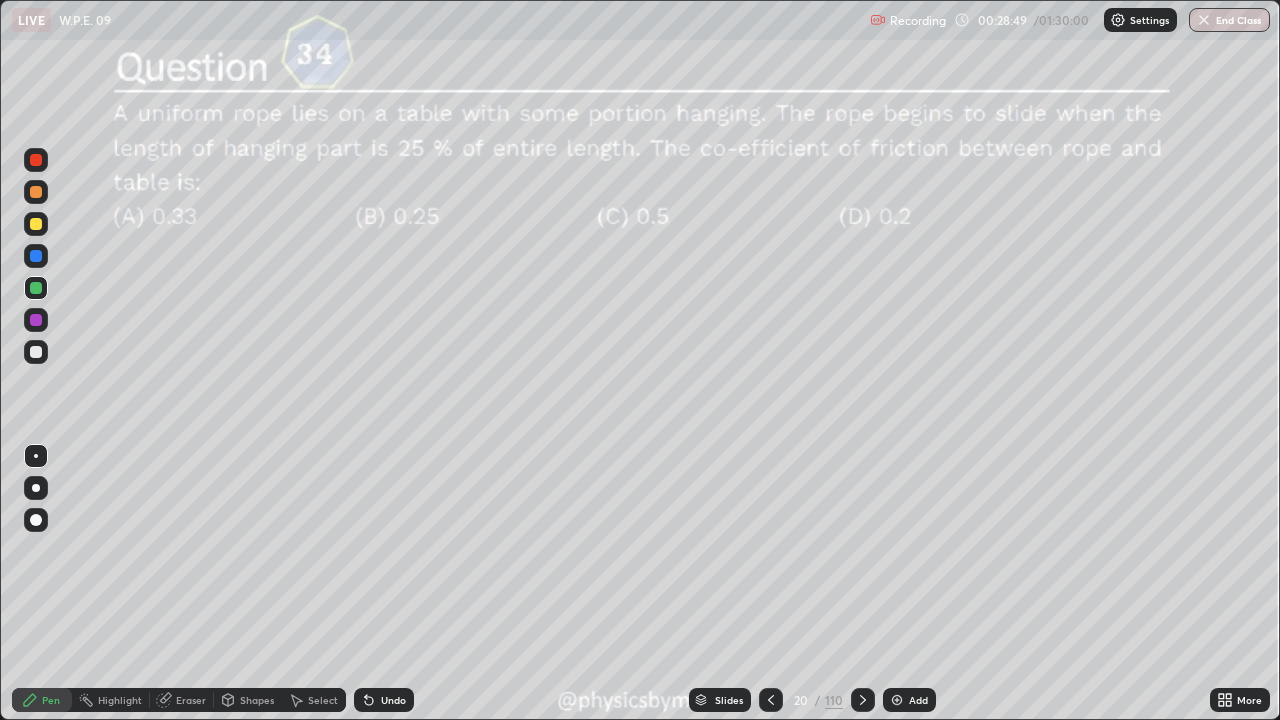 click at bounding box center (36, 224) 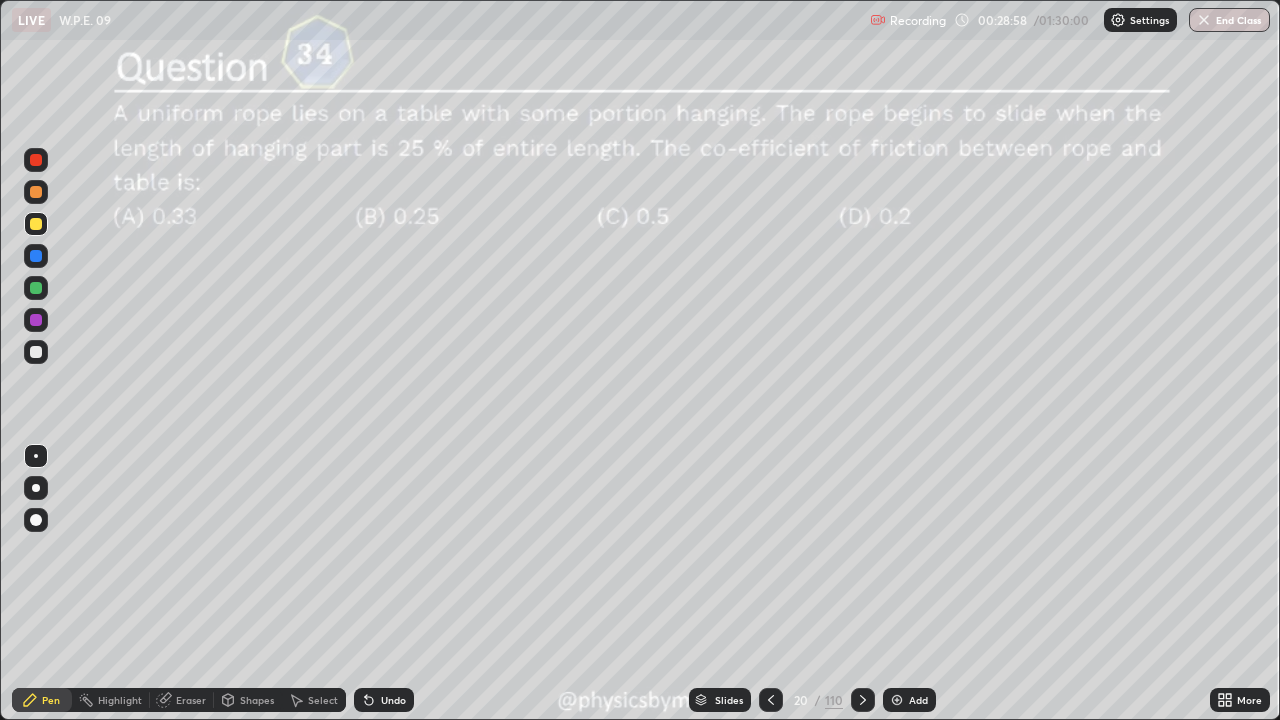 click at bounding box center [36, 352] 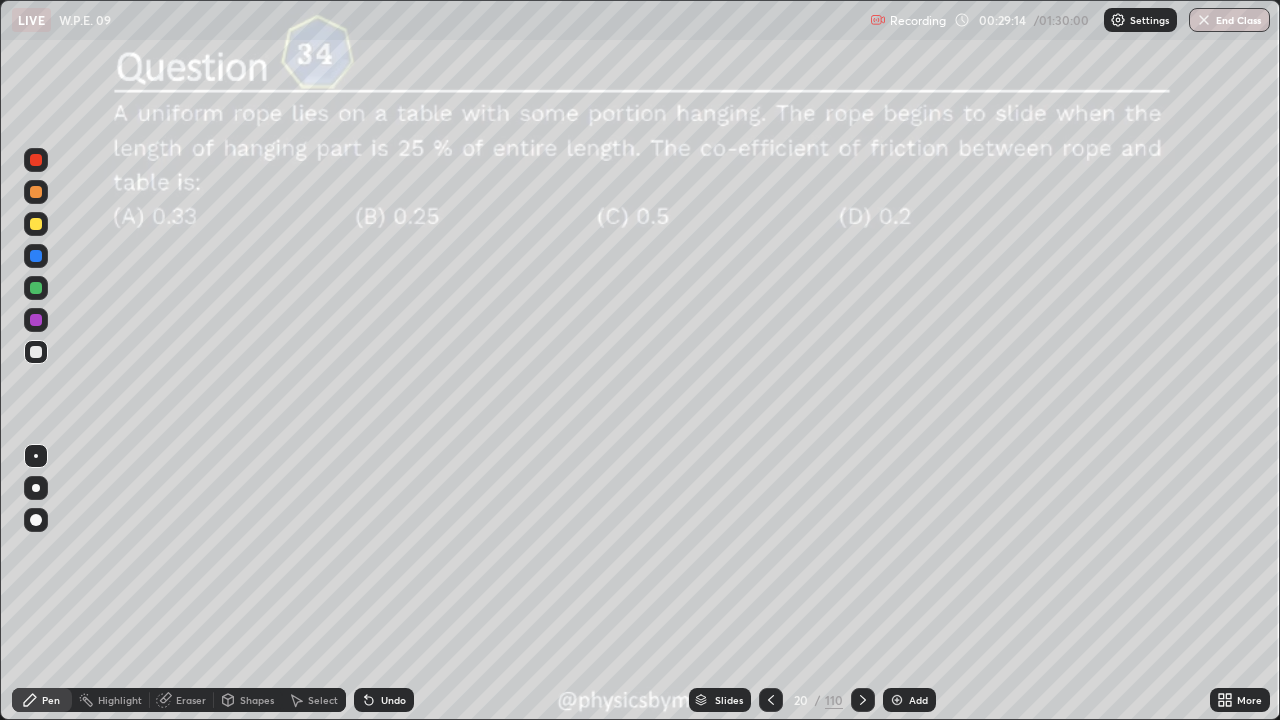 click on "Undo" at bounding box center [384, 700] 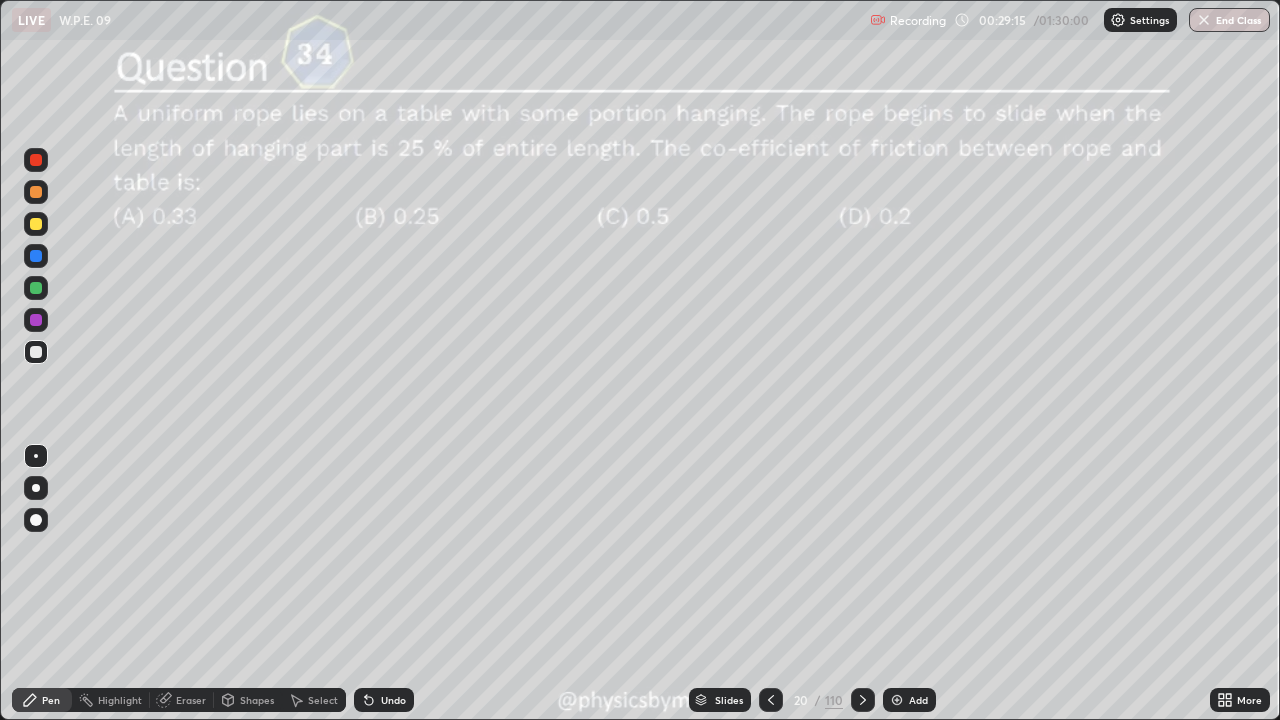 click on "Undo" at bounding box center [393, 700] 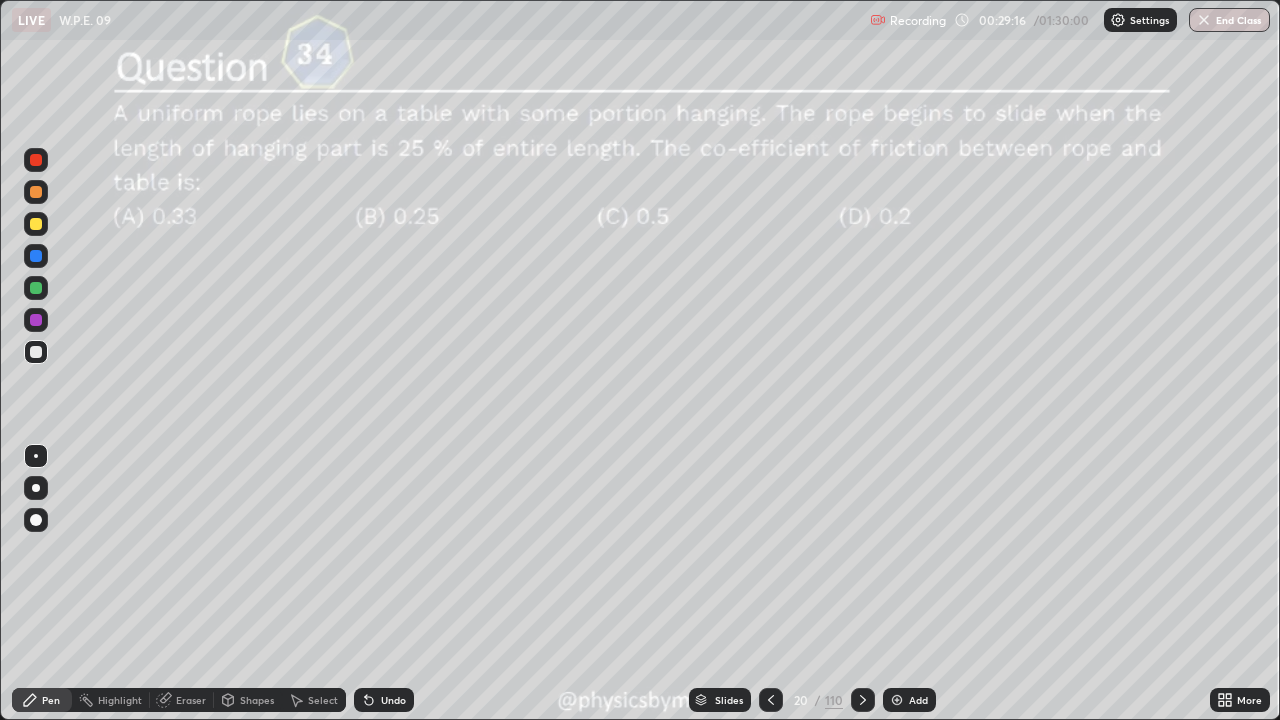 click on "Undo" at bounding box center [393, 700] 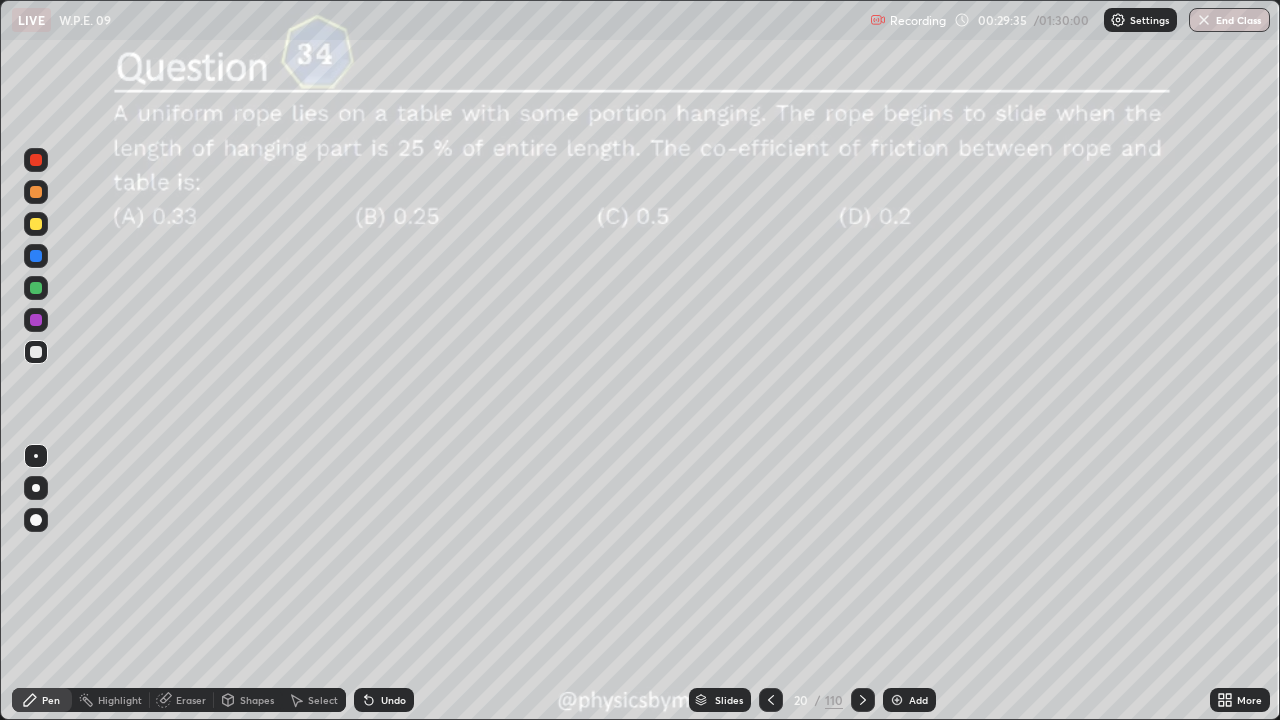 click at bounding box center [36, 288] 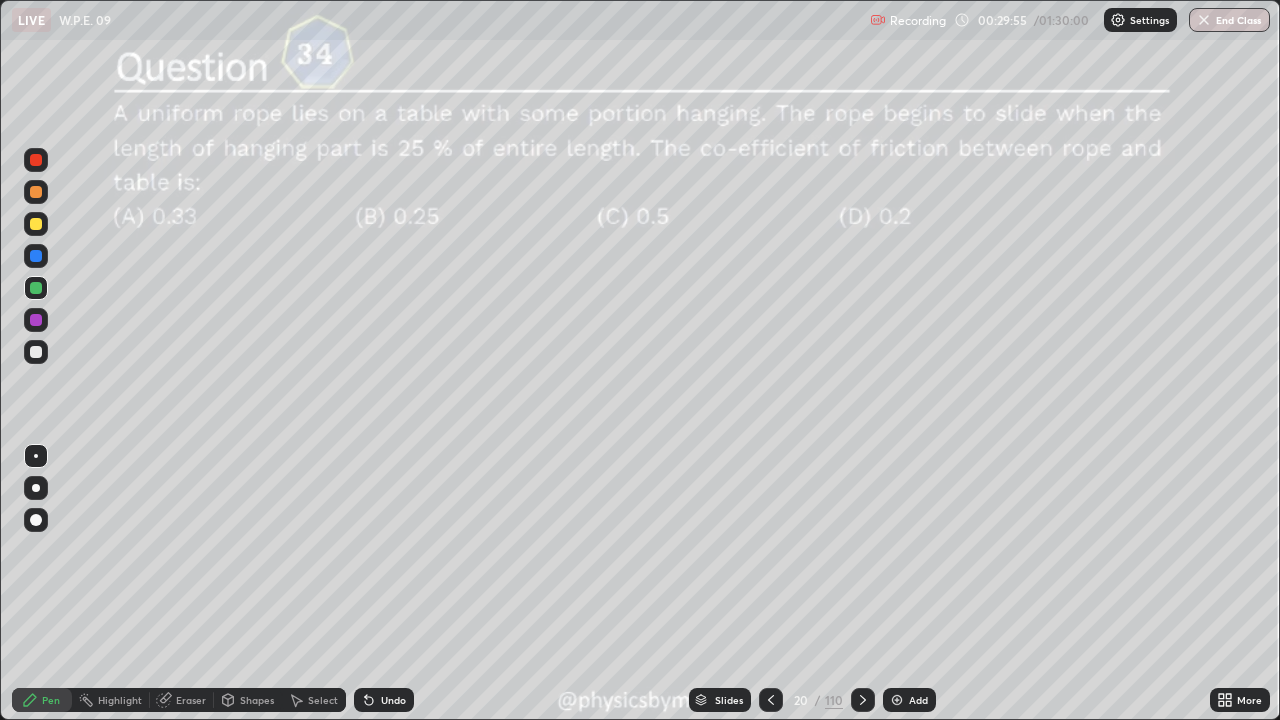 click on "Undo" at bounding box center (393, 700) 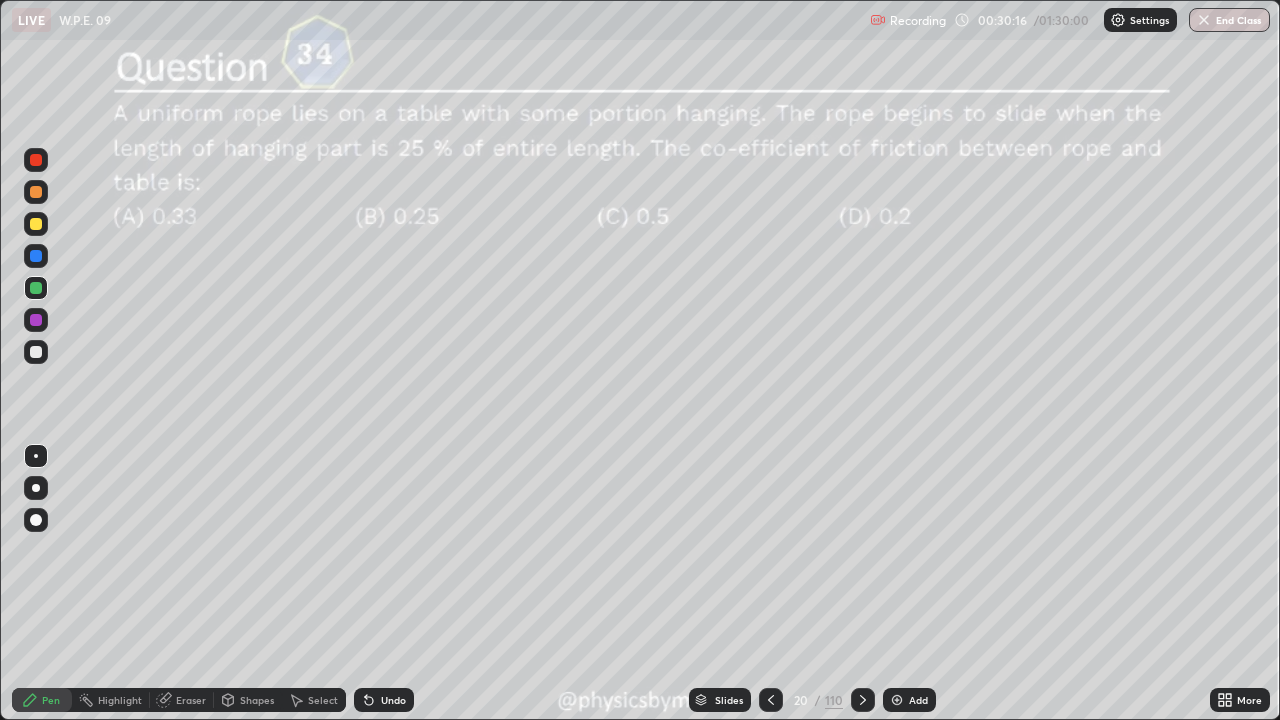 click at bounding box center [36, 352] 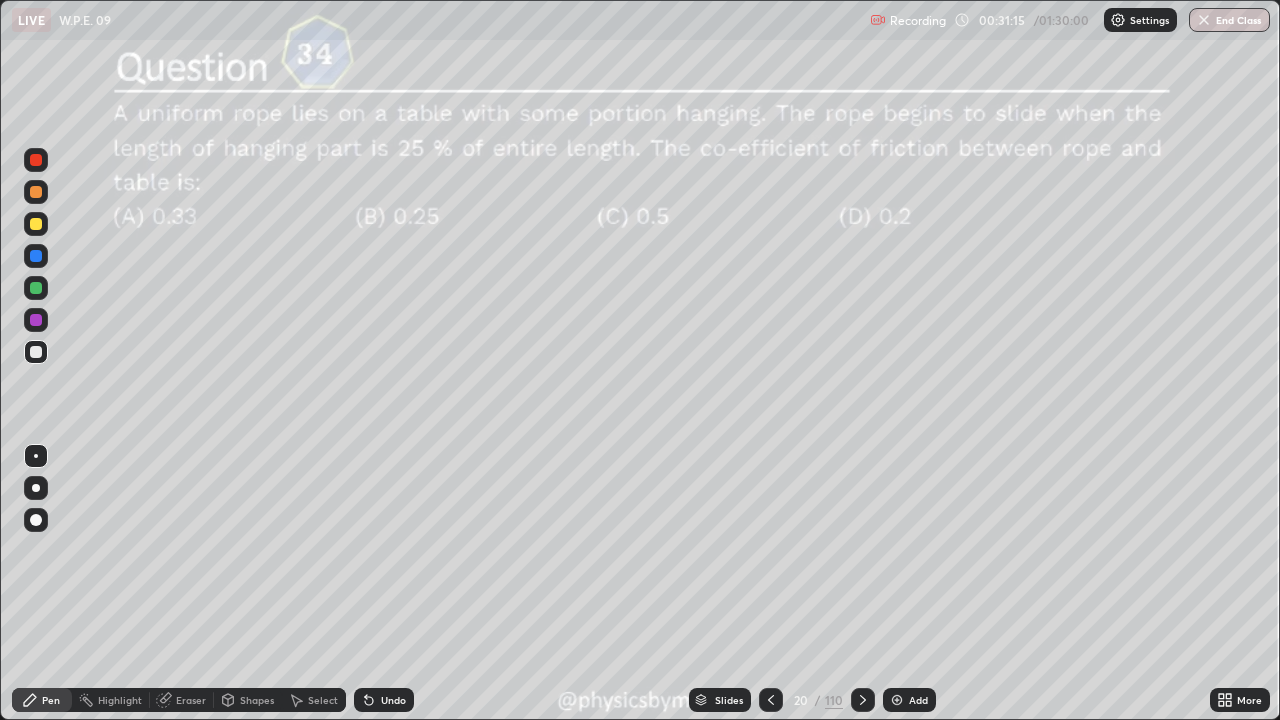 click 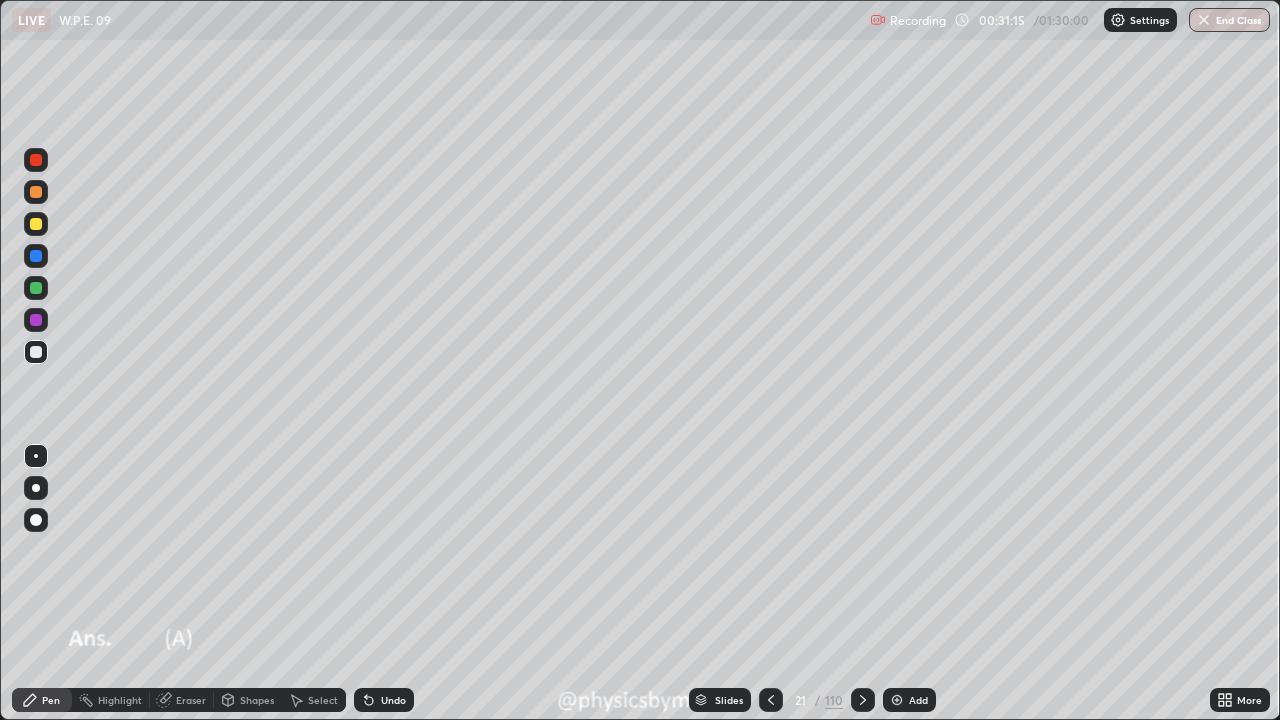 click 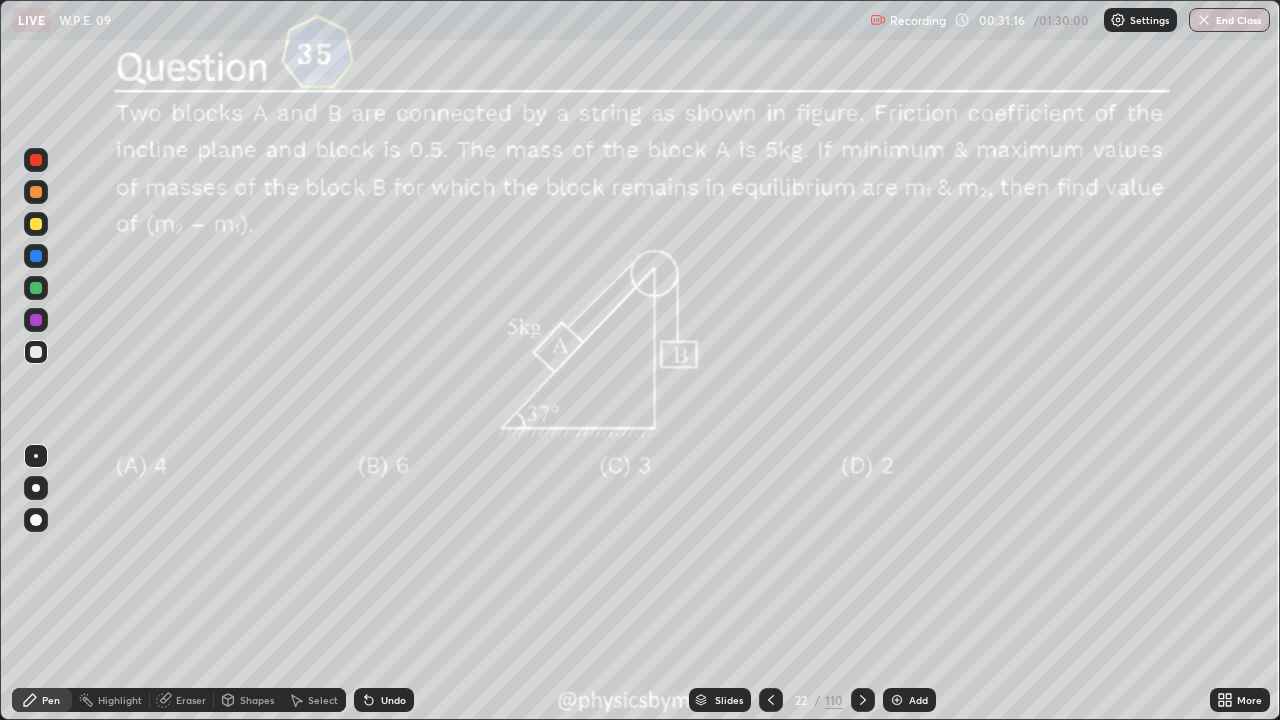 click at bounding box center [36, 288] 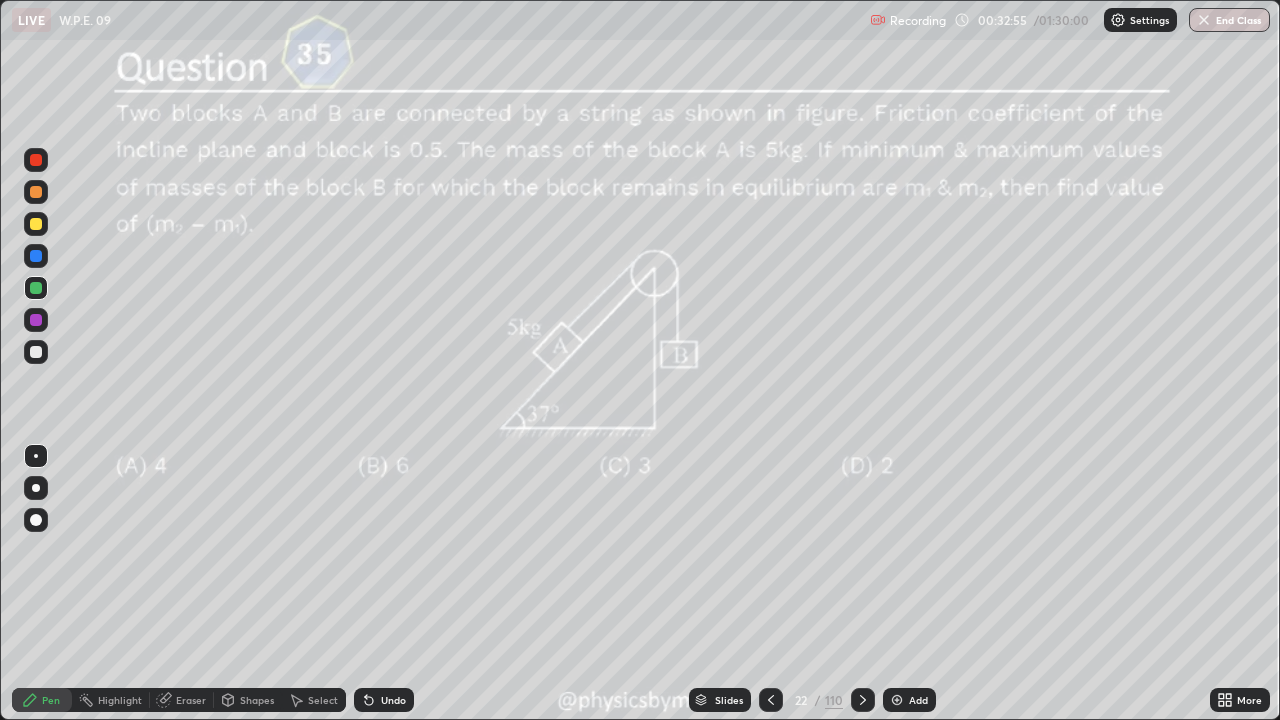 click at bounding box center (36, 224) 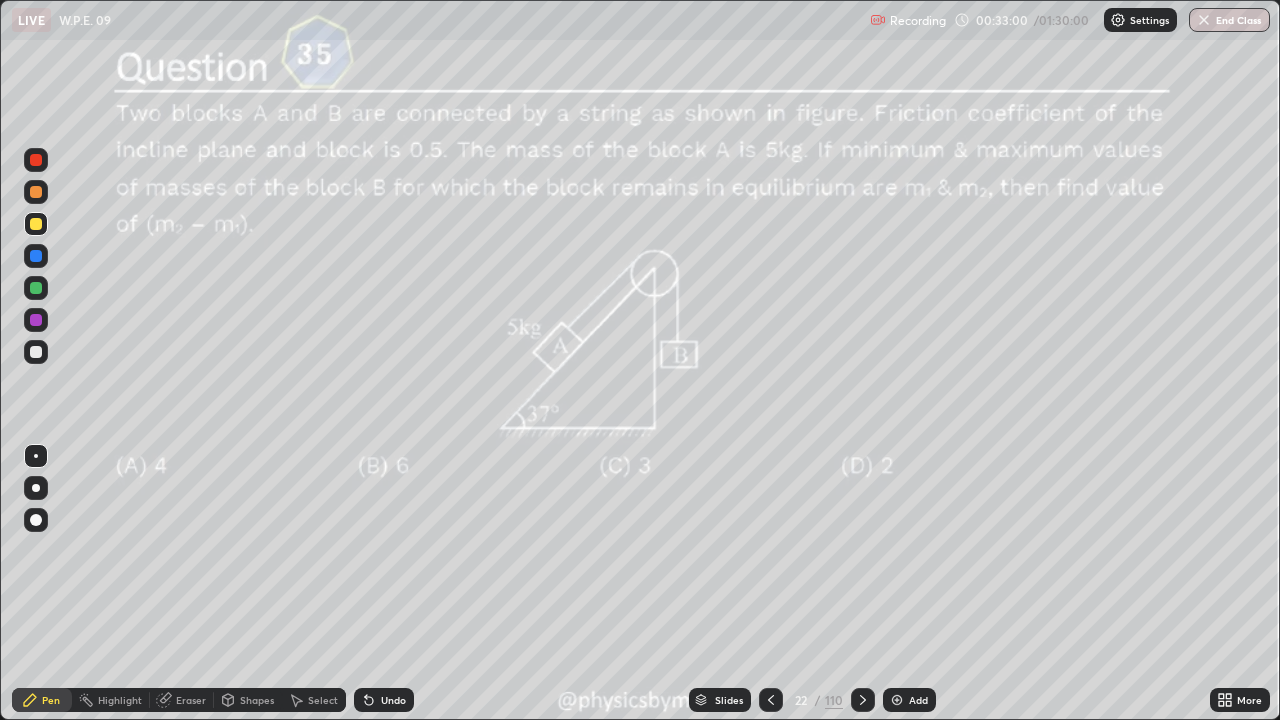 click on "Undo" at bounding box center (393, 700) 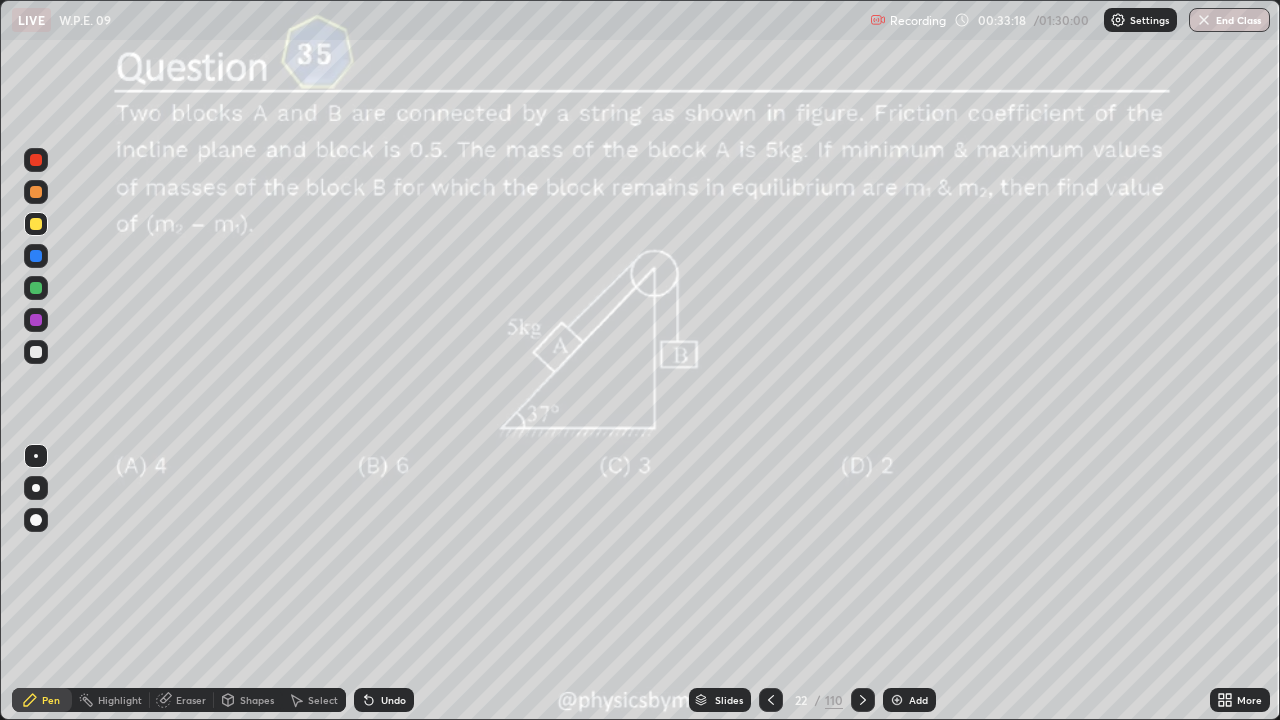 click on "Undo" at bounding box center [384, 700] 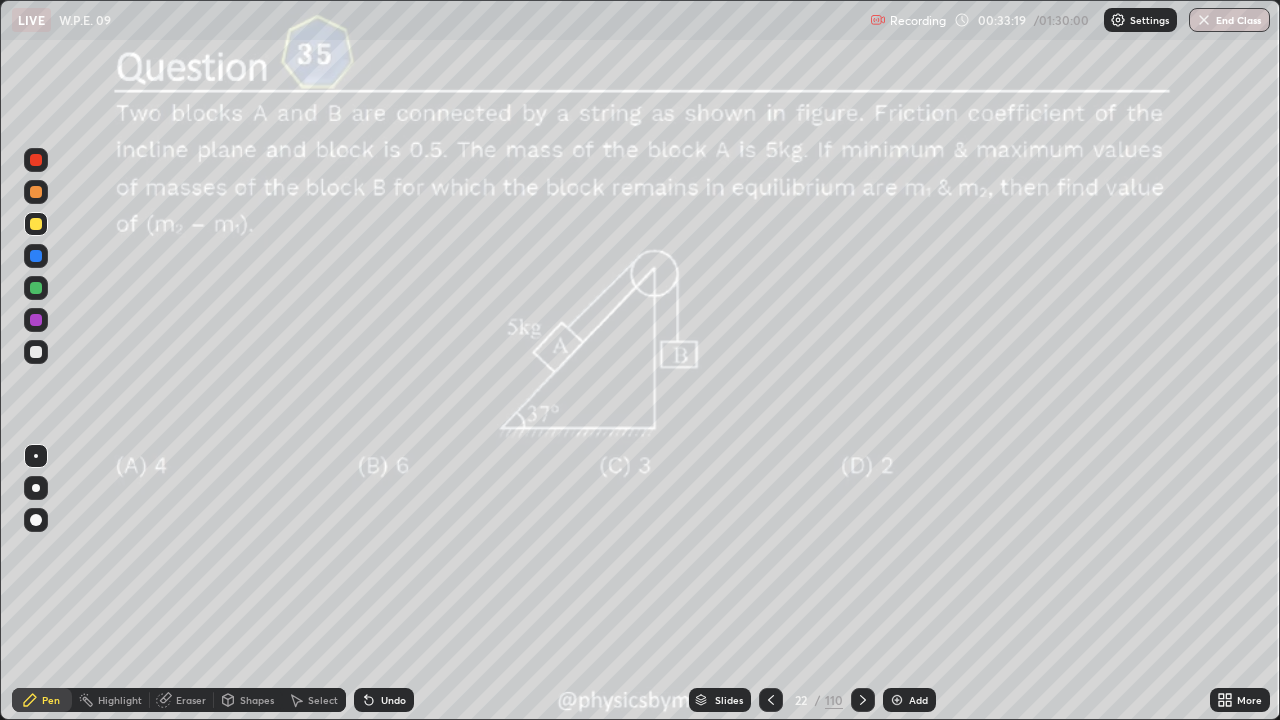 click on "Undo" at bounding box center (384, 700) 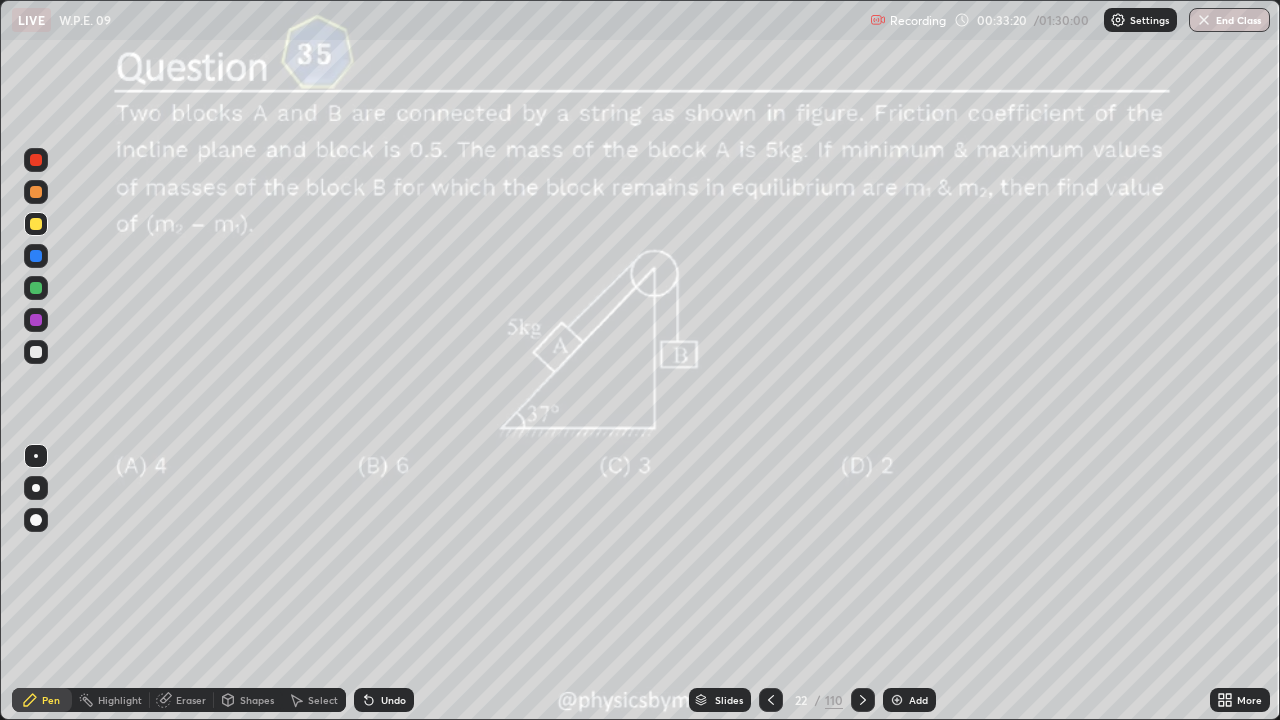 click on "Undo" at bounding box center [384, 700] 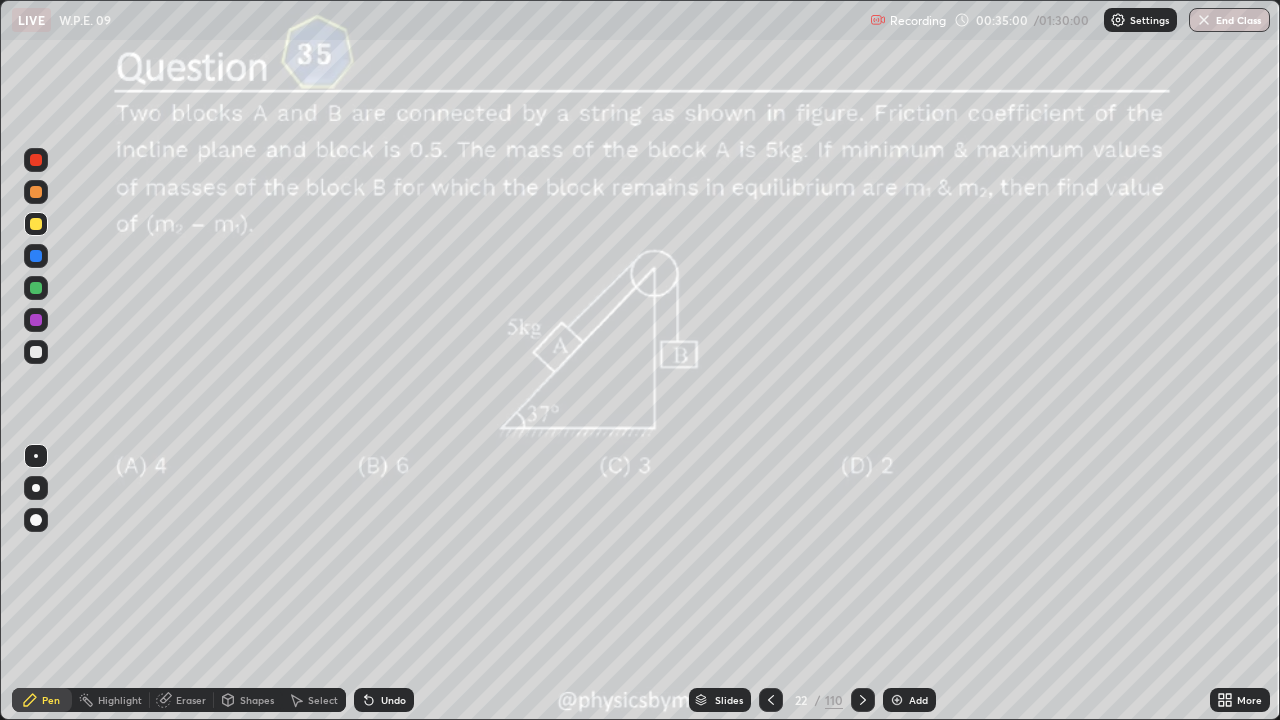 click 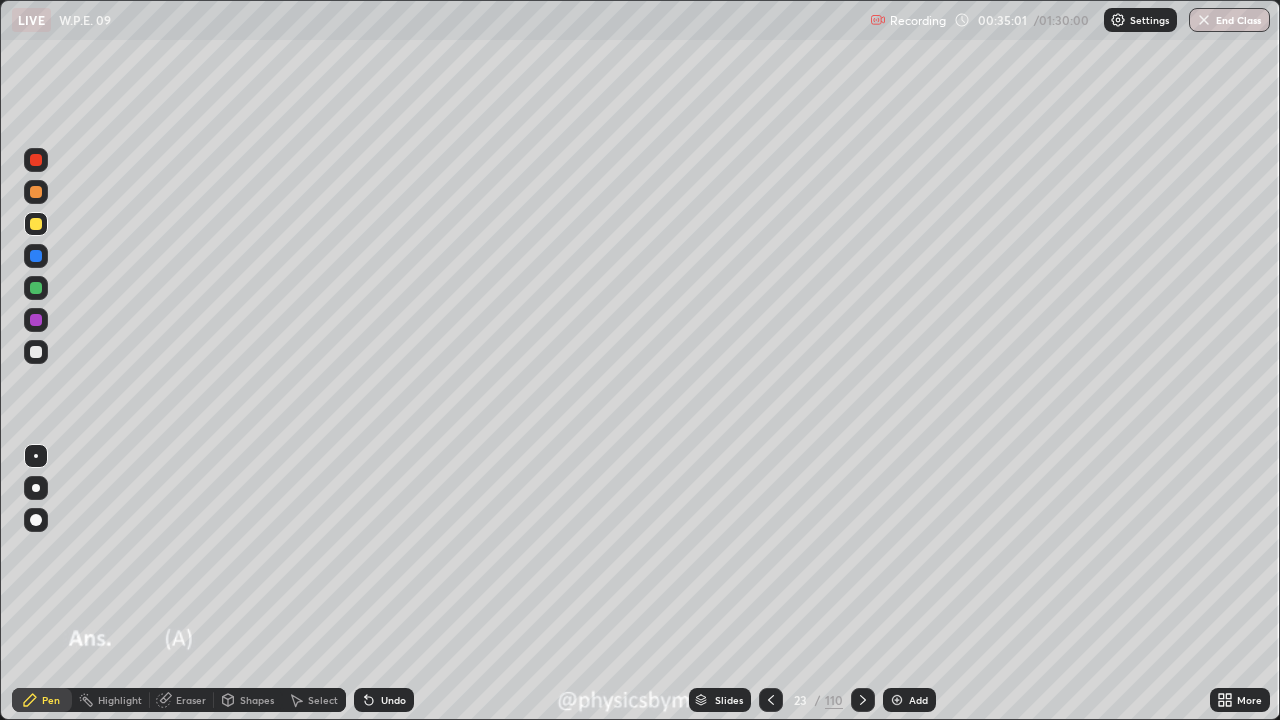click 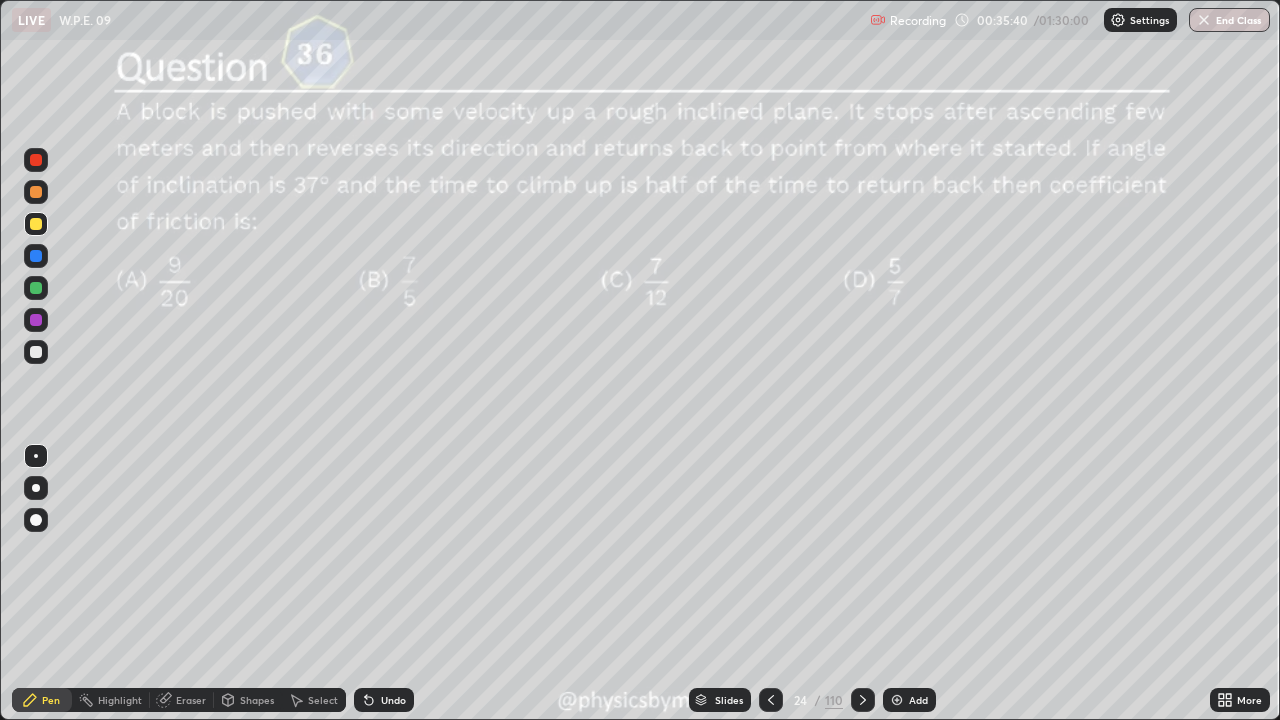 click at bounding box center [36, 352] 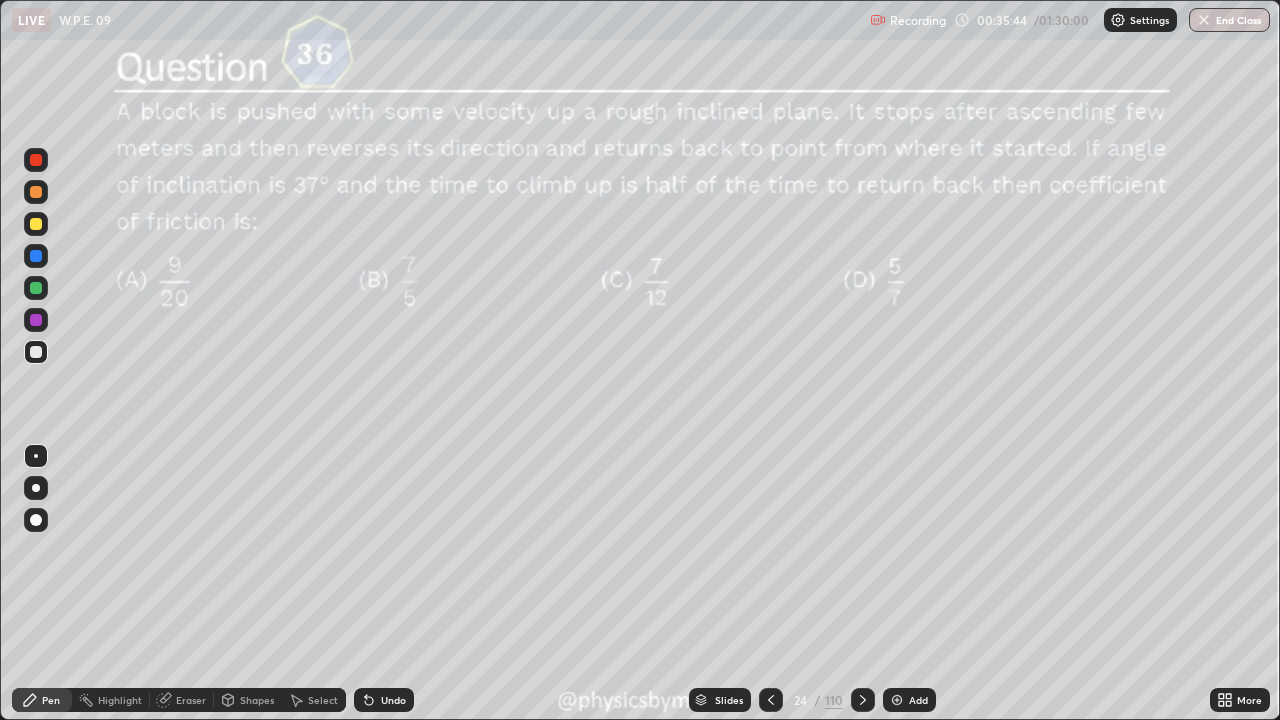 click on "Undo" at bounding box center [384, 700] 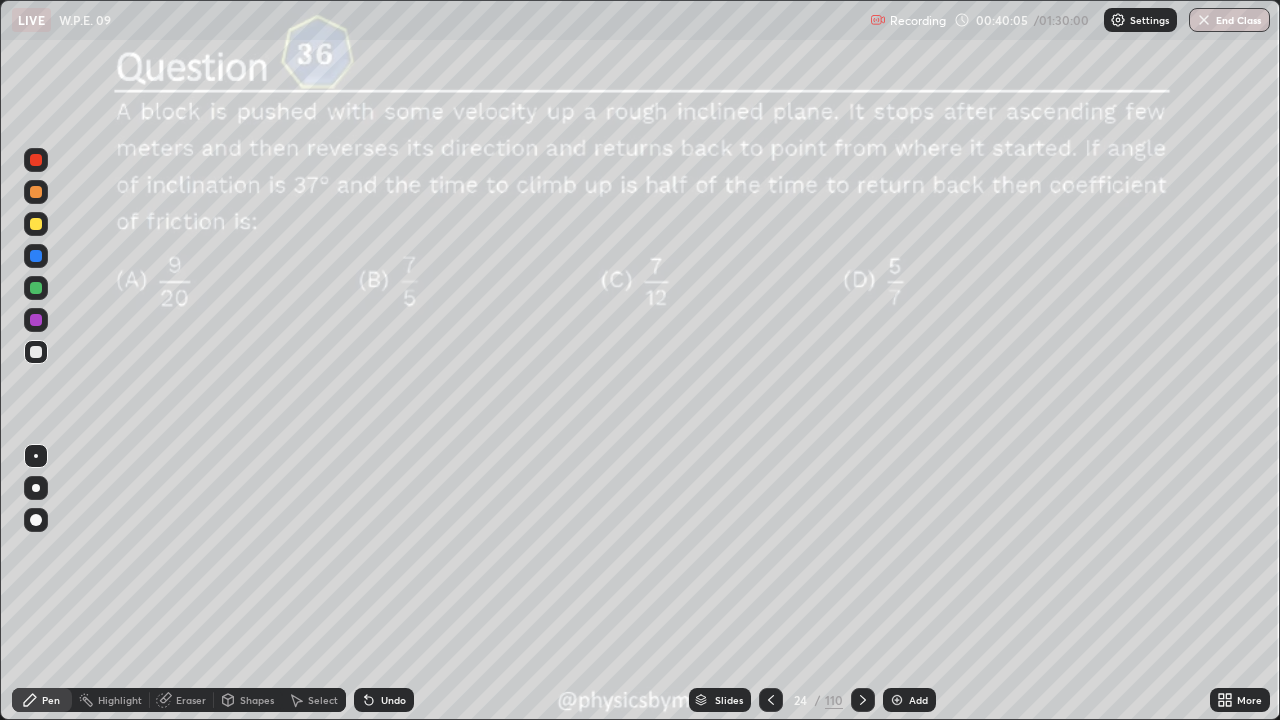 click at bounding box center [36, 288] 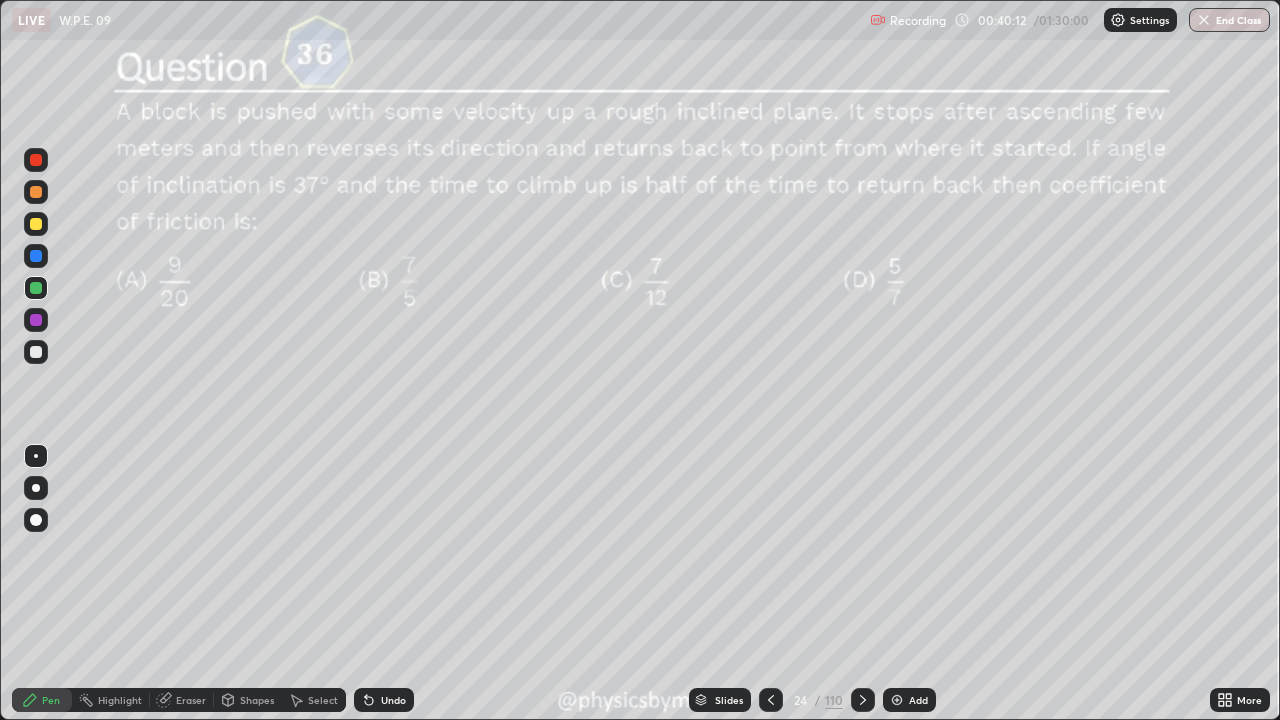 click on "Undo" at bounding box center (384, 700) 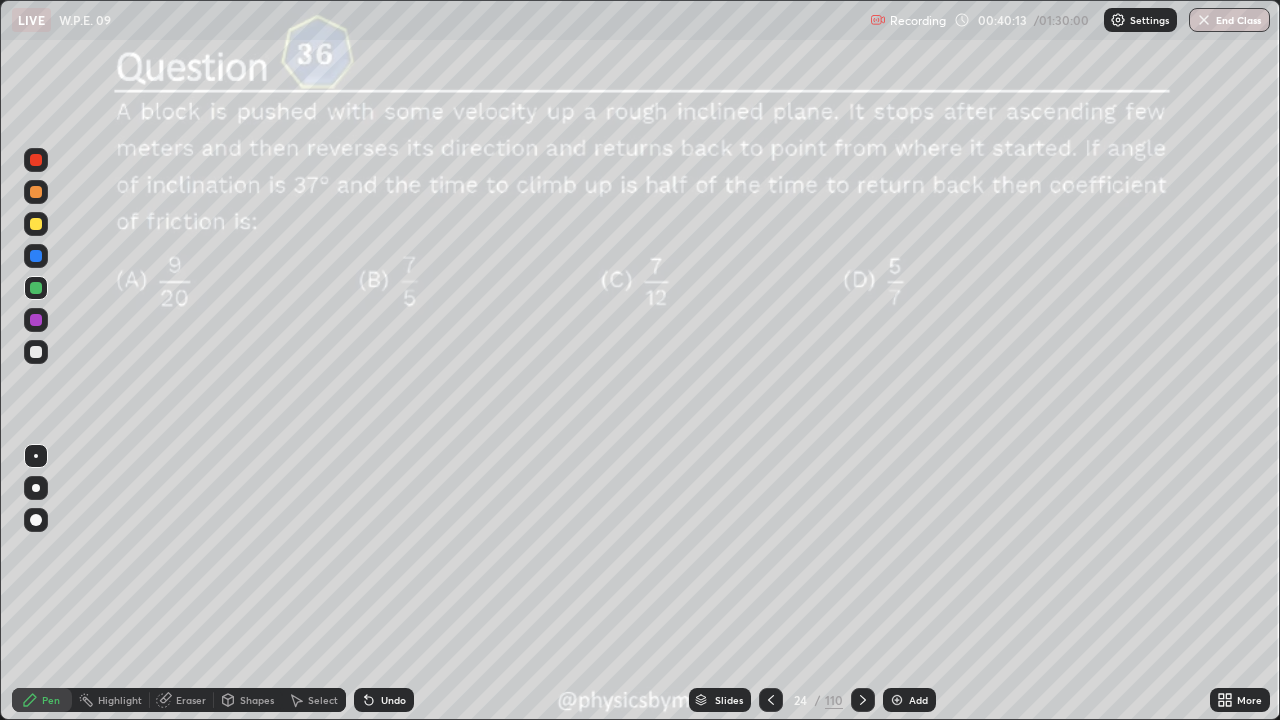 click on "Undo" at bounding box center (384, 700) 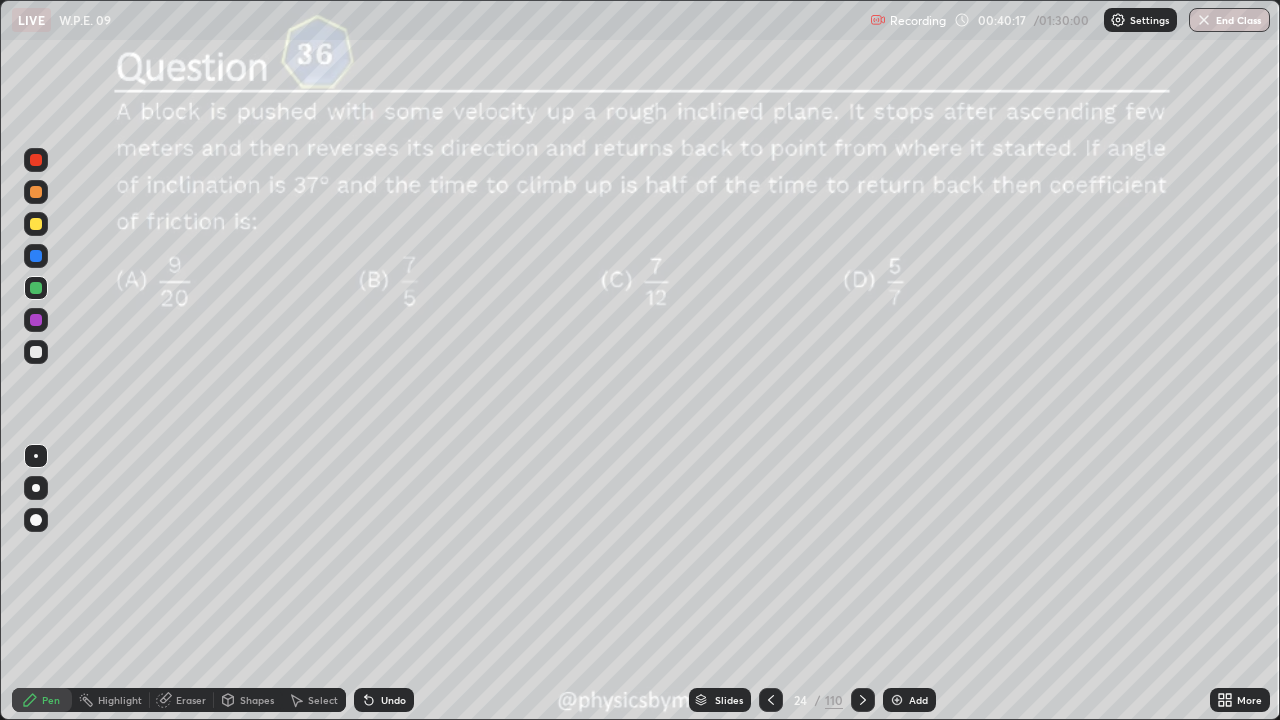click at bounding box center [36, 352] 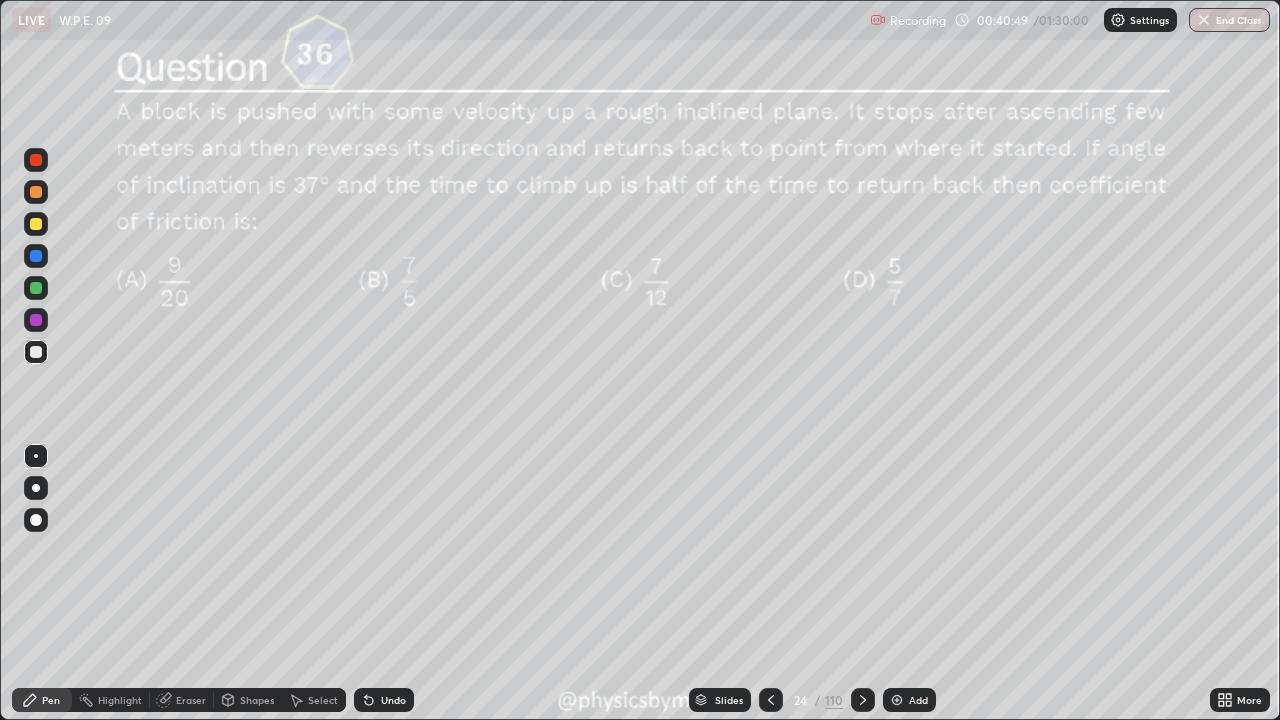 click at bounding box center (36, 288) 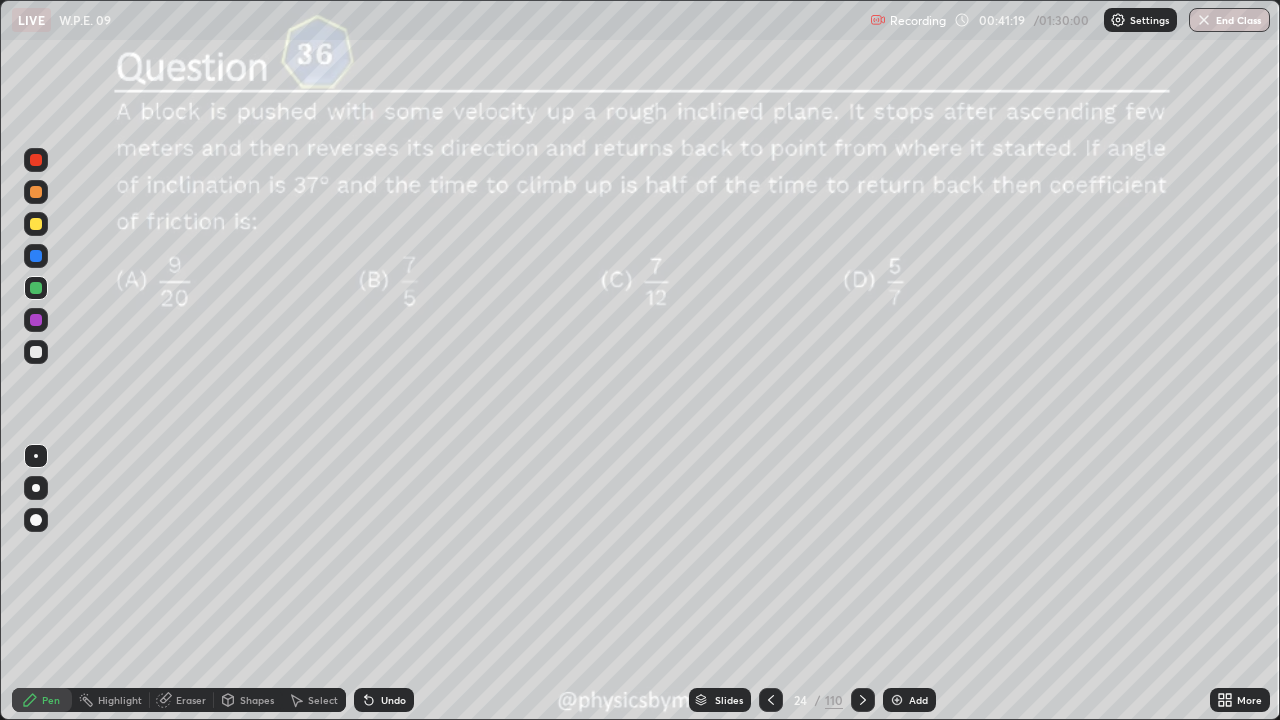 click 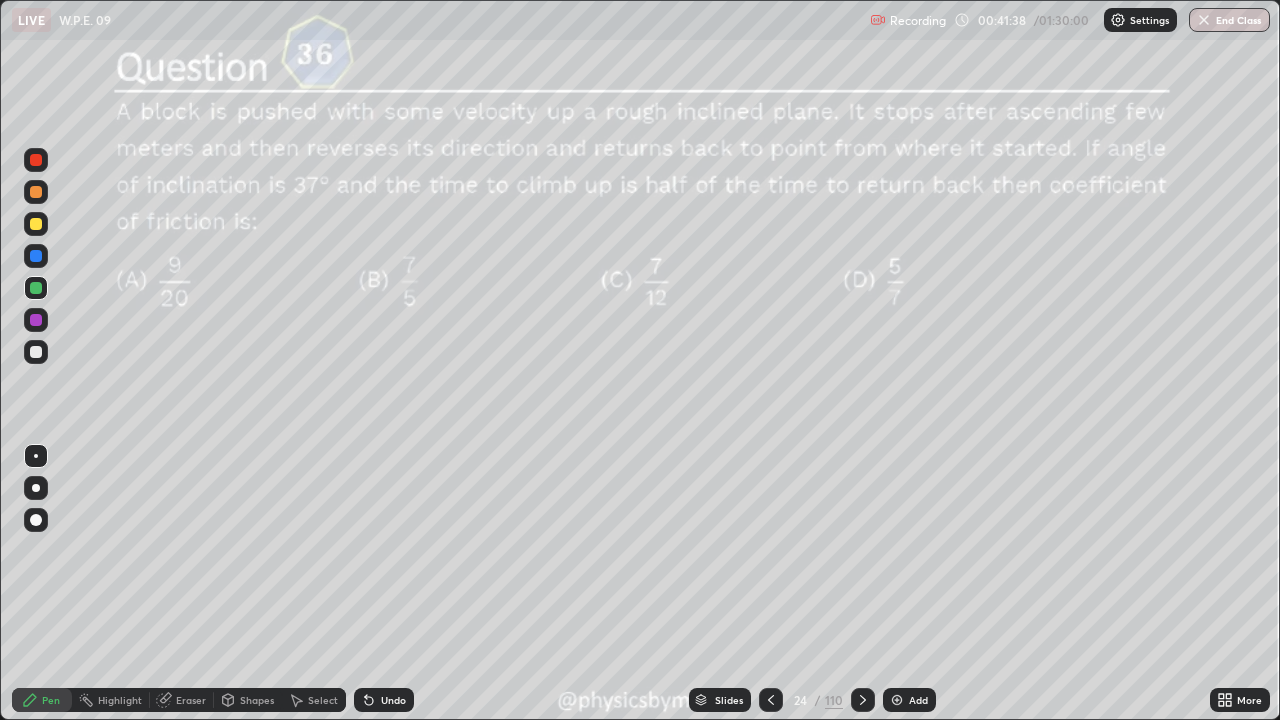 click 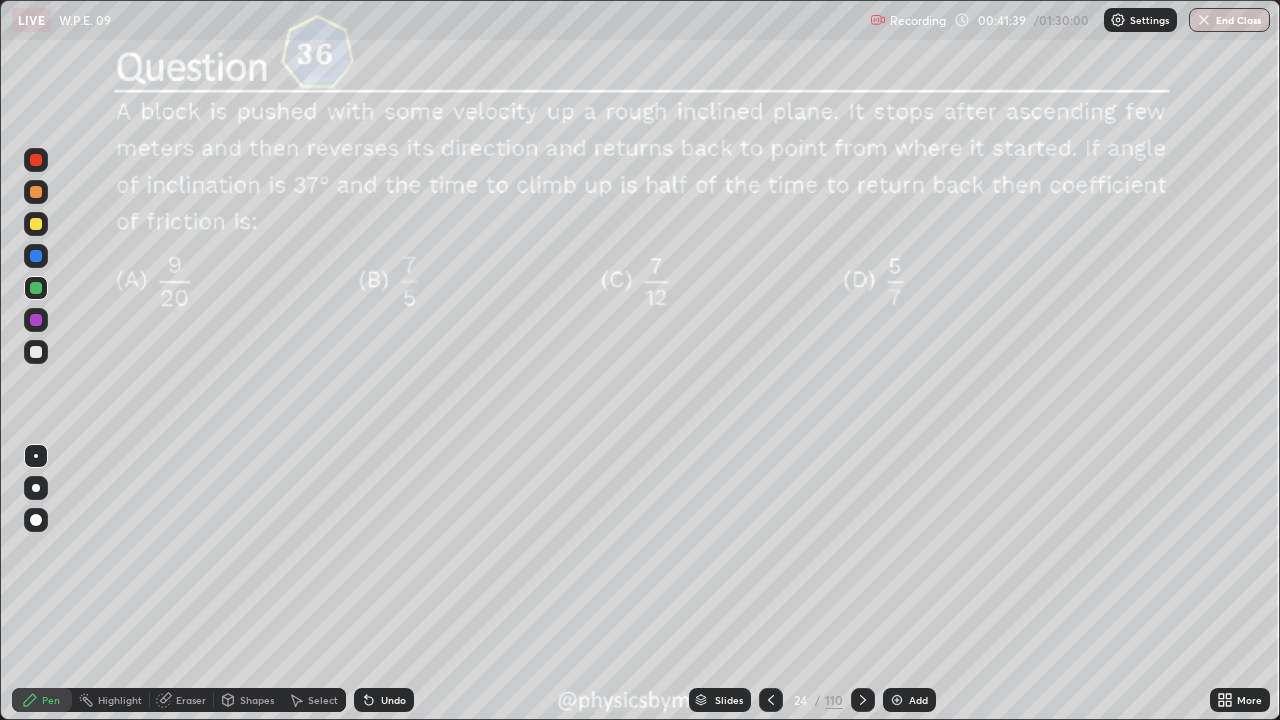 click on "Undo" at bounding box center [393, 700] 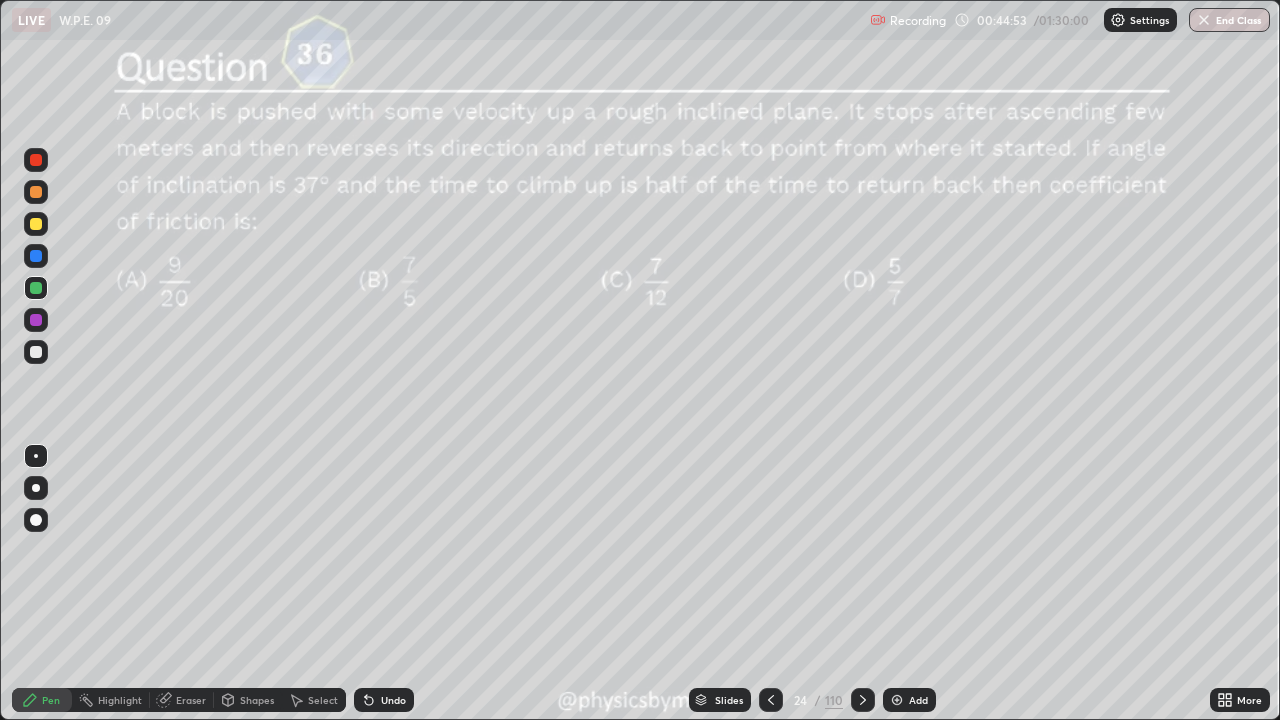 click on "110" at bounding box center [834, 700] 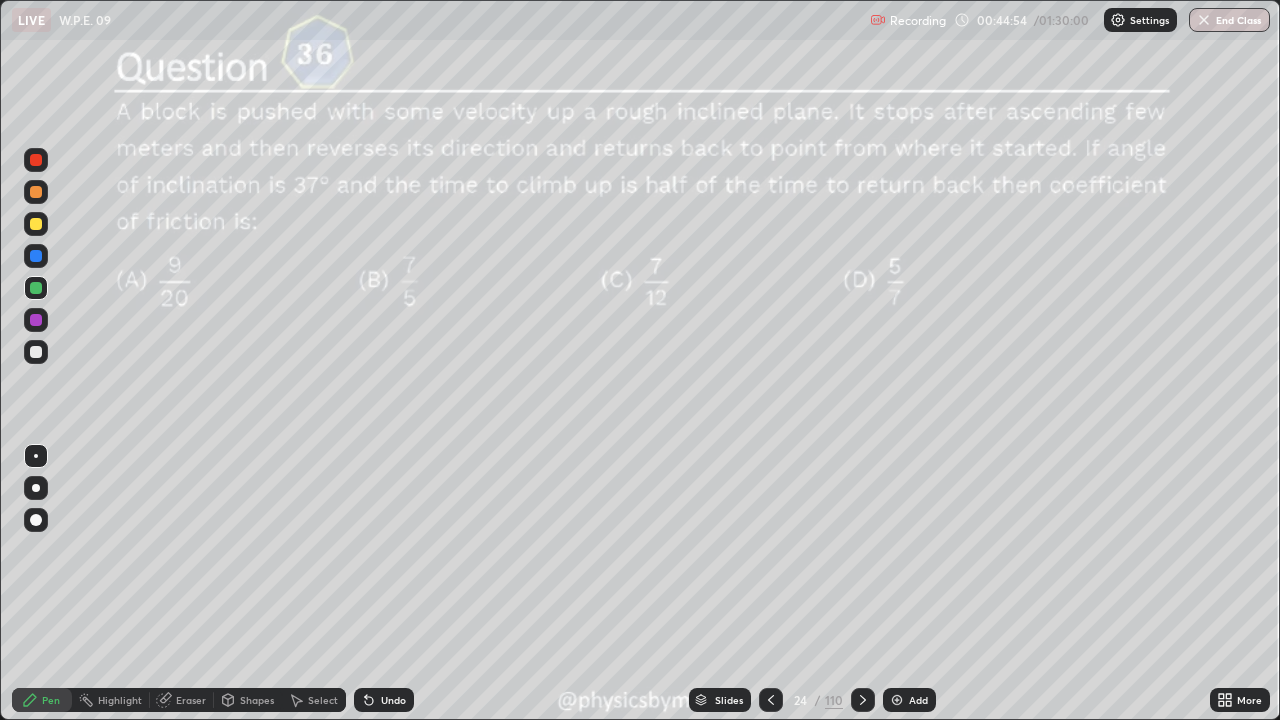 scroll, scrollTop: 0, scrollLeft: 0, axis: both 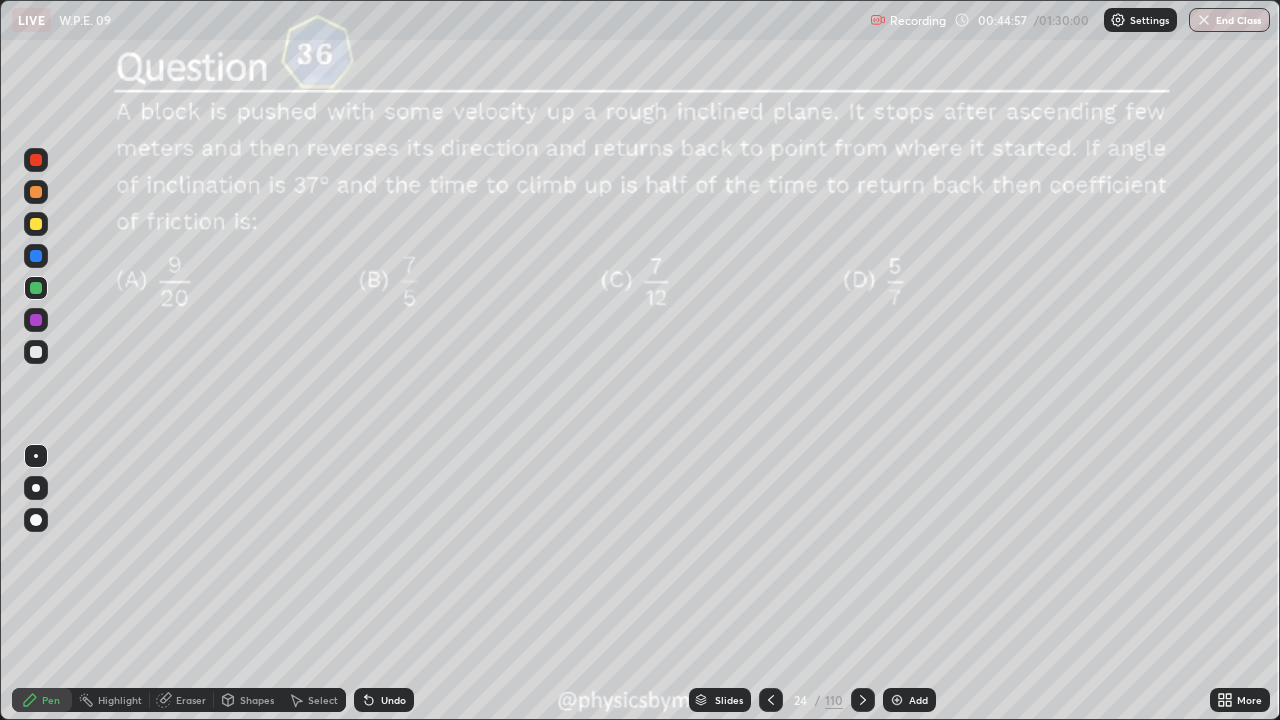 click 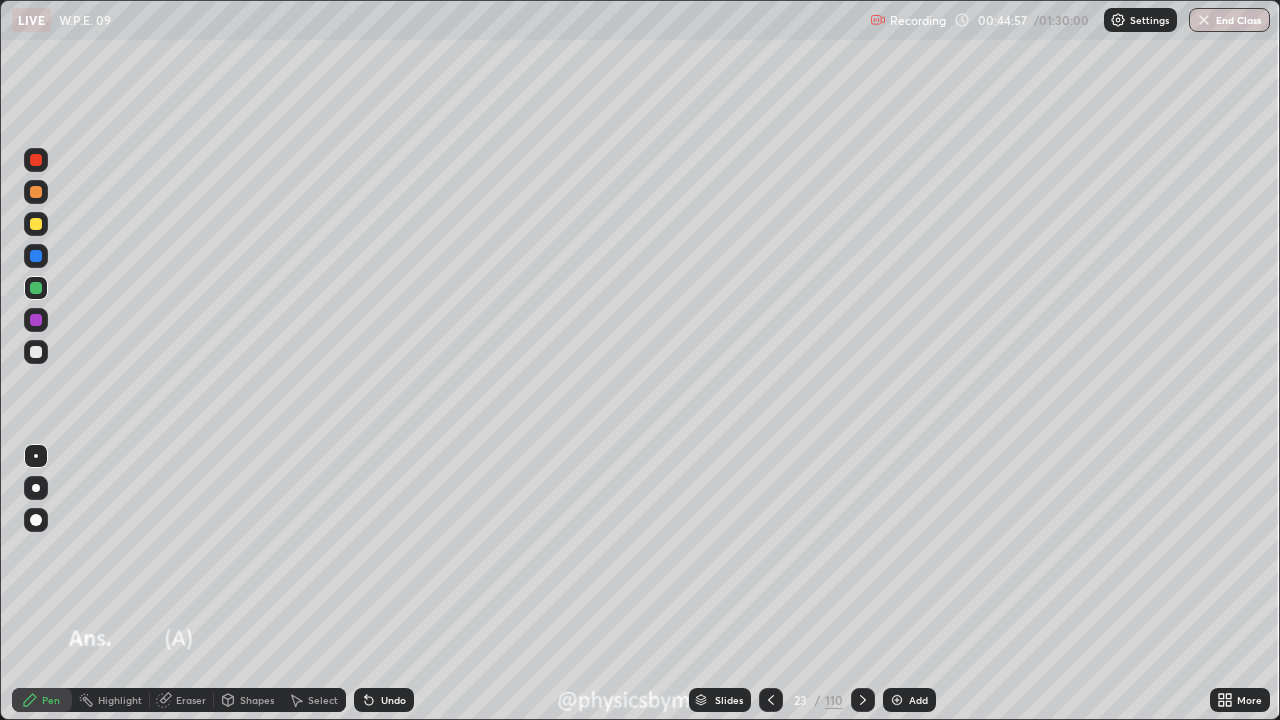 click 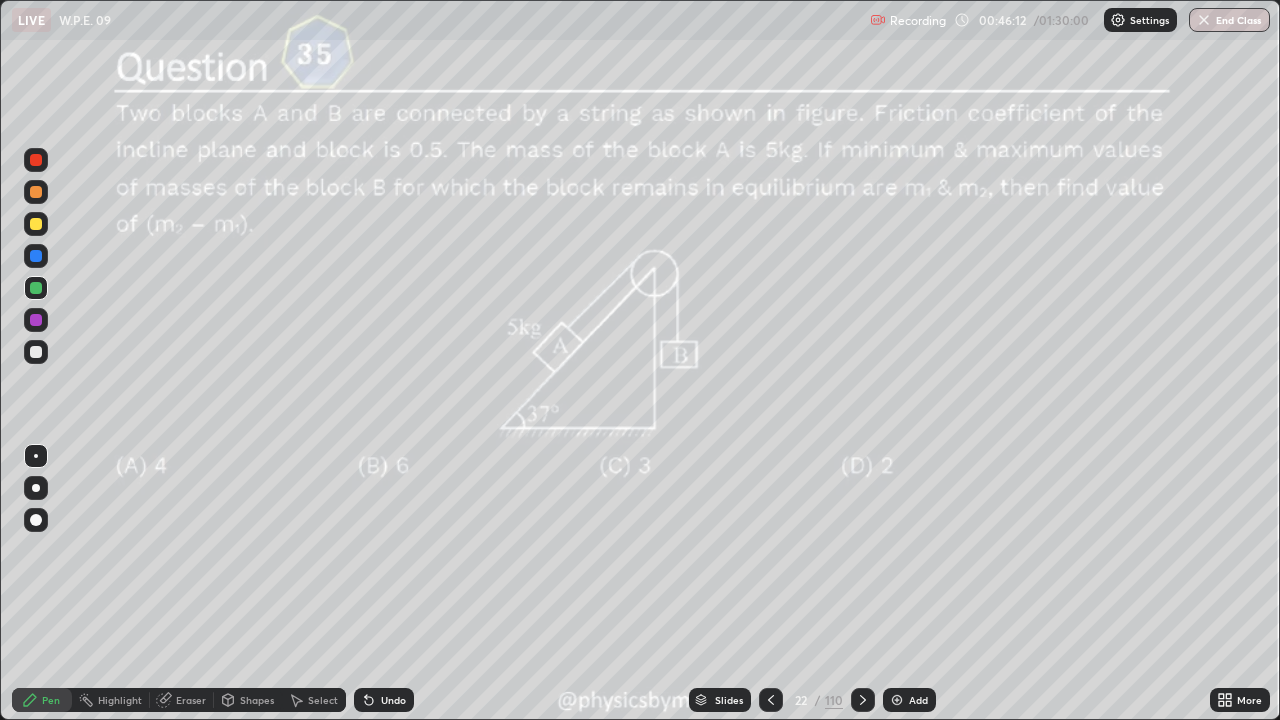 click 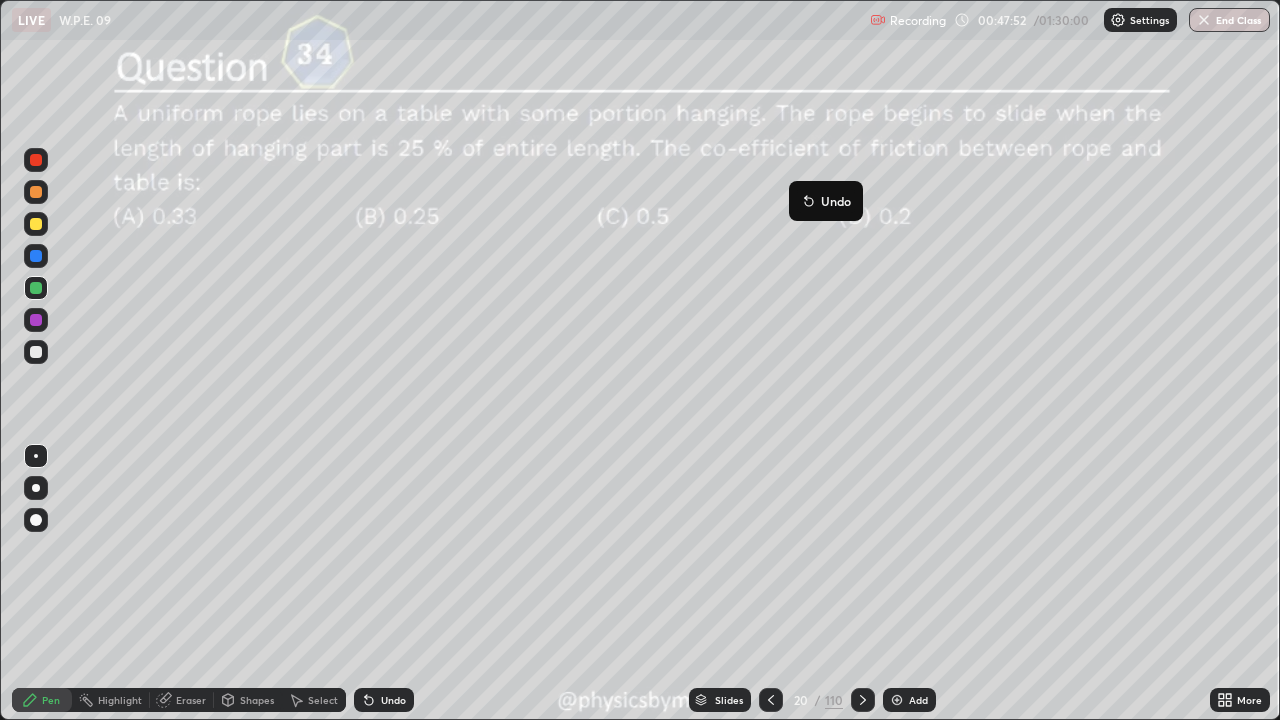 click 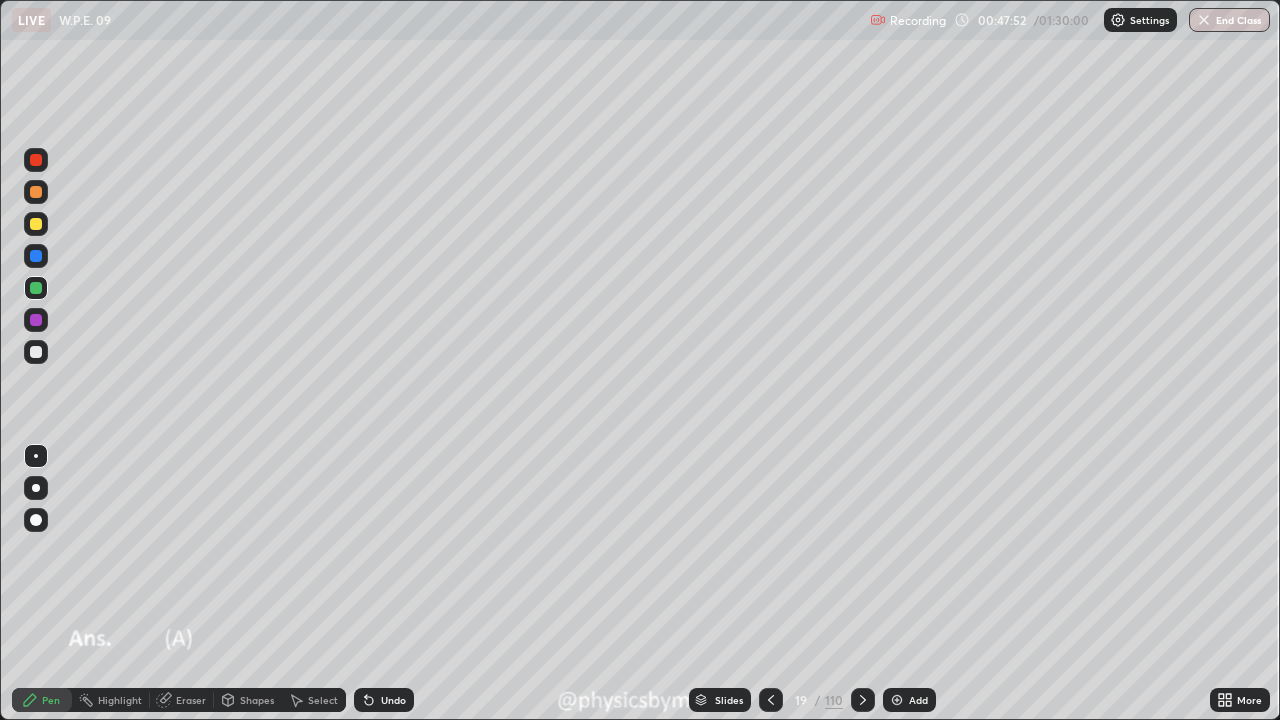 click 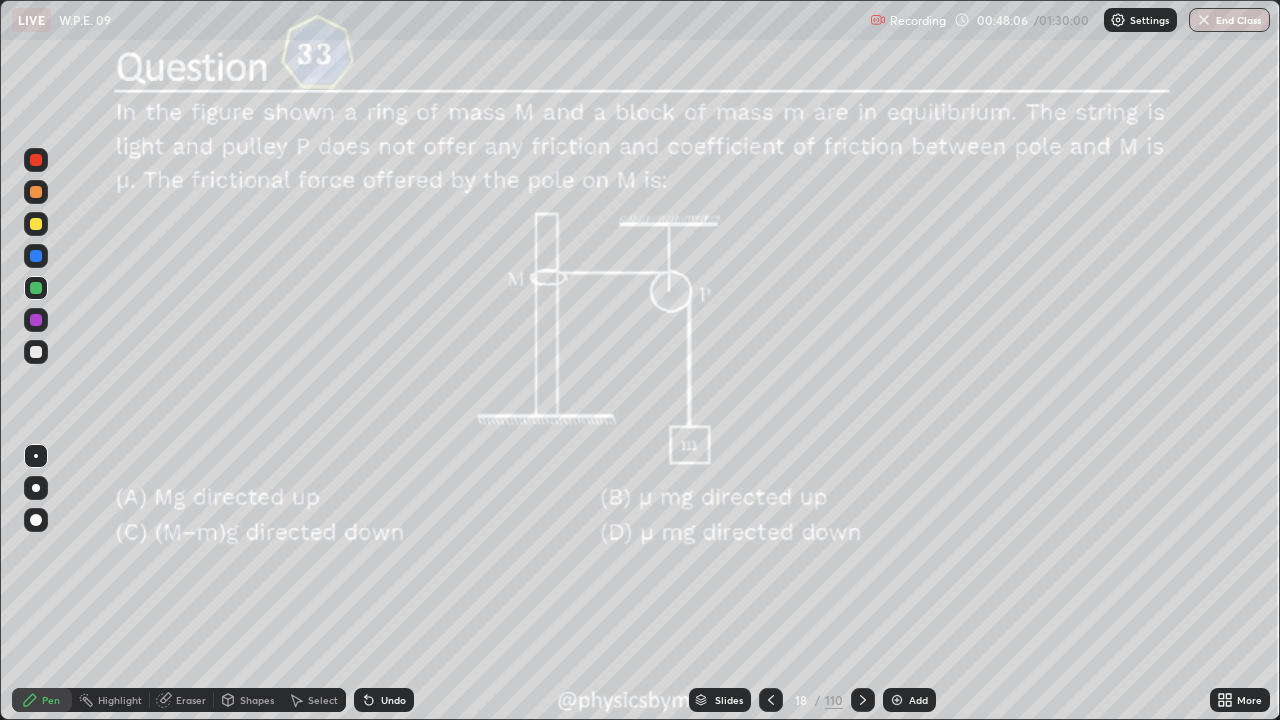 click at bounding box center [771, 700] 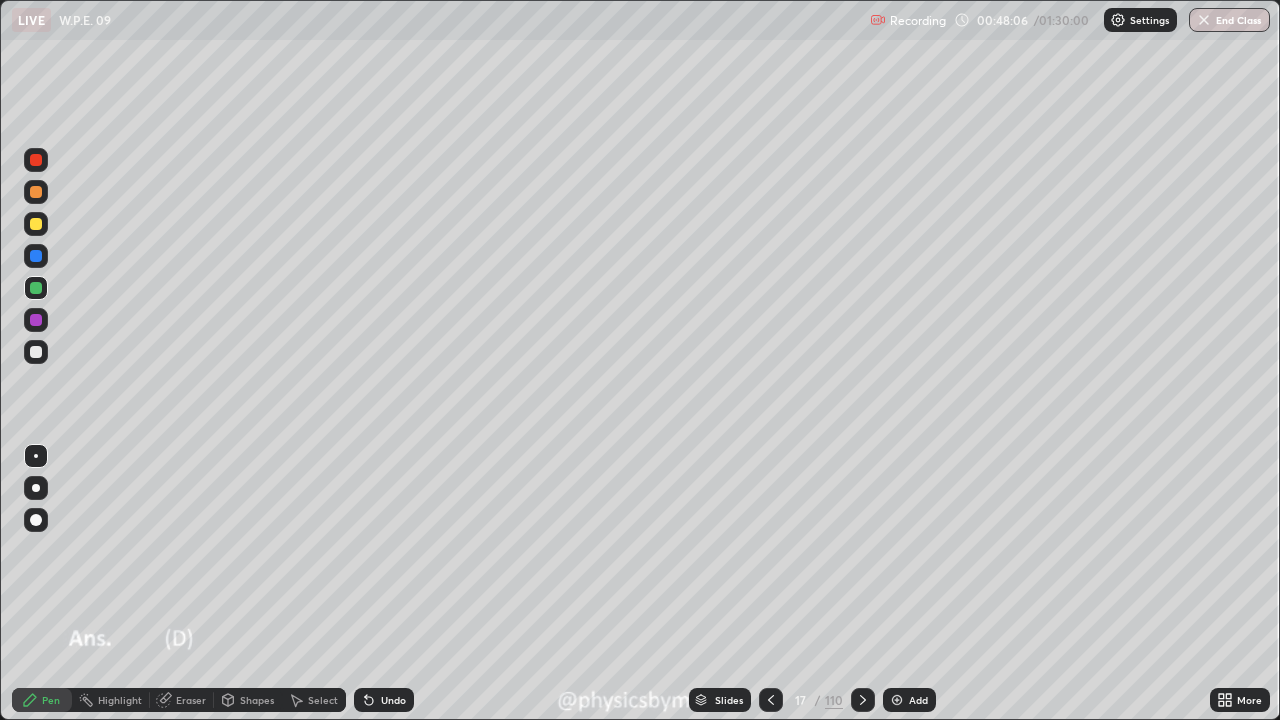 click at bounding box center (771, 700) 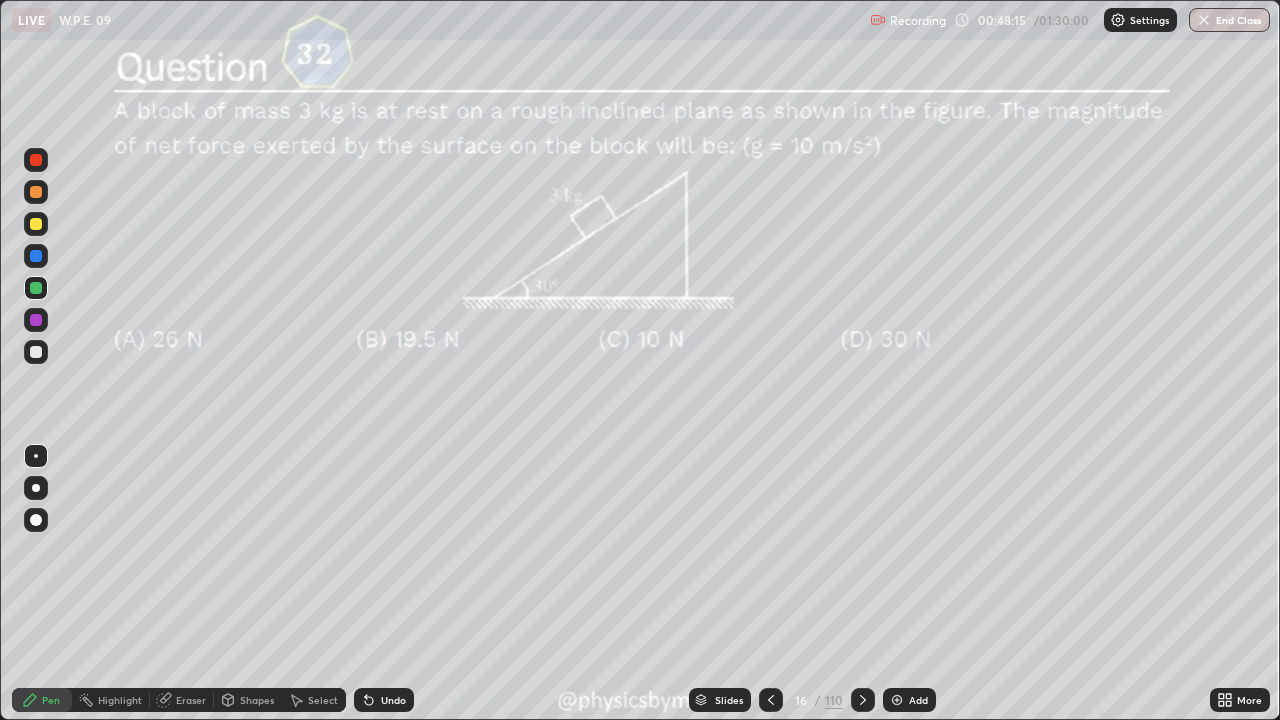 click 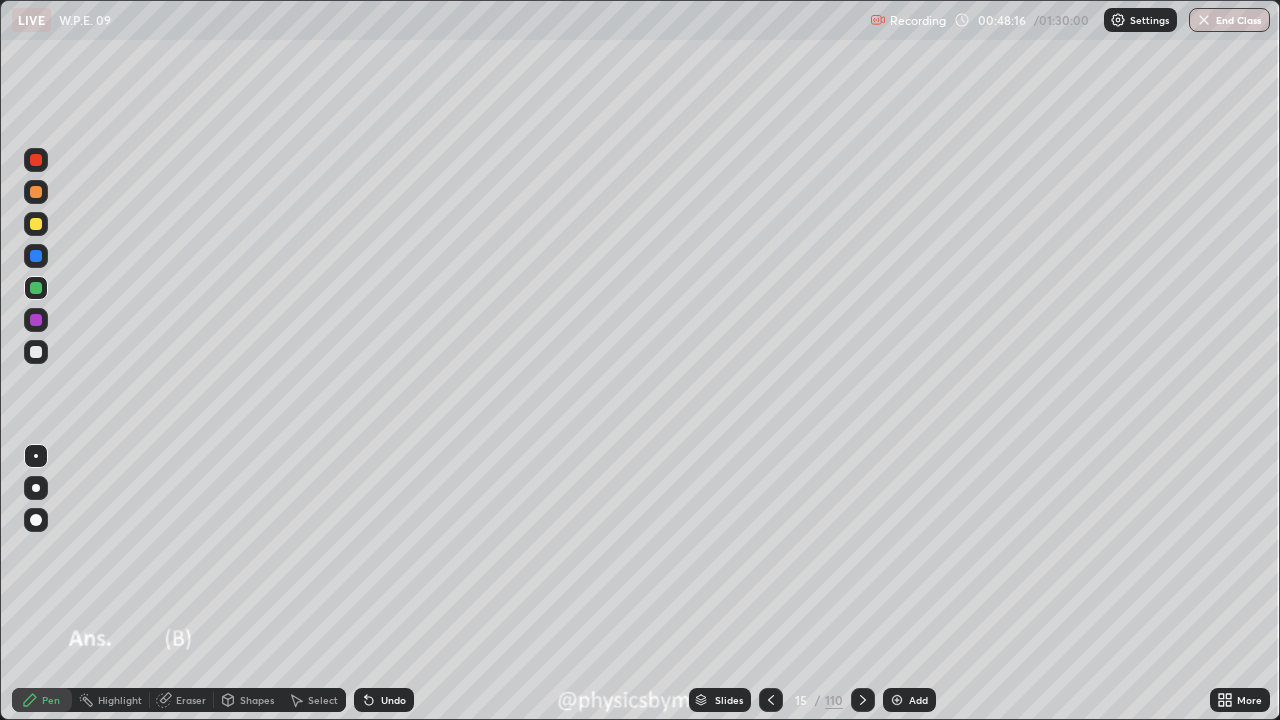 click 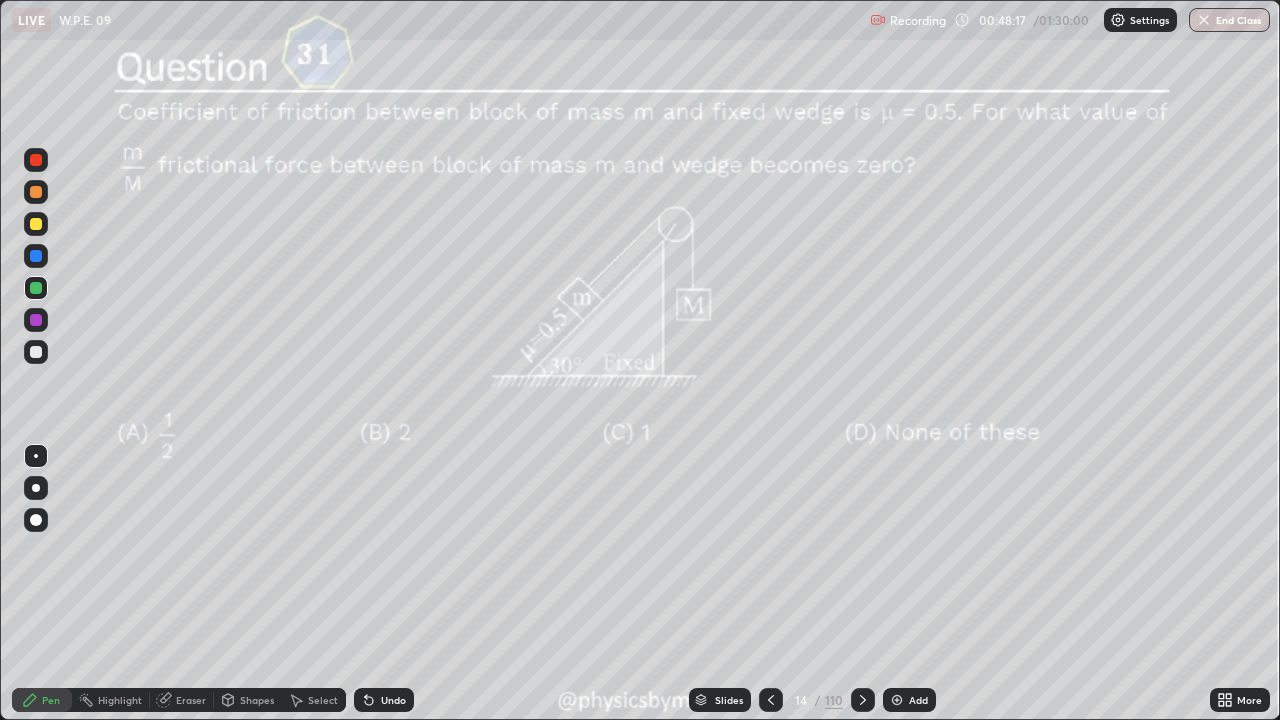 click 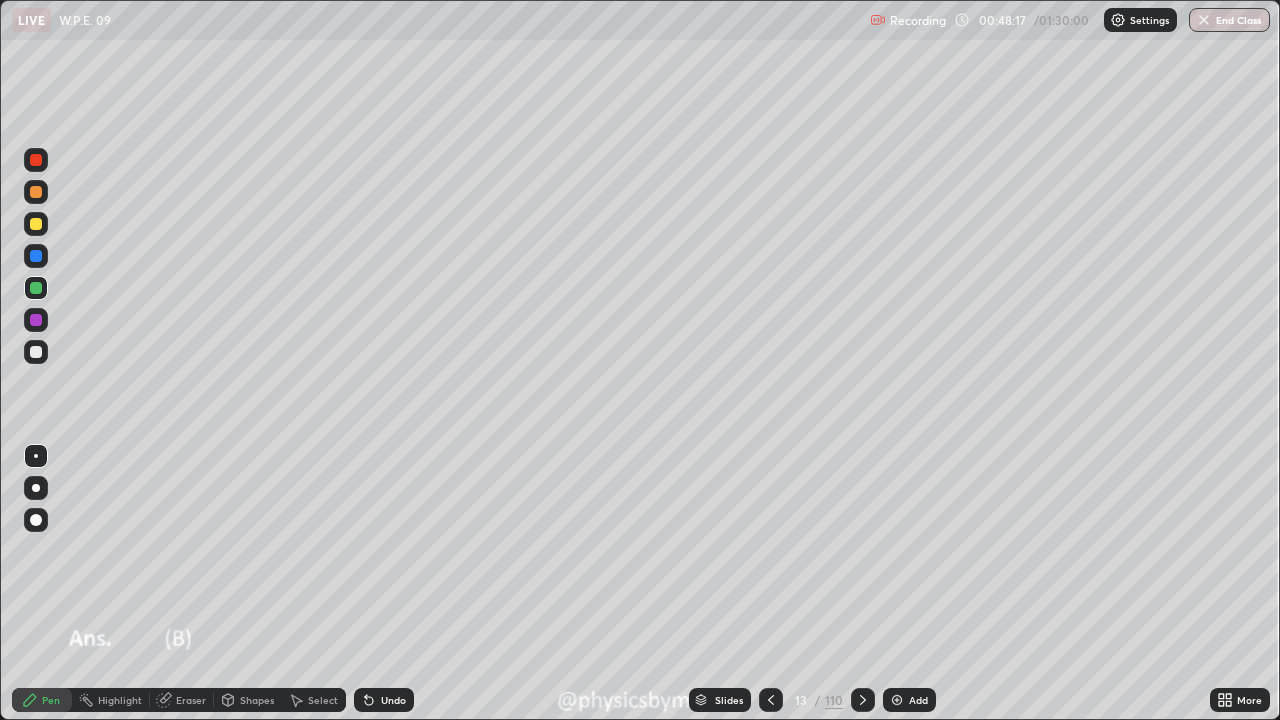 click 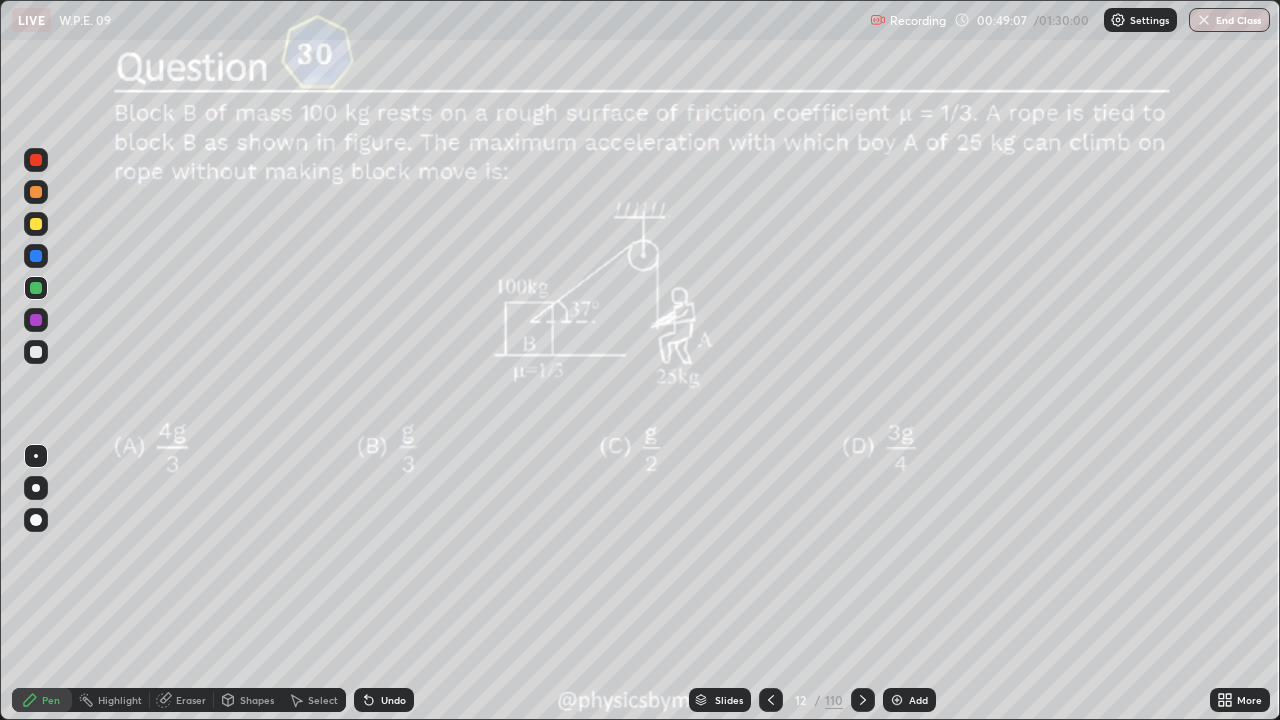 click at bounding box center [771, 700] 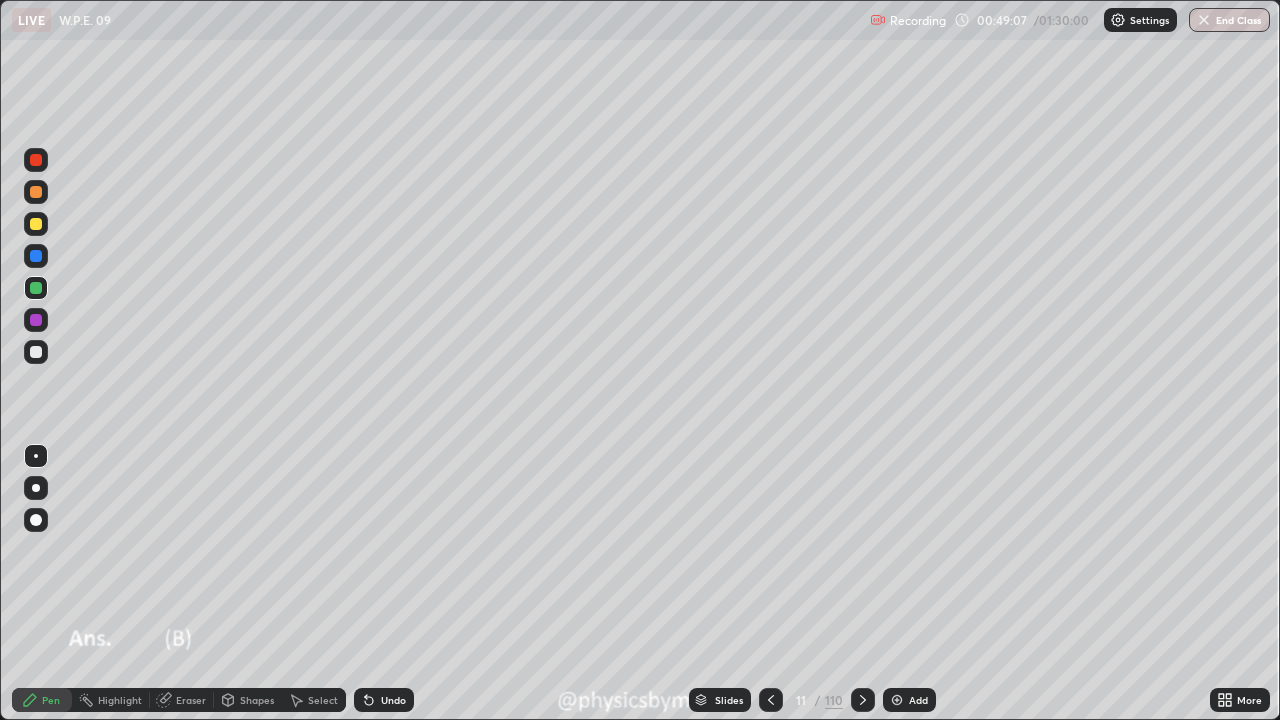 click at bounding box center (771, 700) 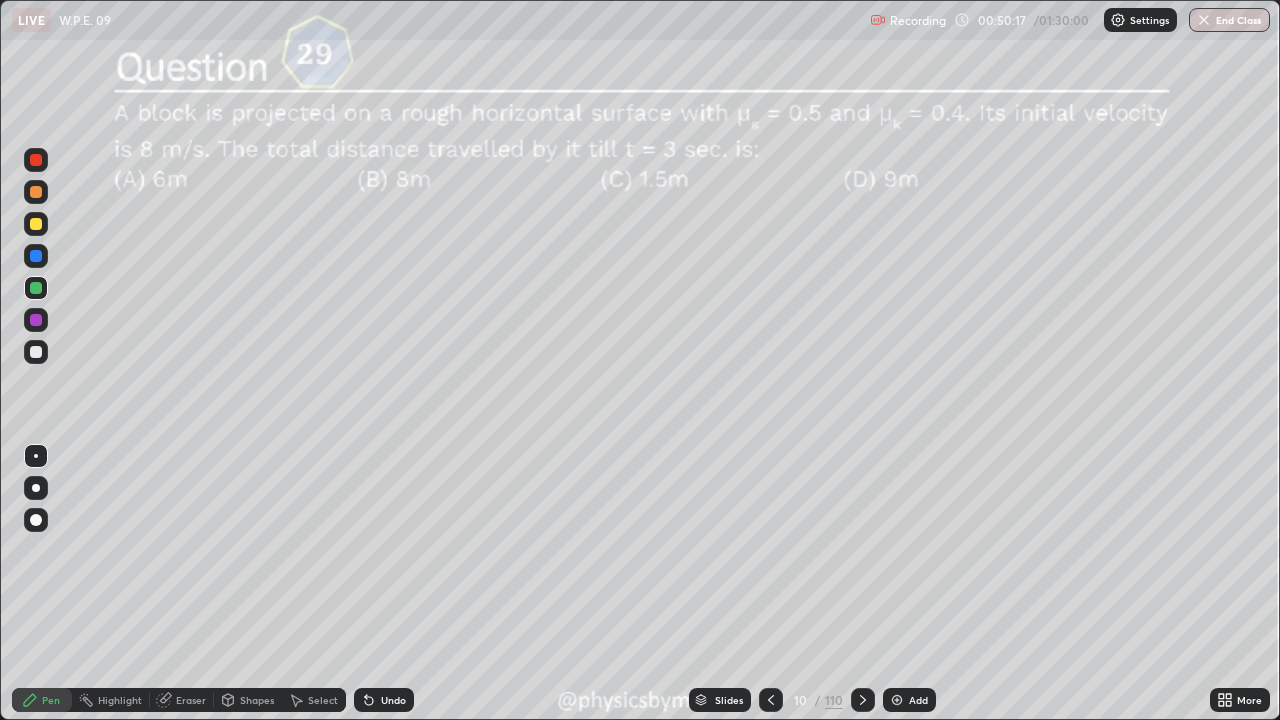 click on "110" at bounding box center [834, 700] 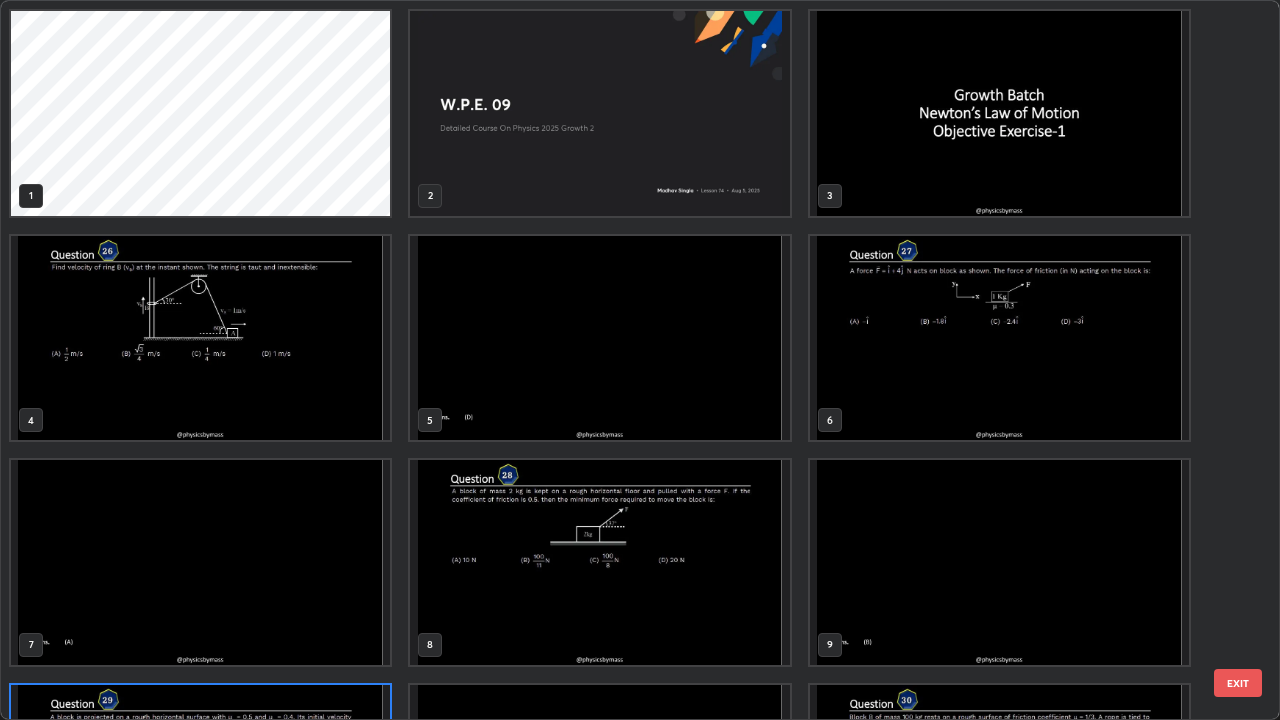 scroll, scrollTop: 180, scrollLeft: 0, axis: vertical 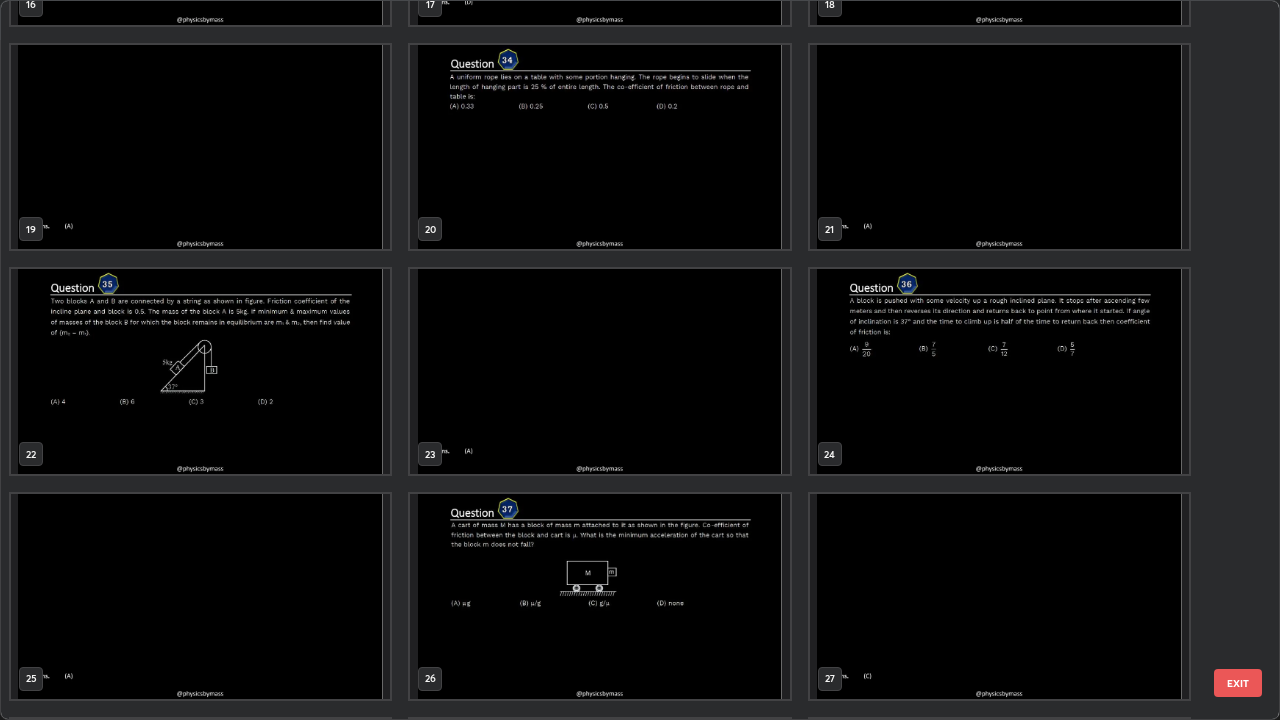 click at bounding box center [200, 371] 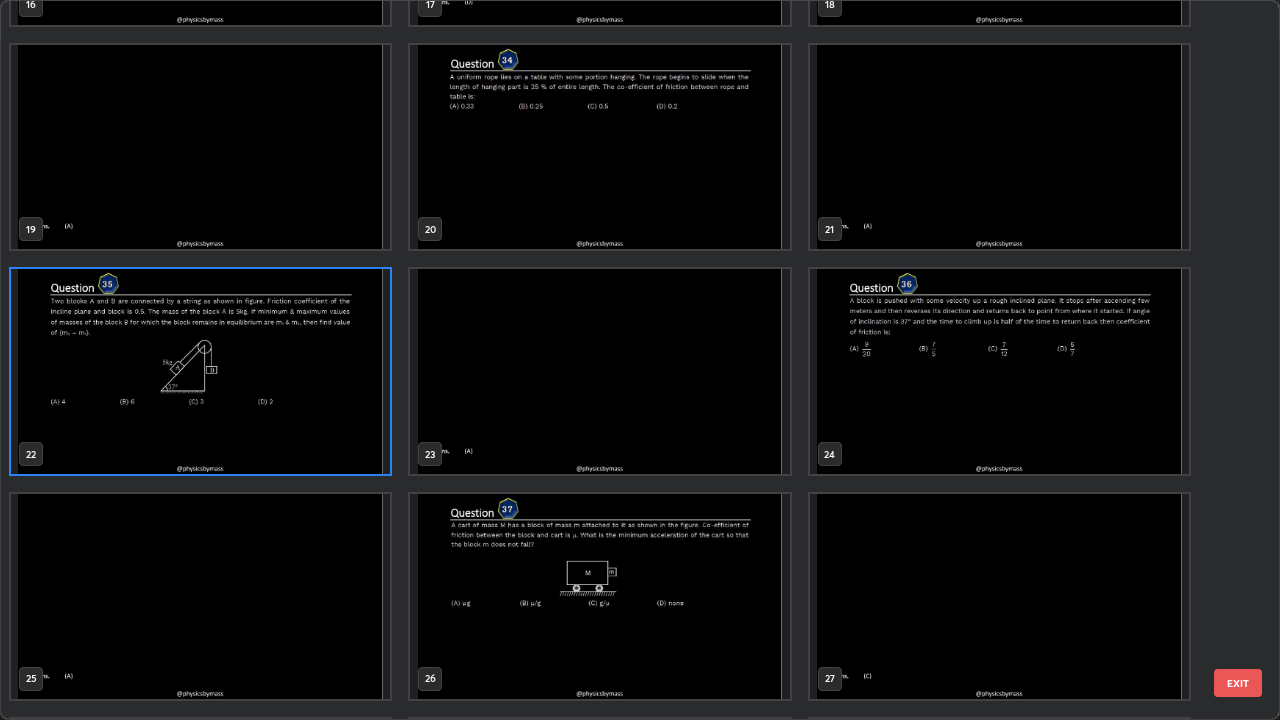 click at bounding box center (200, 371) 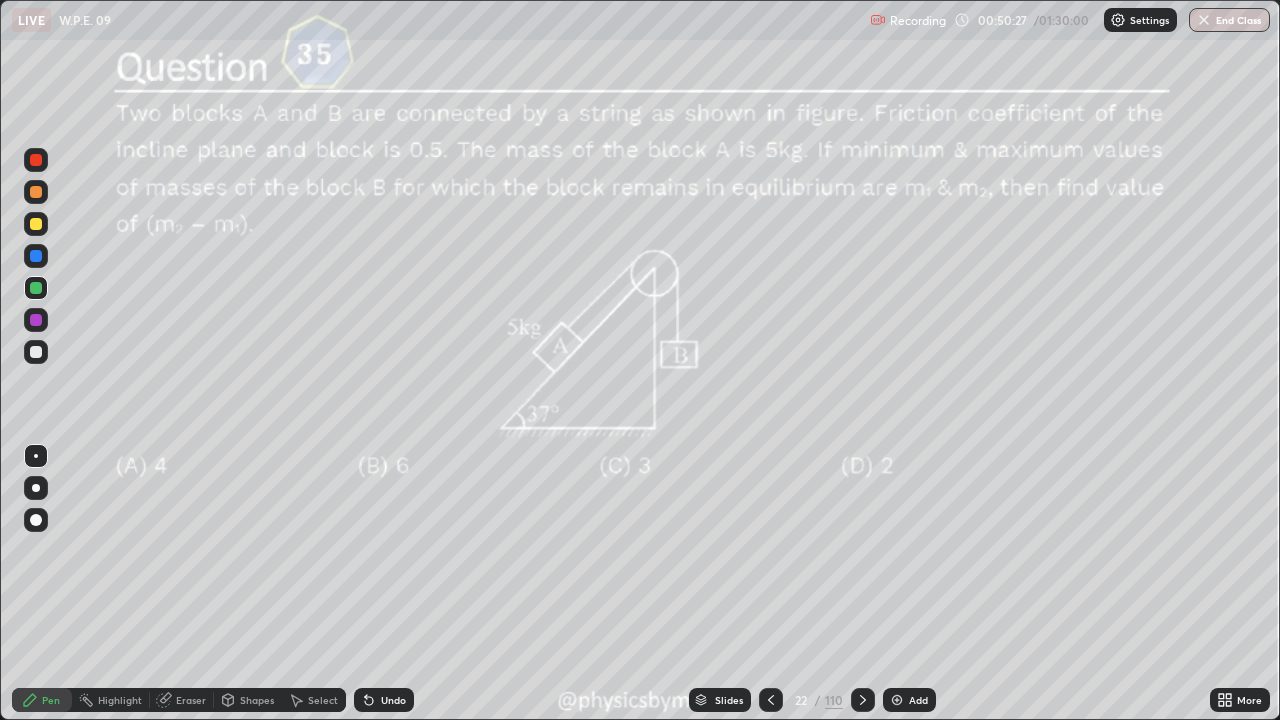 click 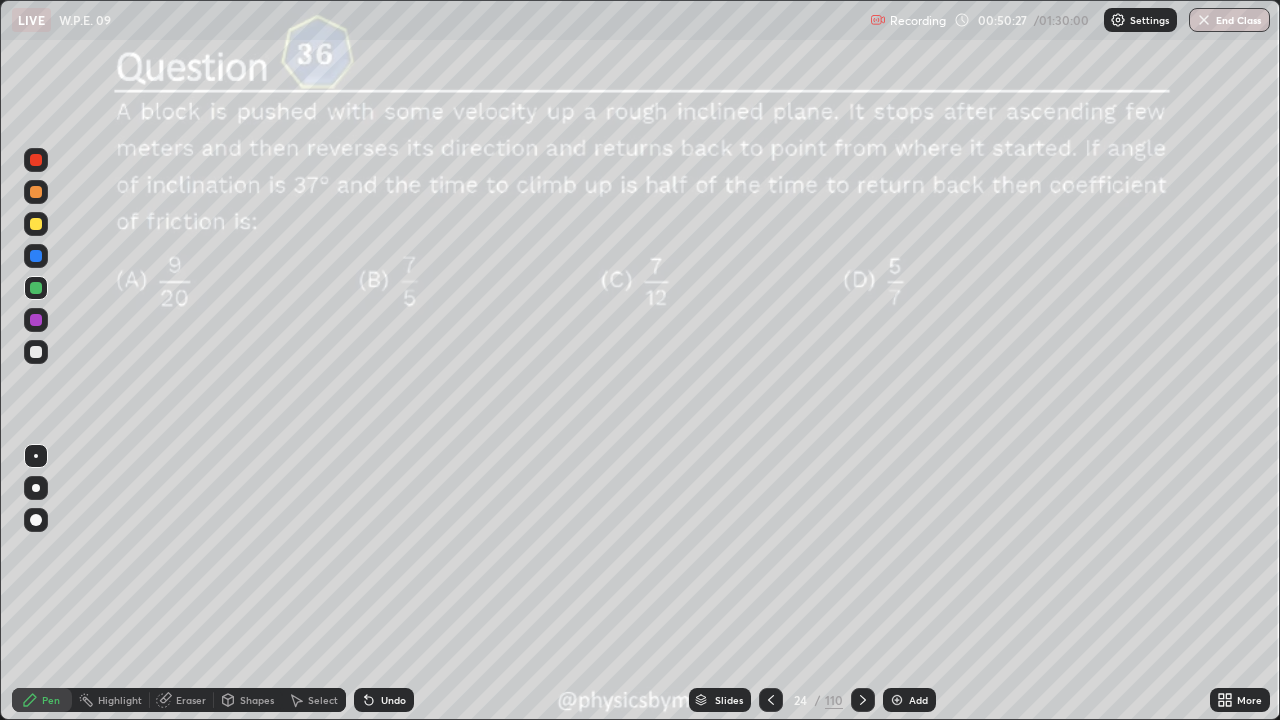 click 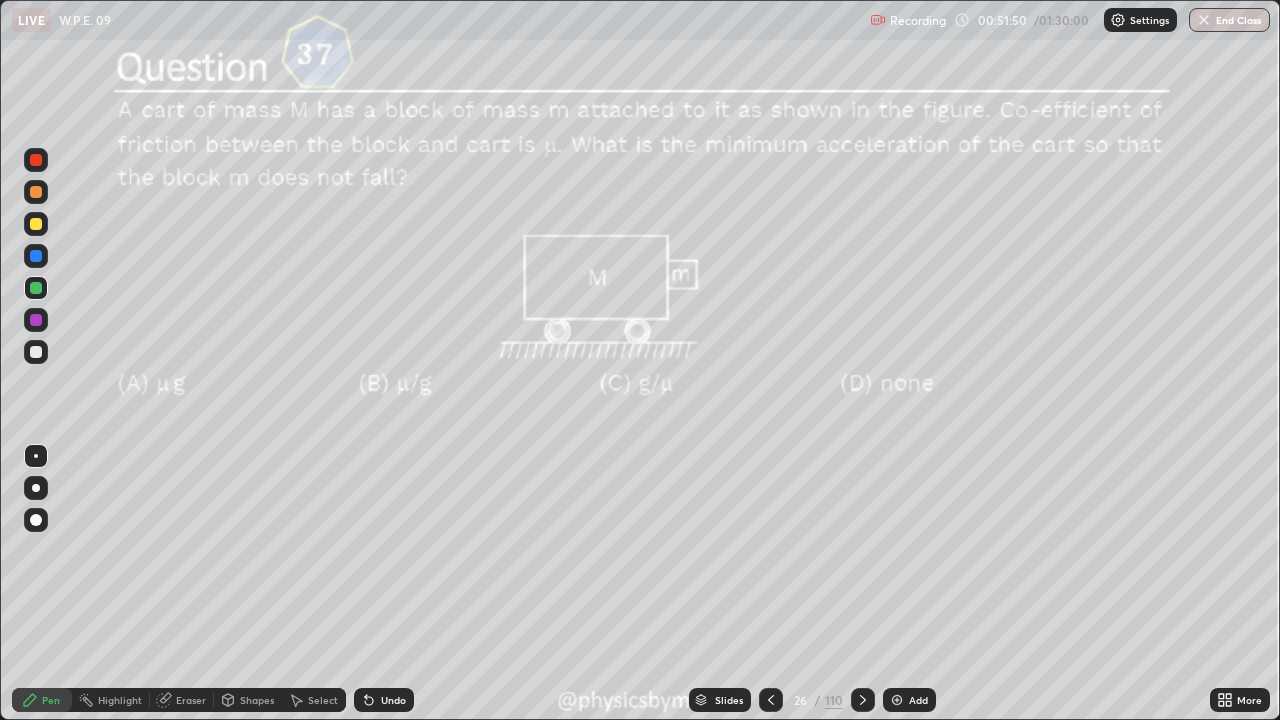 click on "/" at bounding box center (818, 700) 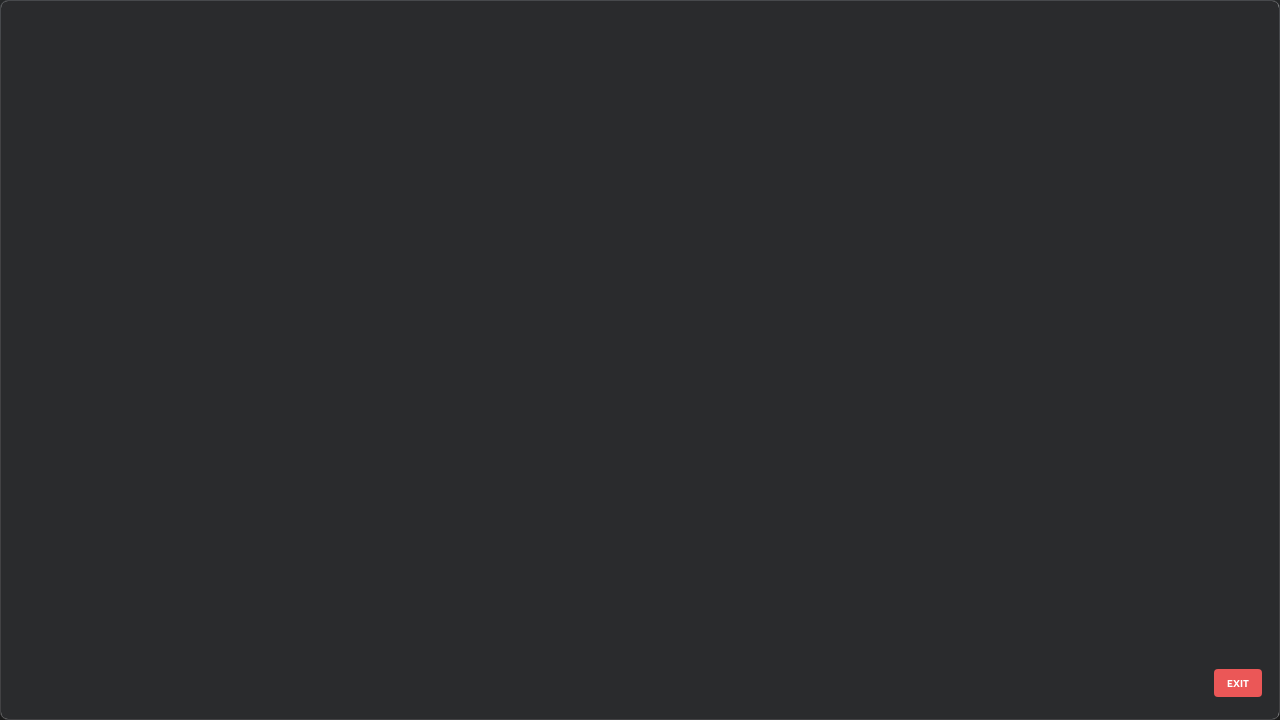scroll, scrollTop: 1303, scrollLeft: 0, axis: vertical 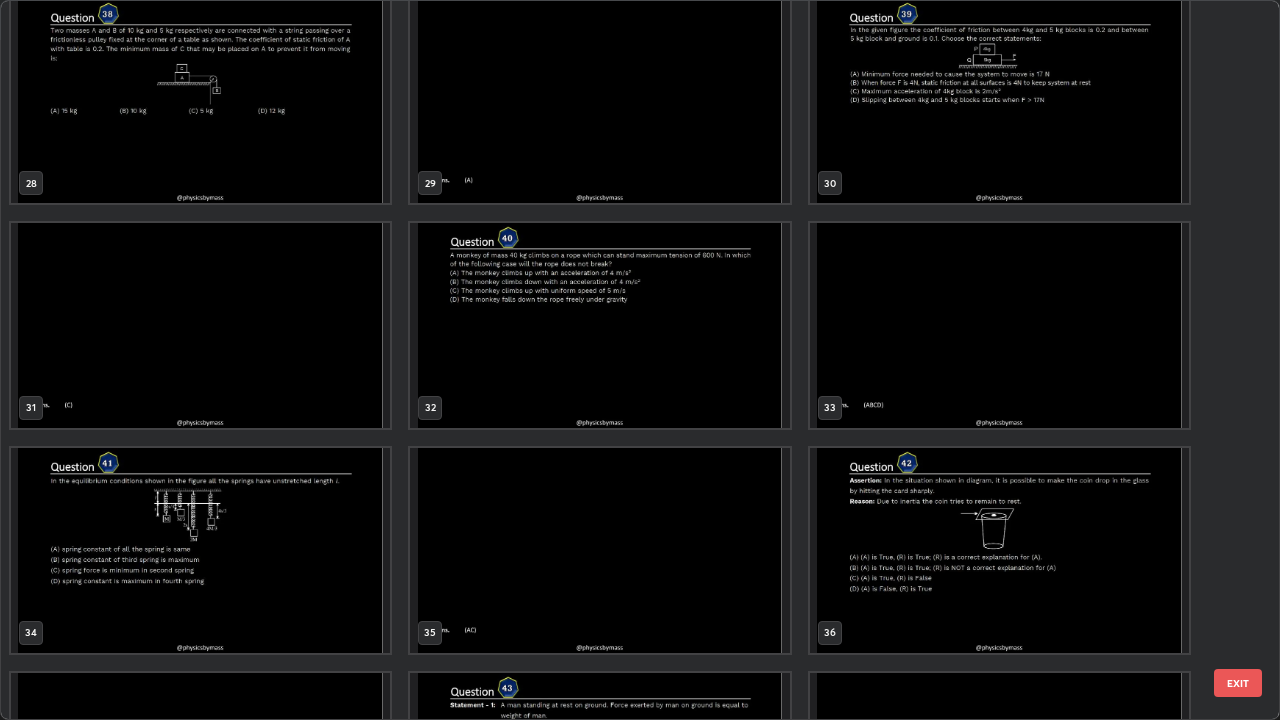 click at bounding box center (200, 550) 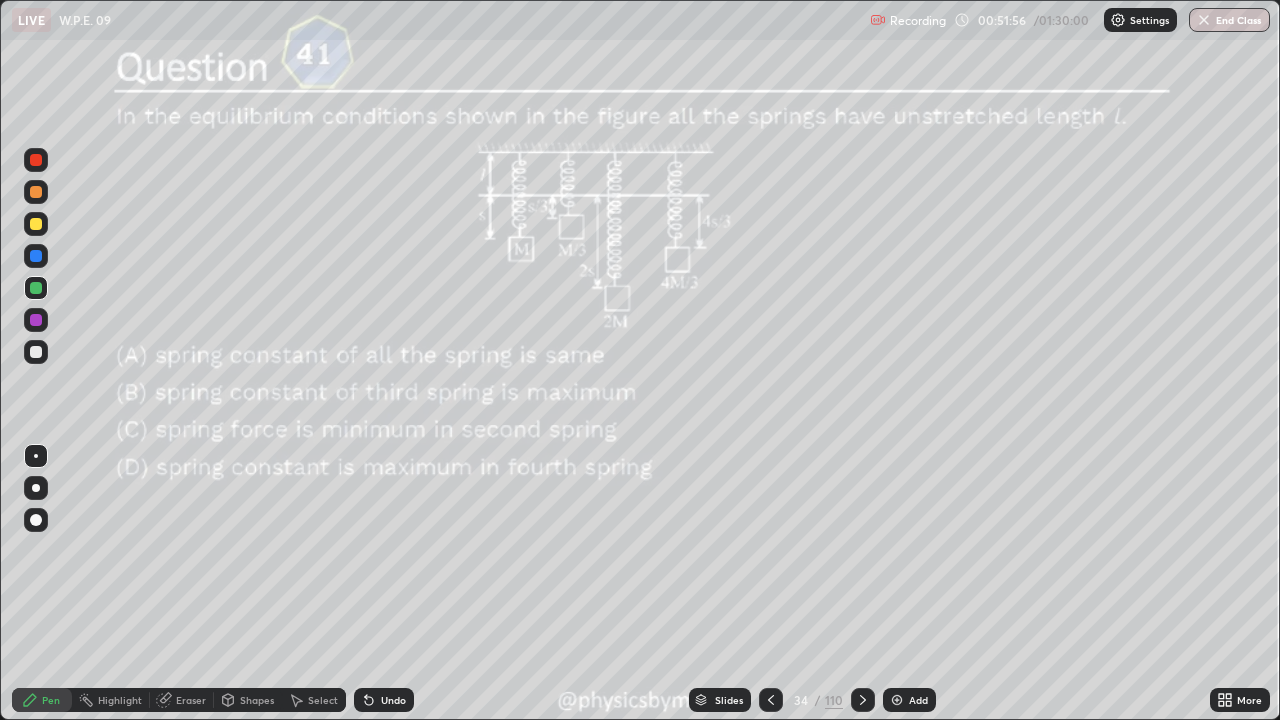 click at bounding box center [36, 224] 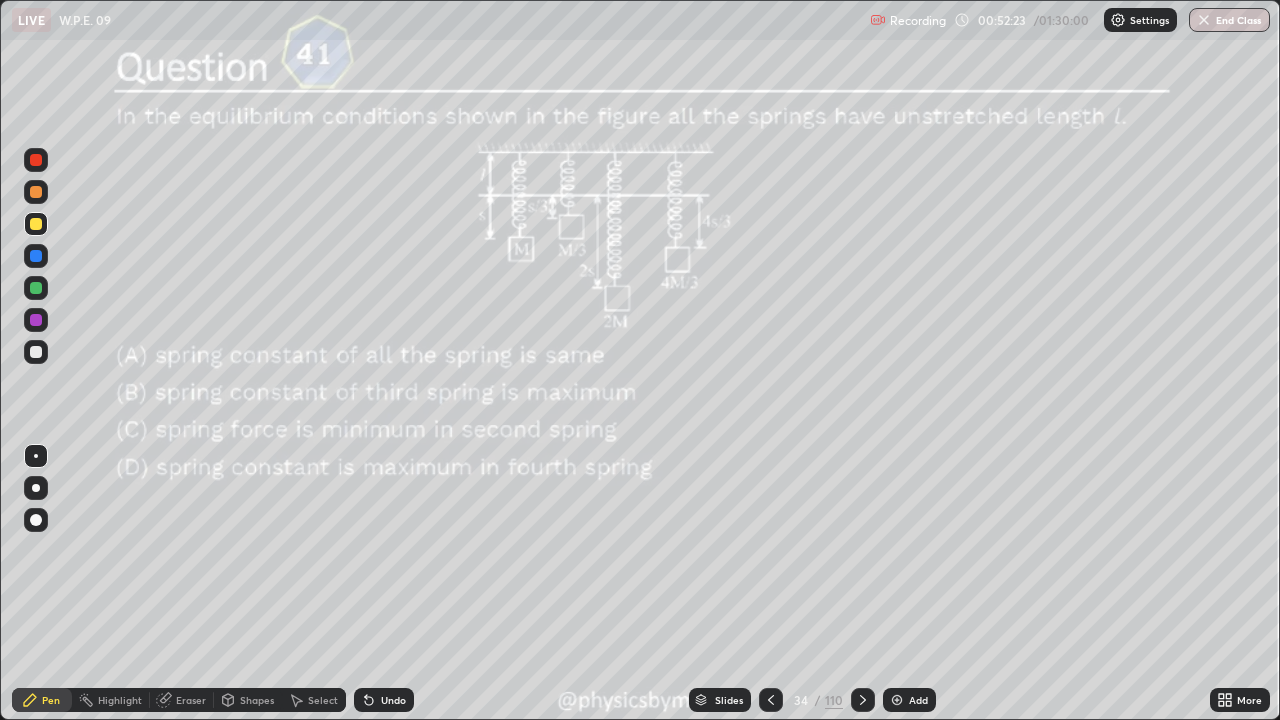 click on "Undo" at bounding box center [393, 700] 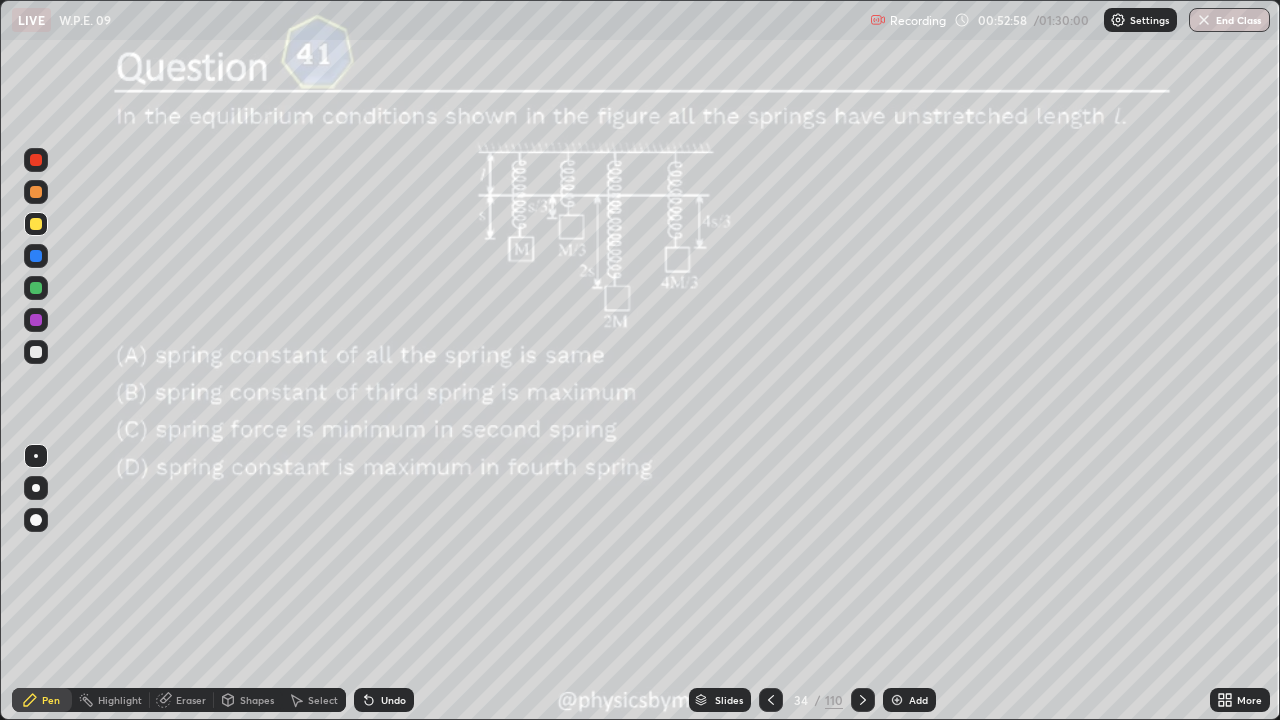 click at bounding box center [36, 352] 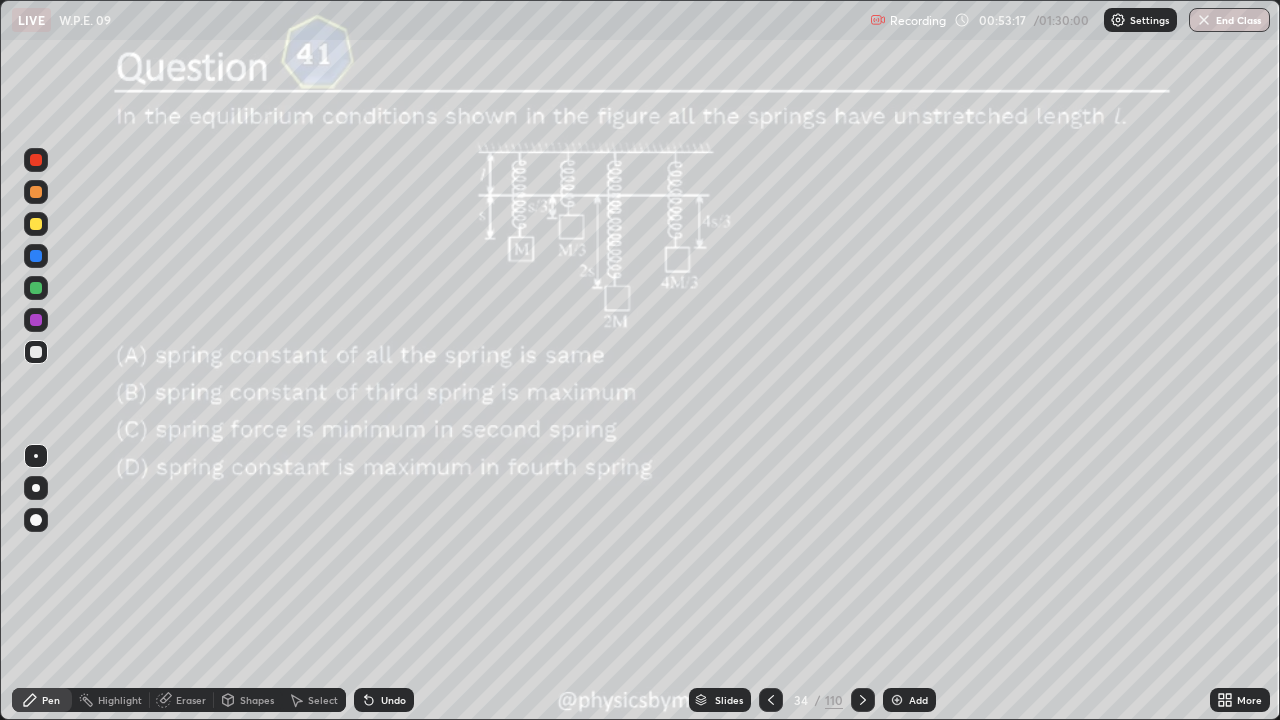 click on "34" at bounding box center (801, 700) 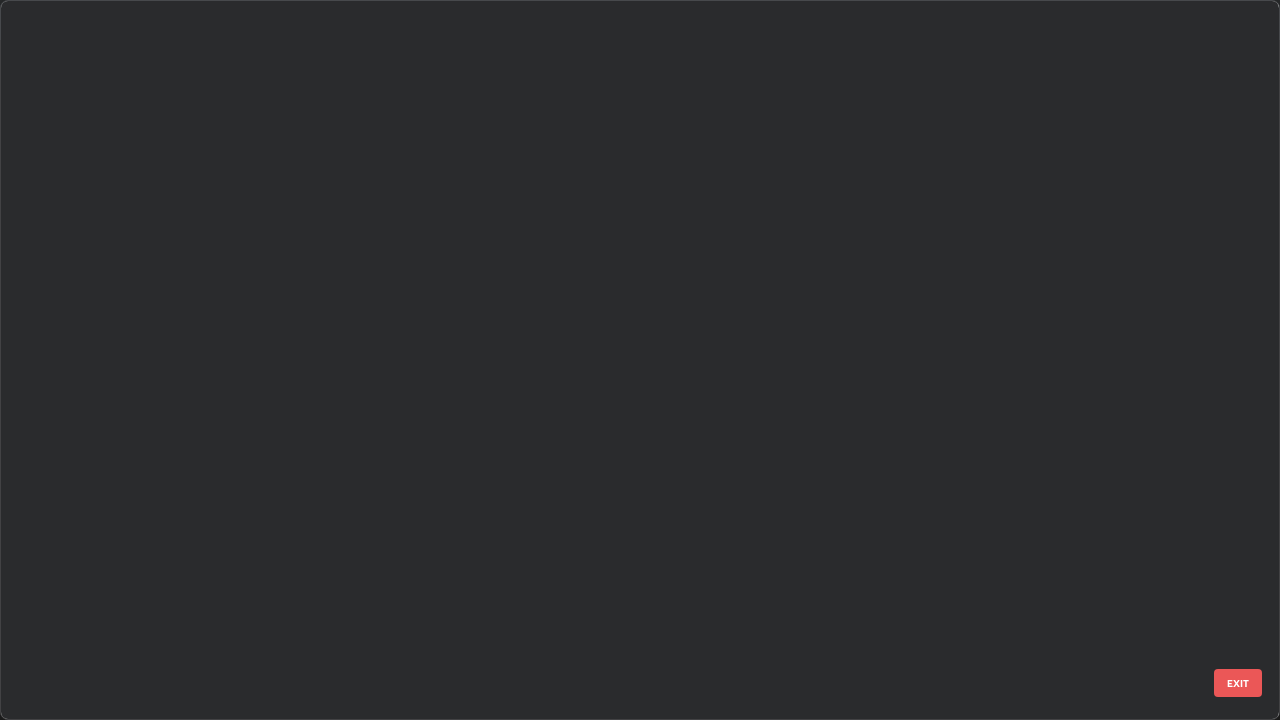 scroll, scrollTop: 1977, scrollLeft: 0, axis: vertical 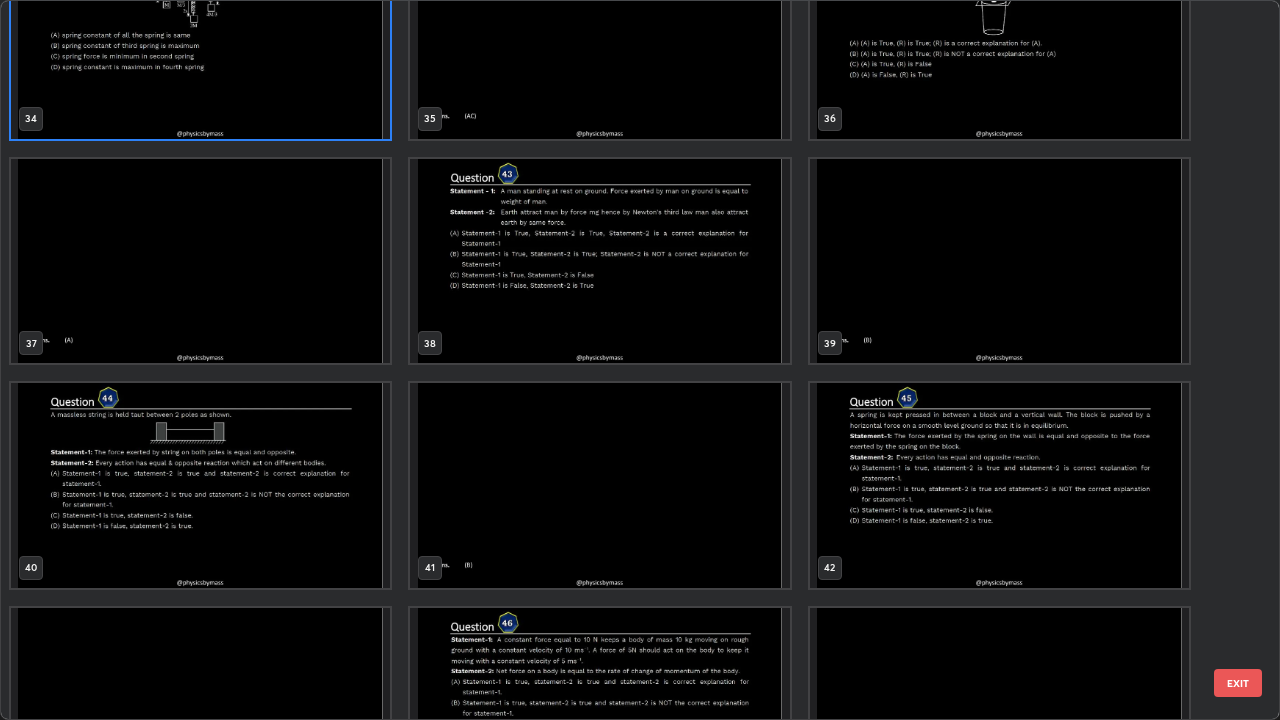 click at bounding box center [200, 485] 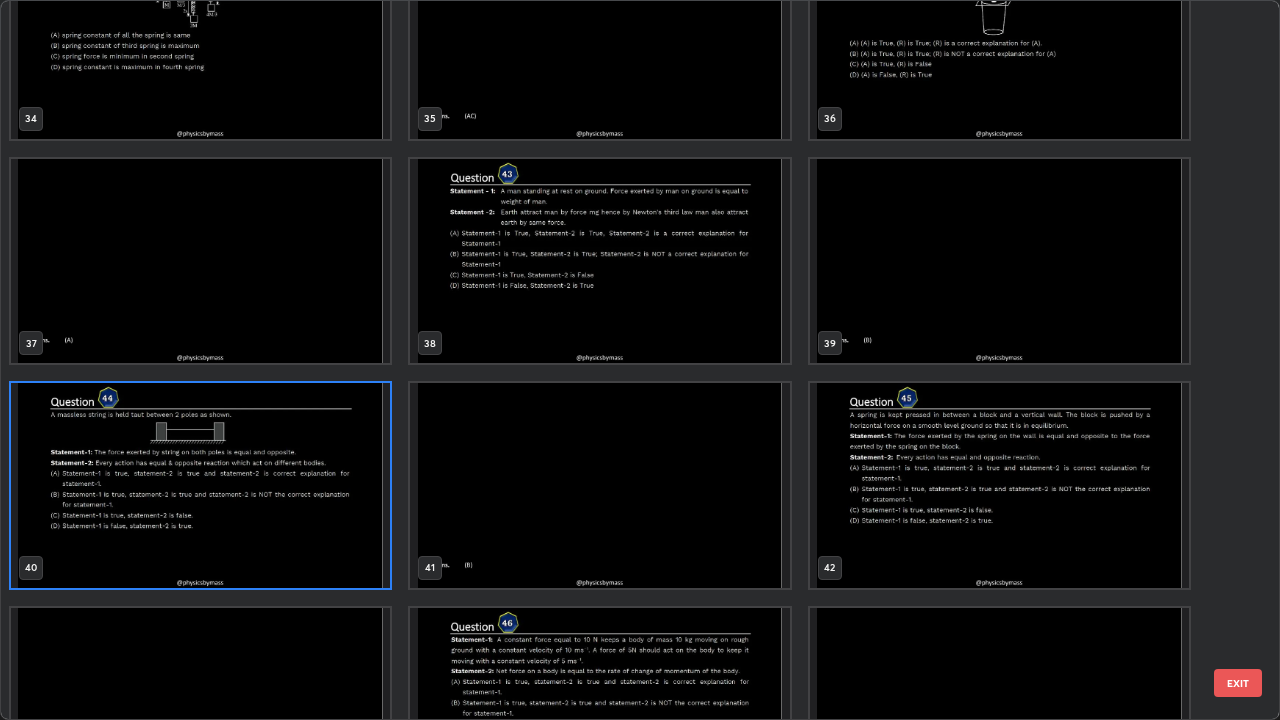 click at bounding box center (200, 485) 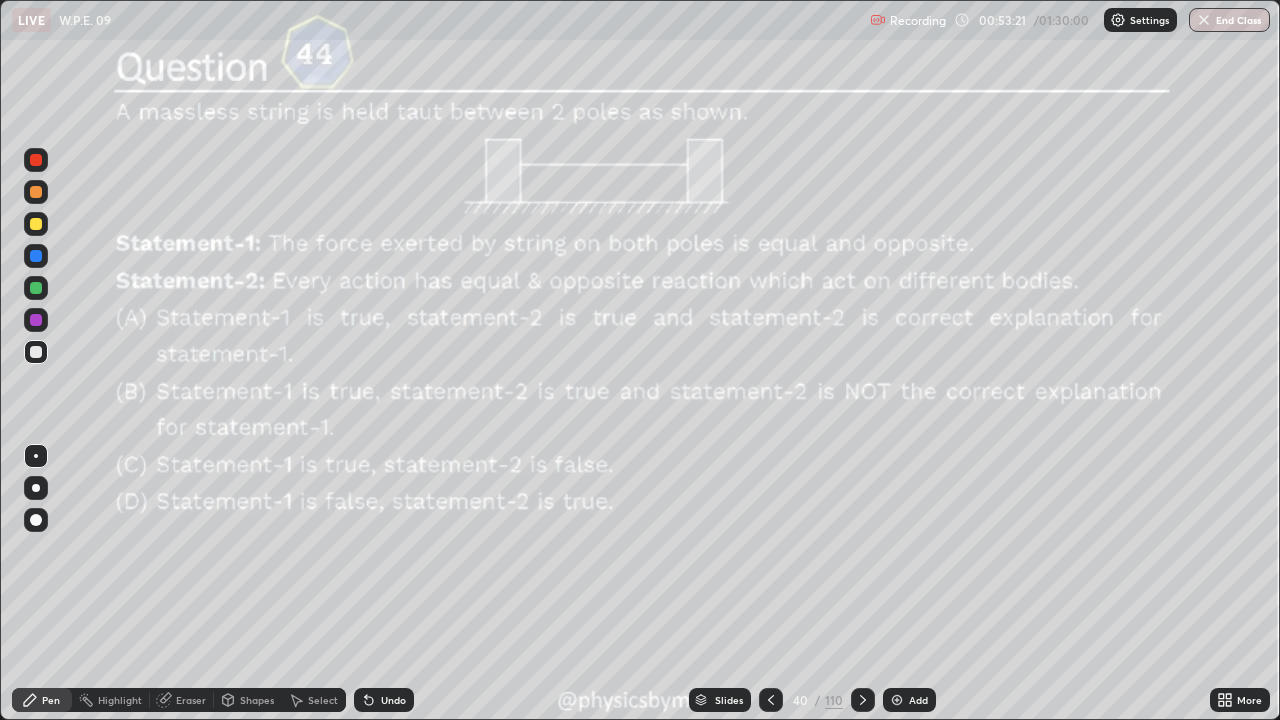 click at bounding box center (36, 288) 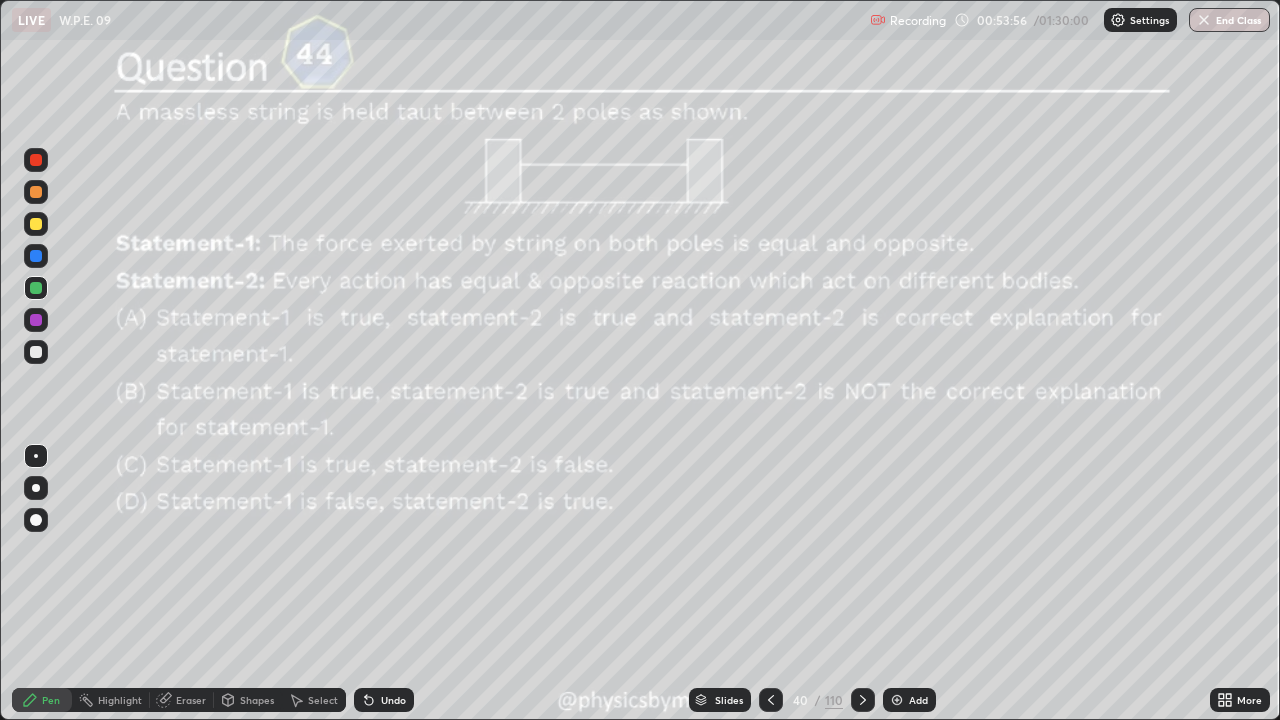click at bounding box center (863, 700) 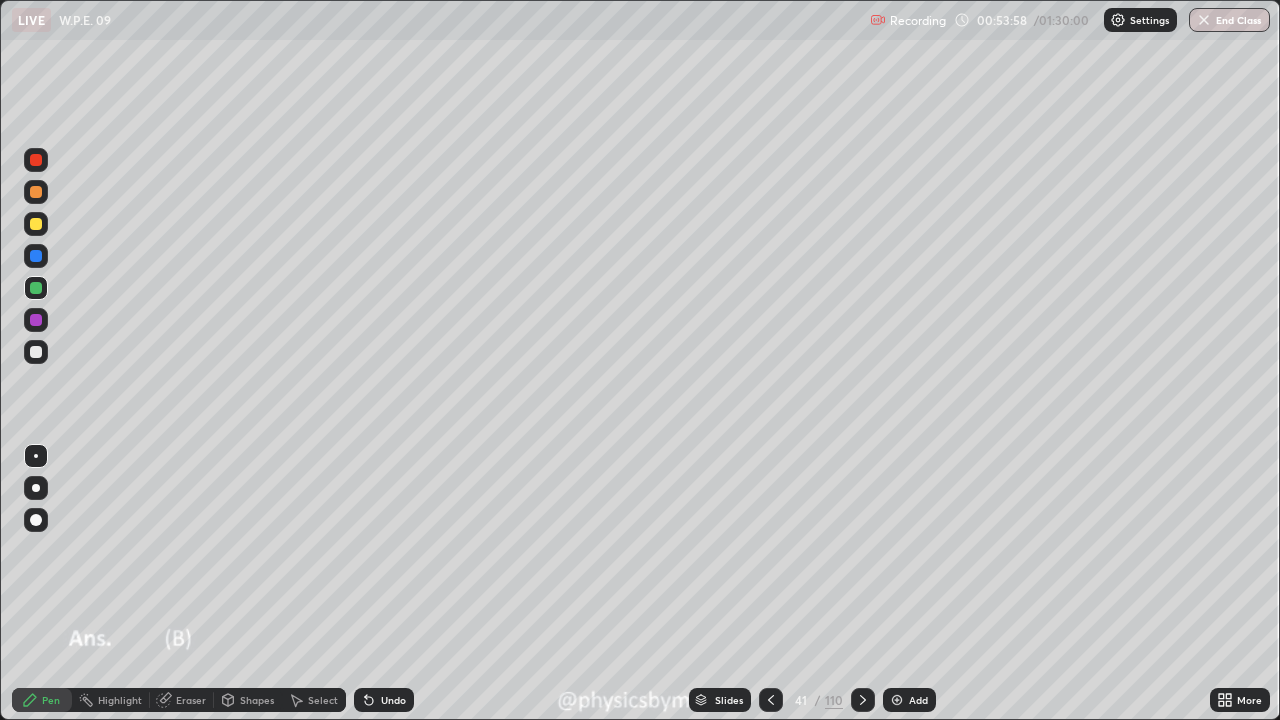 click 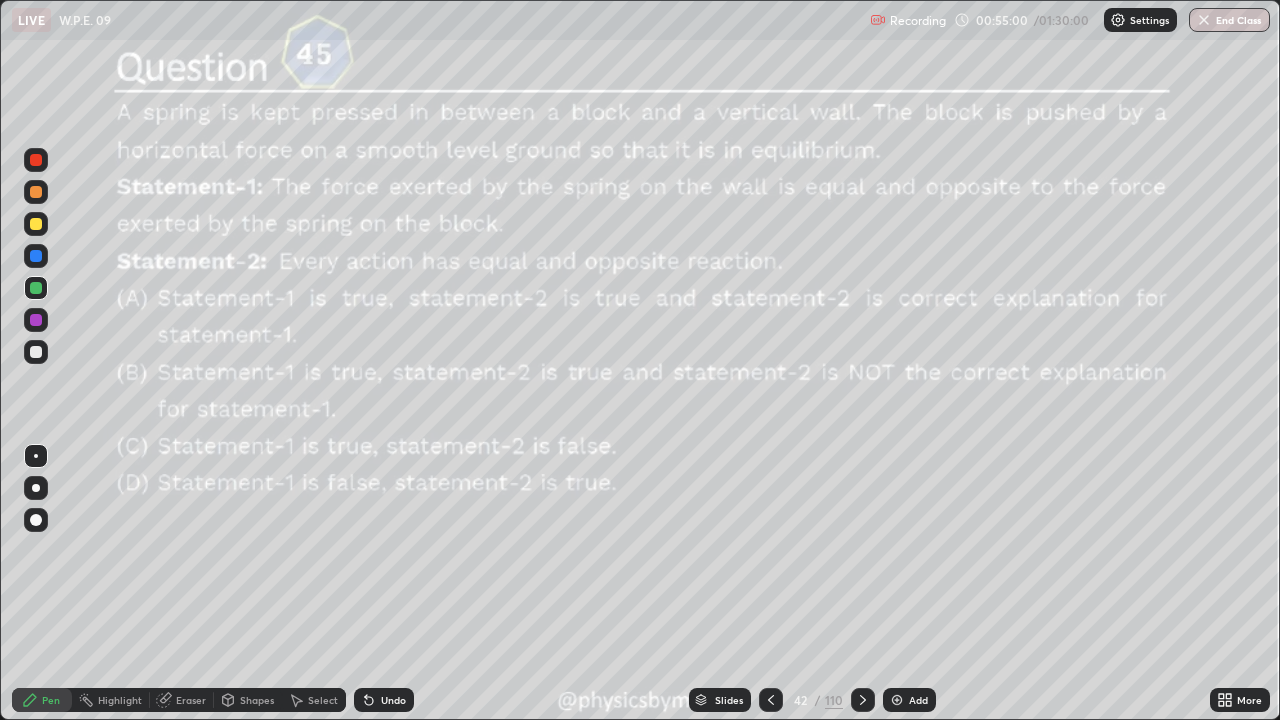 click 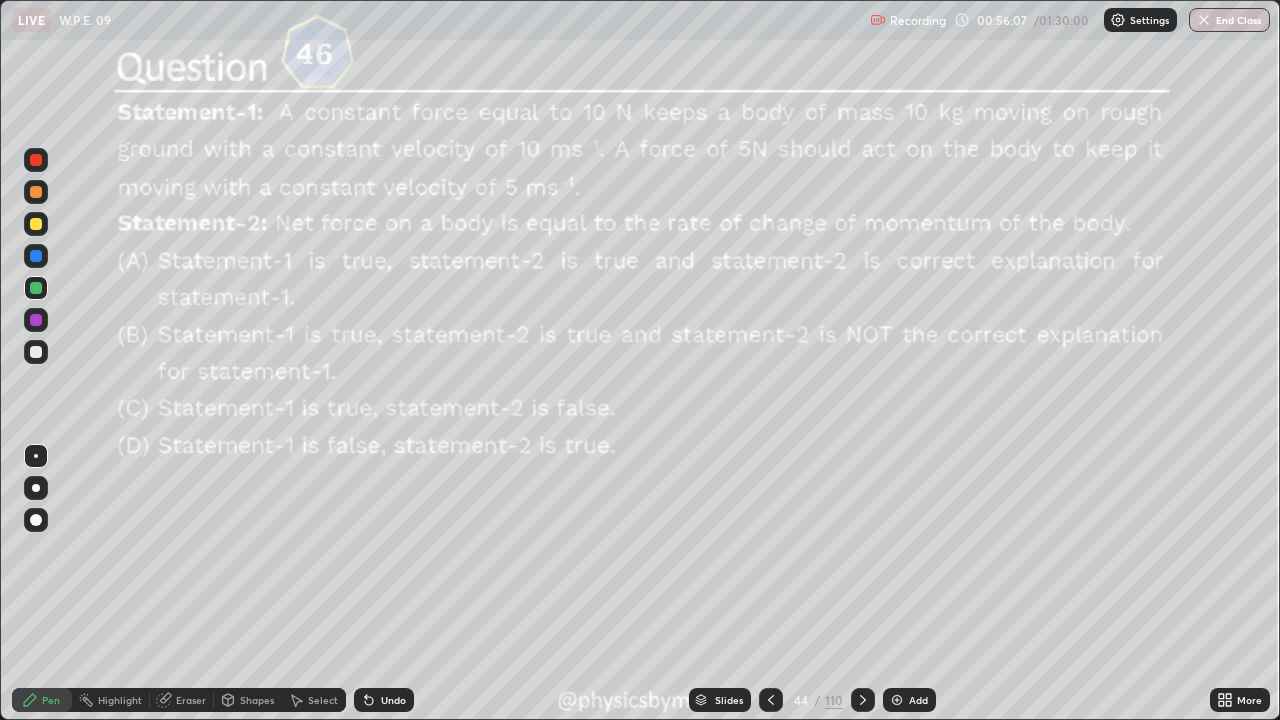 click 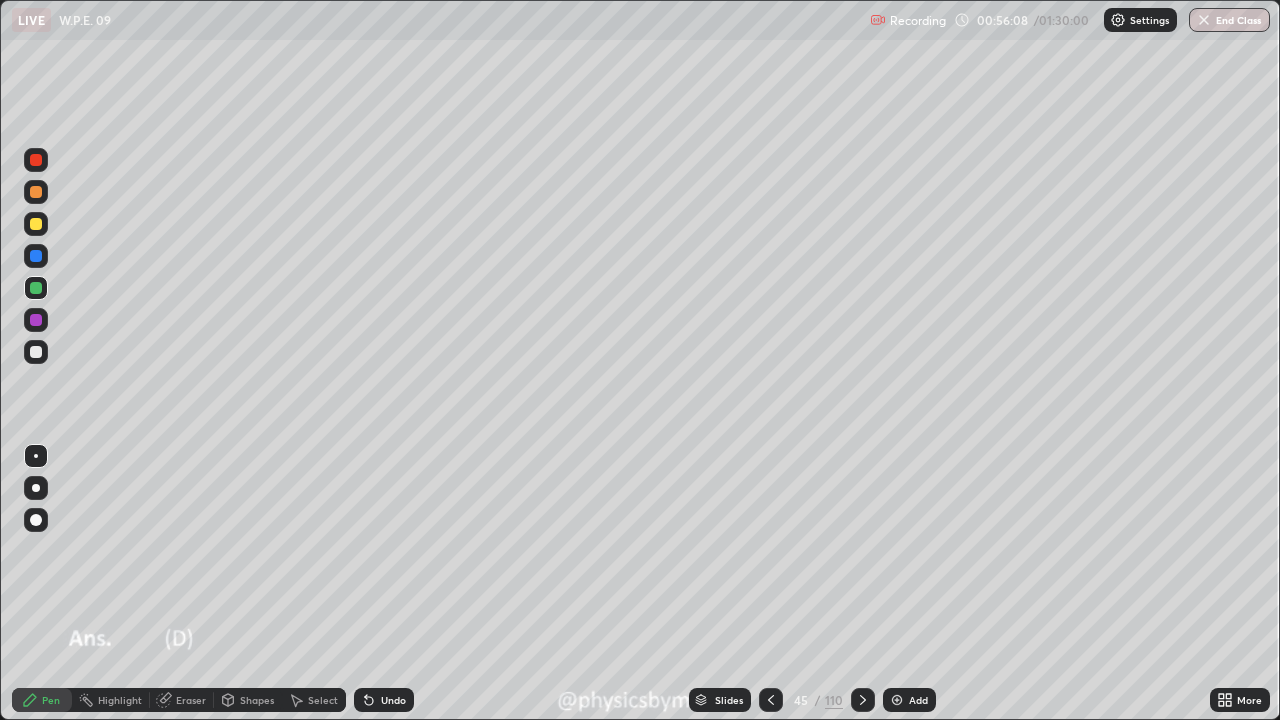 click 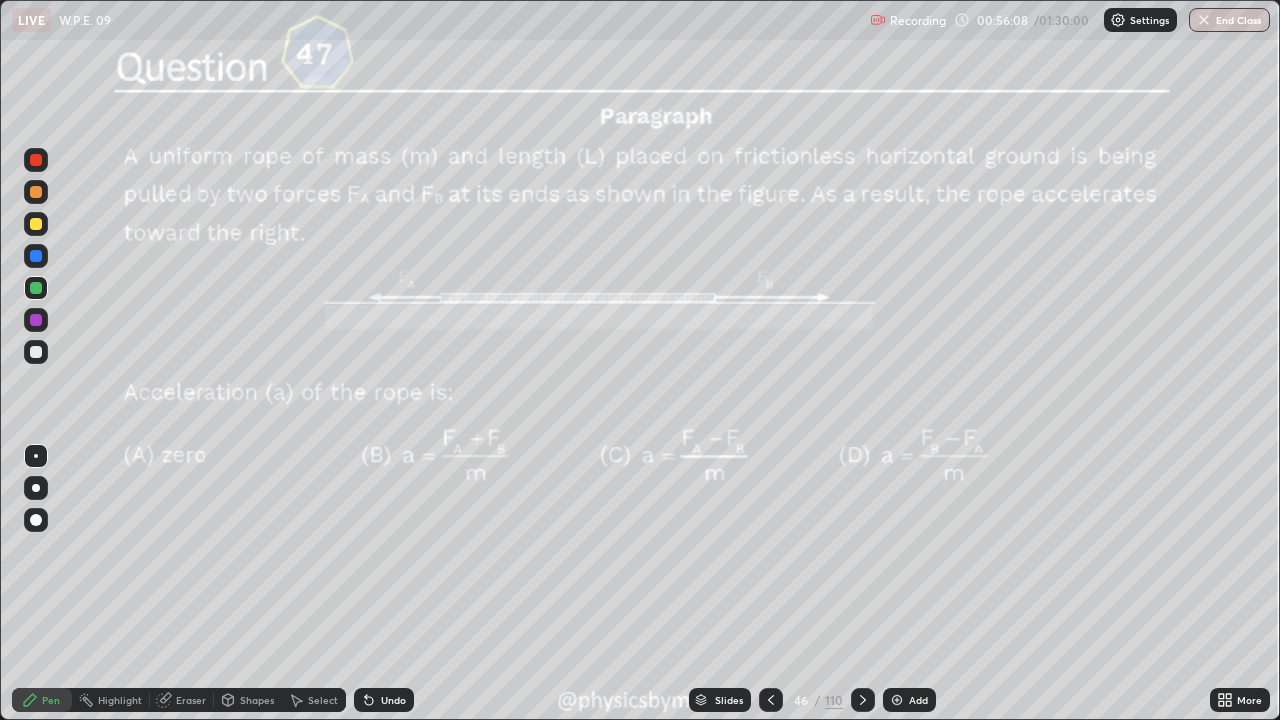 click 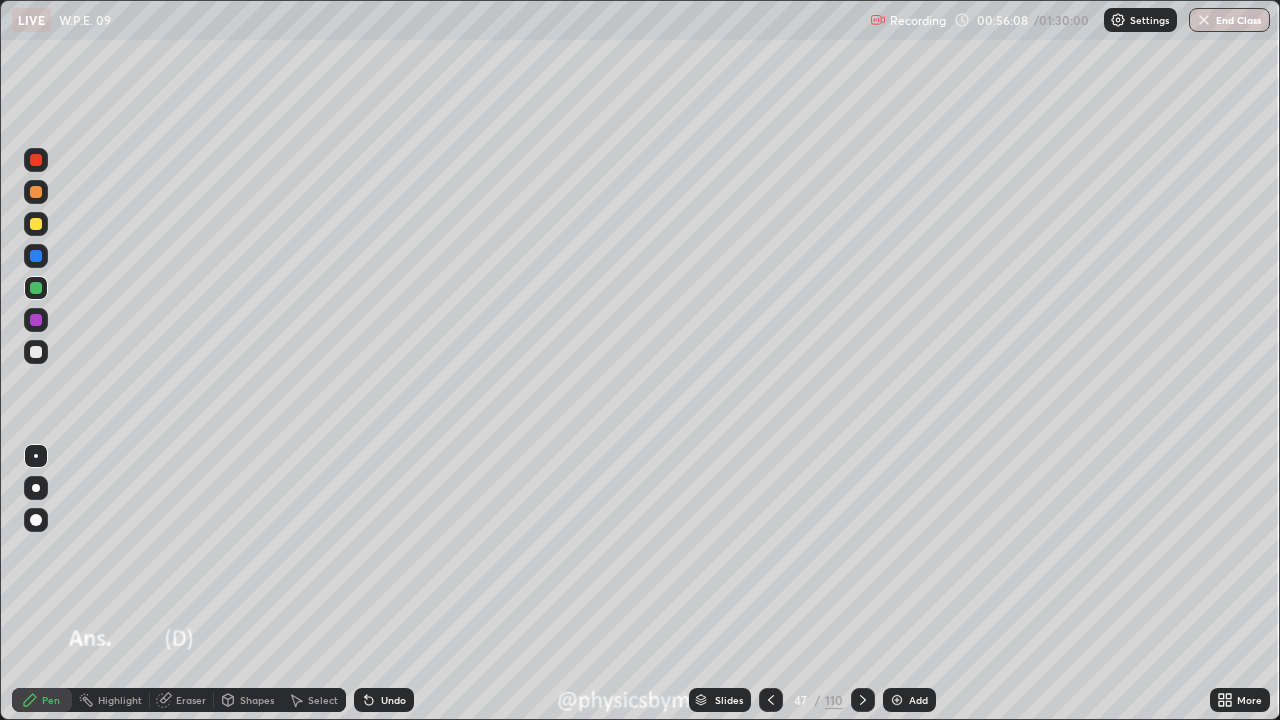 click 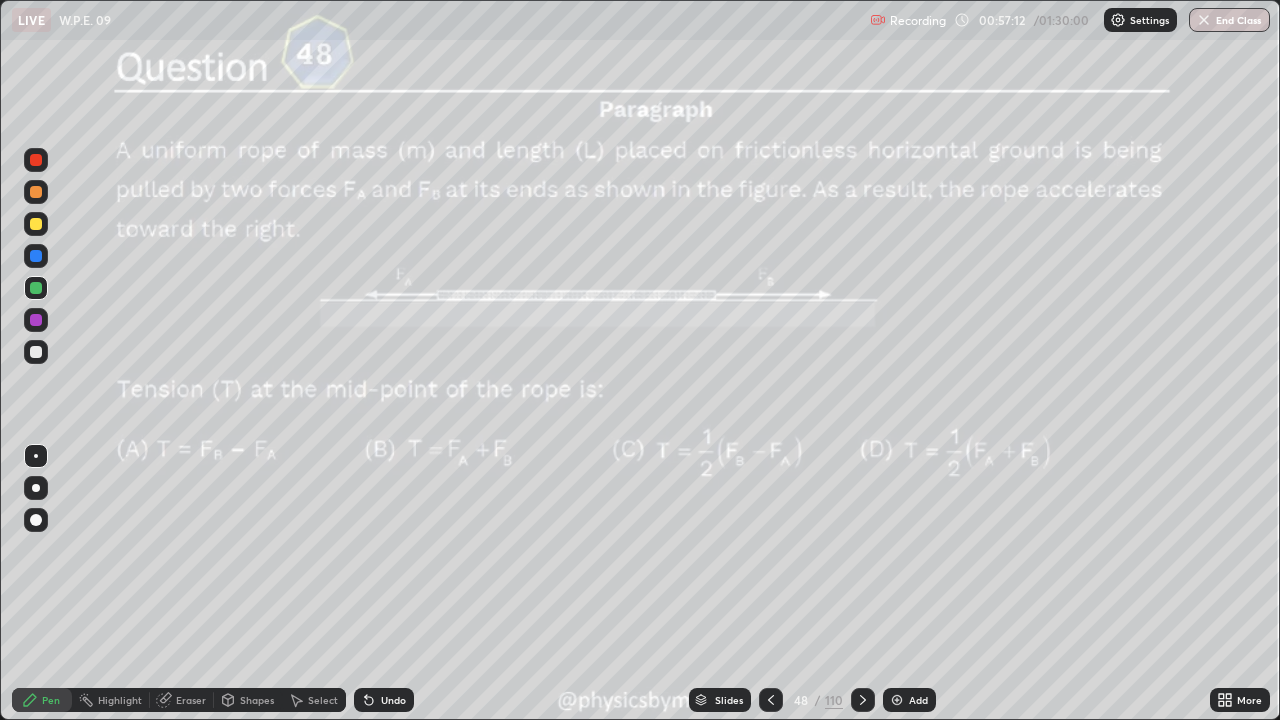 click at bounding box center [36, 352] 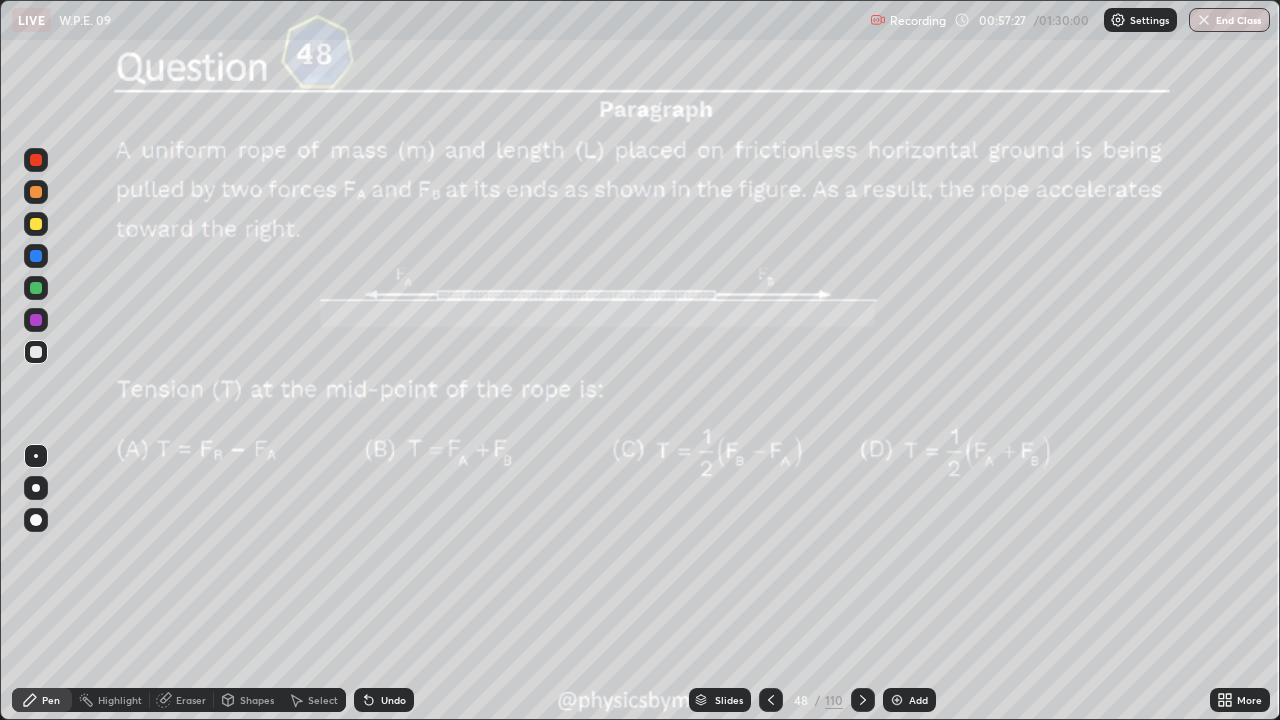 click 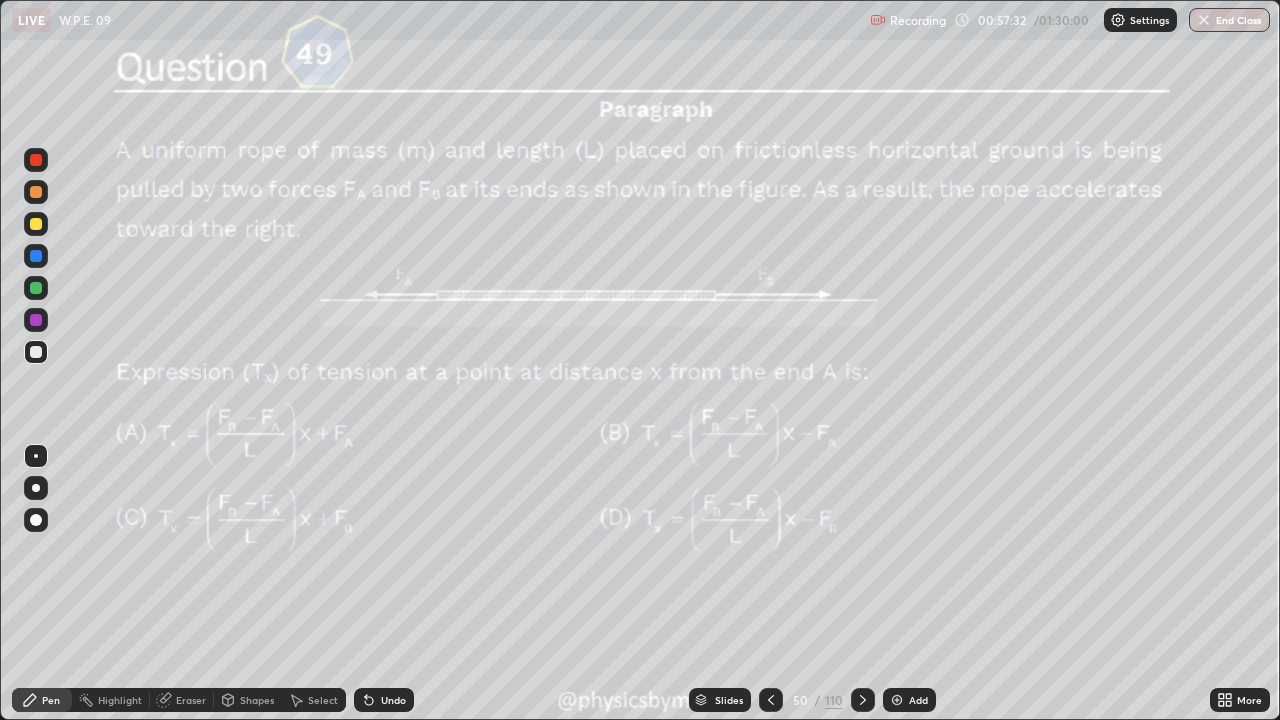 click at bounding box center [36, 288] 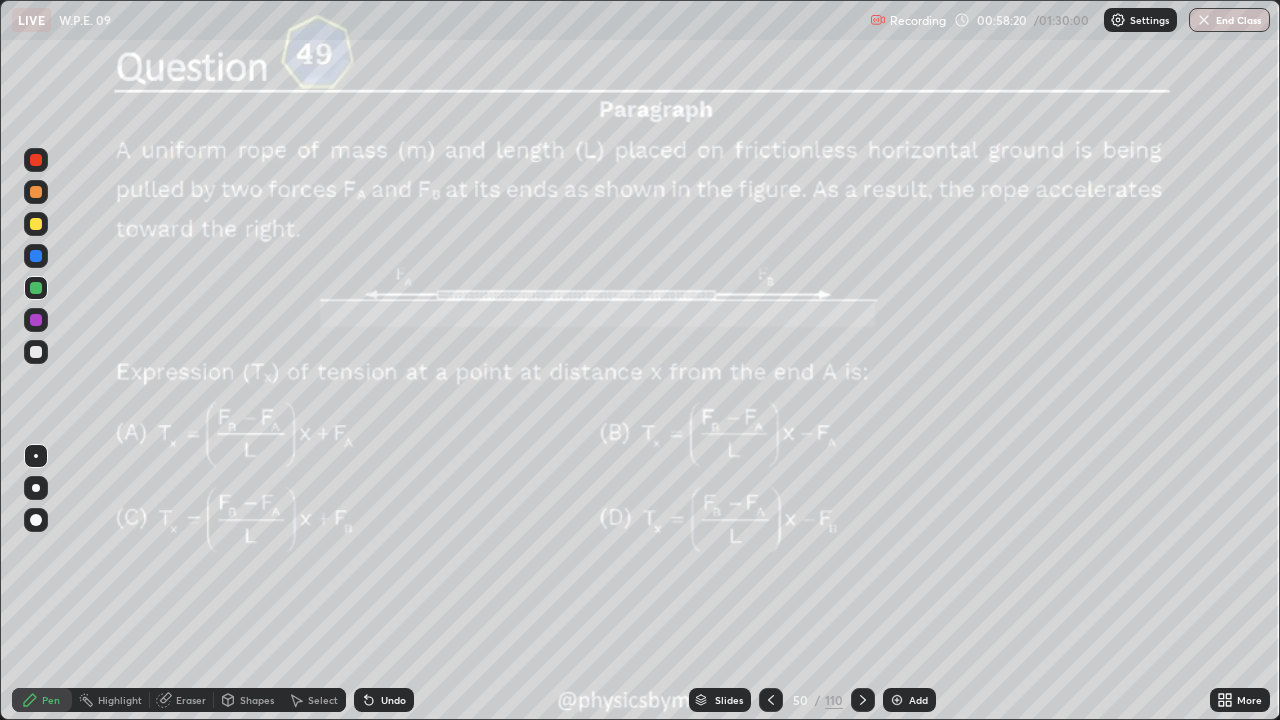 click 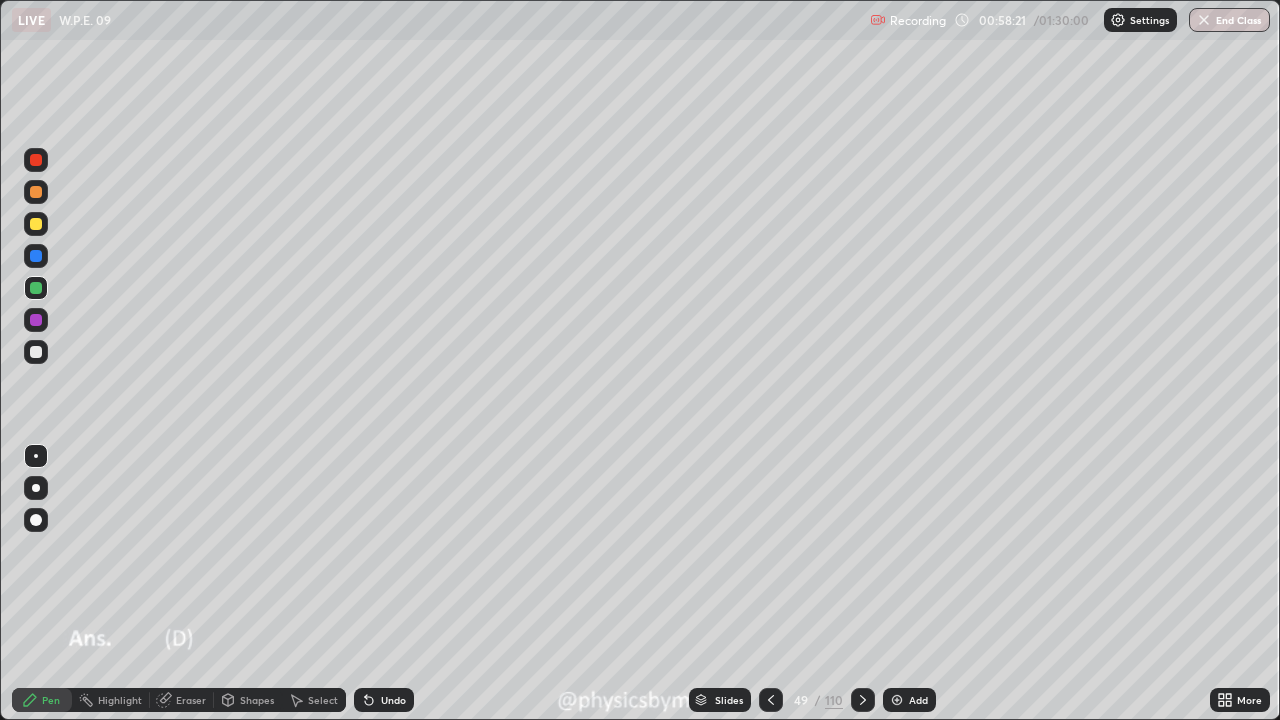 click 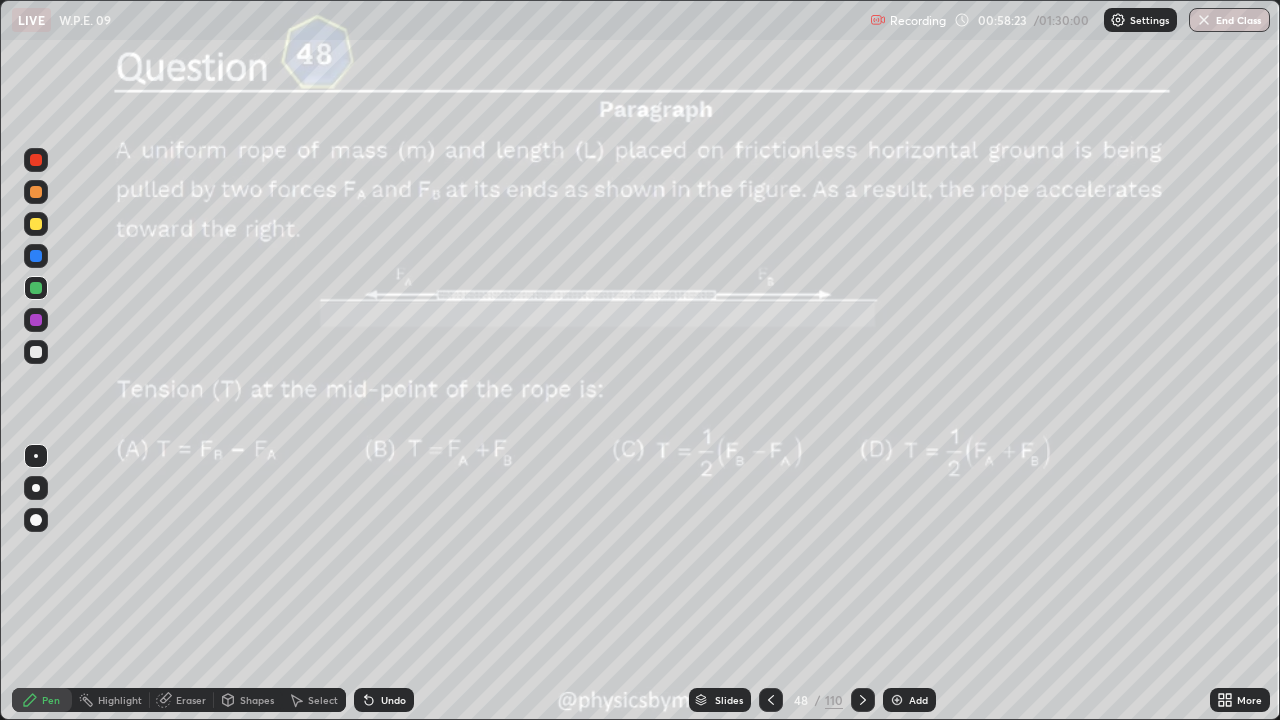 click 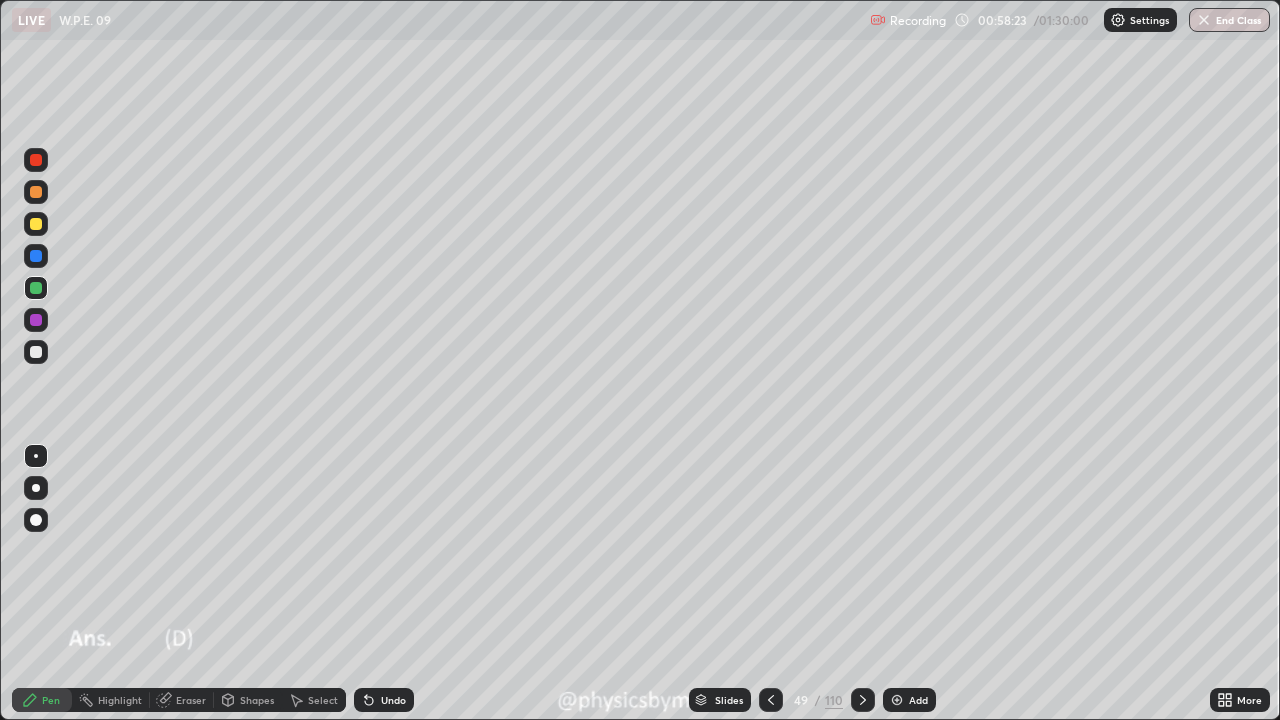 click 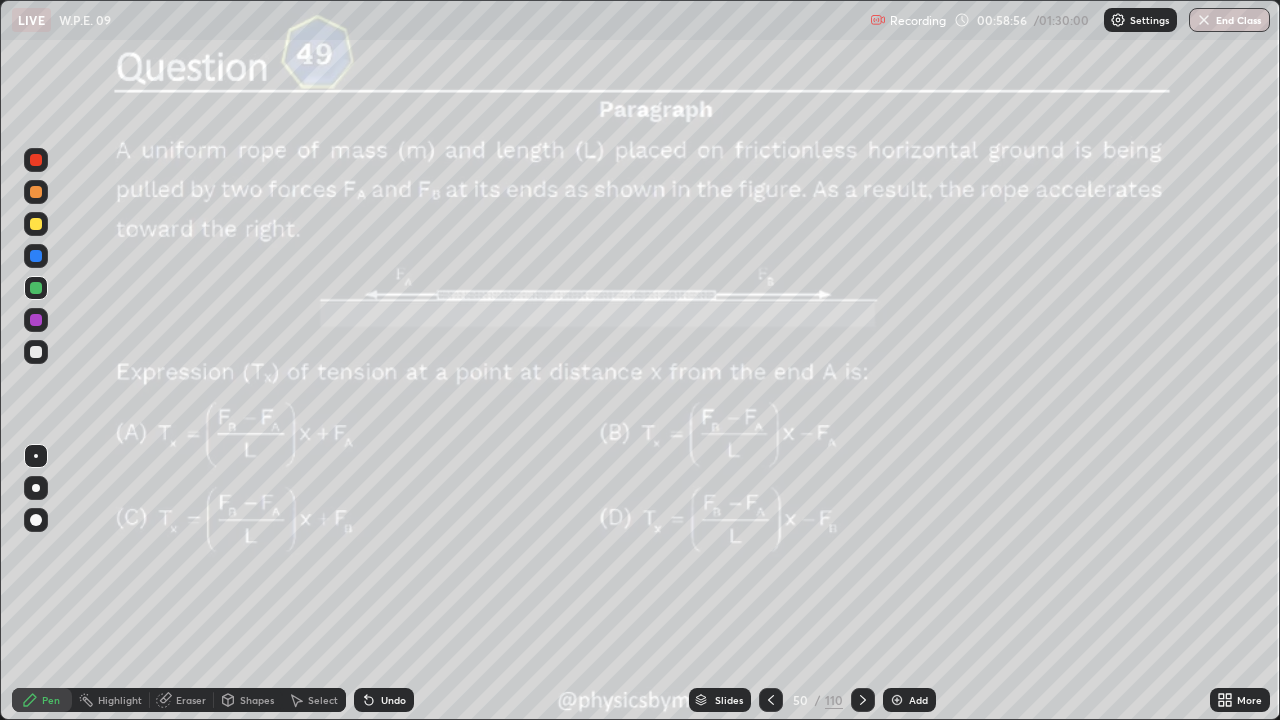 click 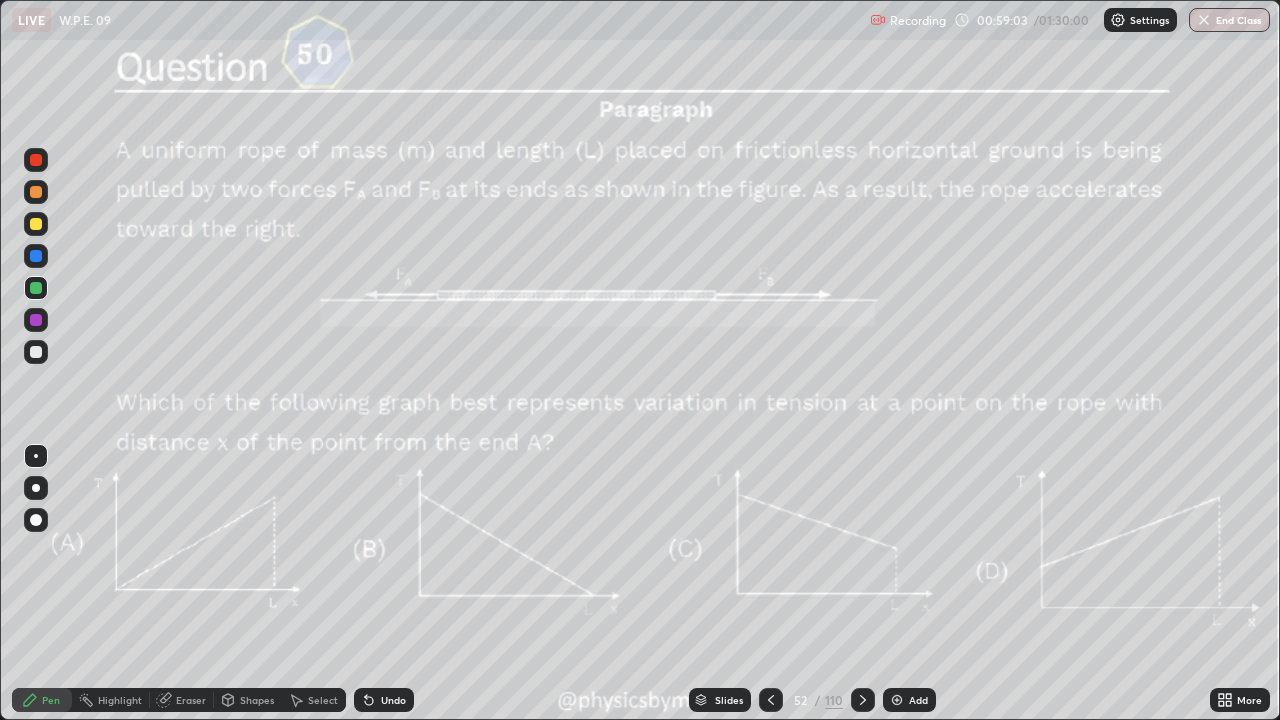 click 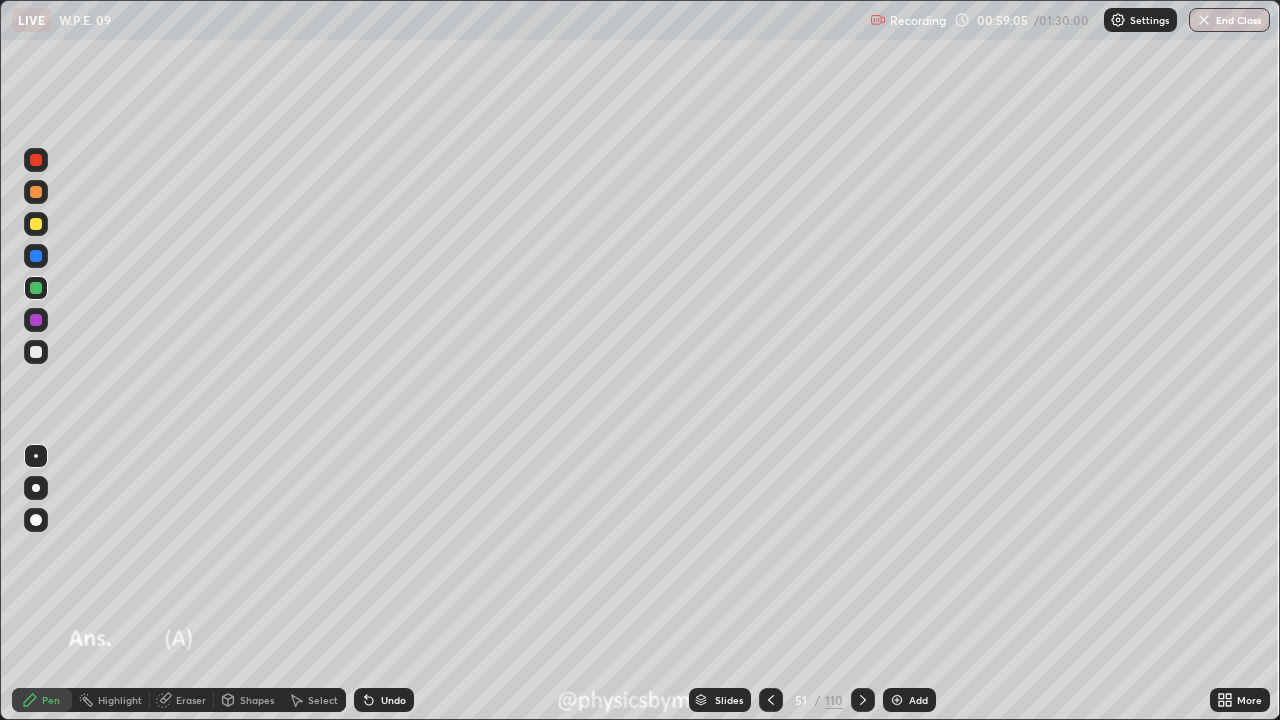 click 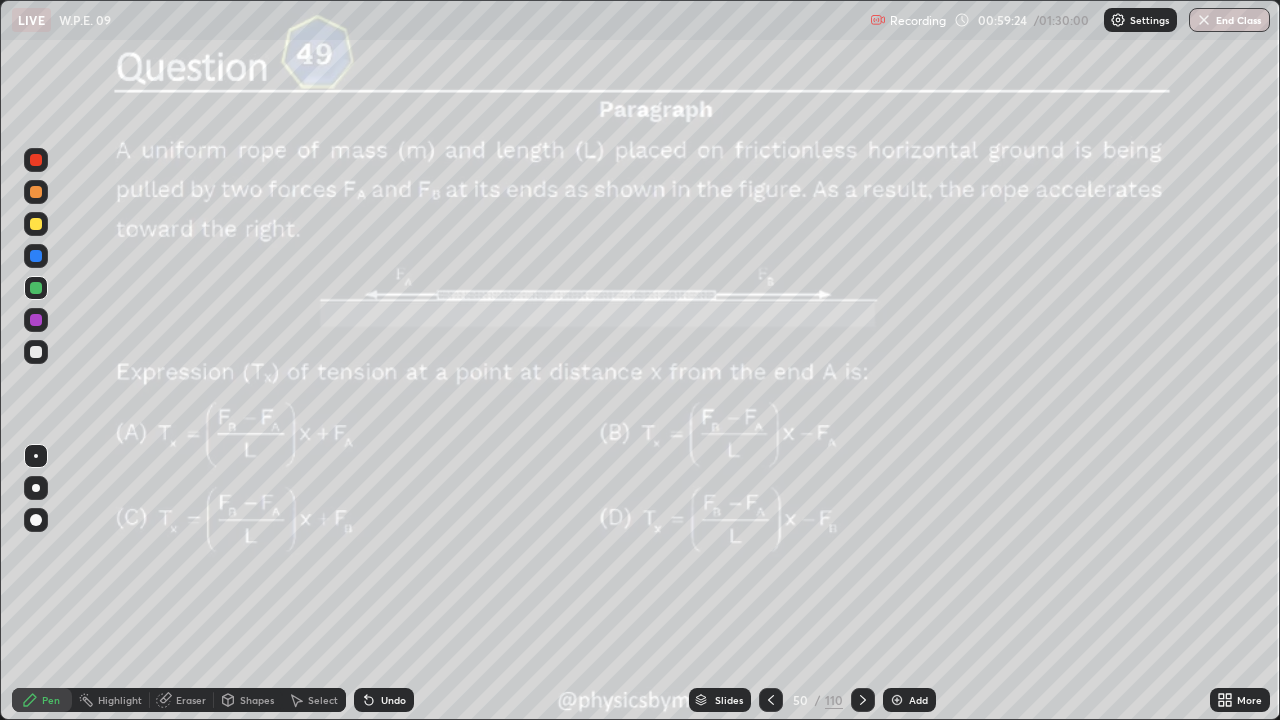 click 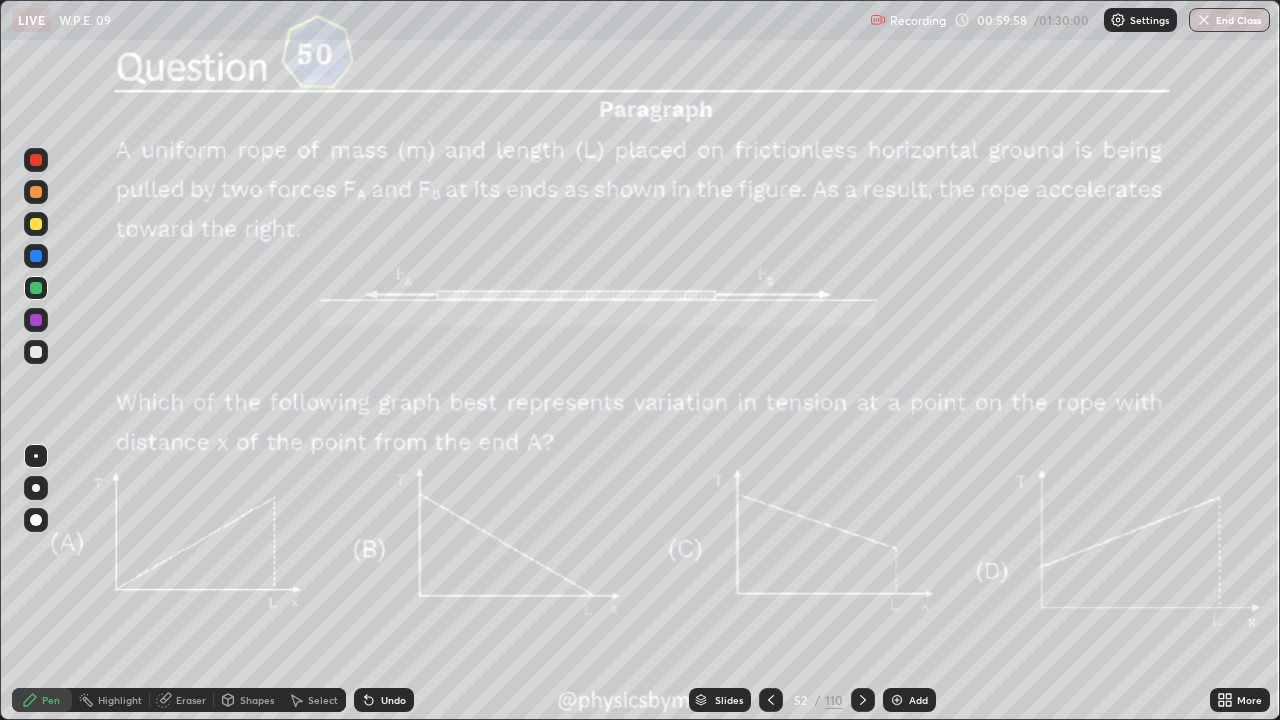 click 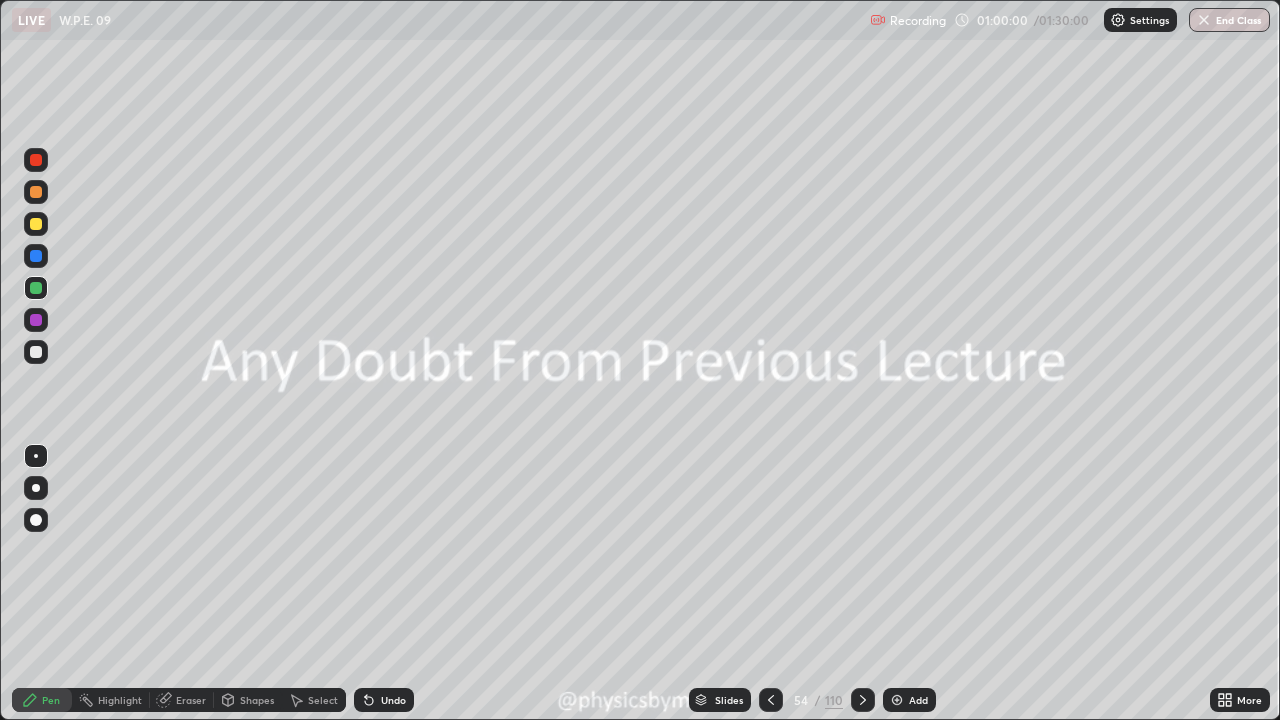 click 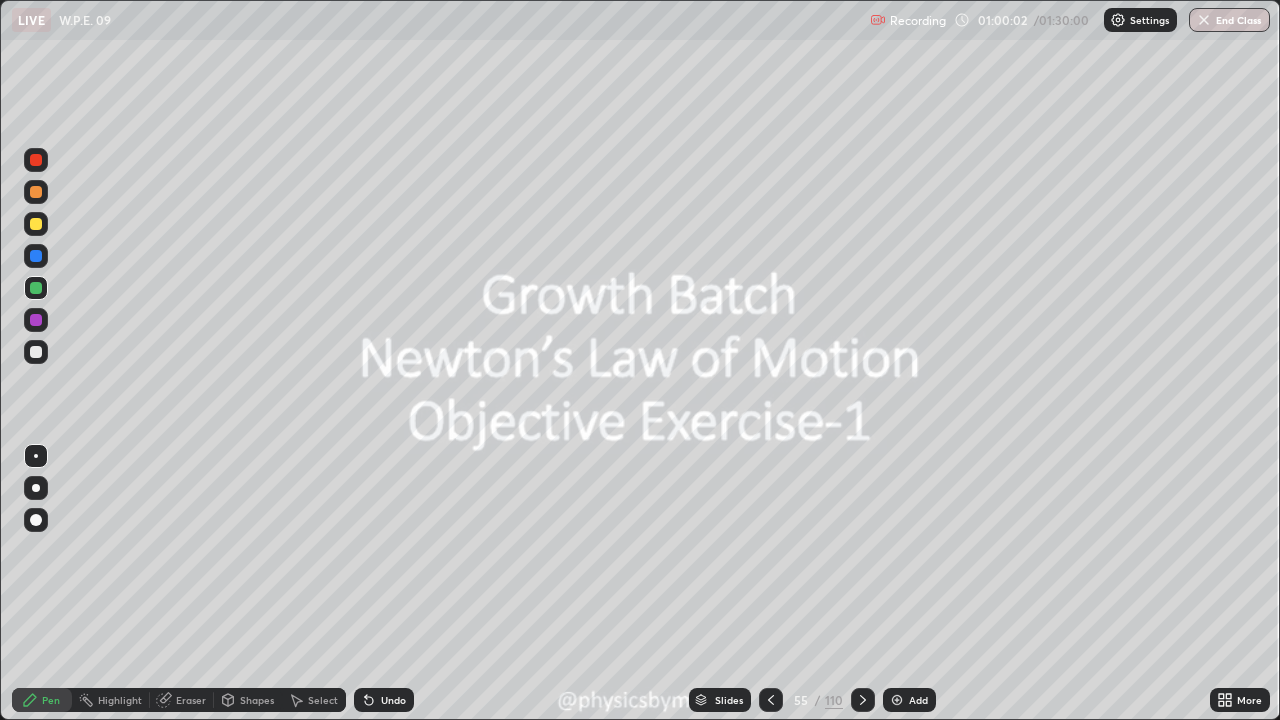 click 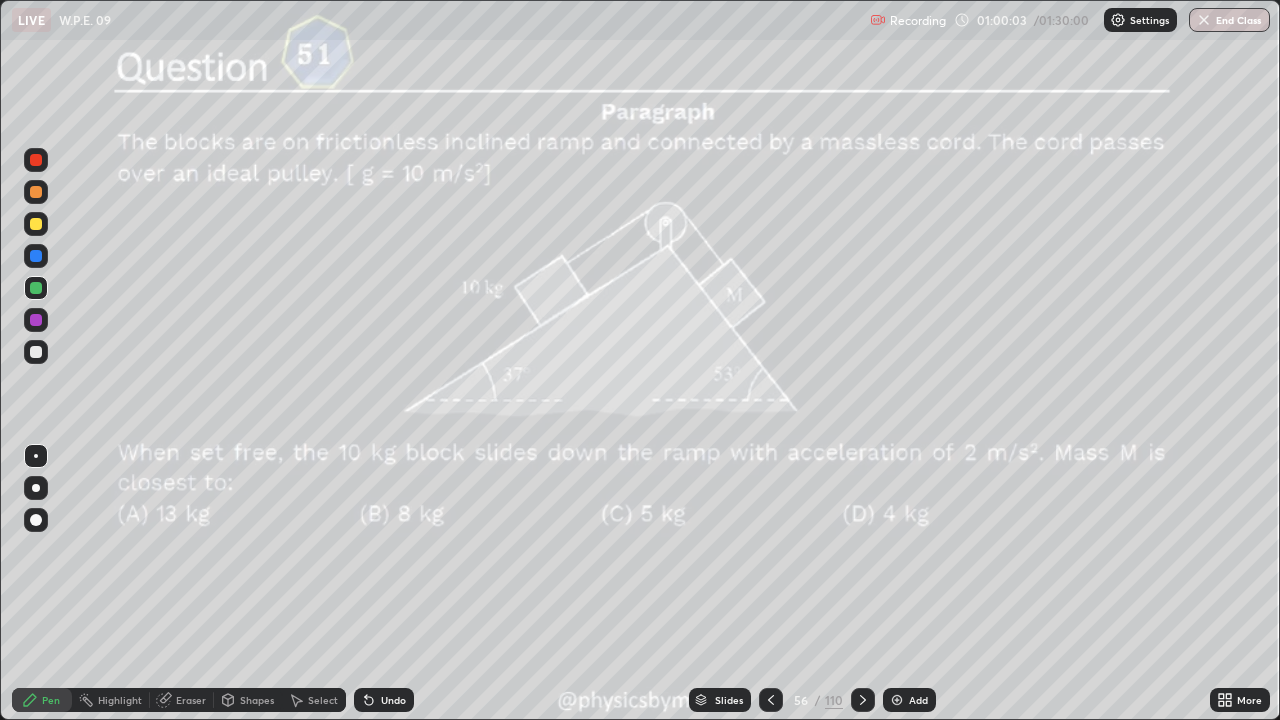 click 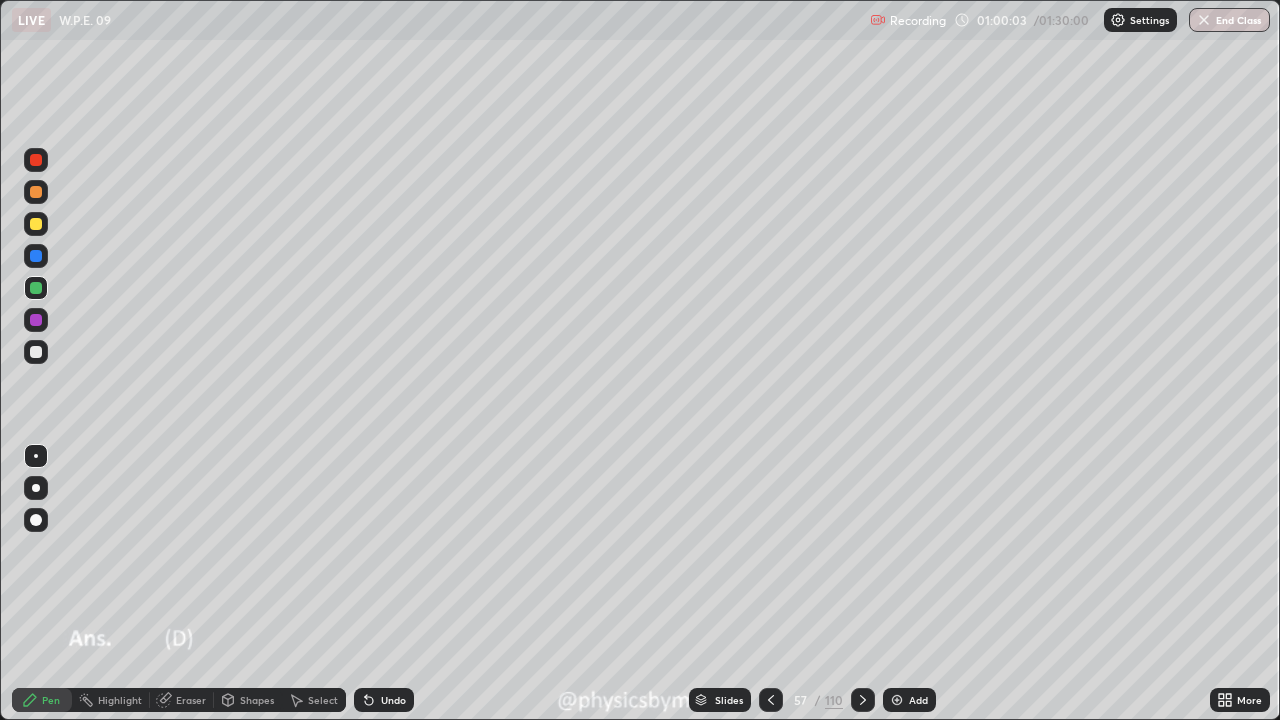 click 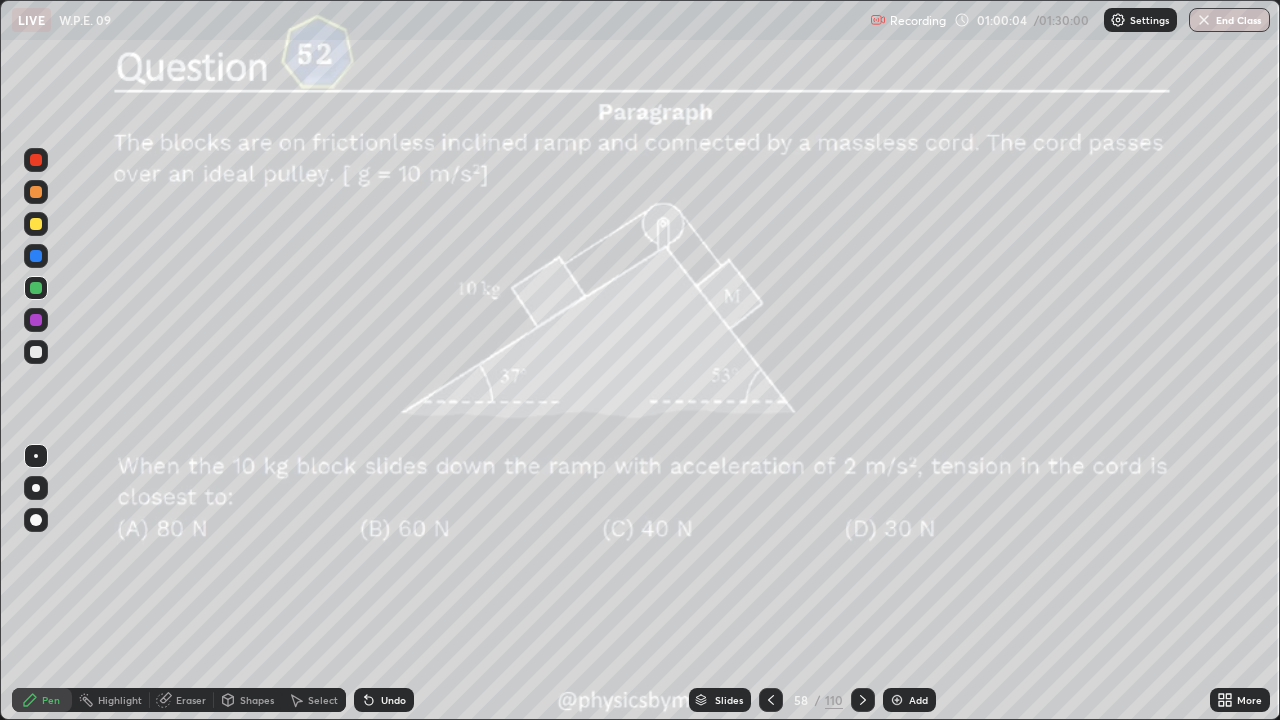 click 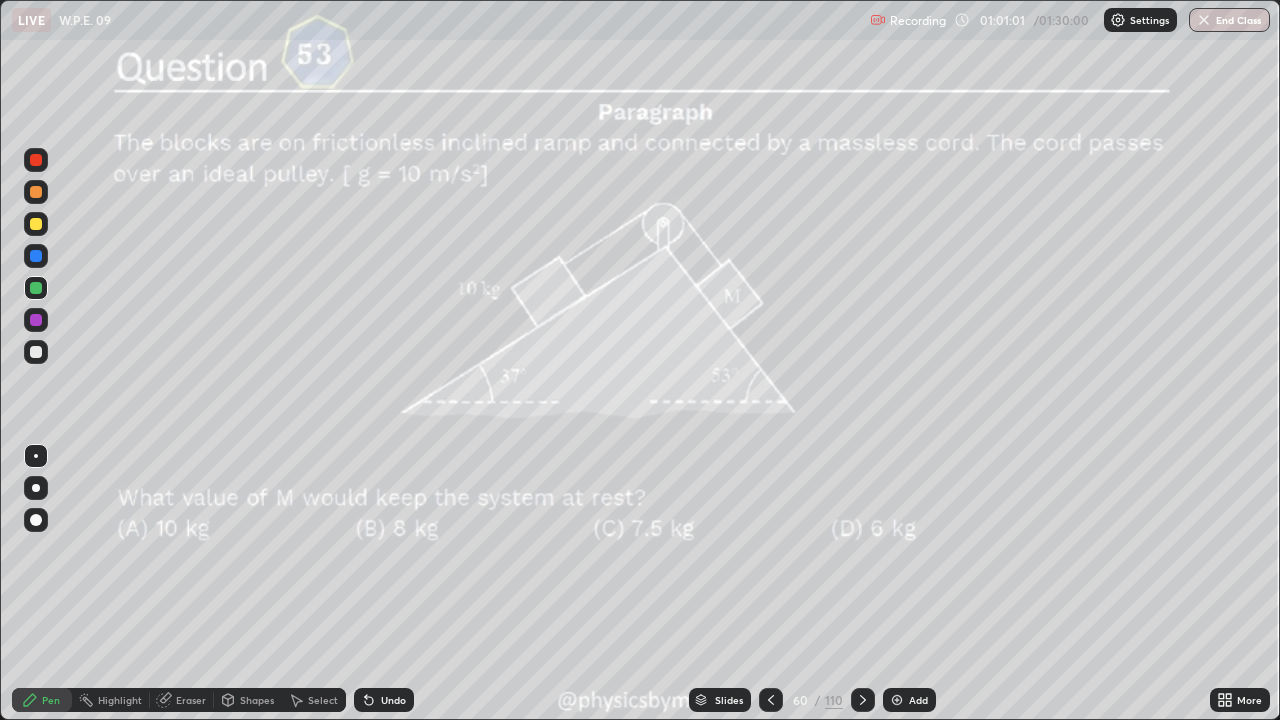 click 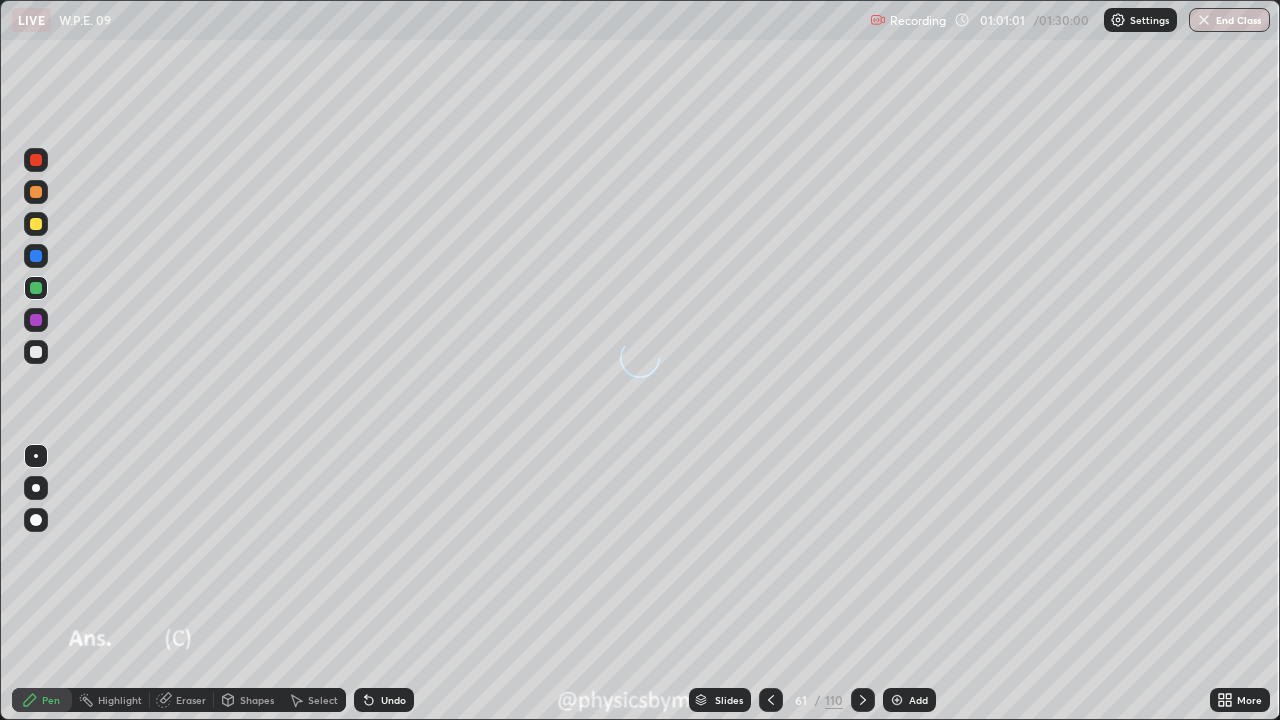 click 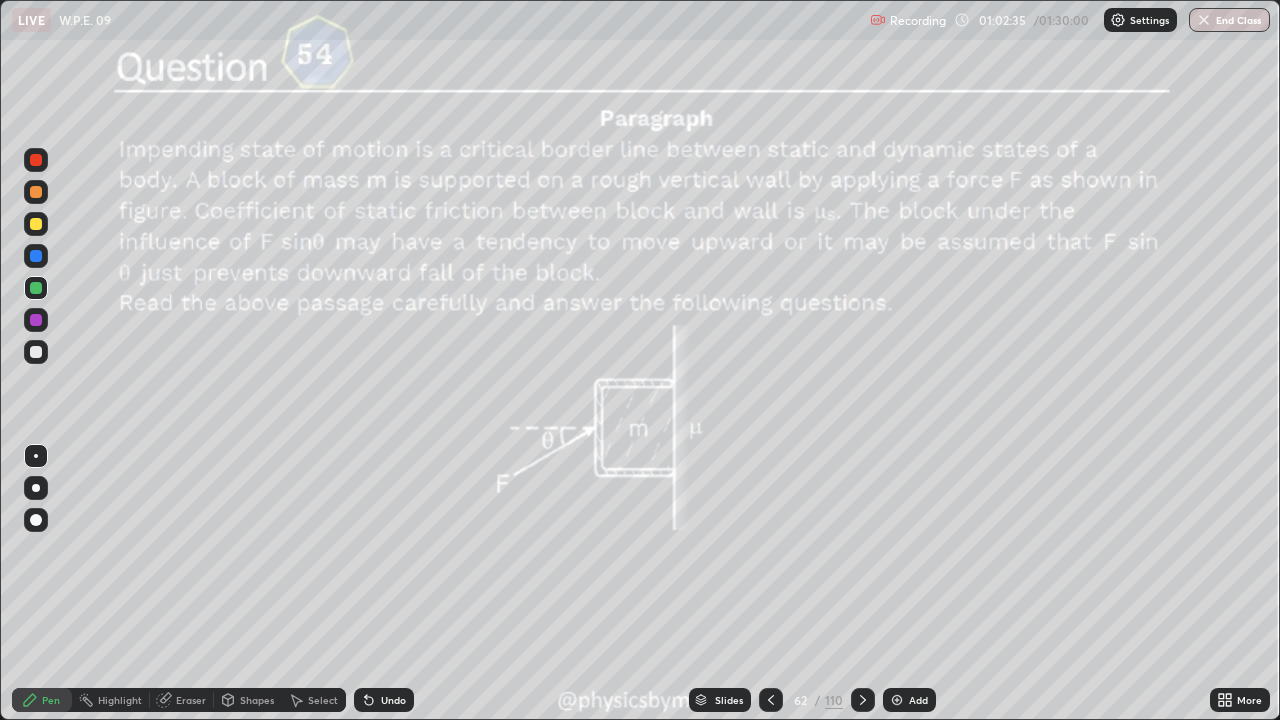 click at bounding box center [36, 192] 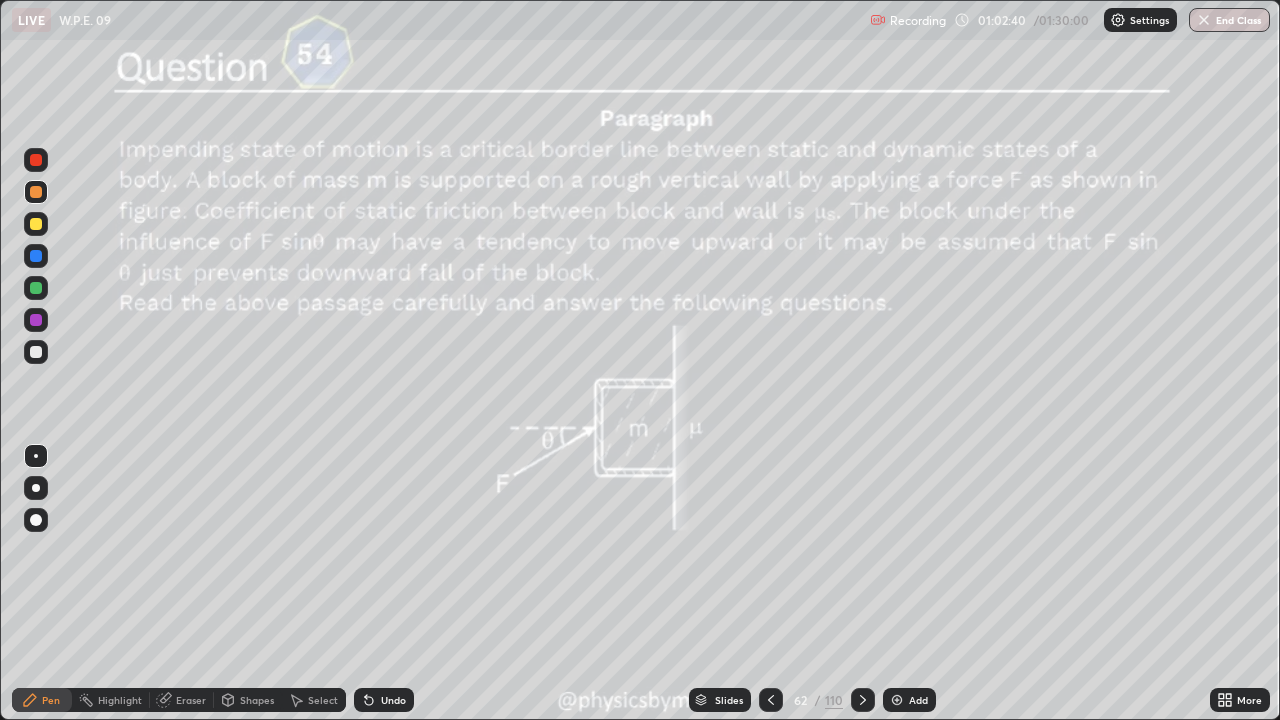 click on "Undo" at bounding box center (384, 700) 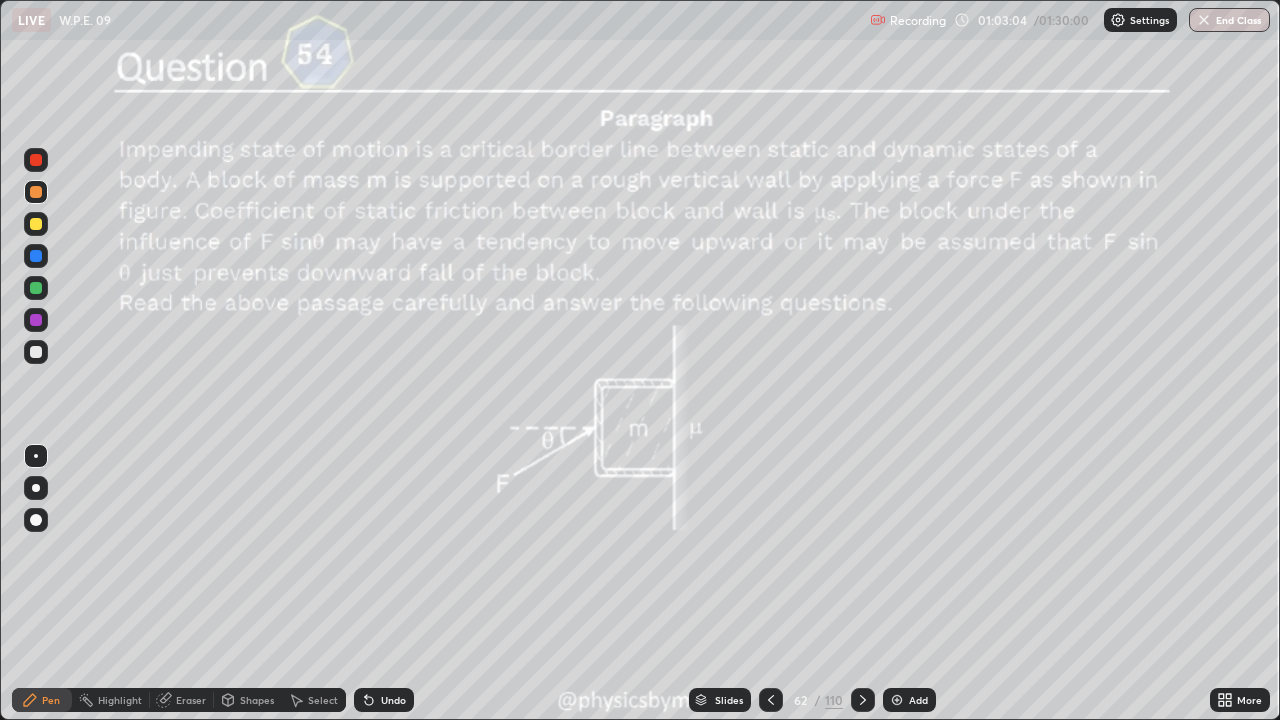click on "Undo" at bounding box center (393, 700) 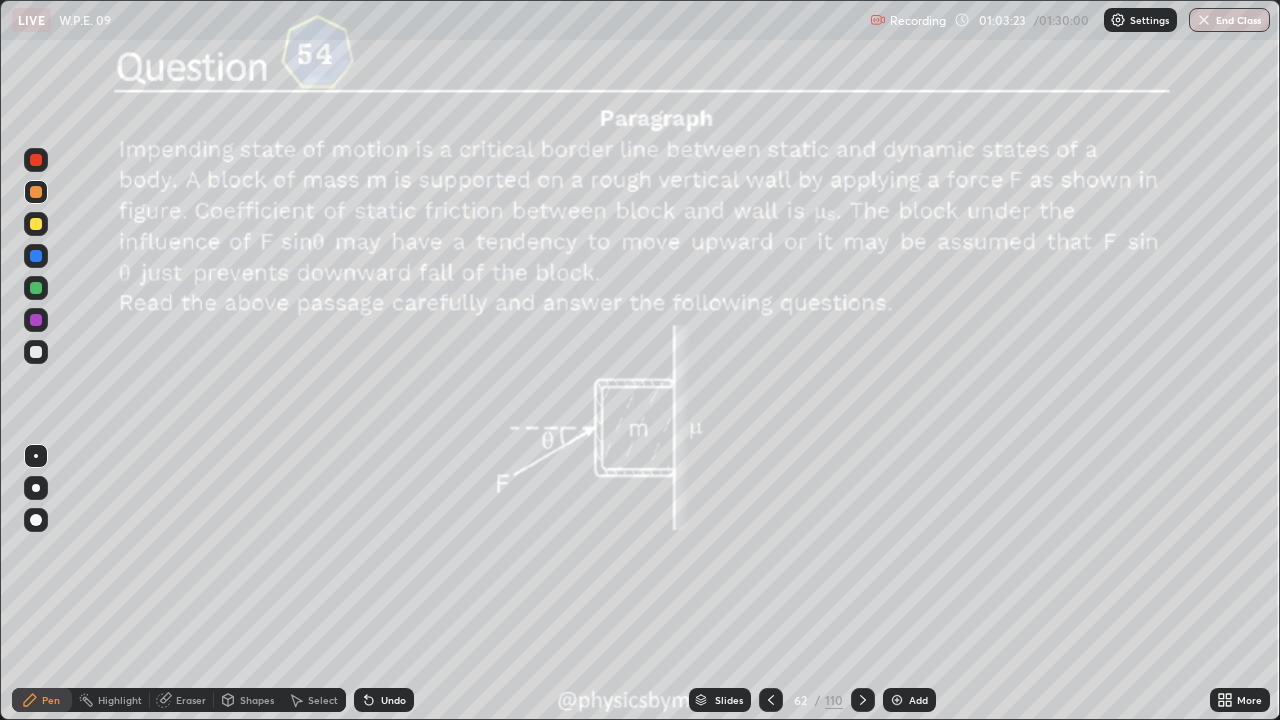 click on "Undo" at bounding box center (384, 700) 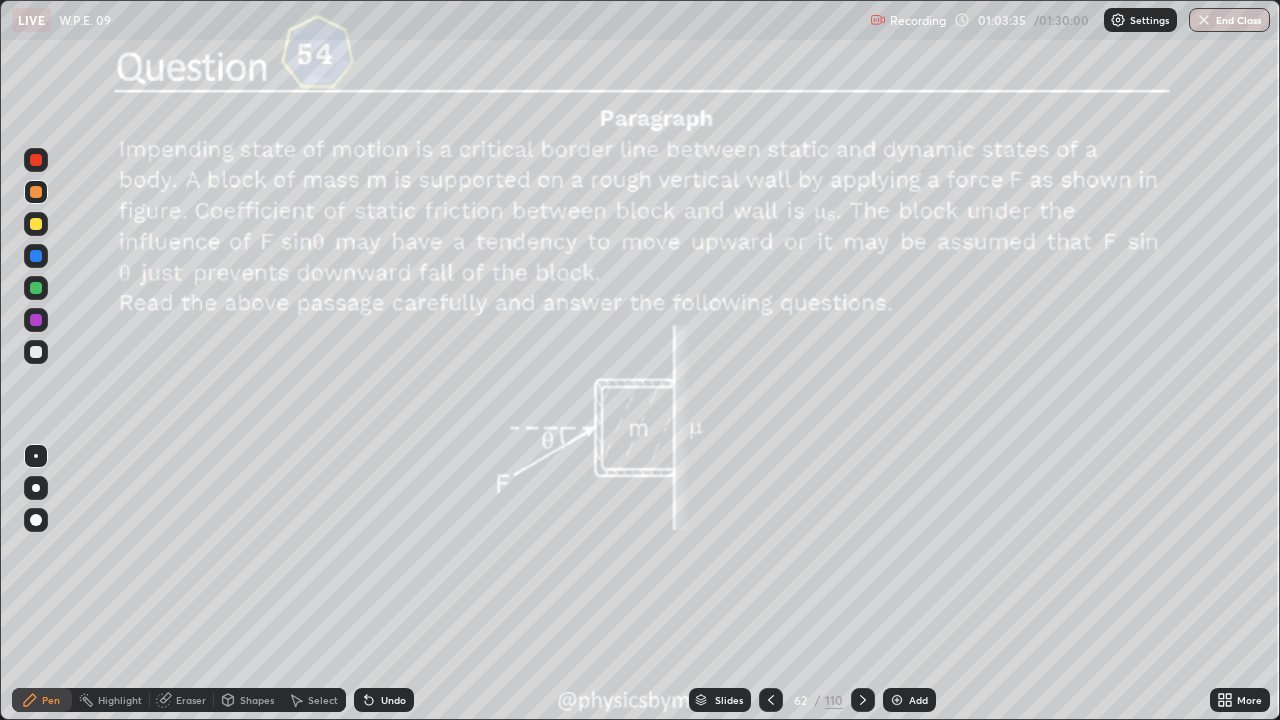 click 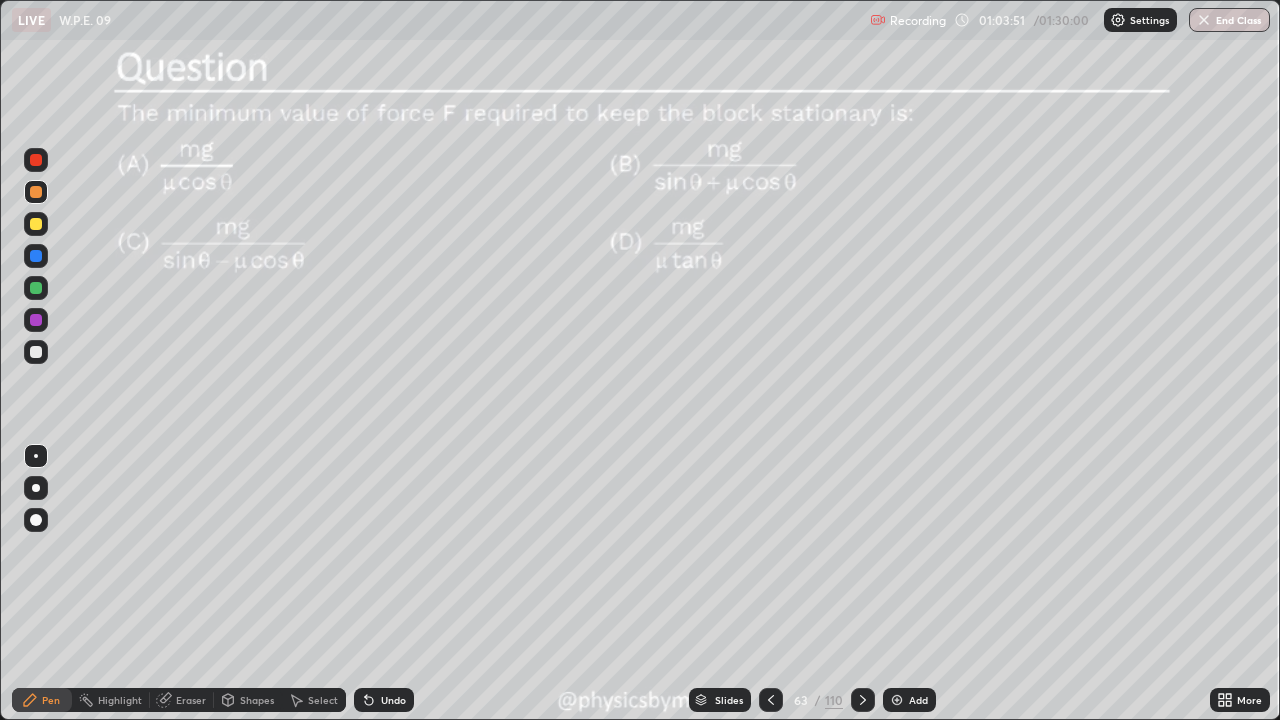 click at bounding box center [771, 700] 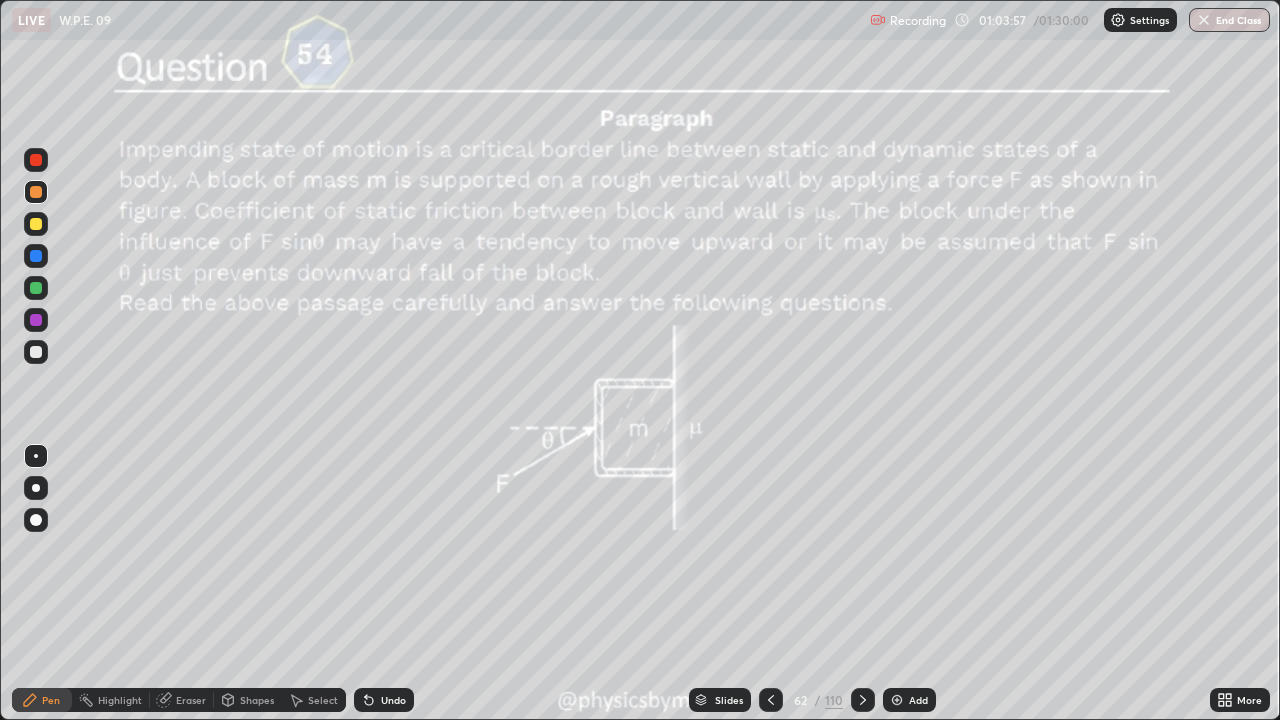 click at bounding box center [36, 352] 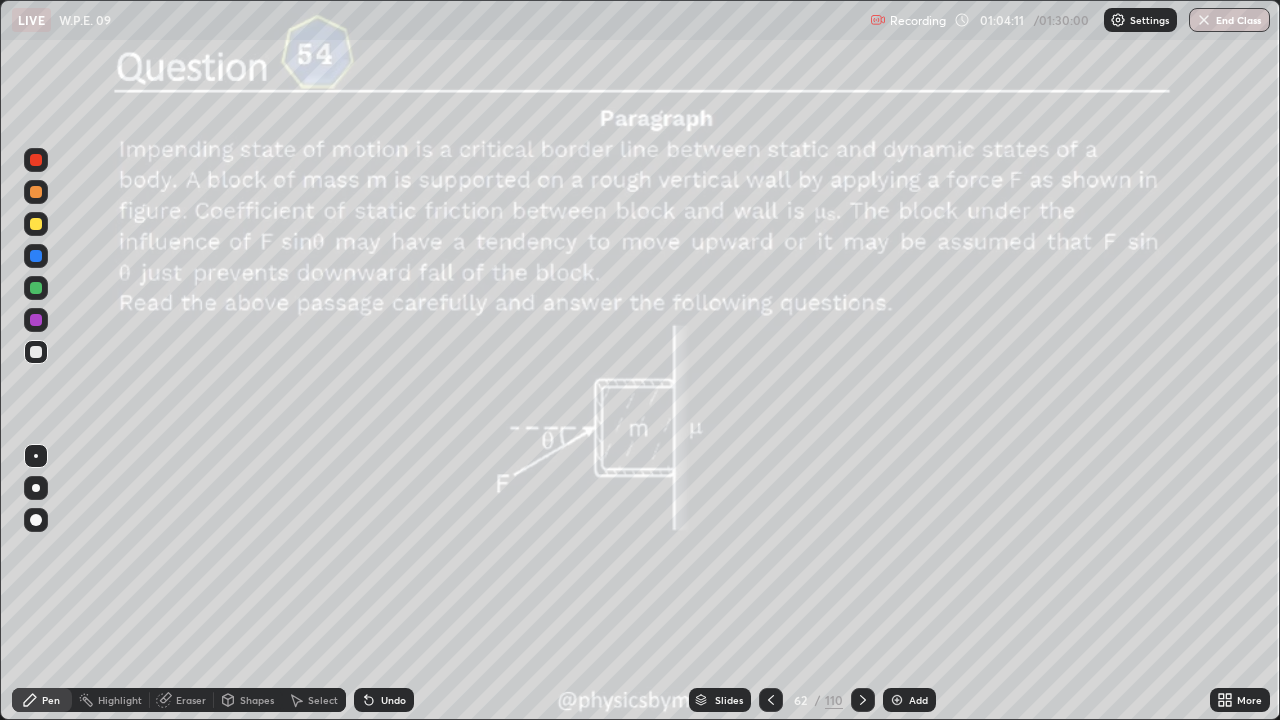 click 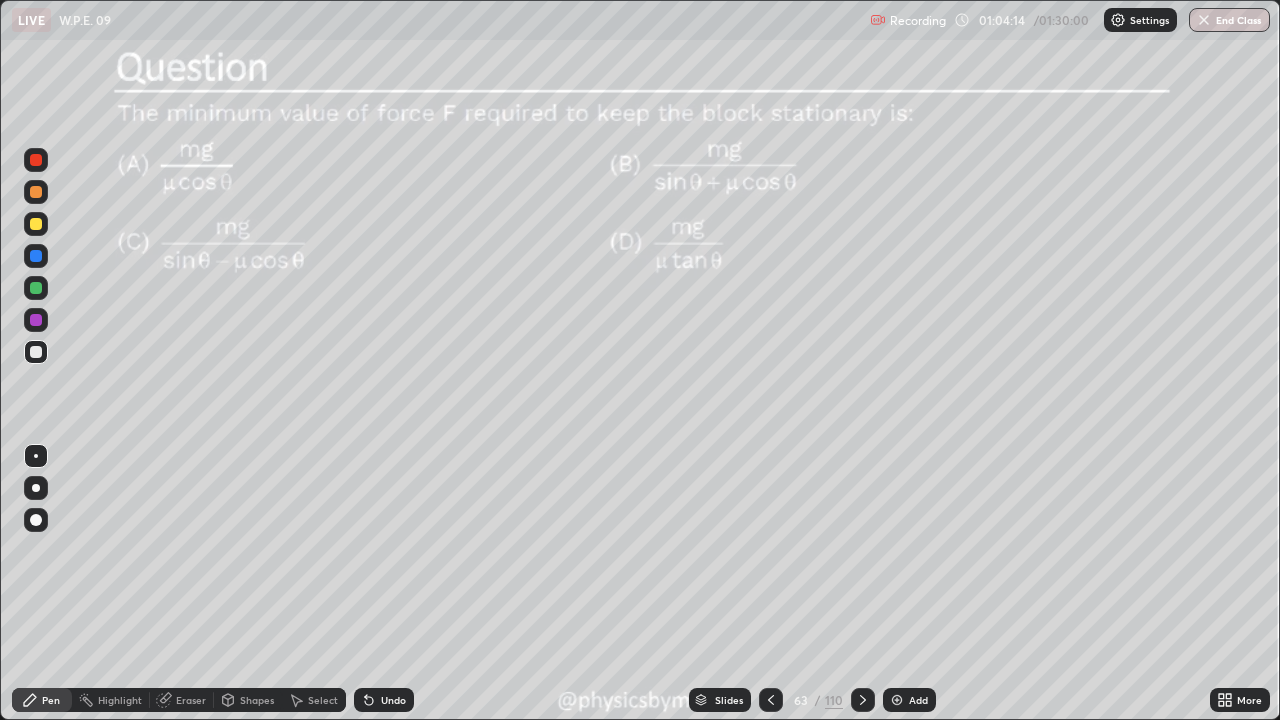 click at bounding box center (771, 700) 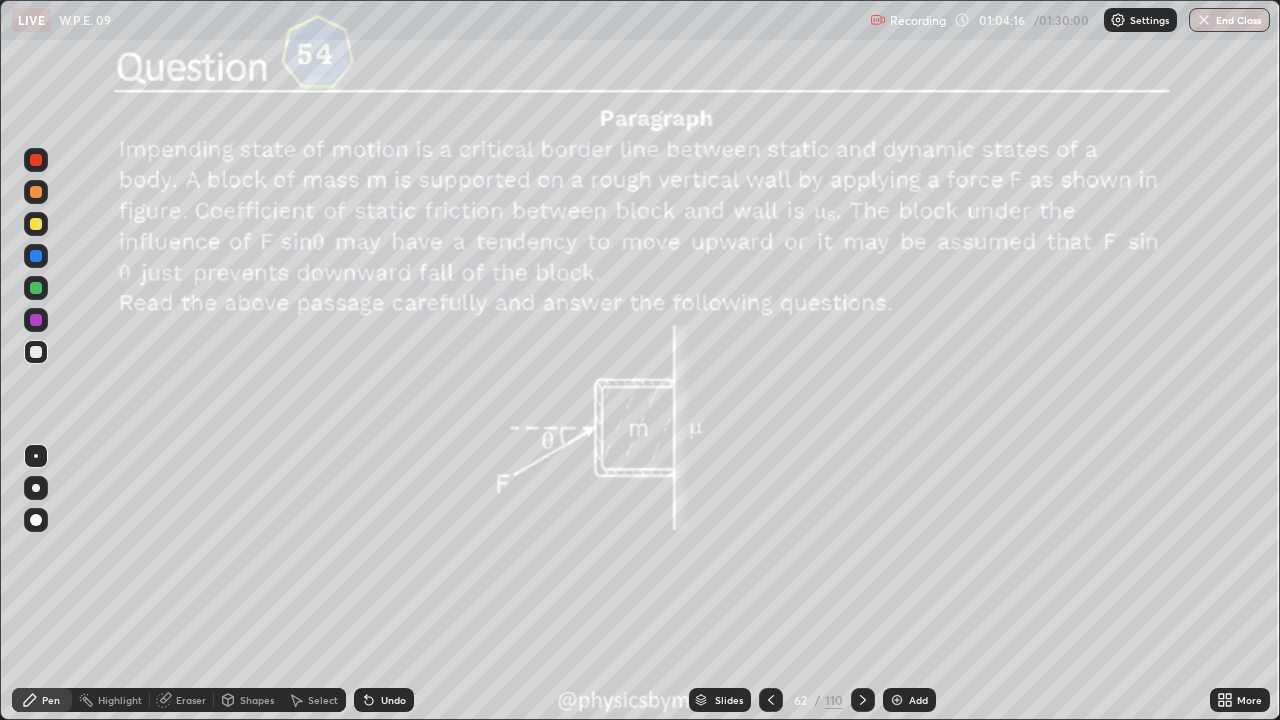 click 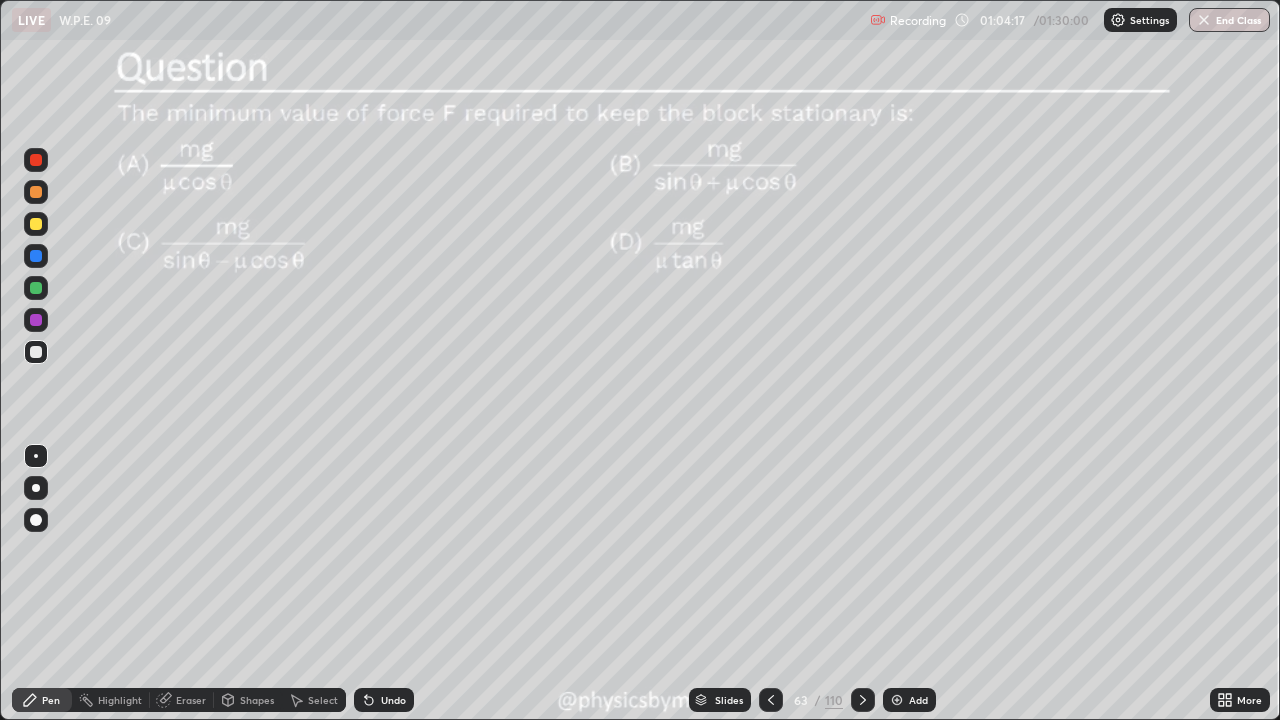 click 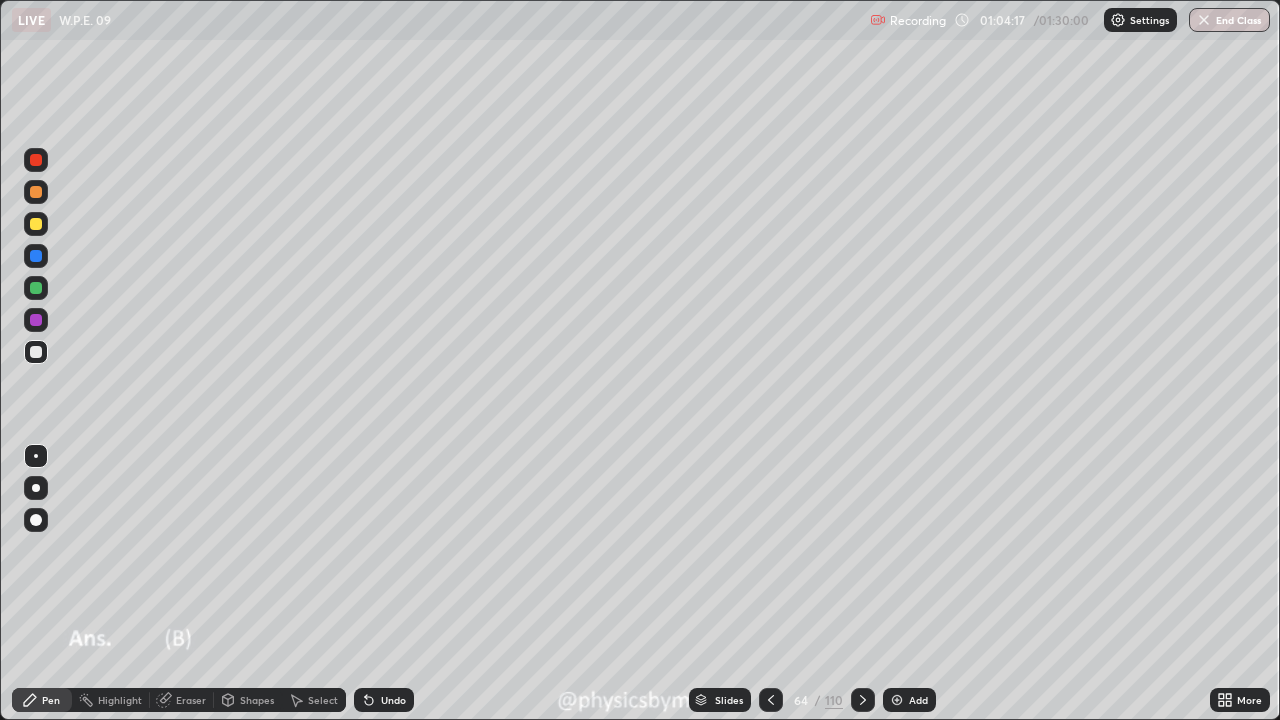 click 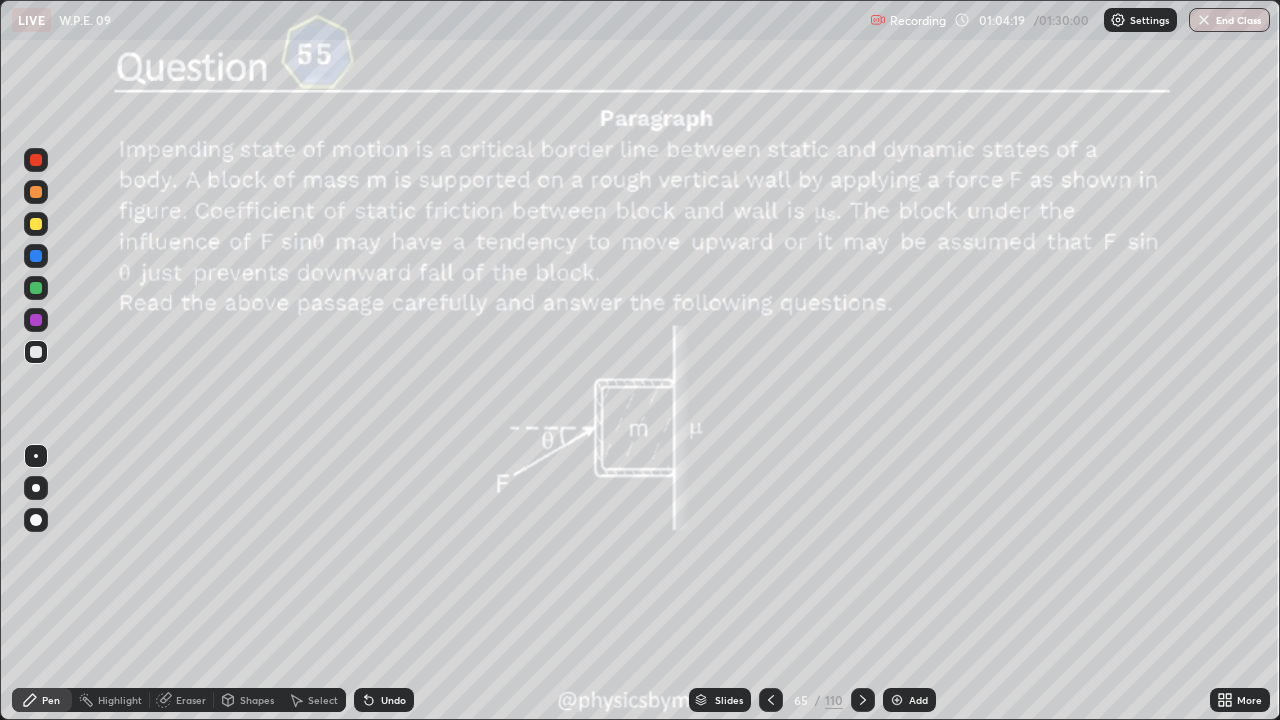 click at bounding box center [863, 700] 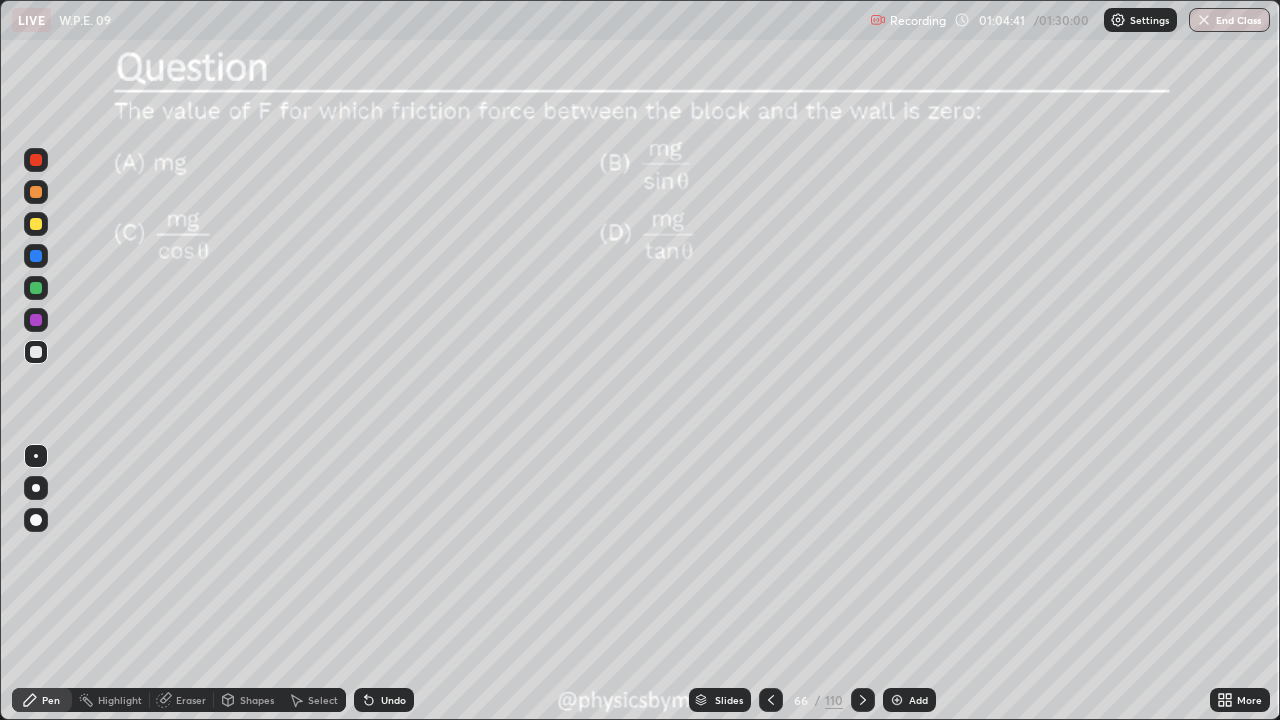 click 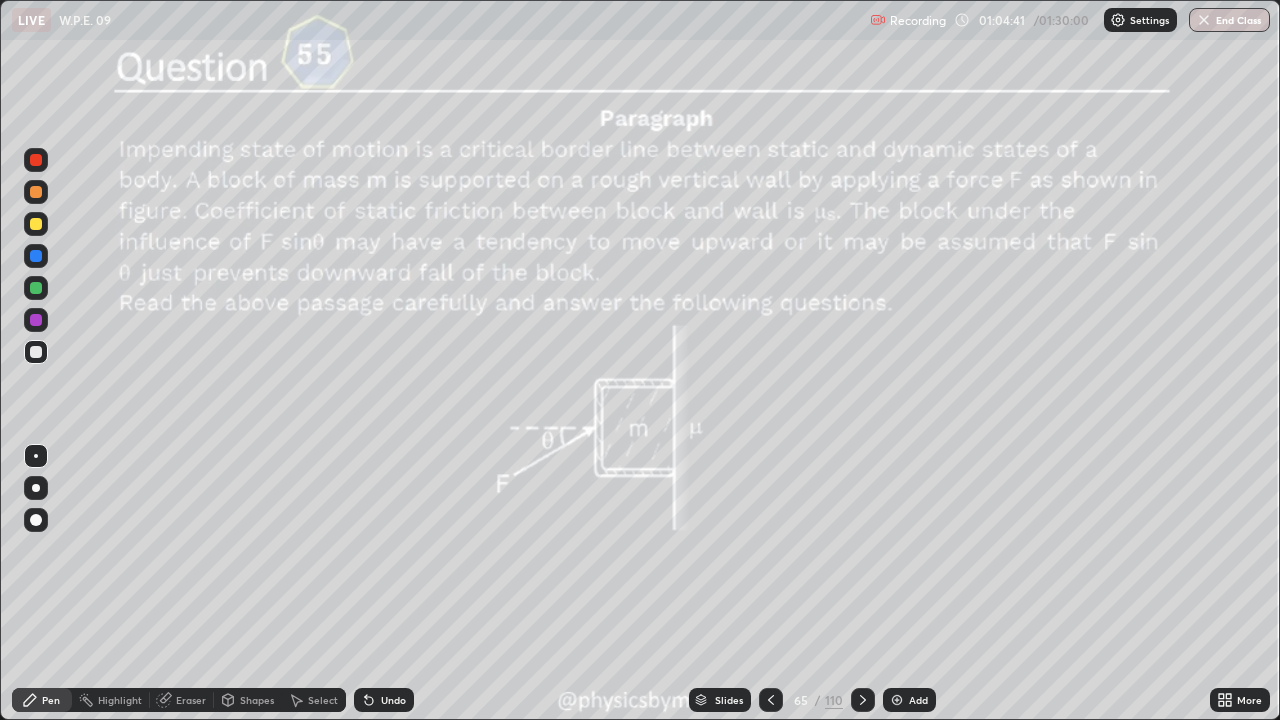click 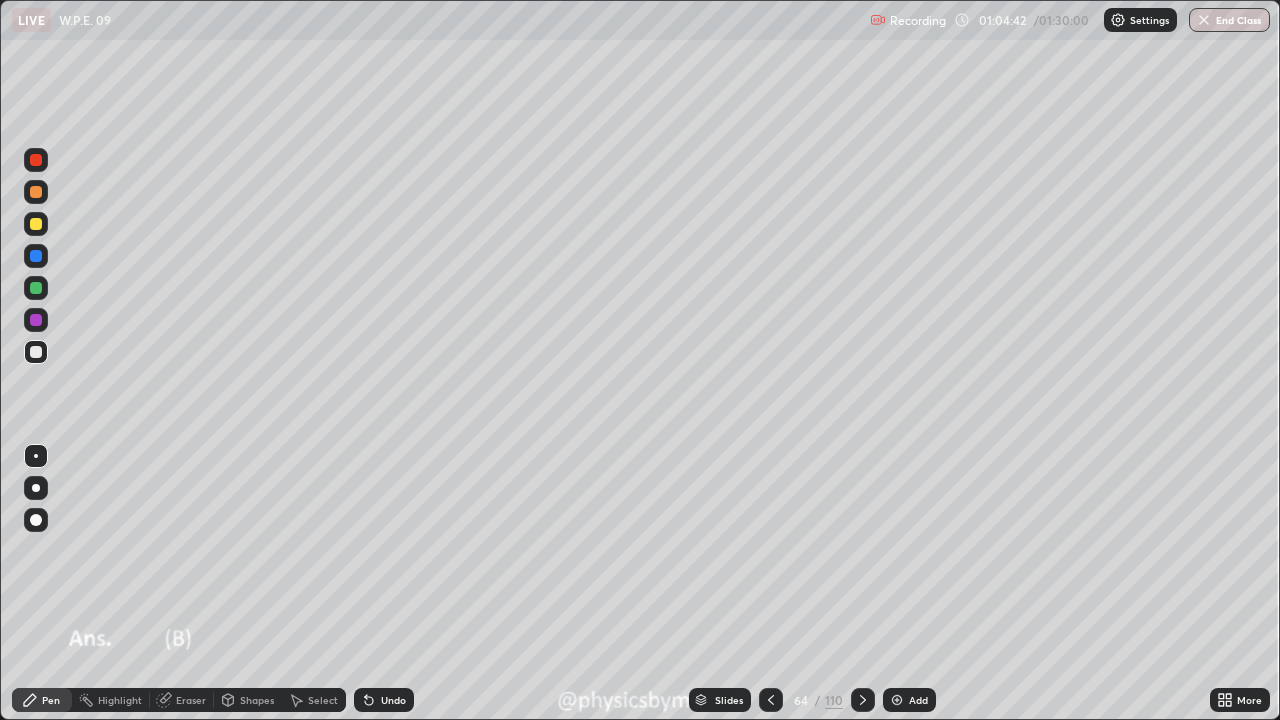click 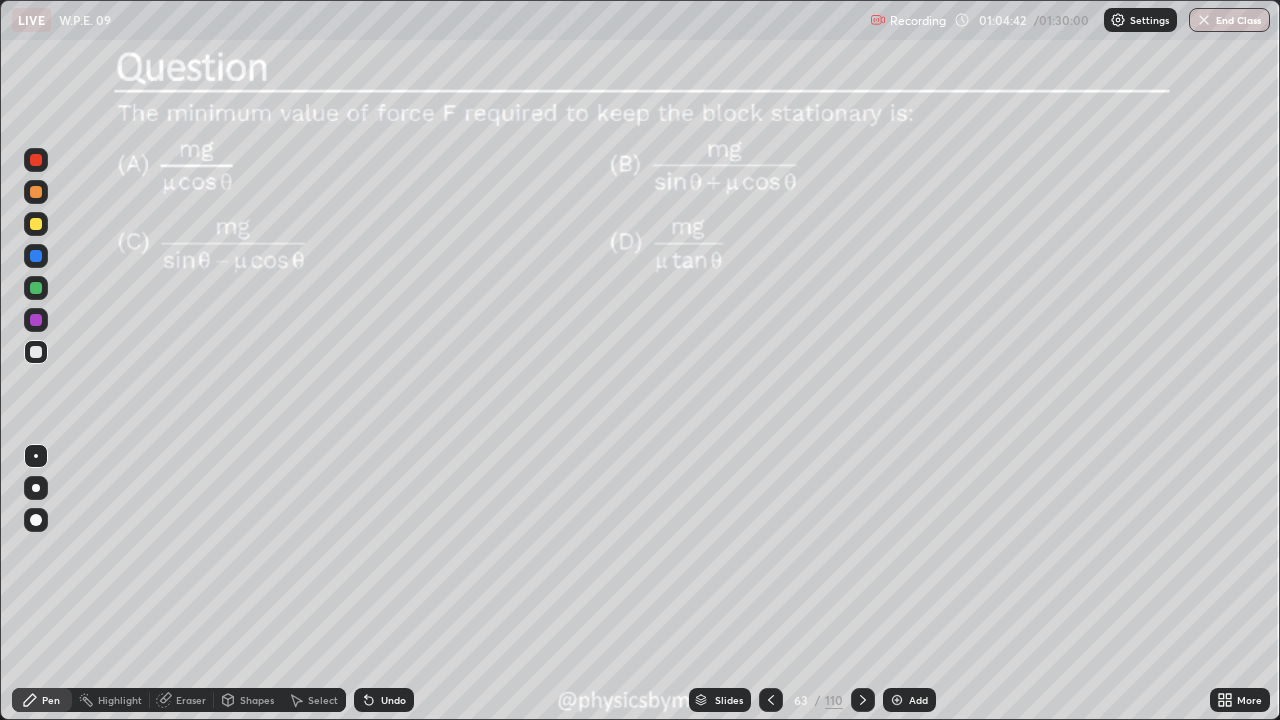 click 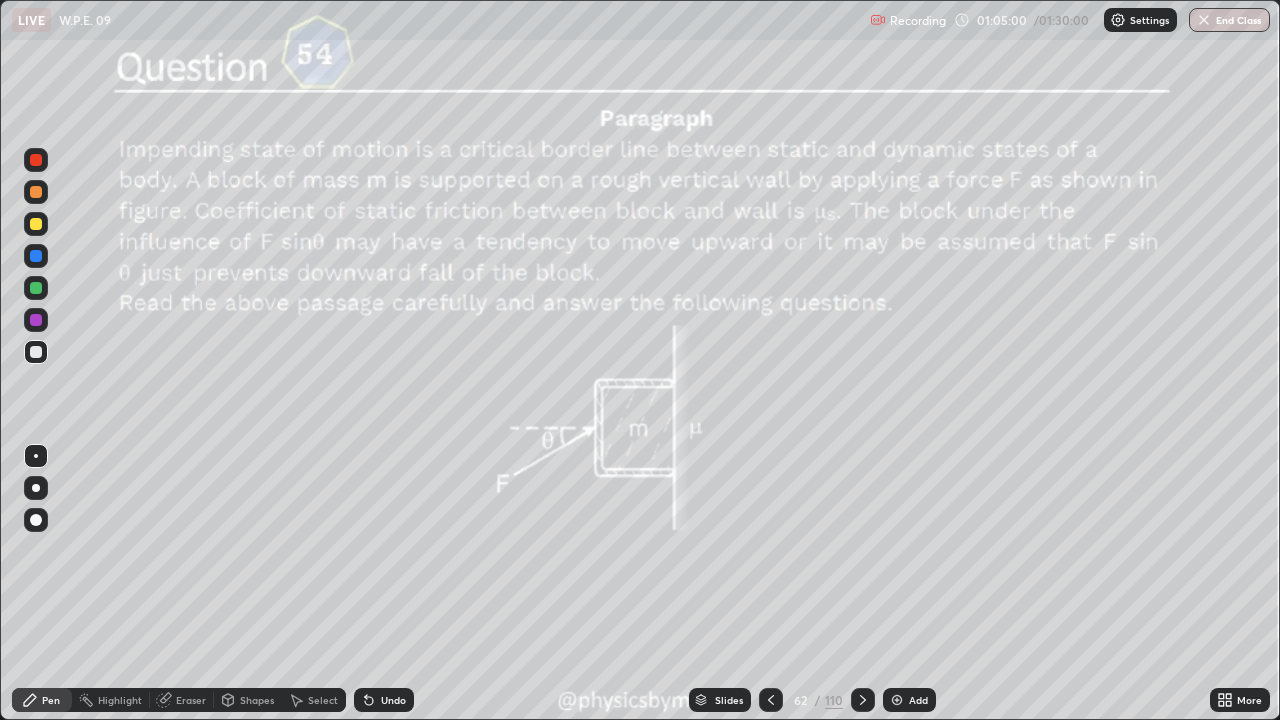 click 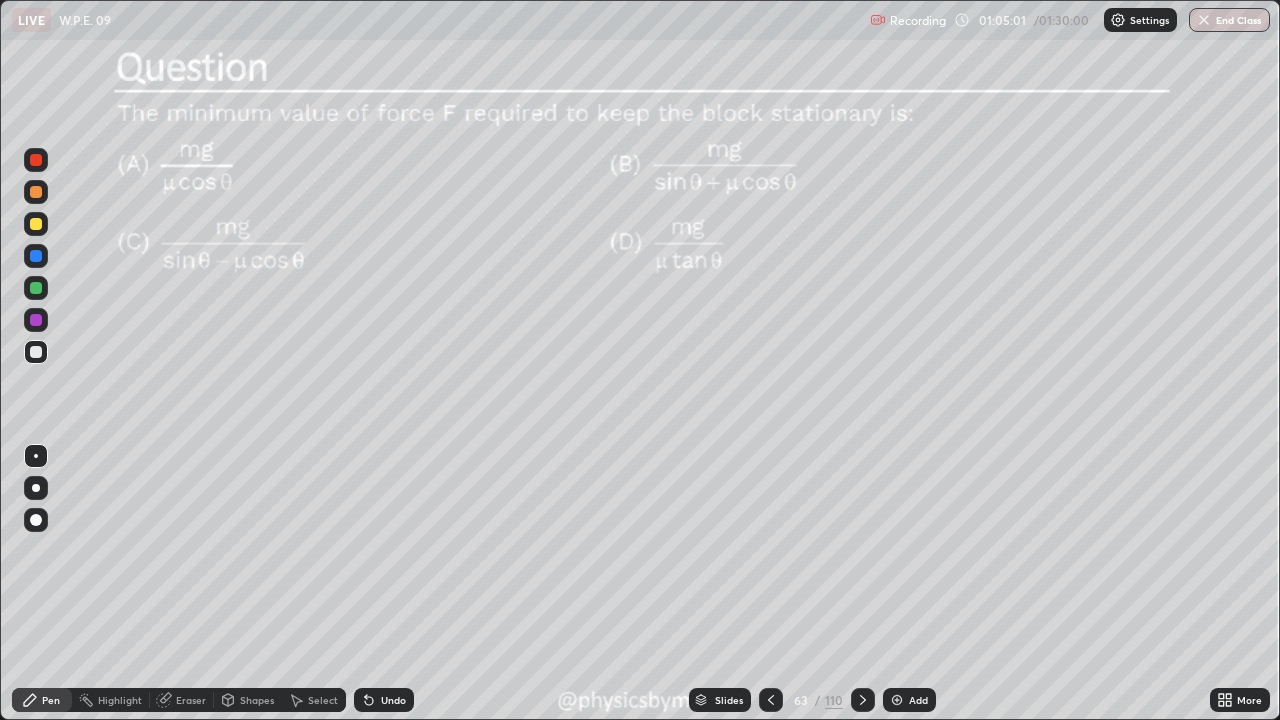 click at bounding box center [863, 700] 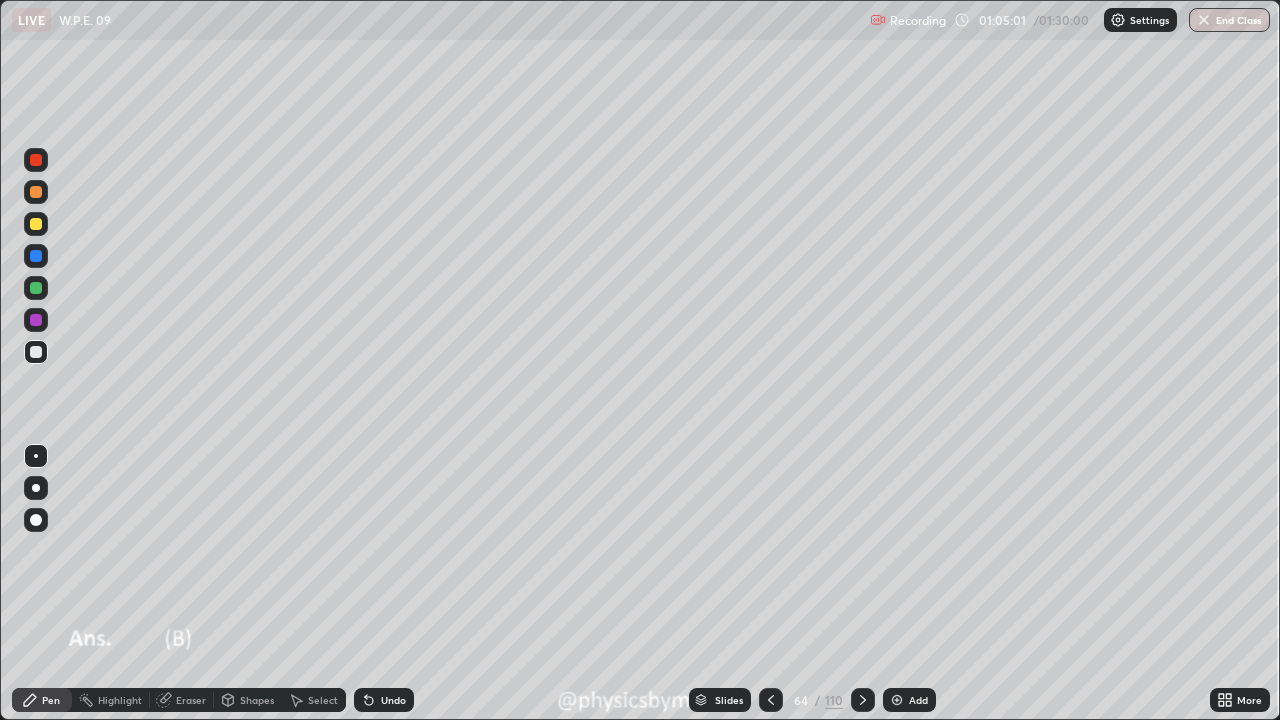 click 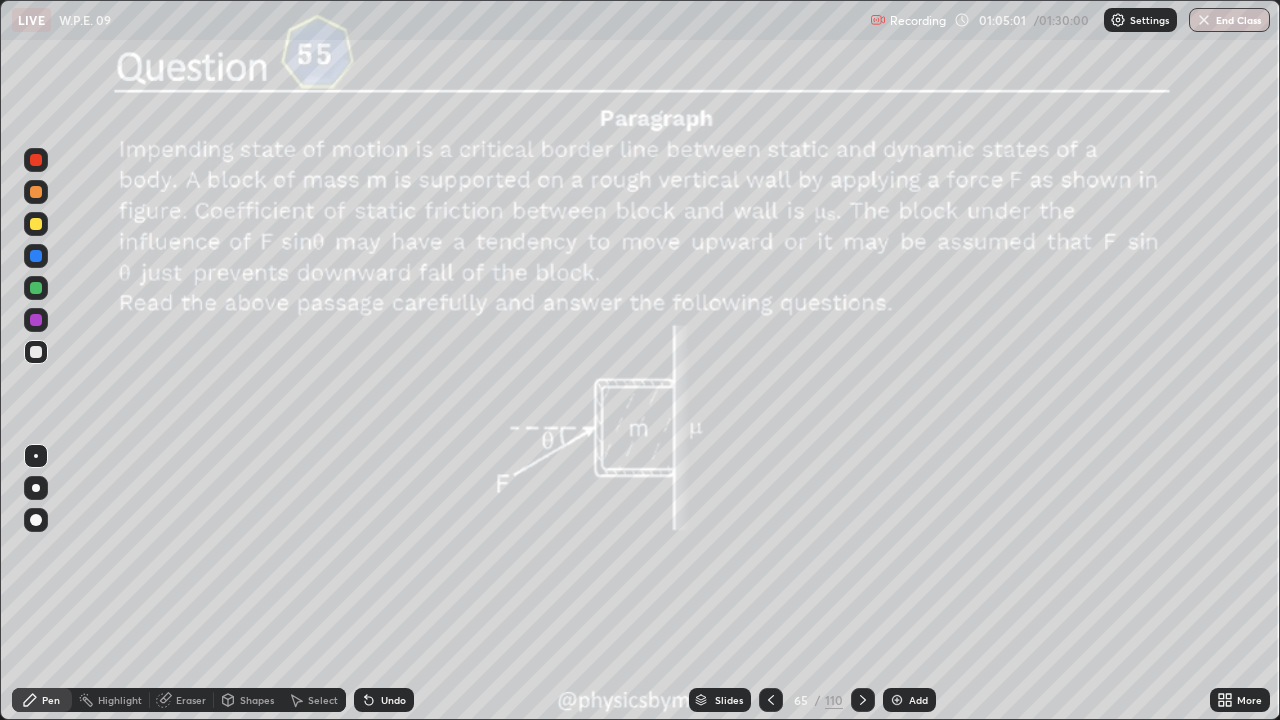 click 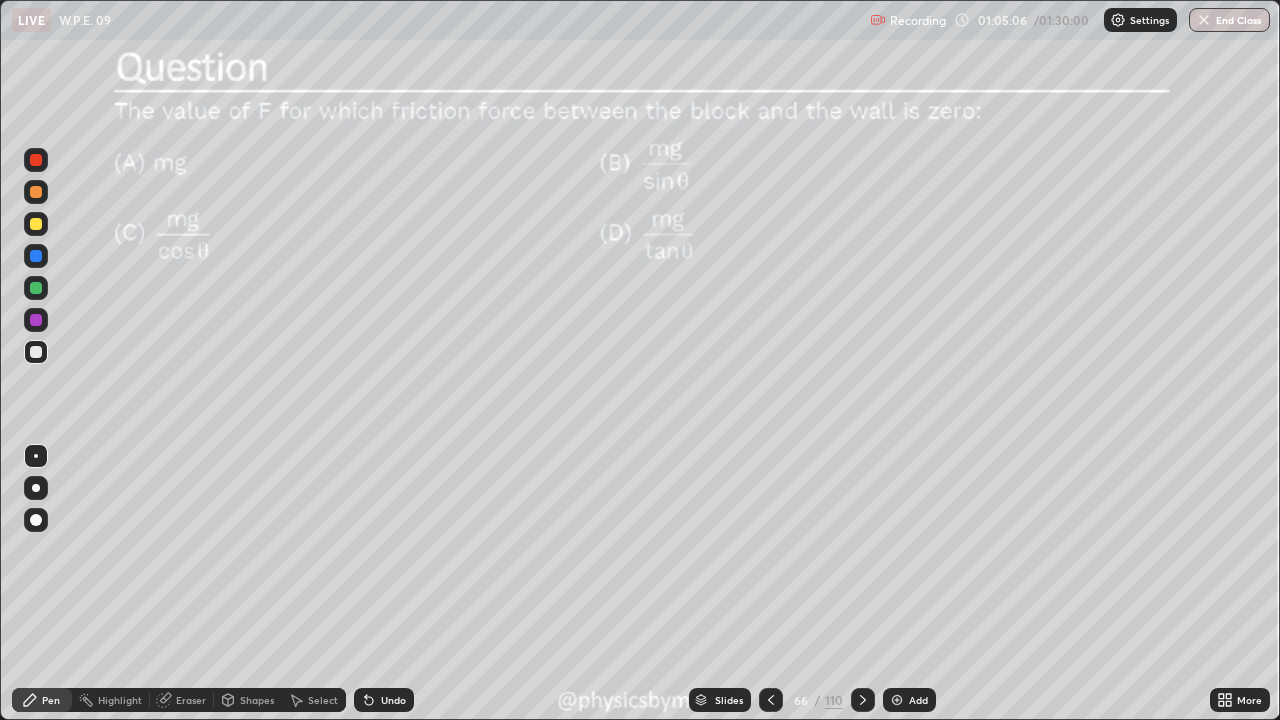 click at bounding box center (771, 700) 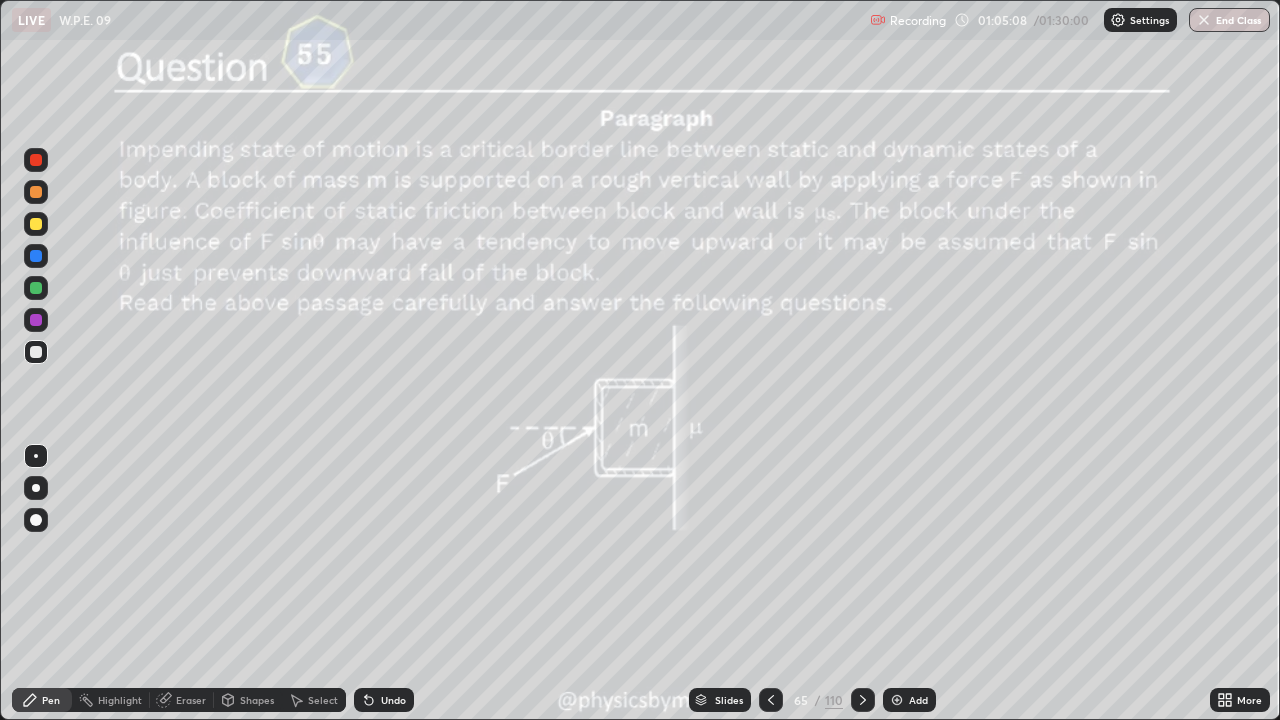 click 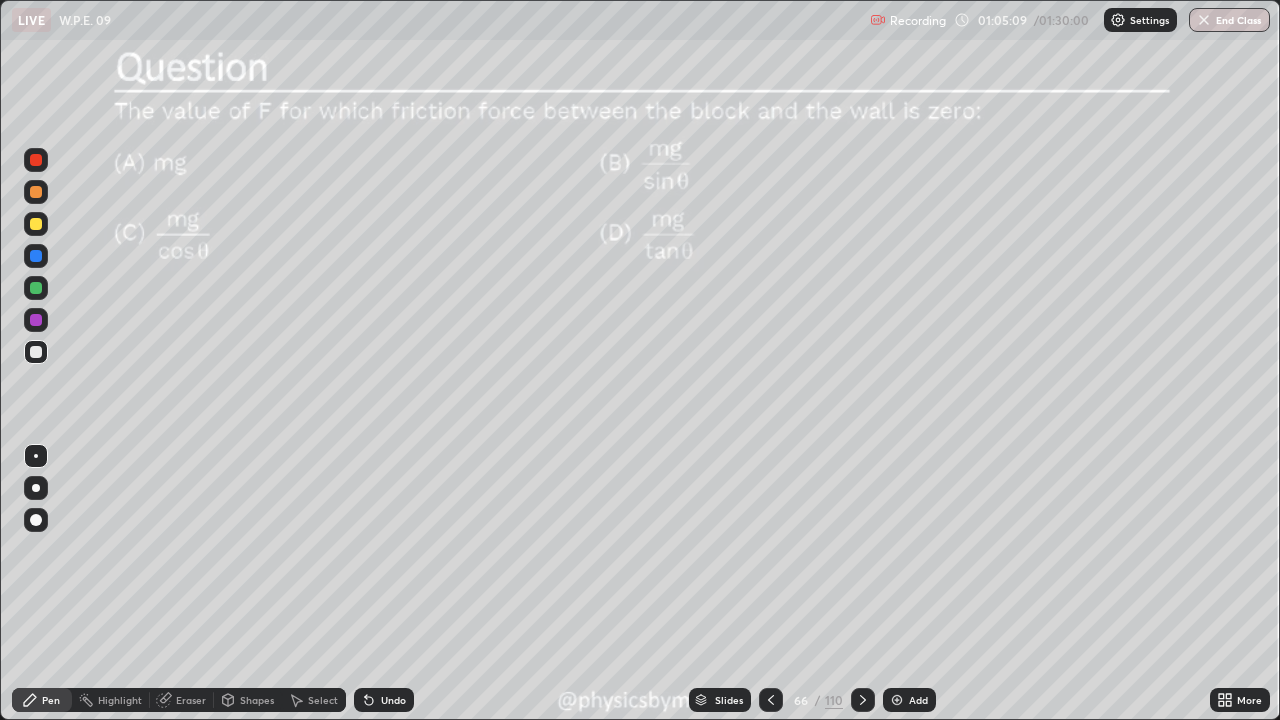 click 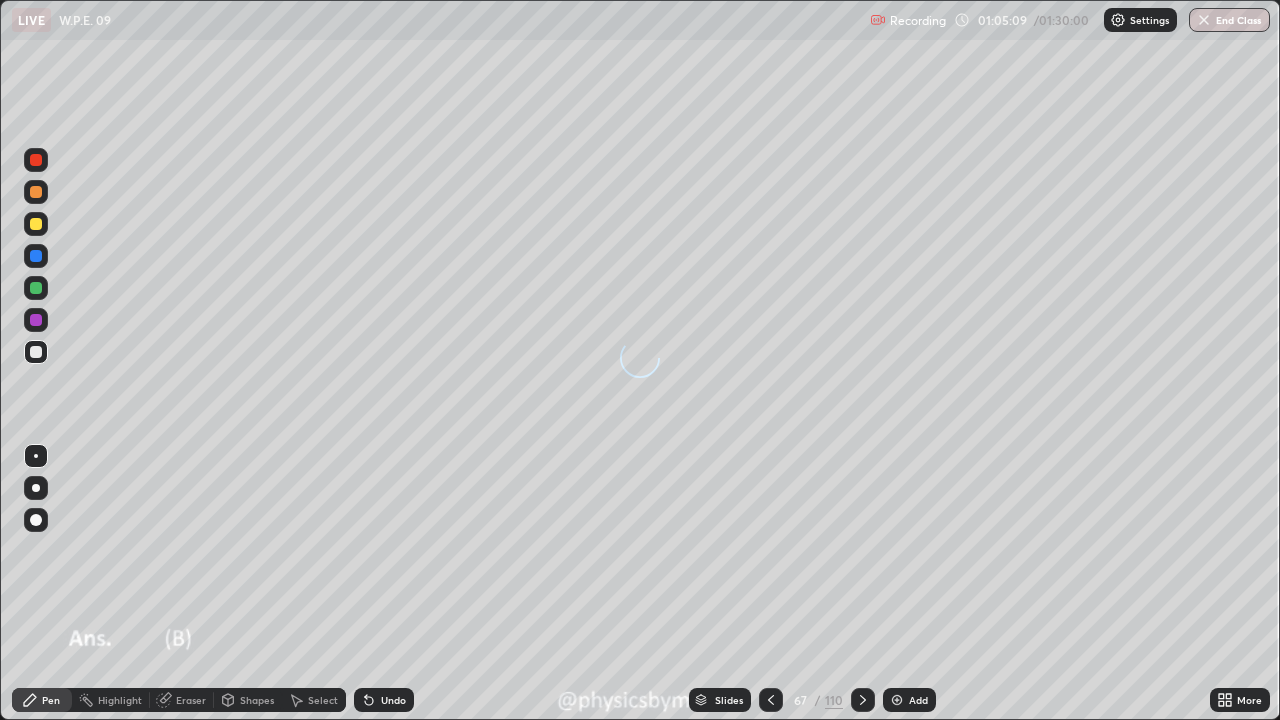 click 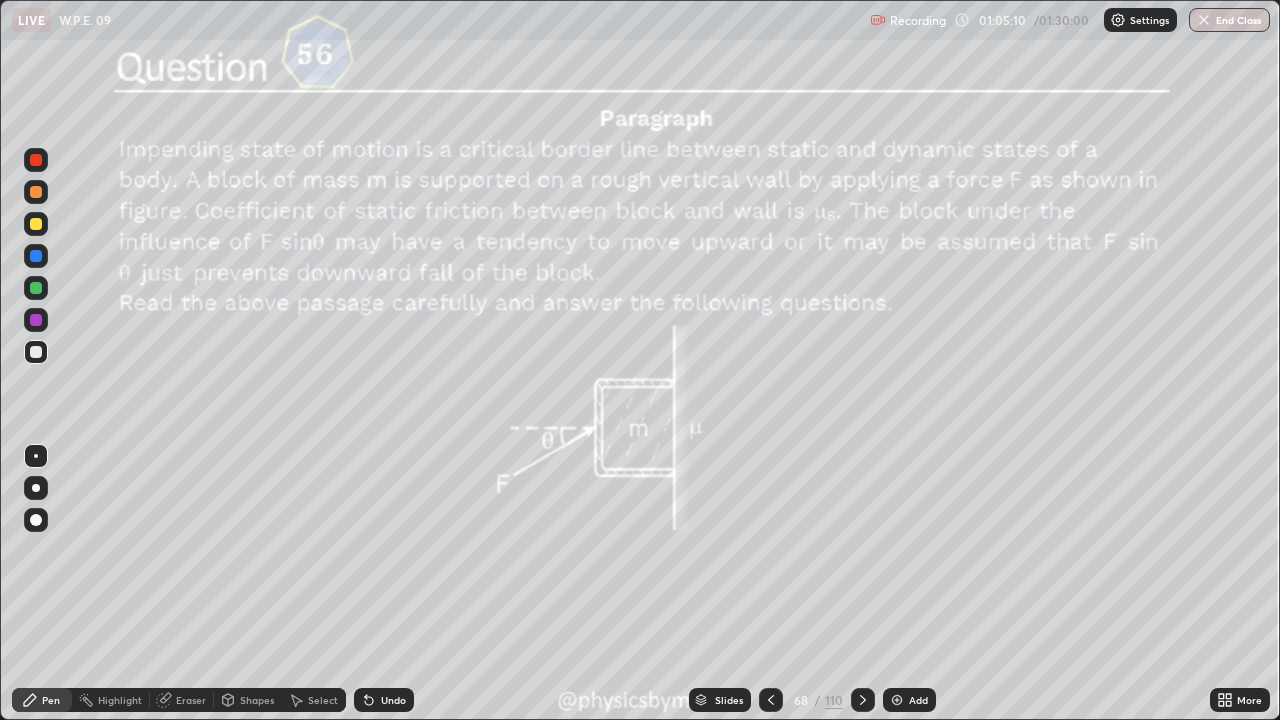 click 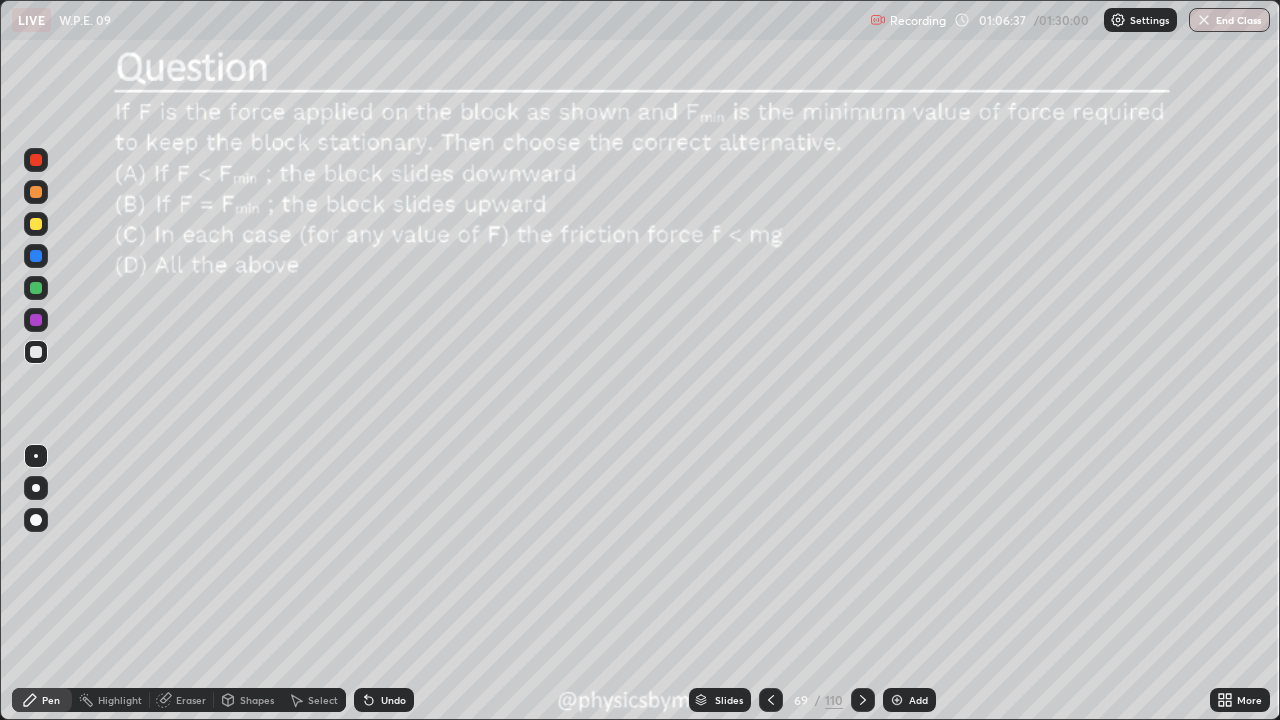 click 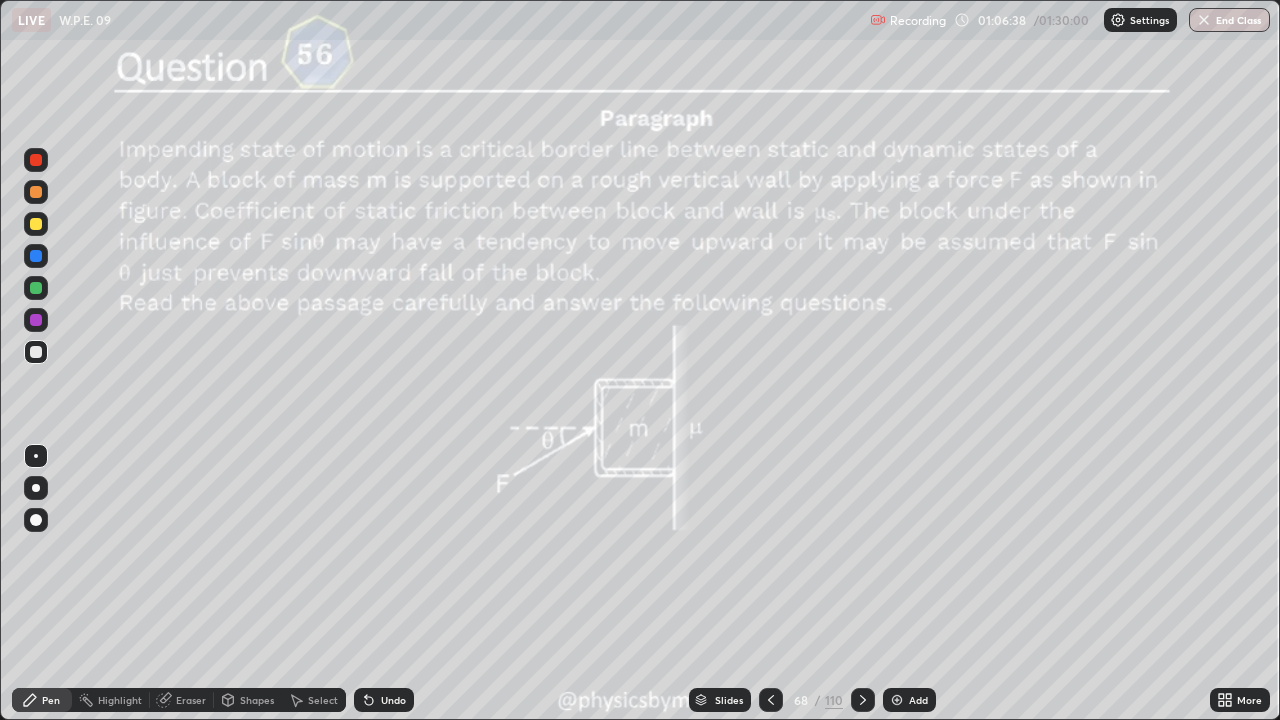 click 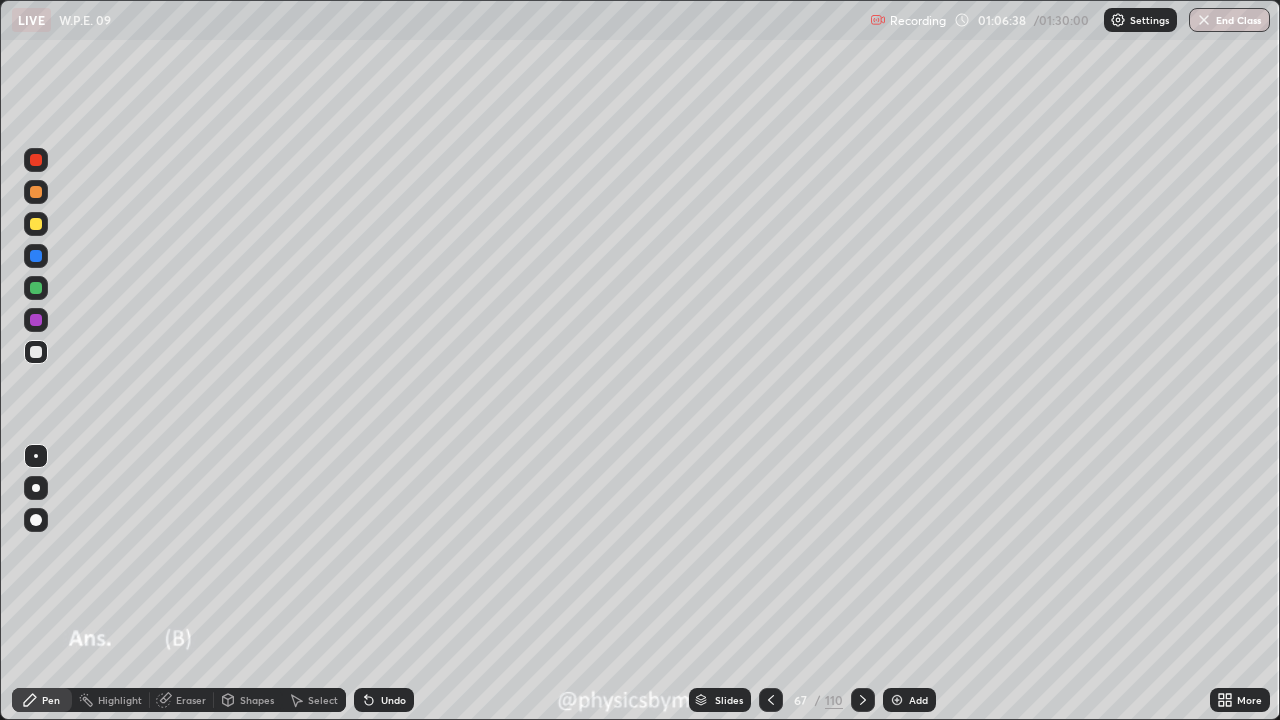click at bounding box center (771, 700) 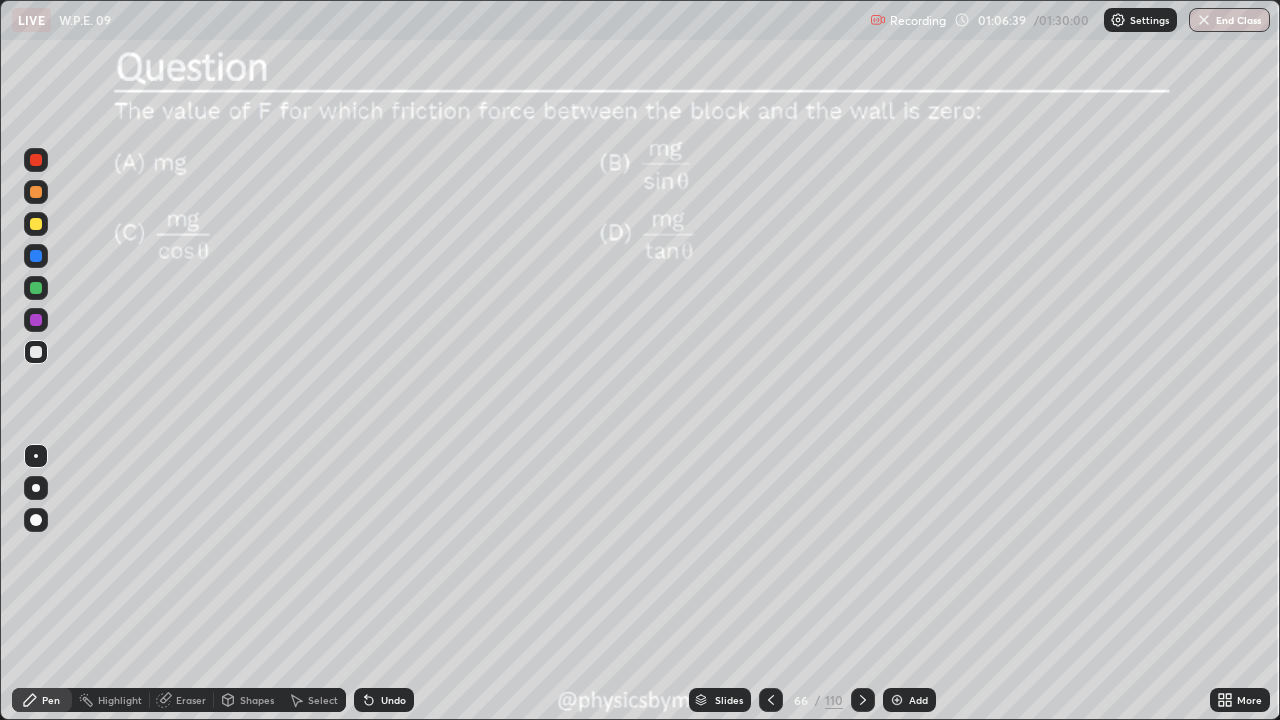 click 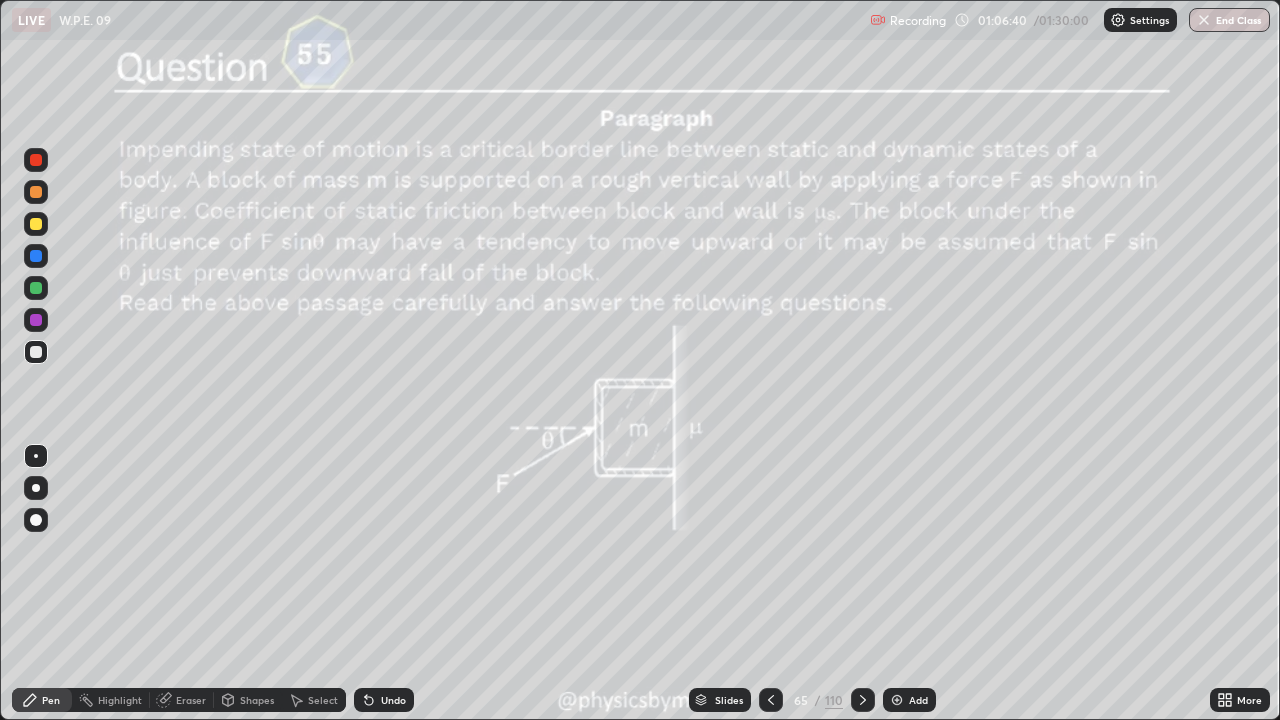 click 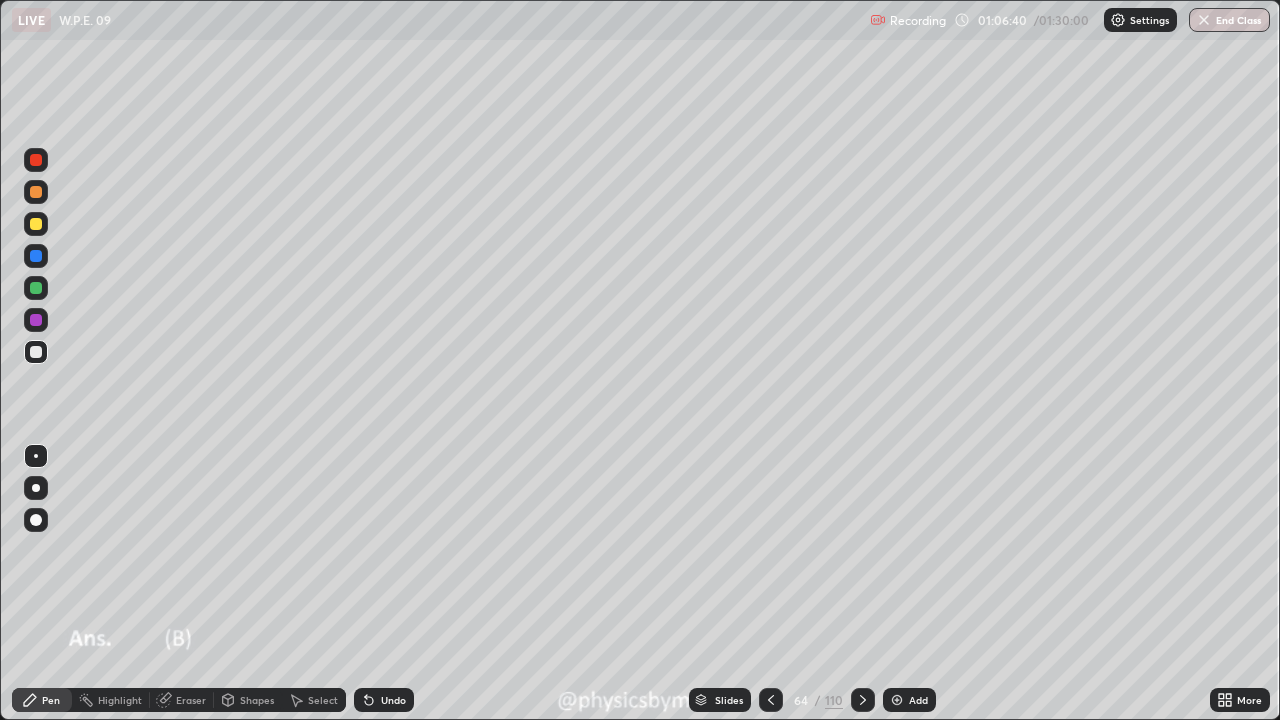 click 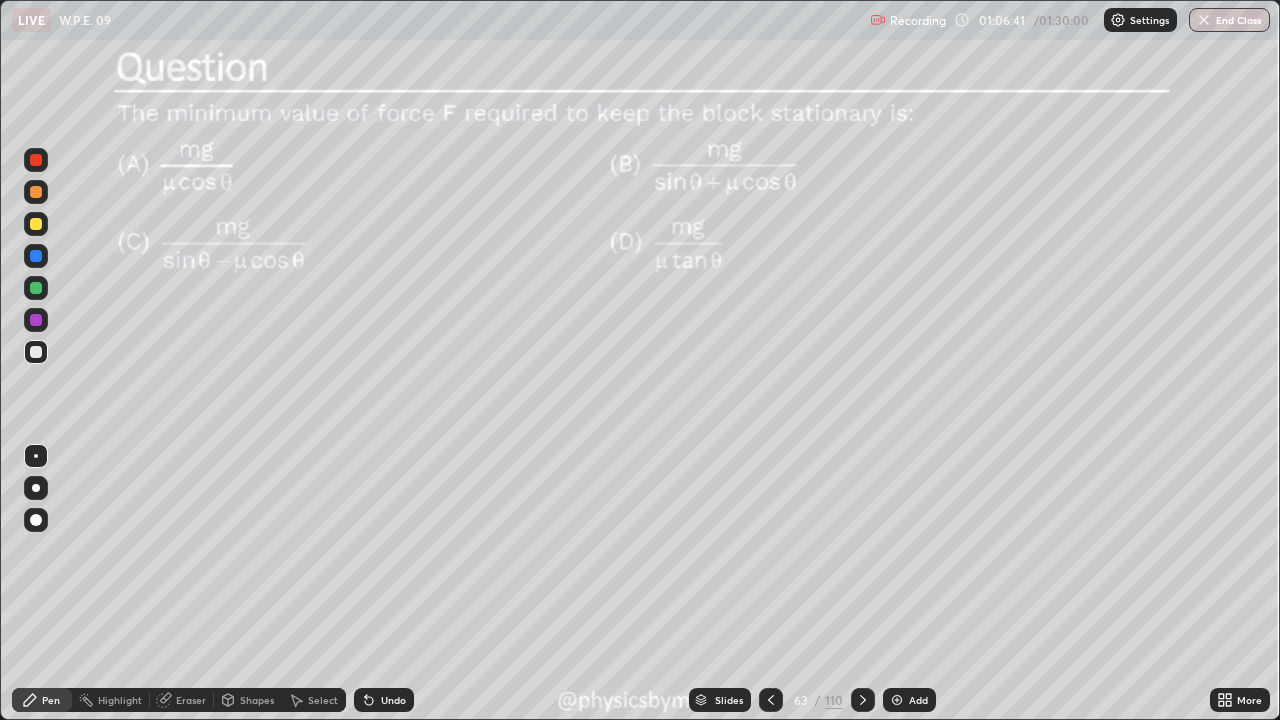 click 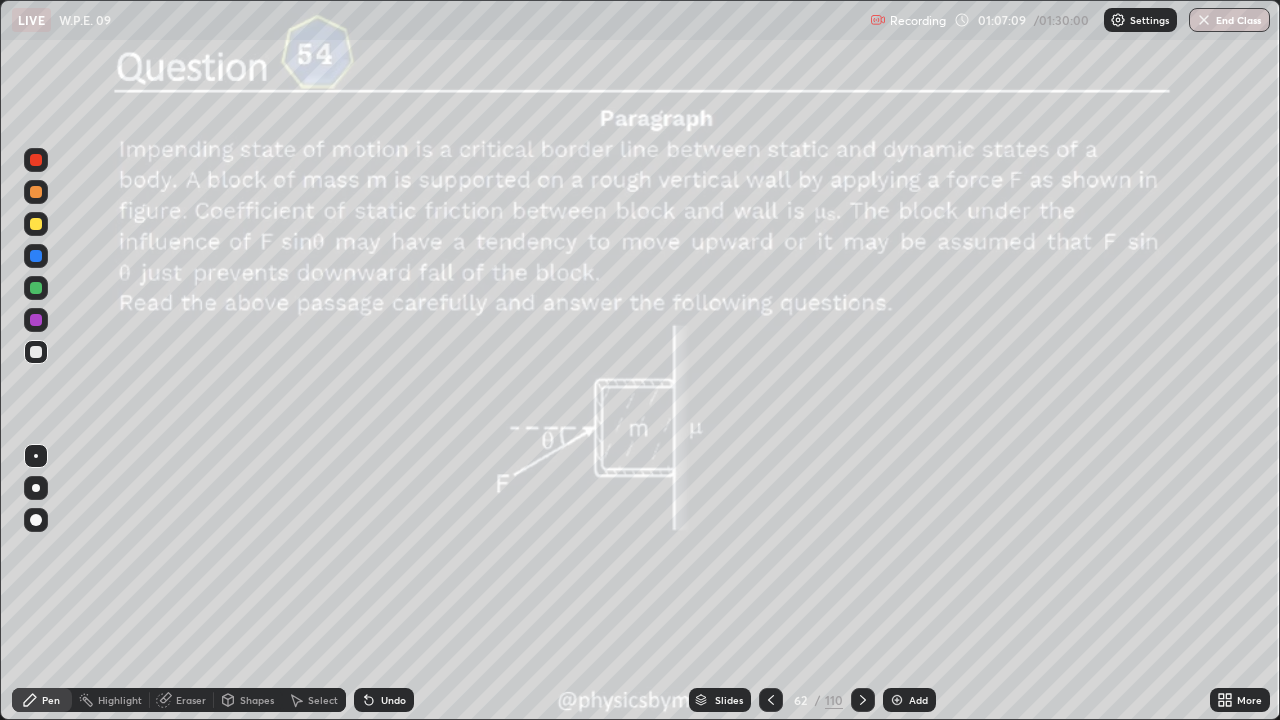 click 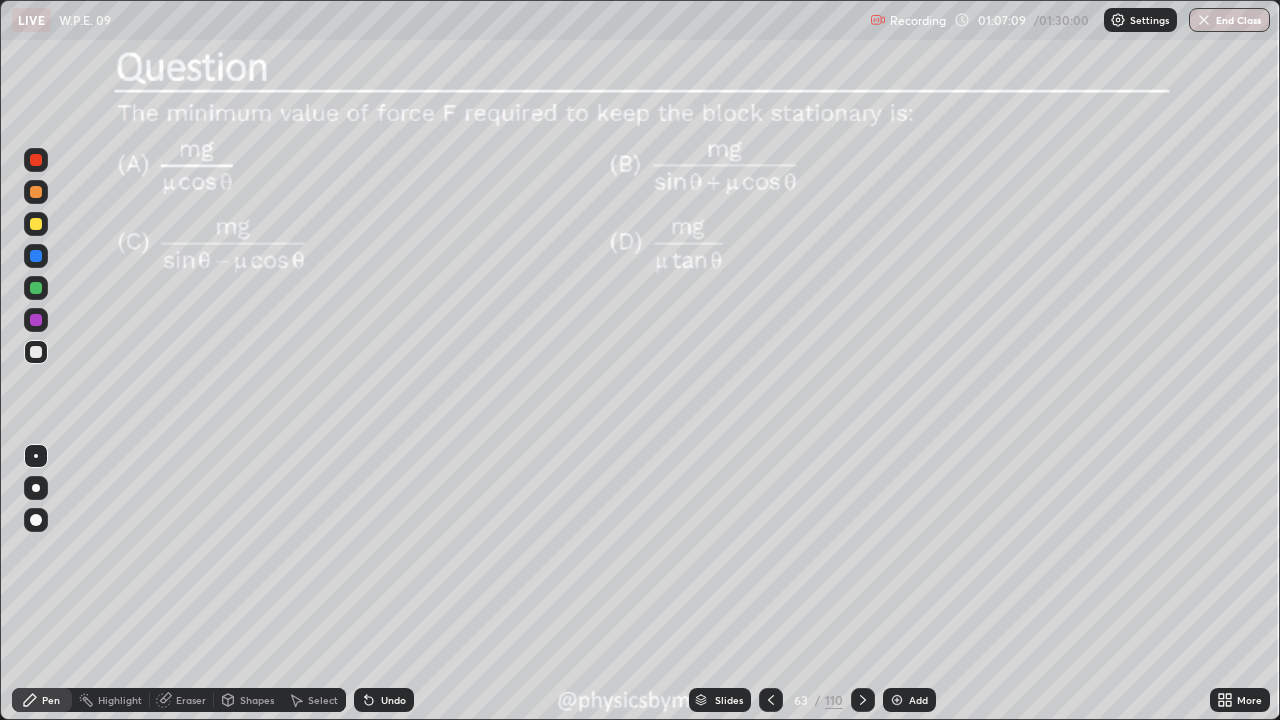click 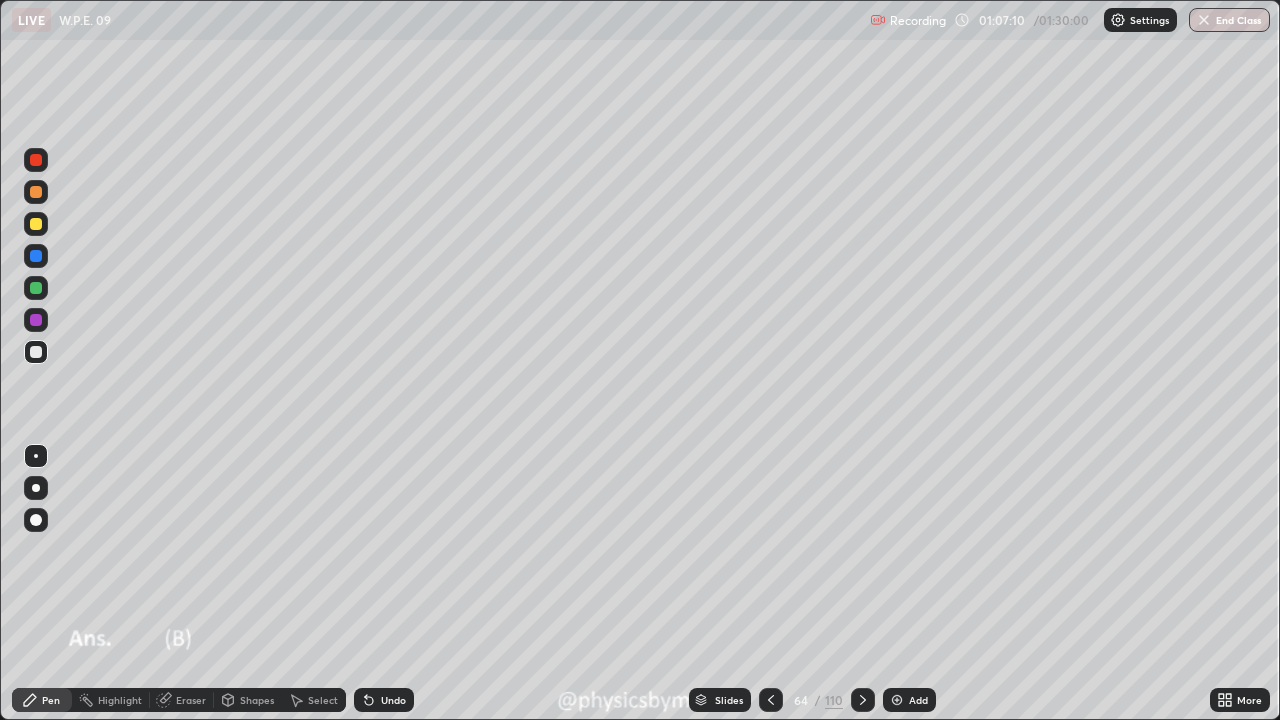 click 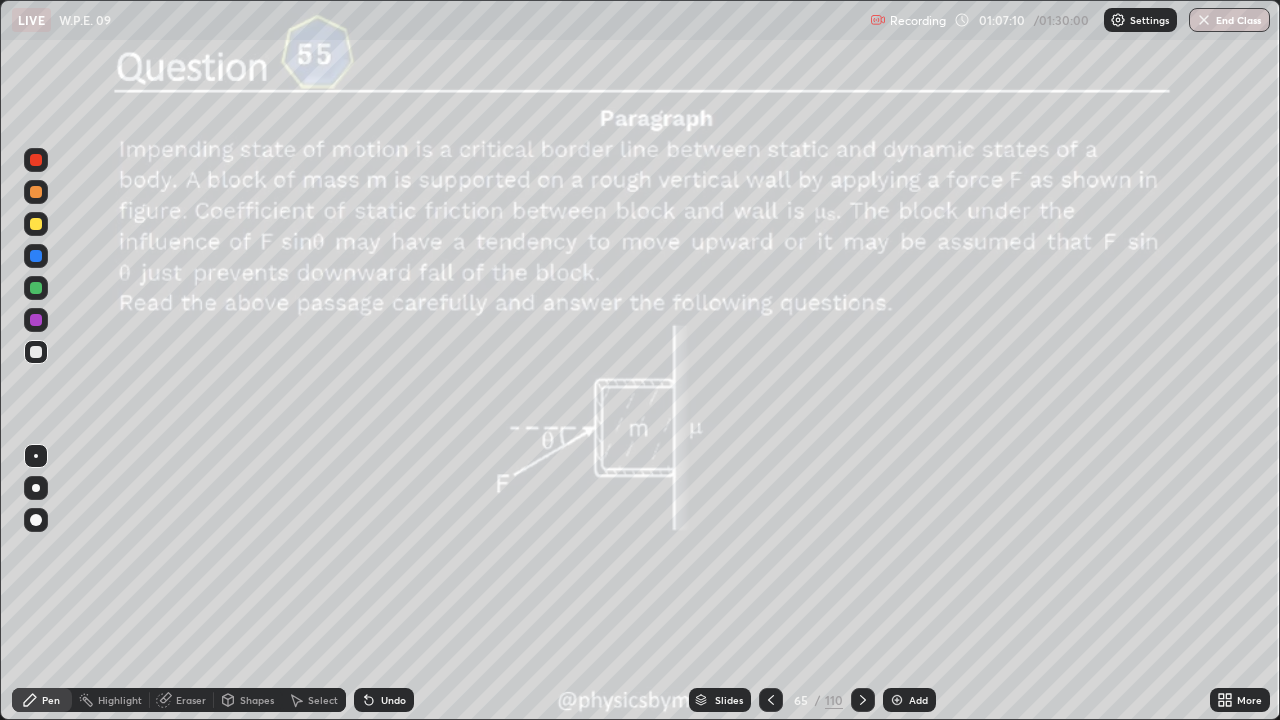 click 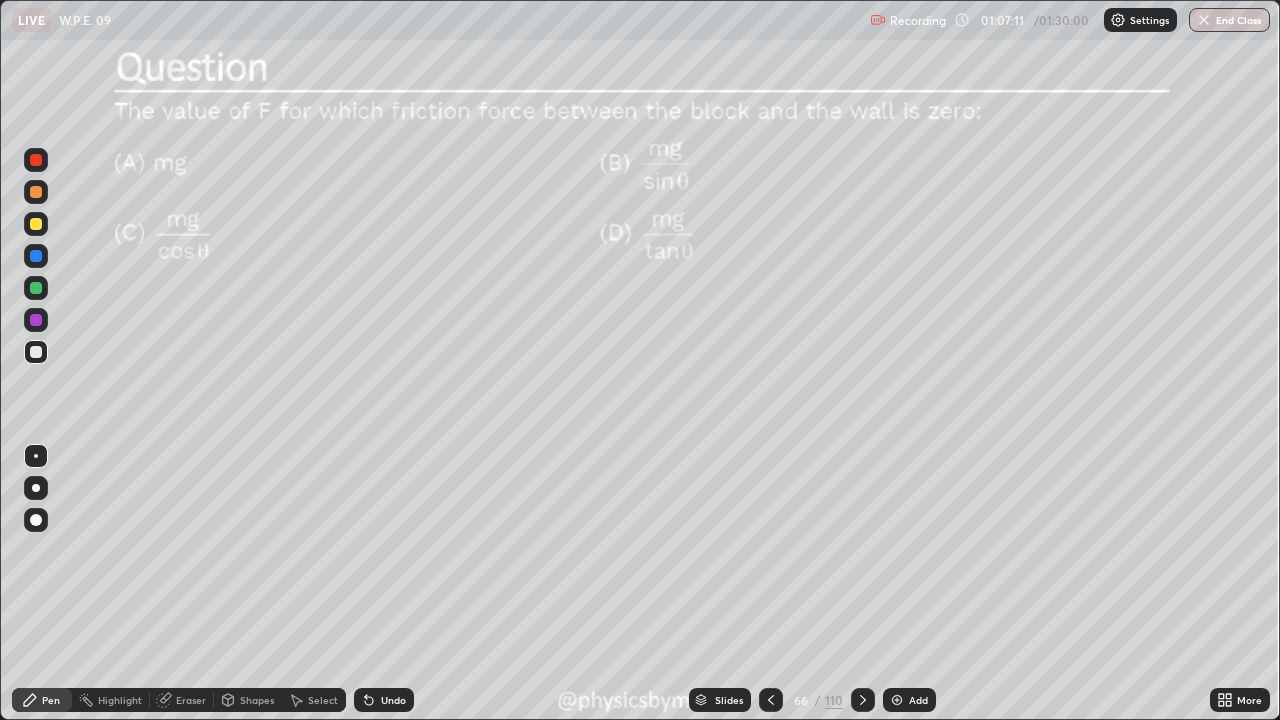 click 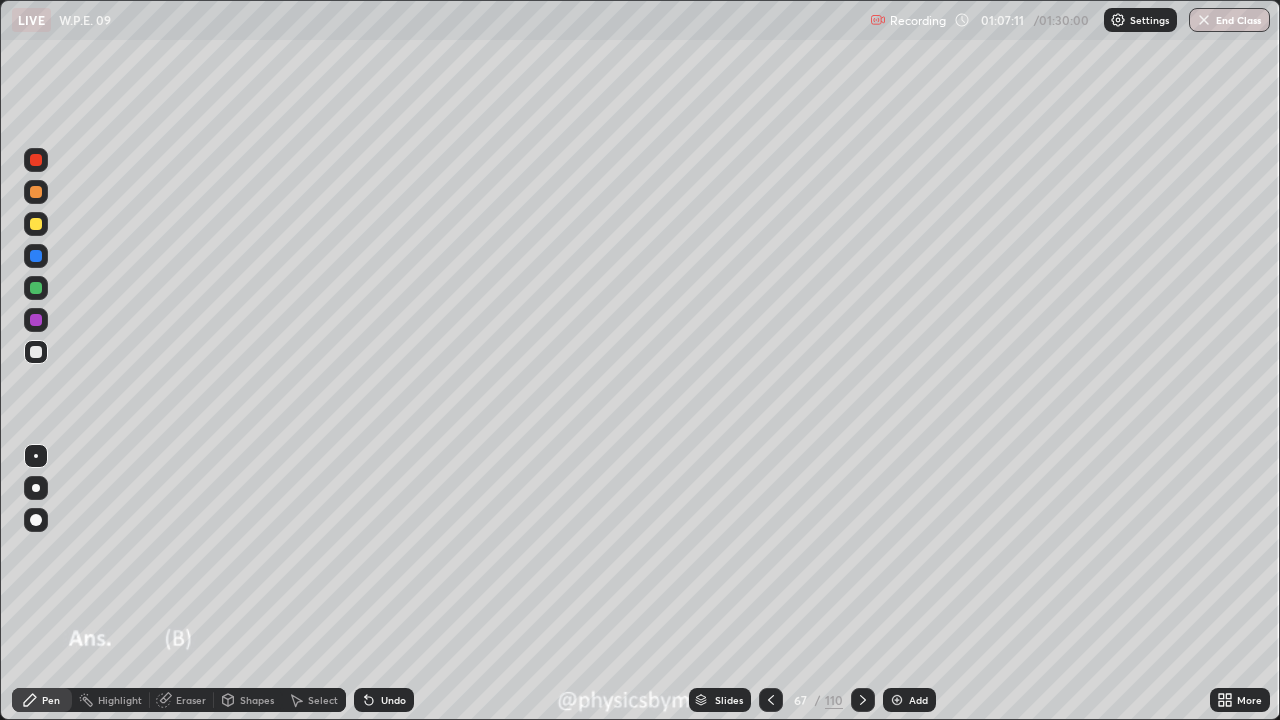 click 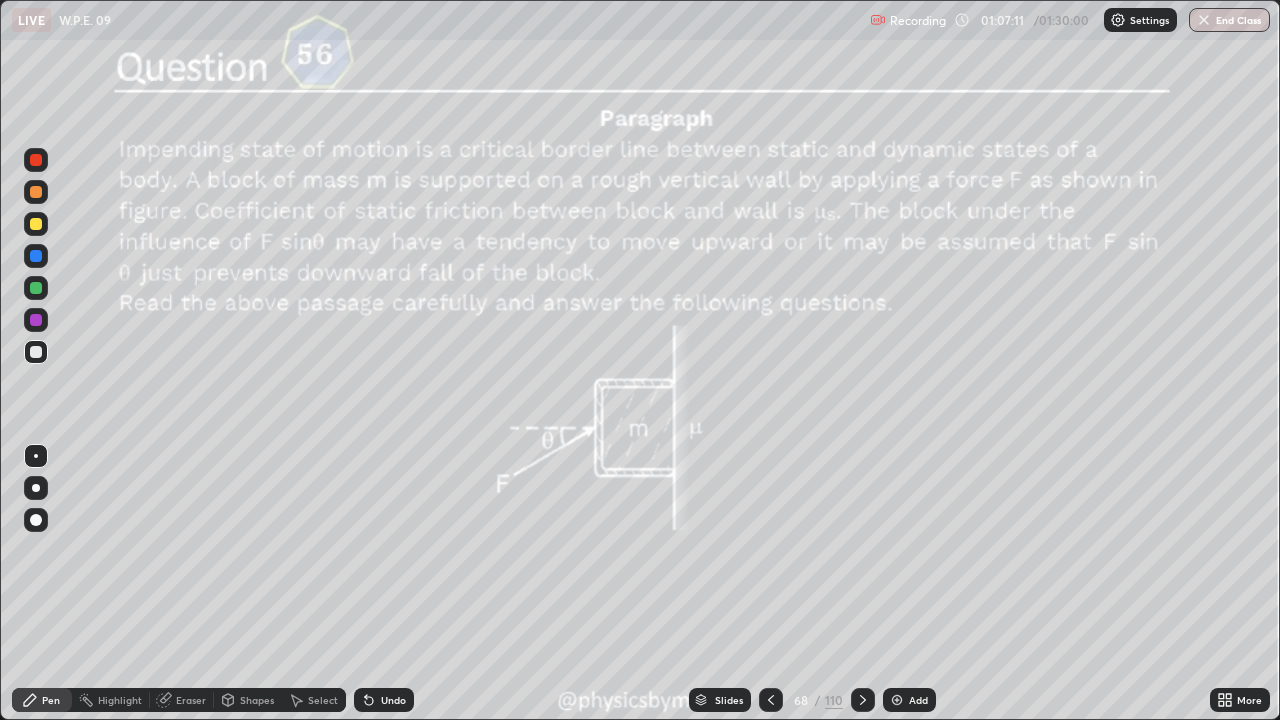 click 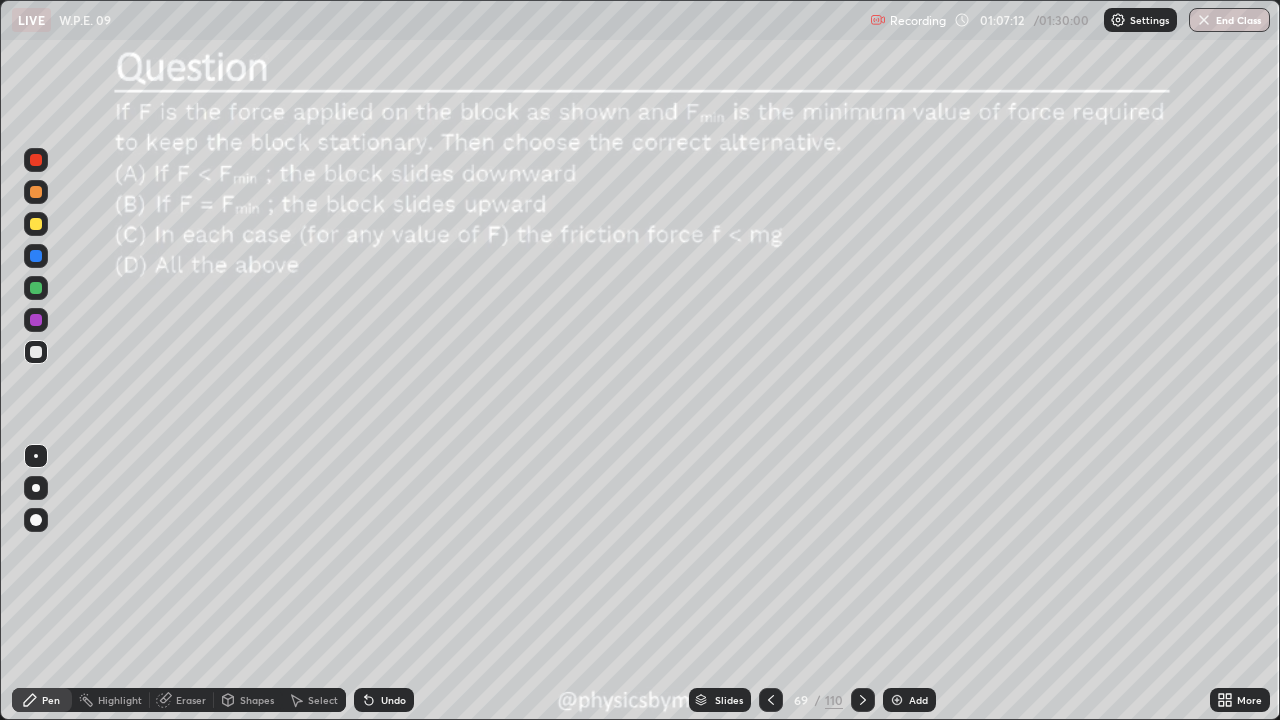 click at bounding box center [863, 700] 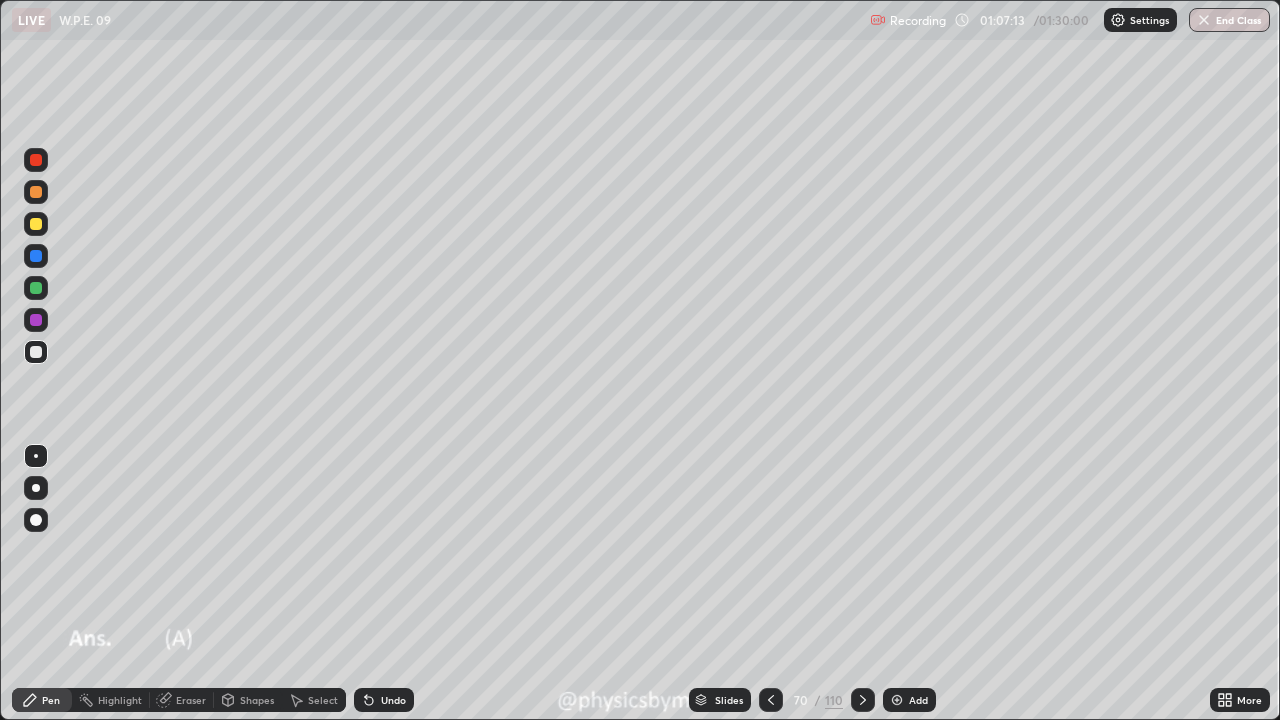 click 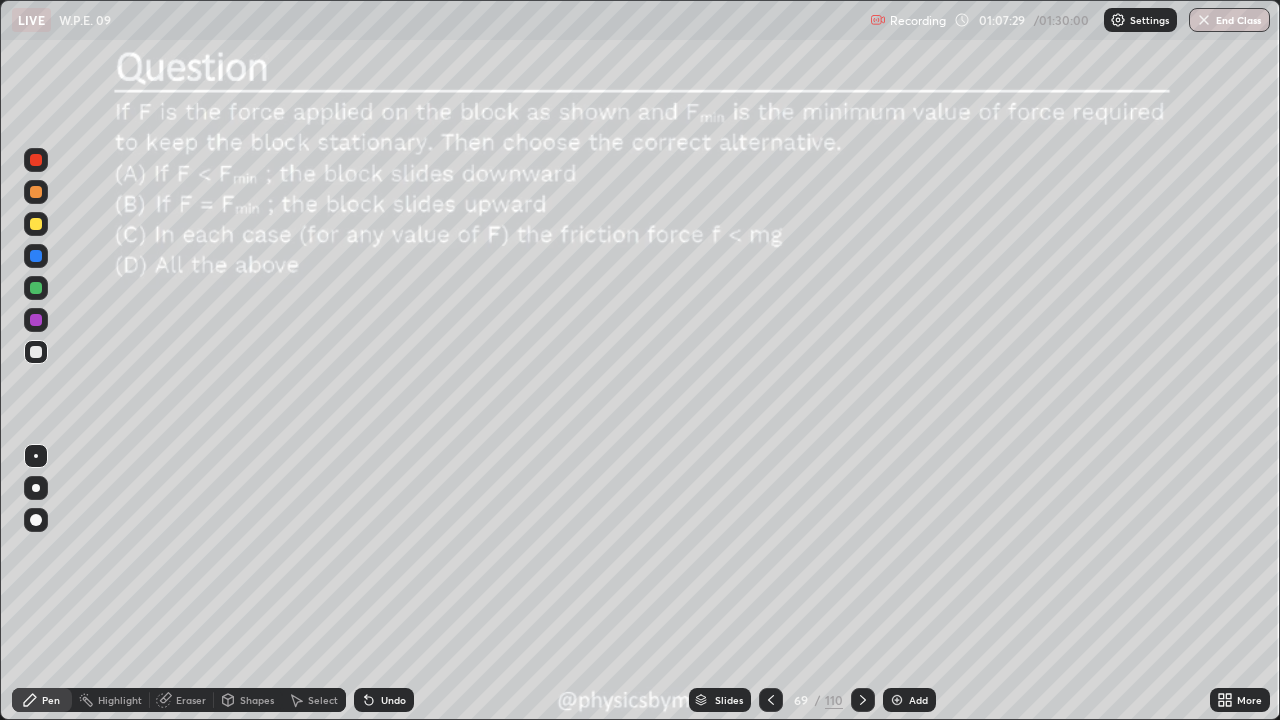 click 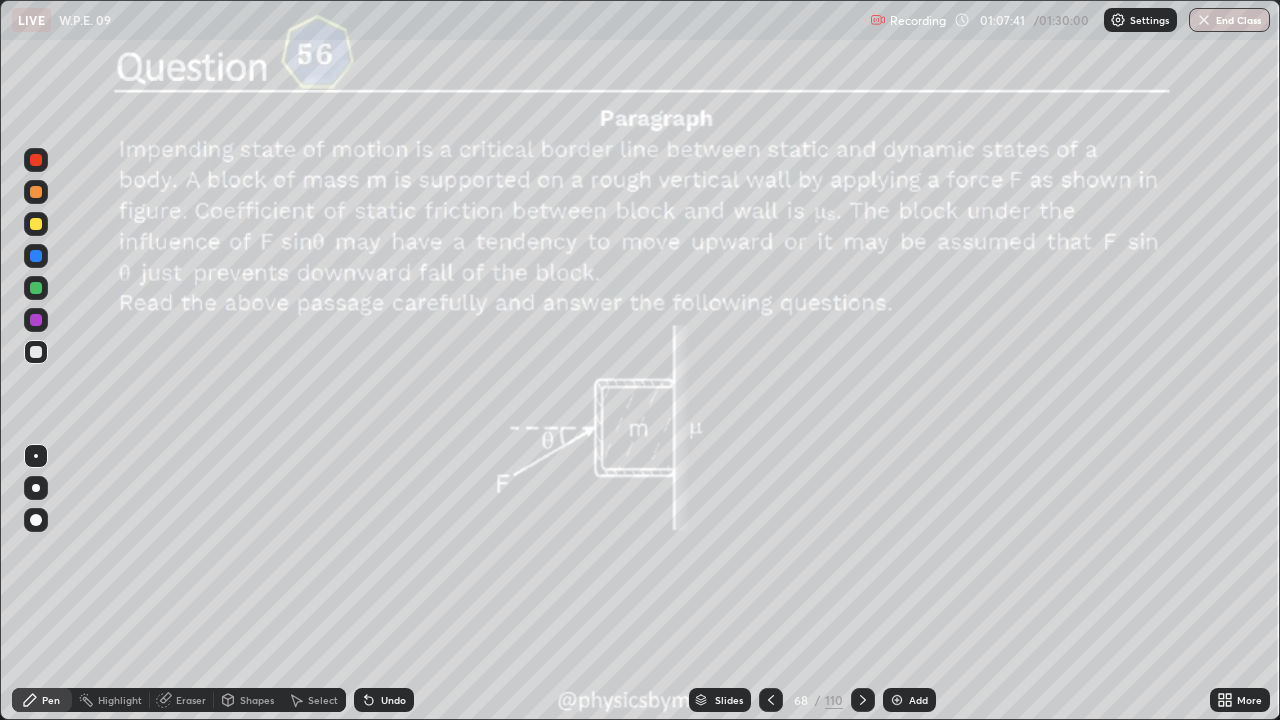 click on "68" at bounding box center (801, 700) 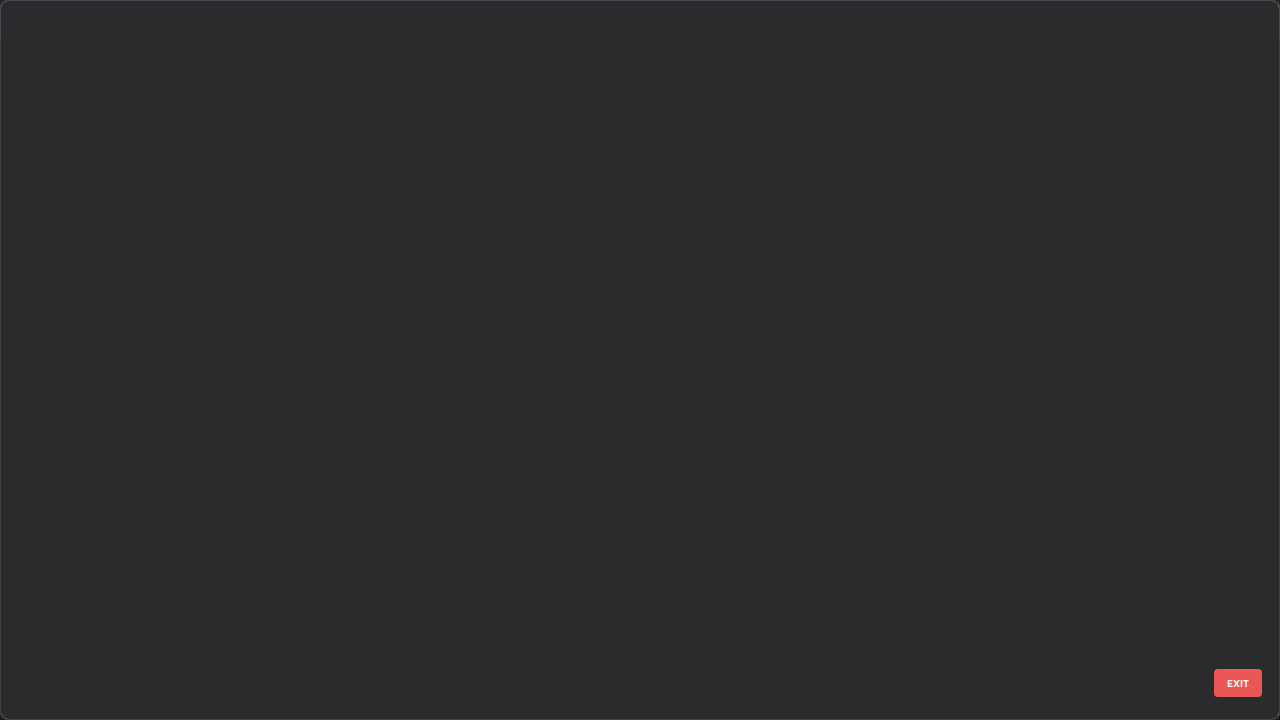 scroll, scrollTop: 4448, scrollLeft: 0, axis: vertical 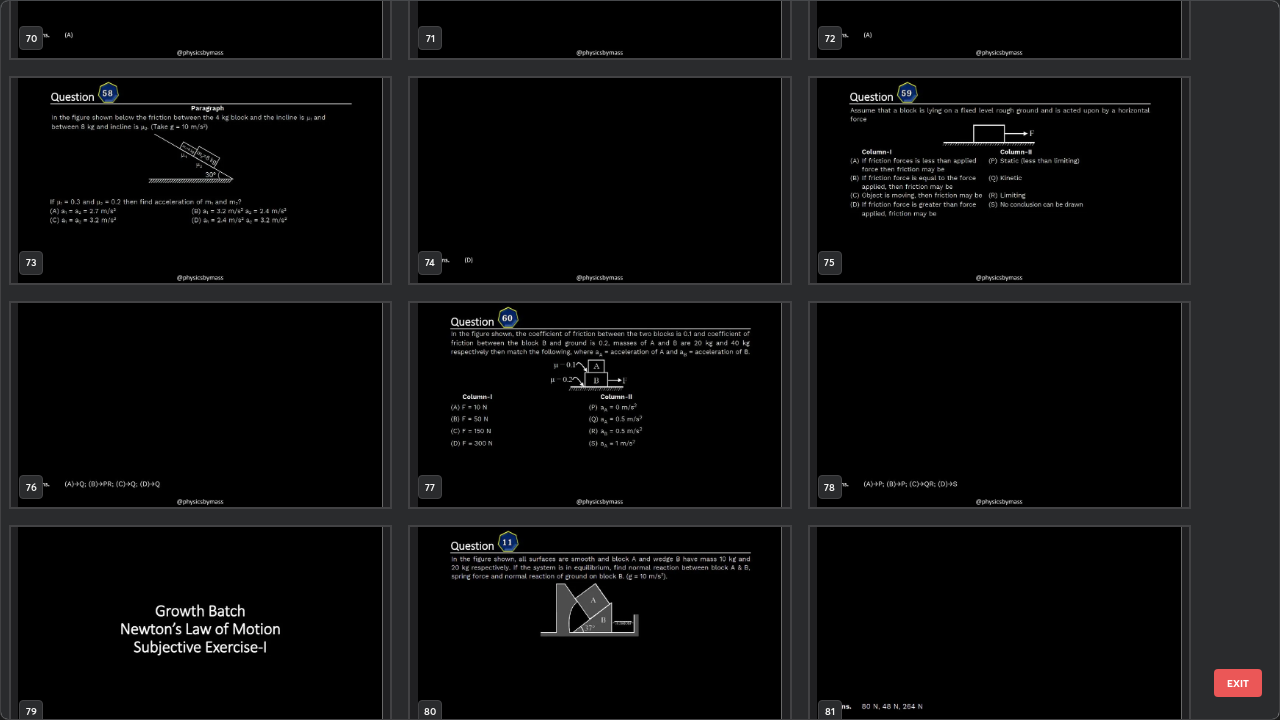click at bounding box center [599, 405] 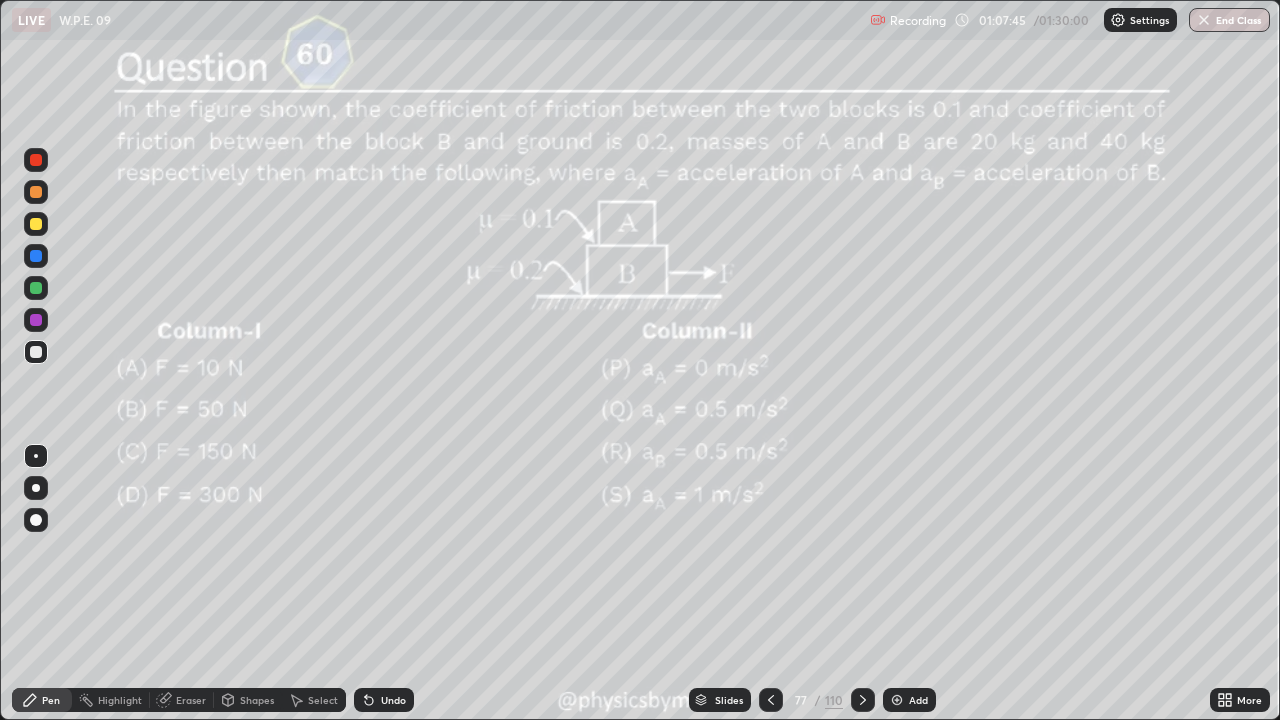 click at bounding box center [36, 288] 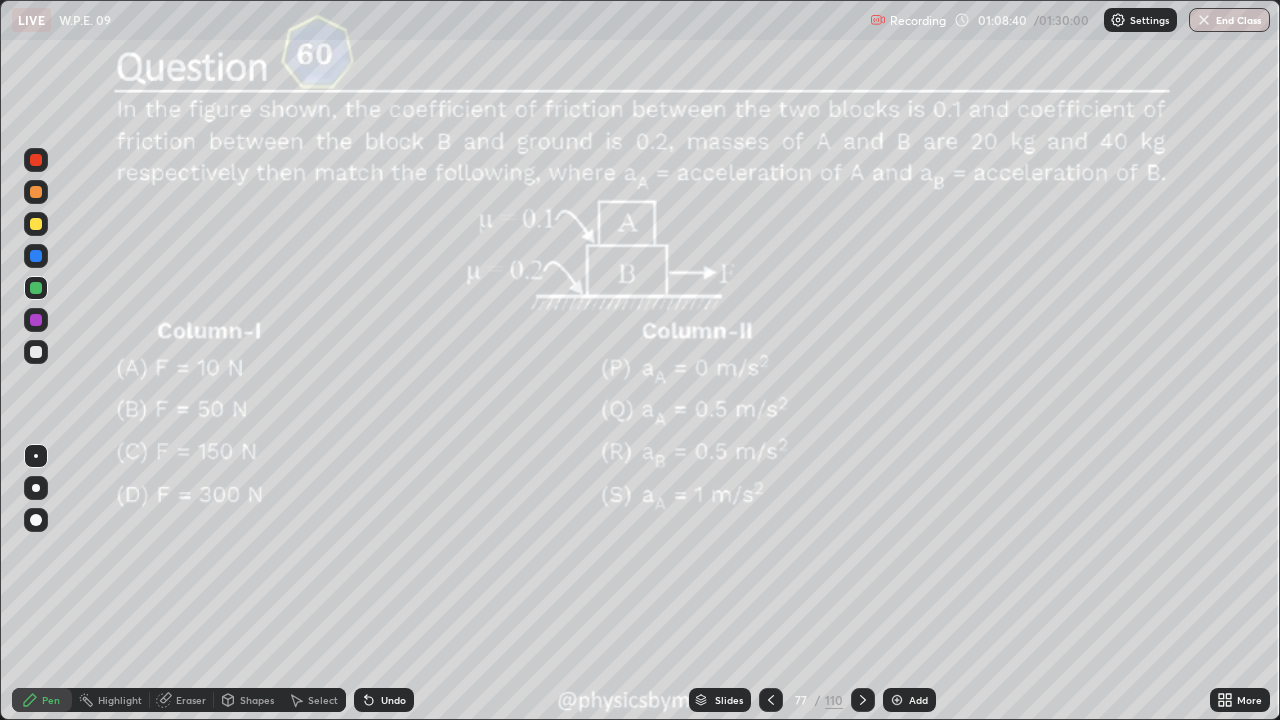 click on "Select" at bounding box center (323, 700) 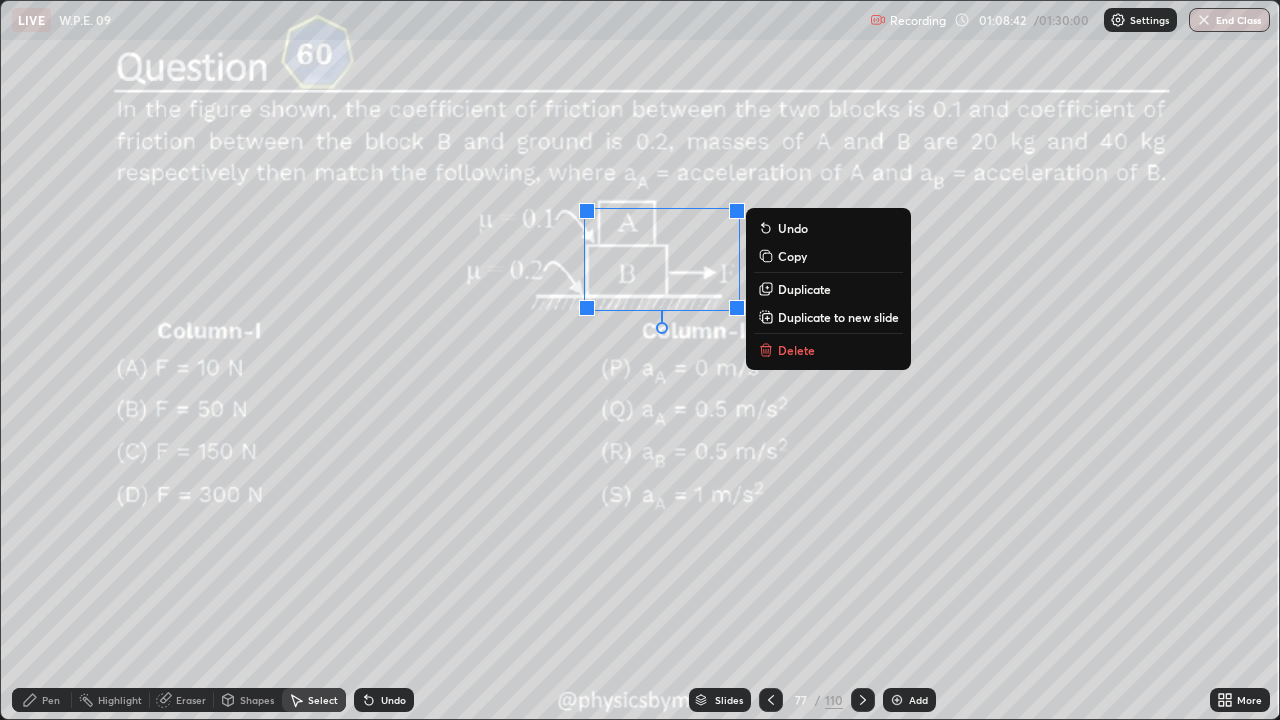 click on "Delete" at bounding box center [796, 350] 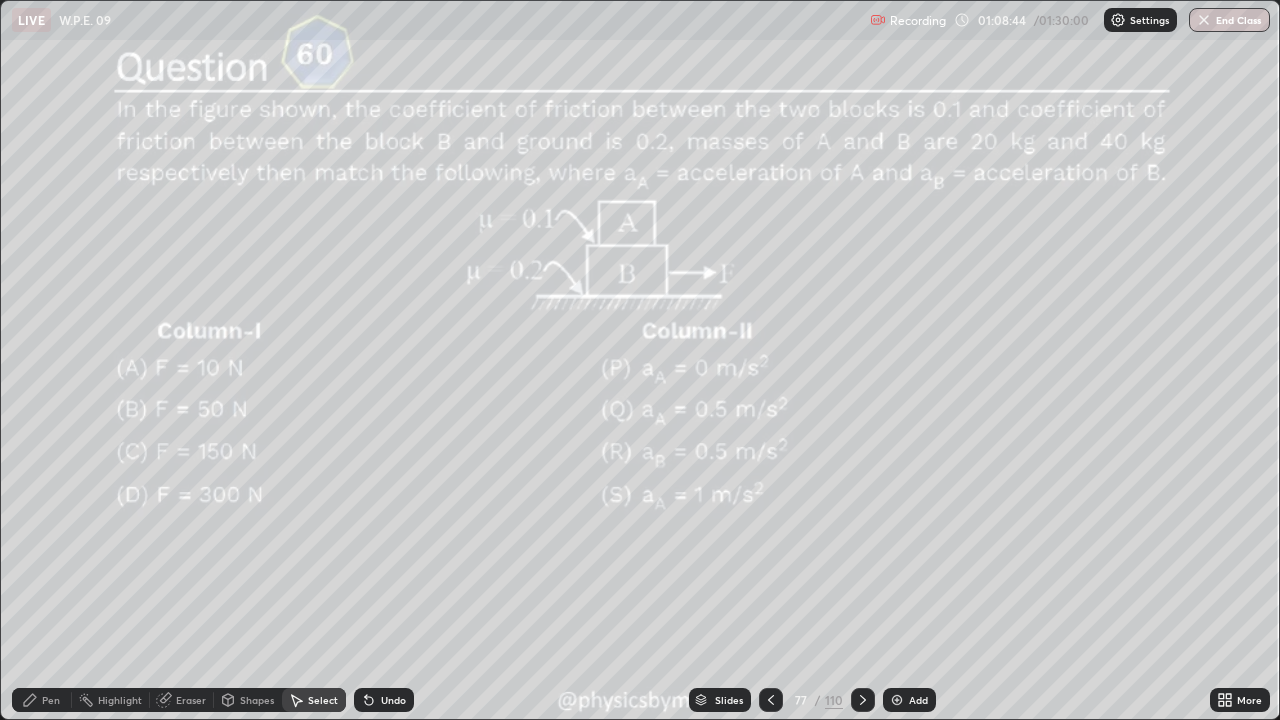 click on "Pen" at bounding box center [42, 700] 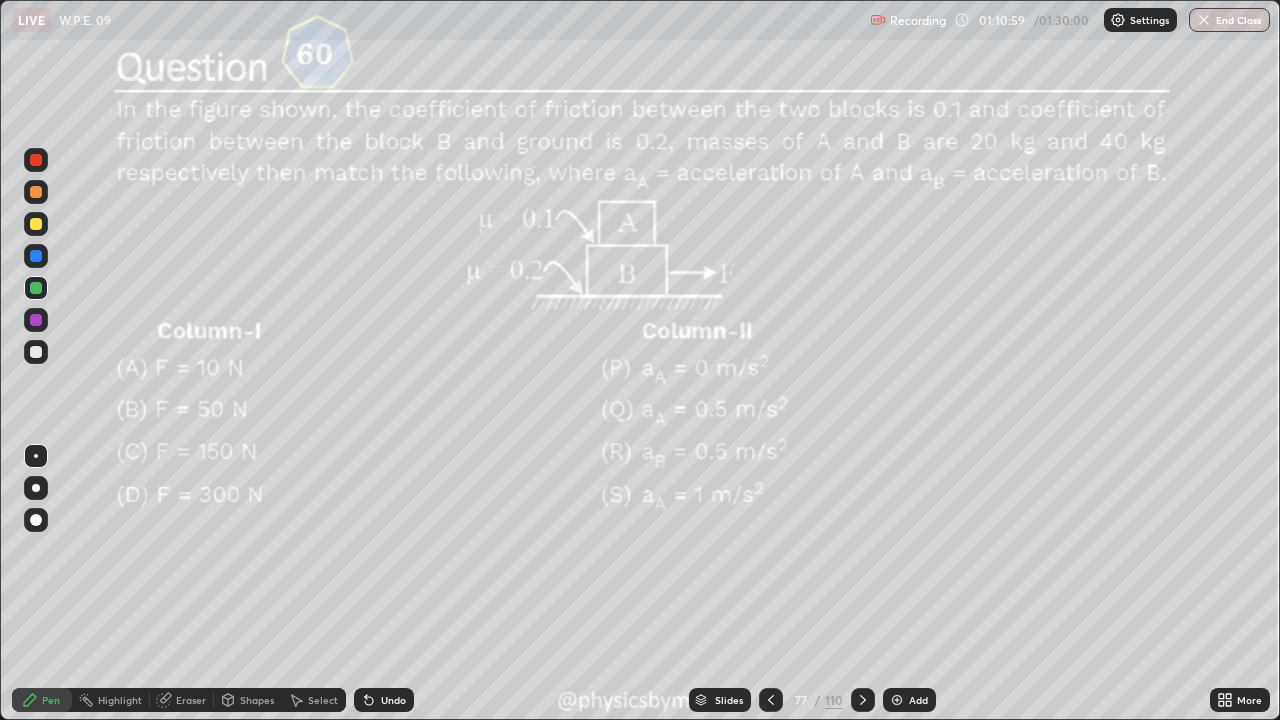 click on "Undo" at bounding box center [393, 700] 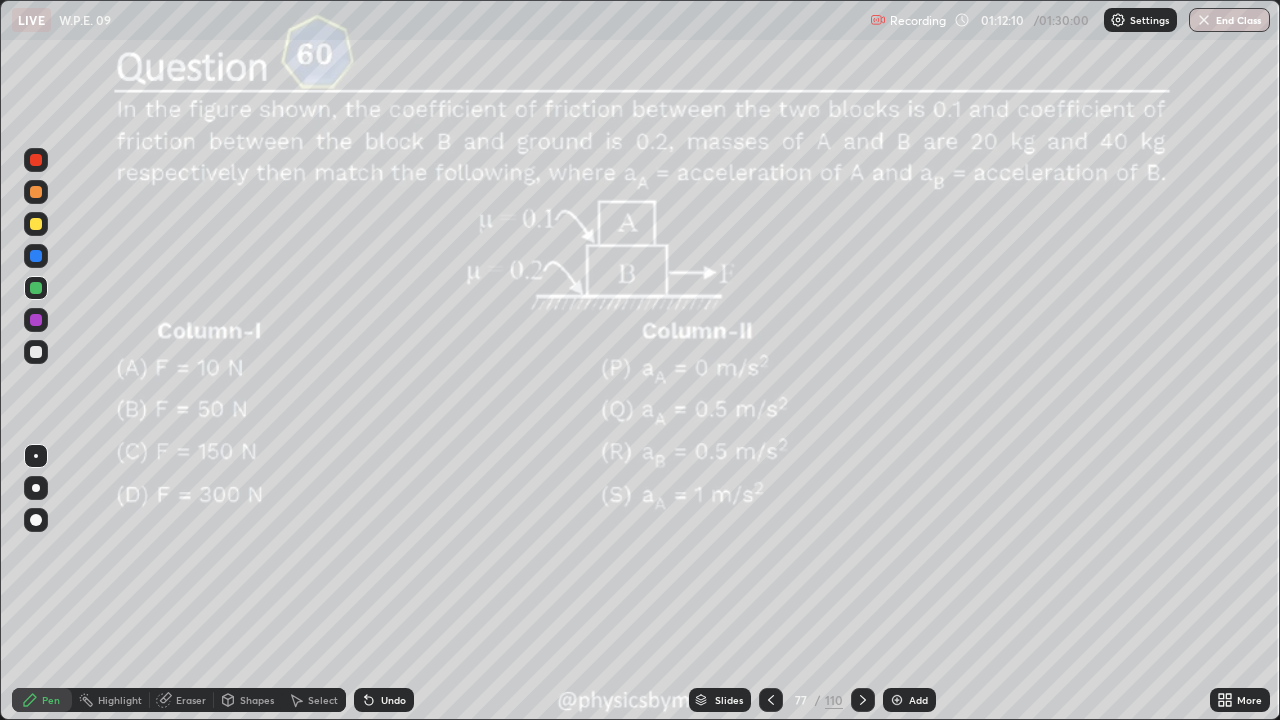 click on "77 / 110" at bounding box center (817, 700) 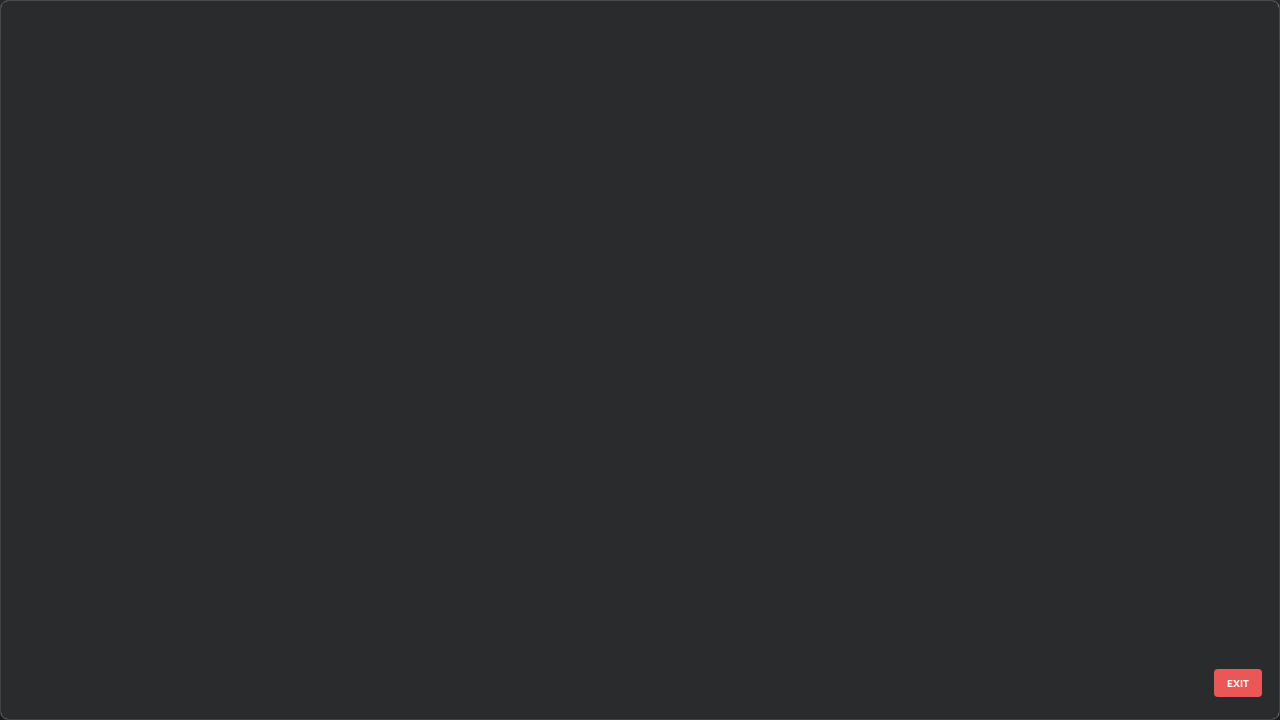 scroll, scrollTop: 5122, scrollLeft: 0, axis: vertical 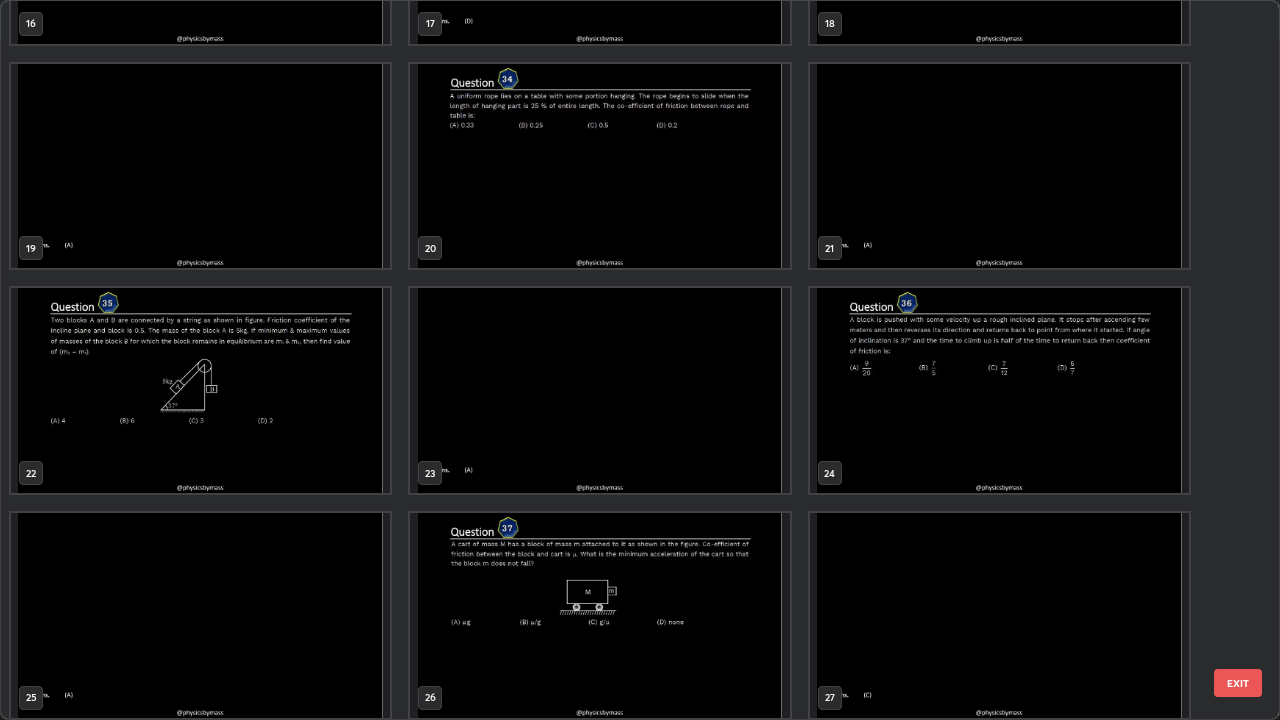 click at bounding box center (999, 390) 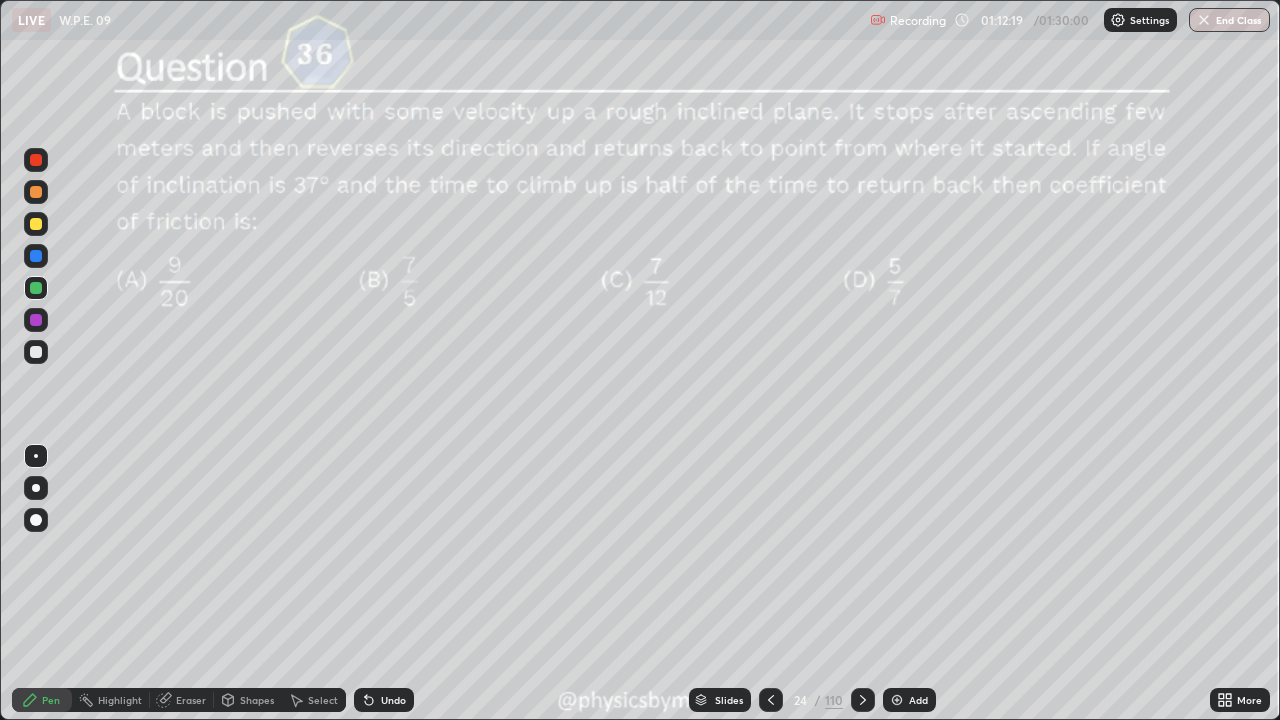 click 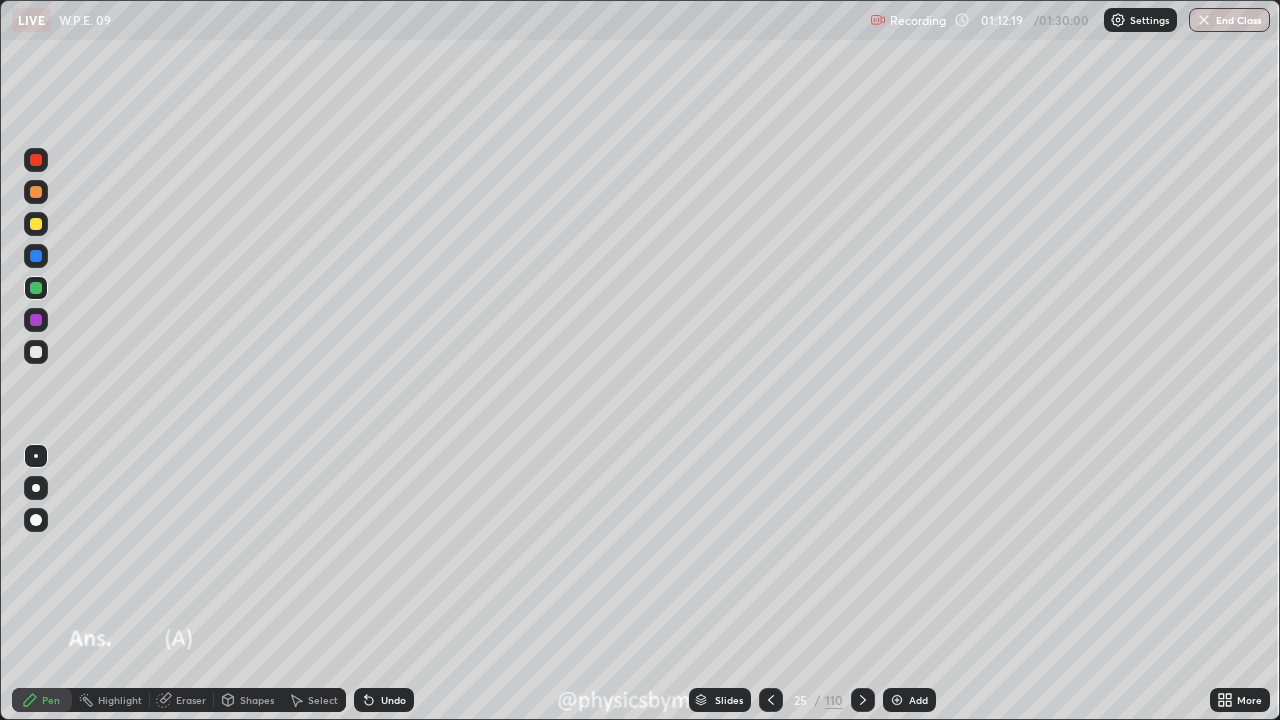 click 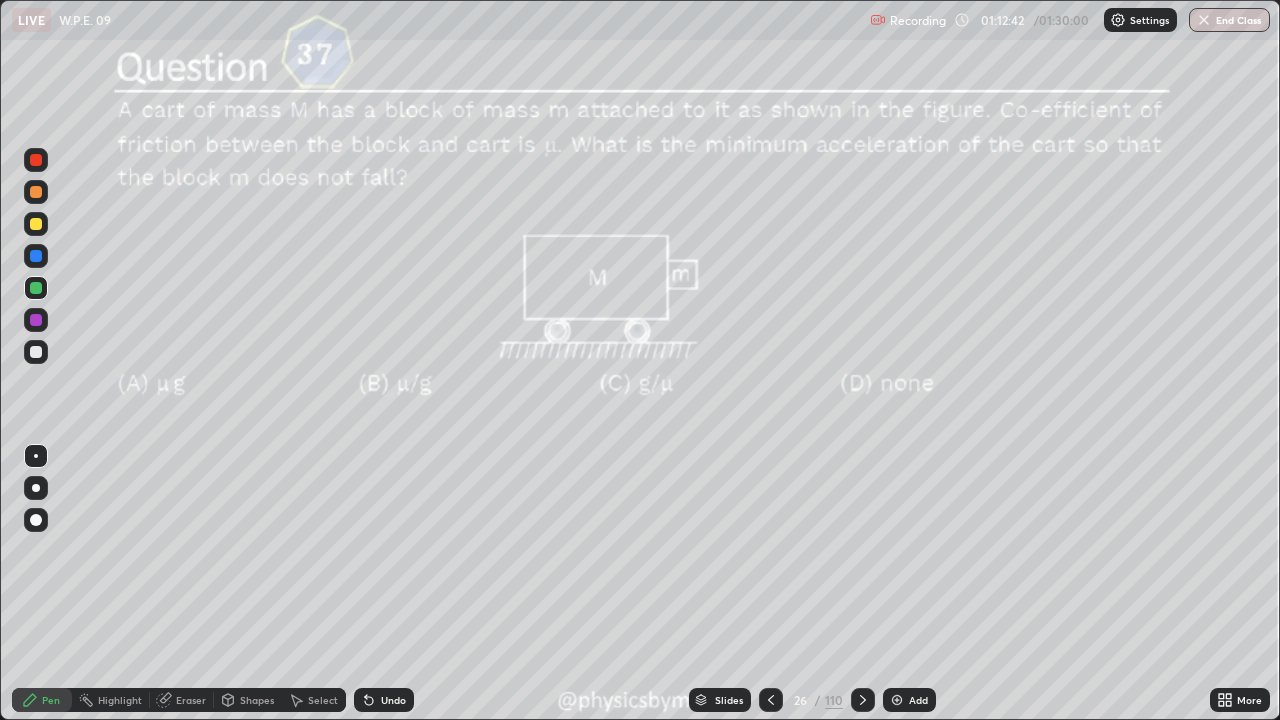 click on "Undo" at bounding box center (384, 700) 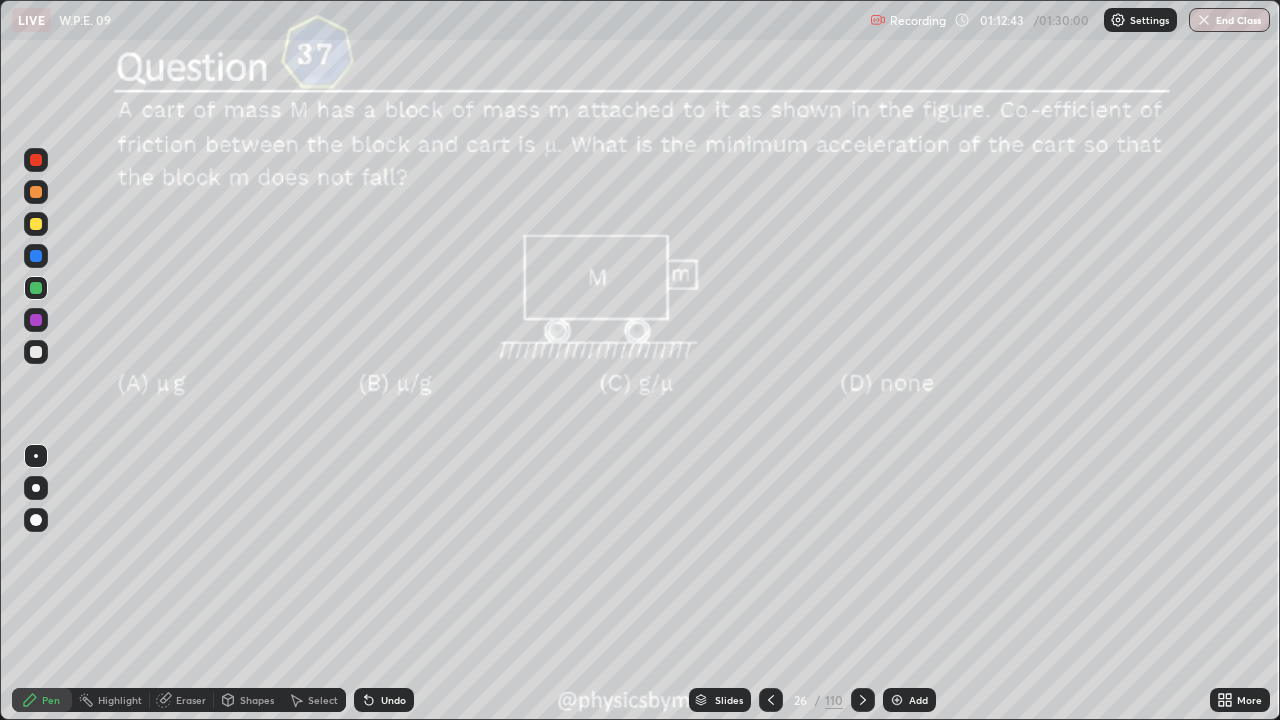 click on "Undo" at bounding box center [393, 700] 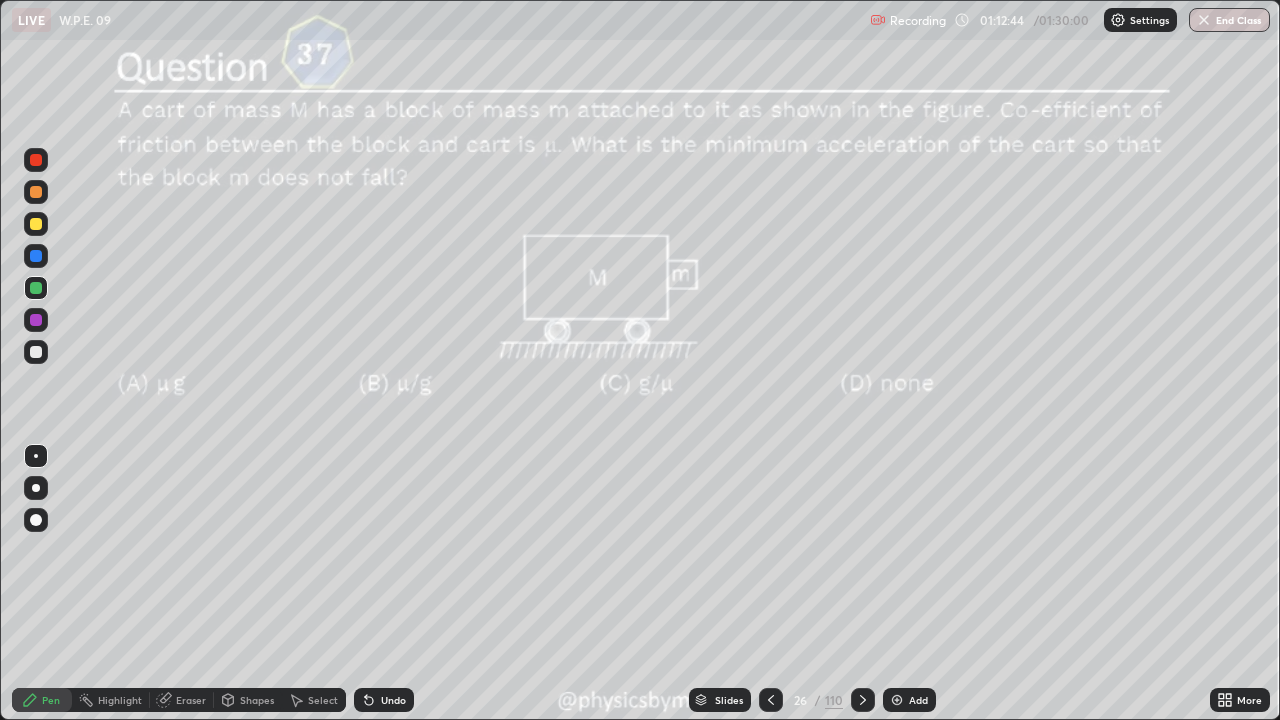 click on "Undo" at bounding box center [393, 700] 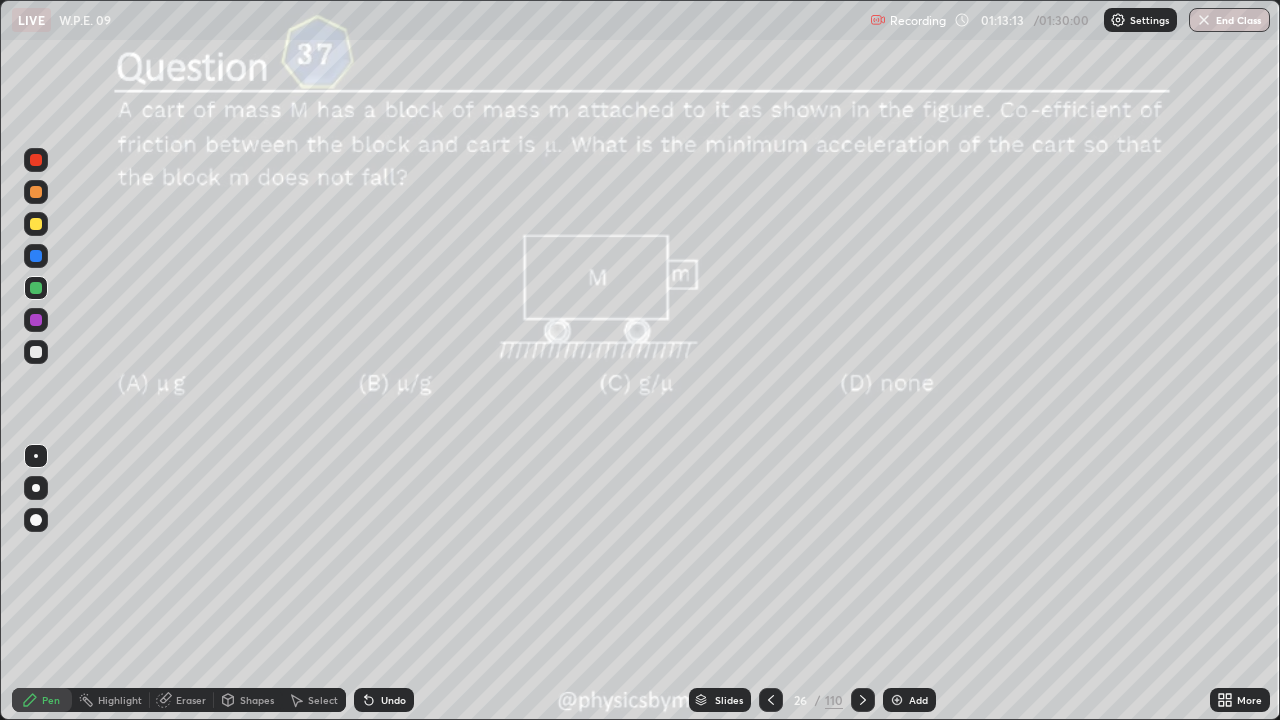 click at bounding box center [863, 700] 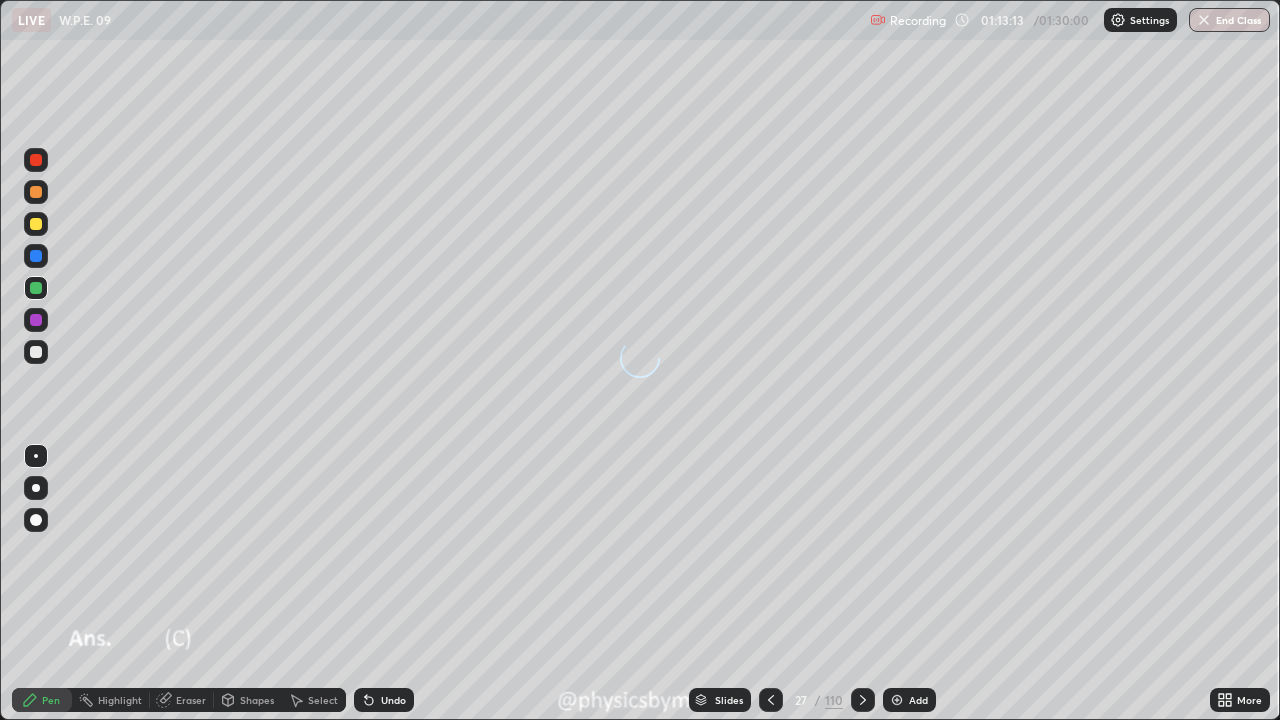 click 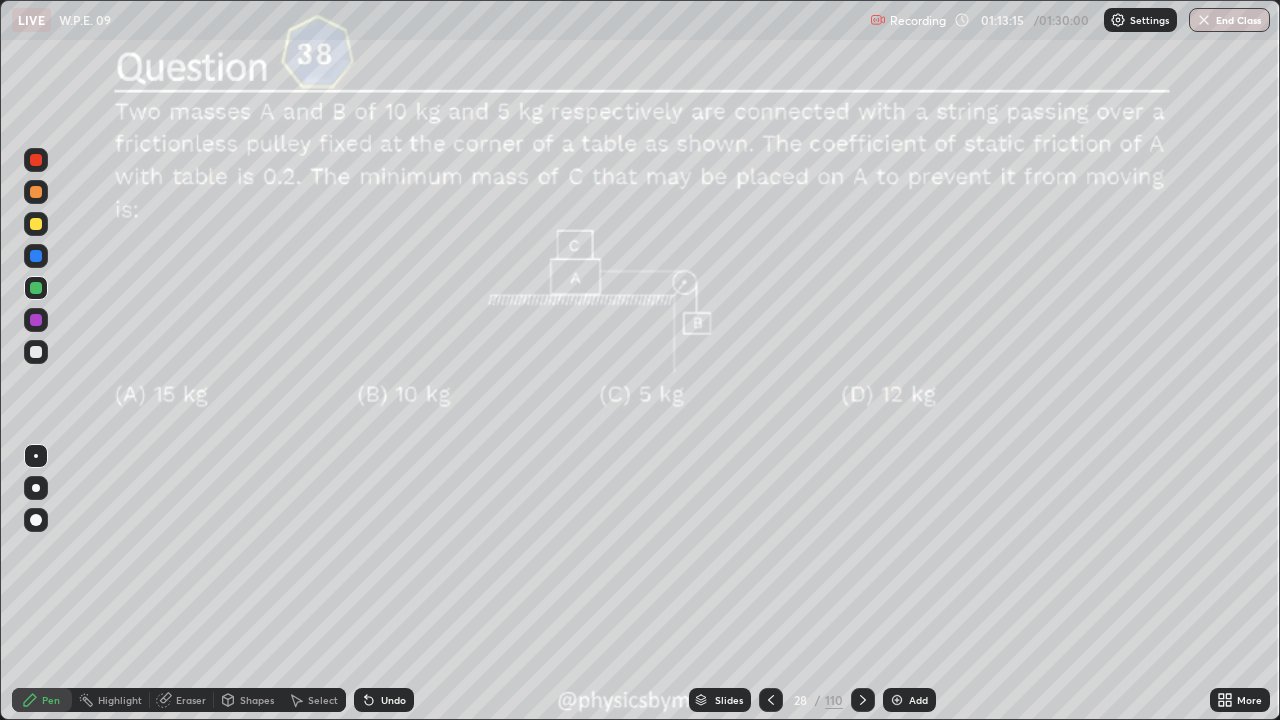 click 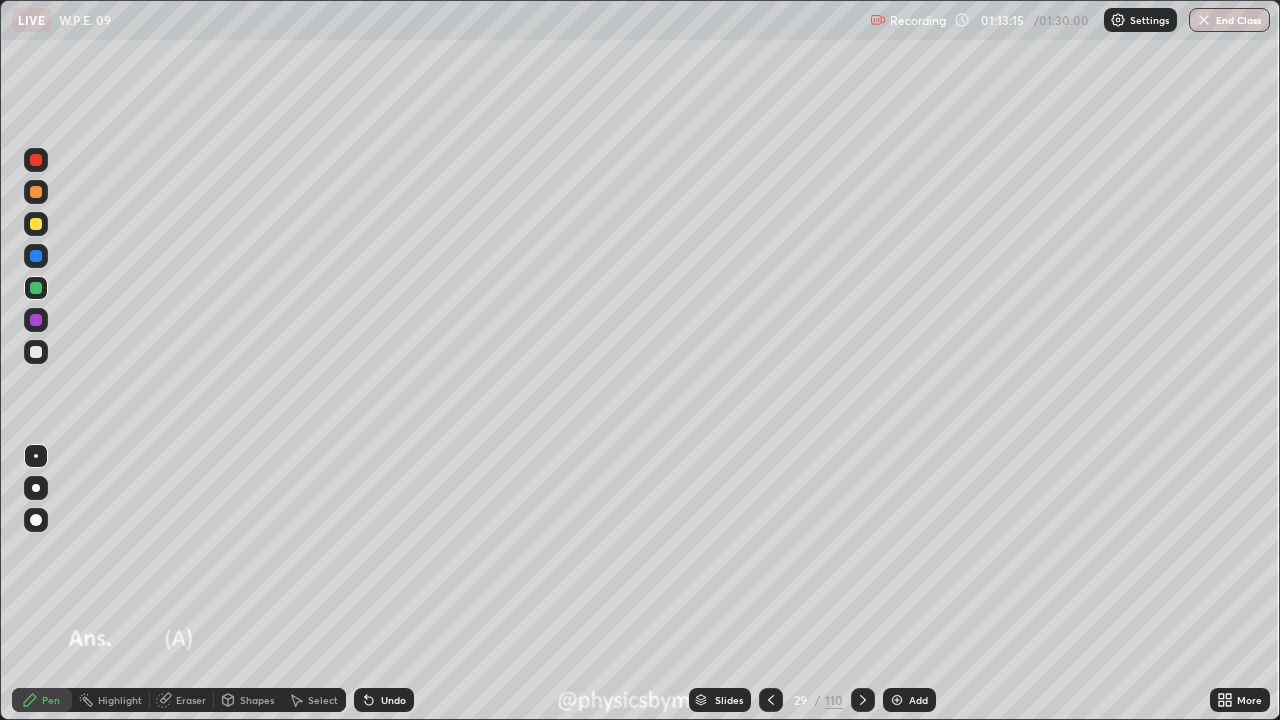 click 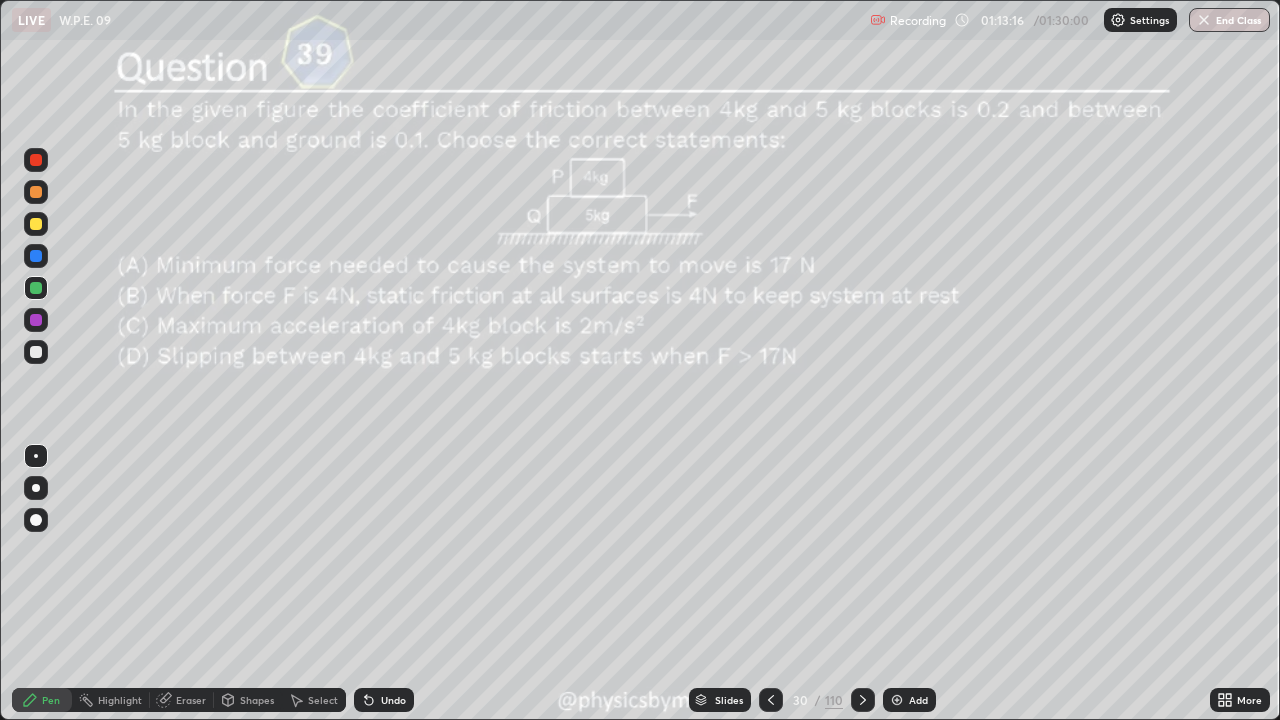 click 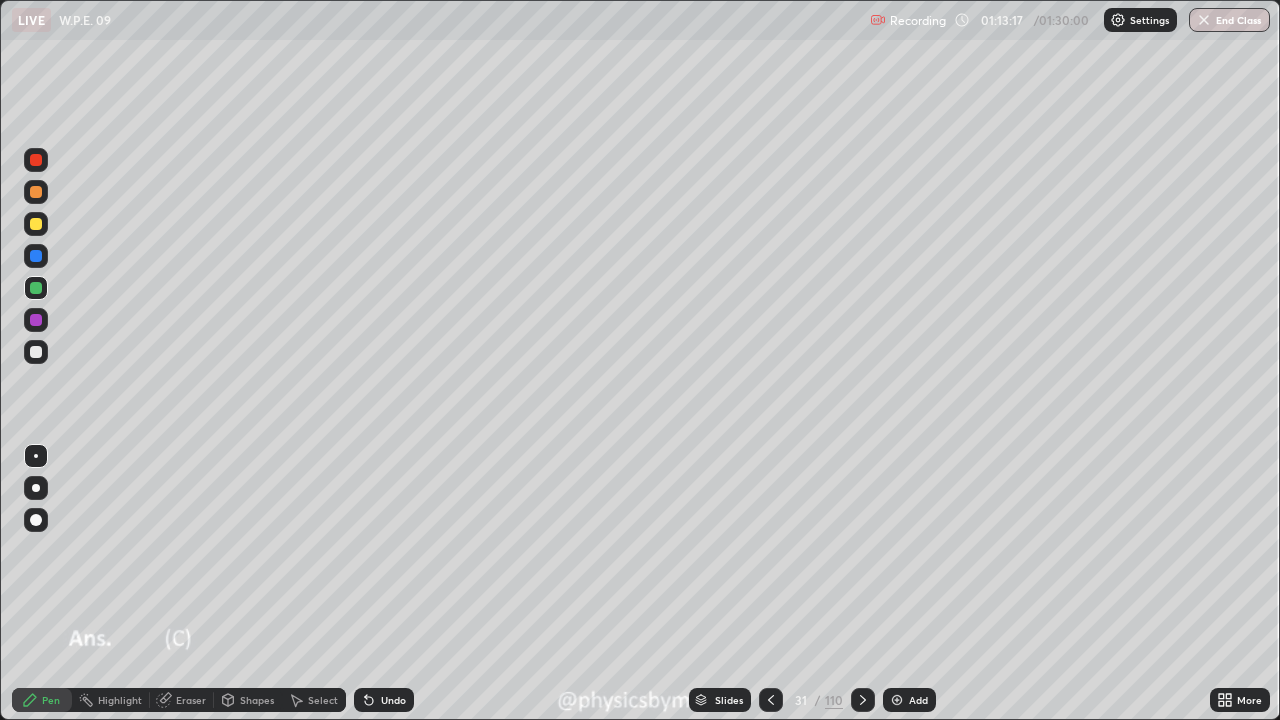 click 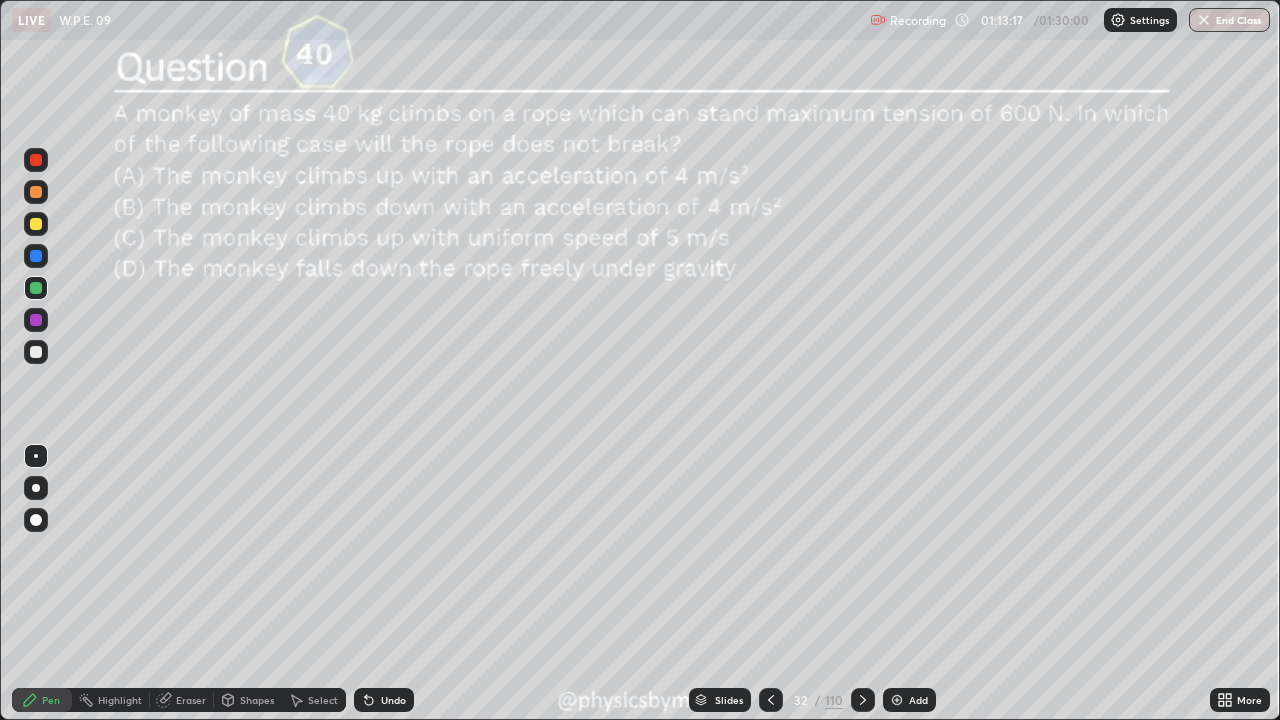 click 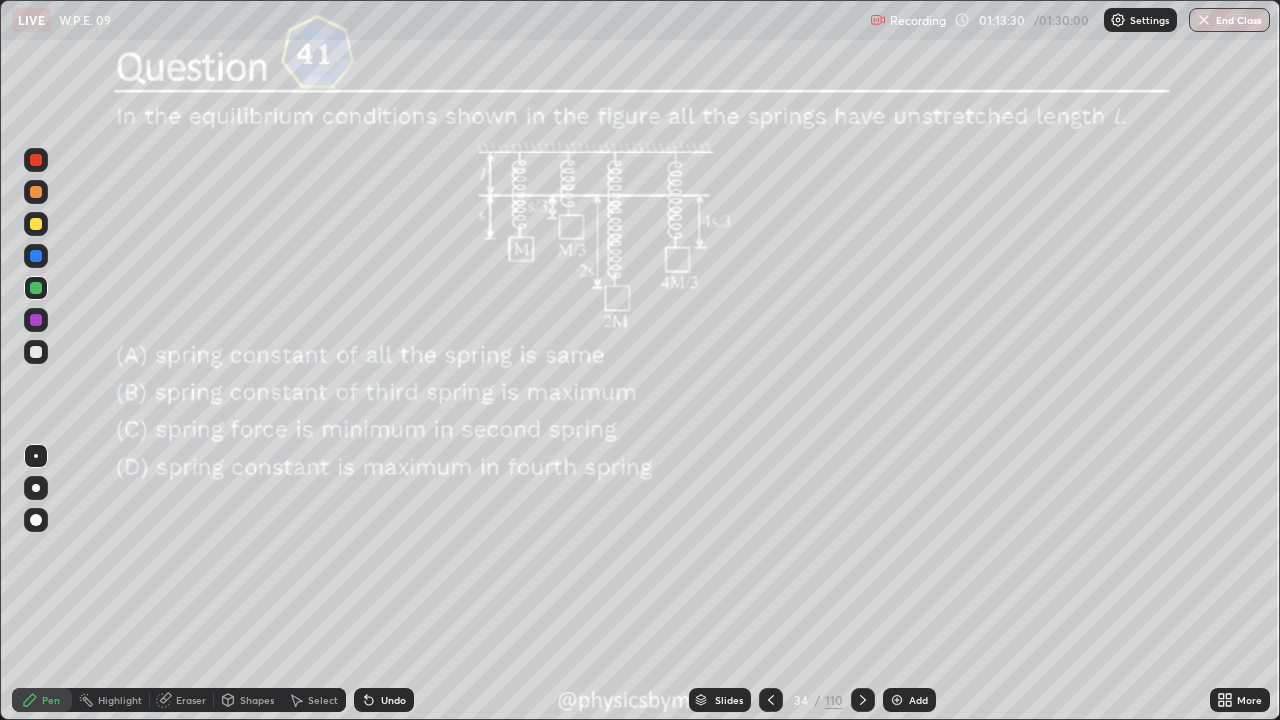 click 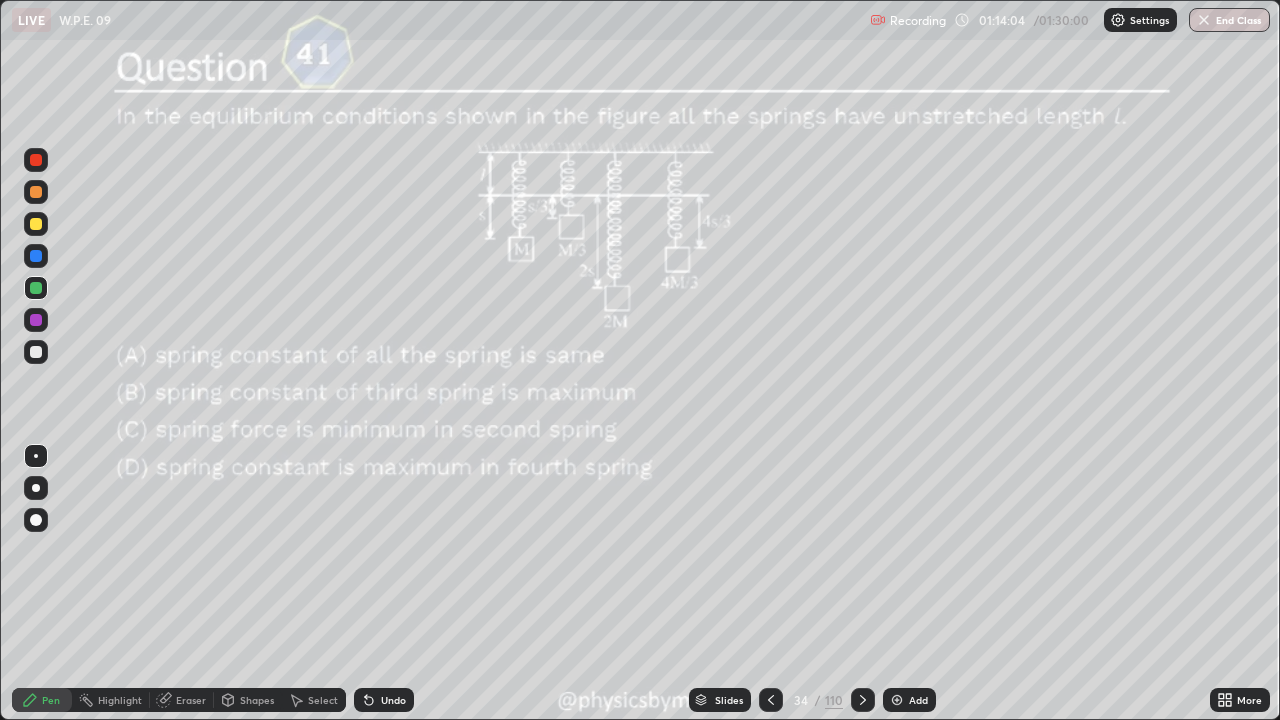 click 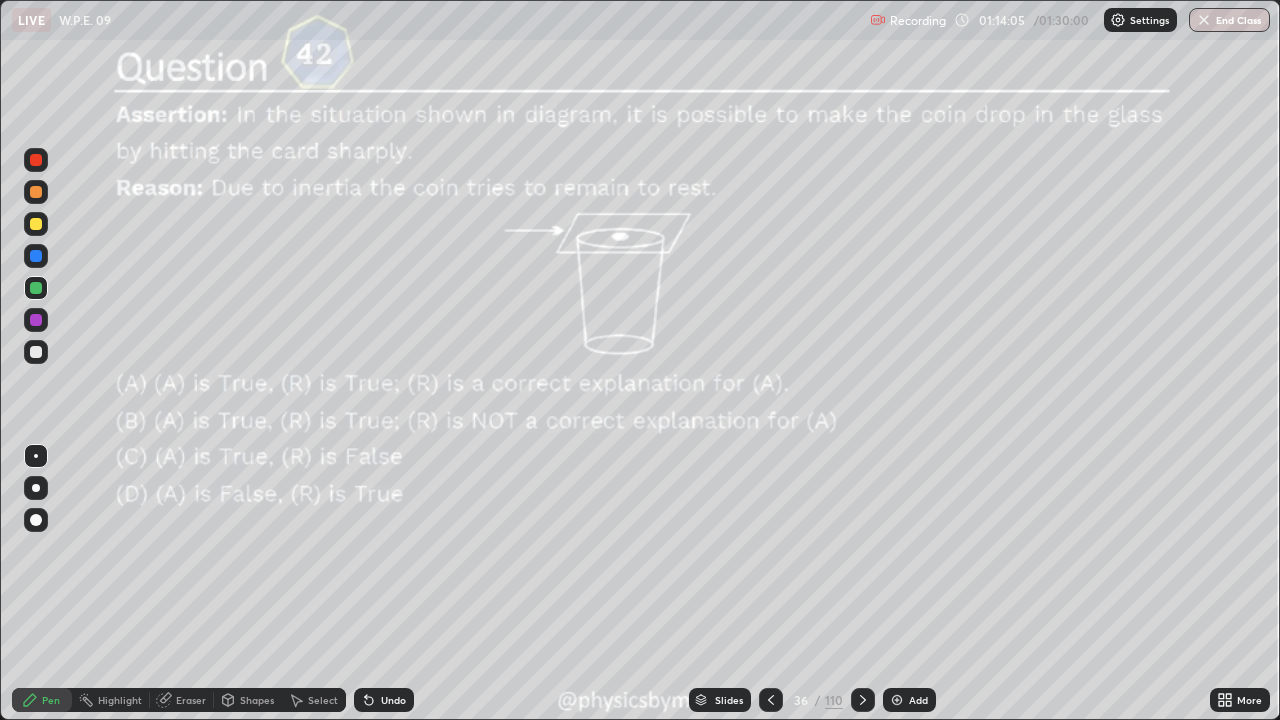 click 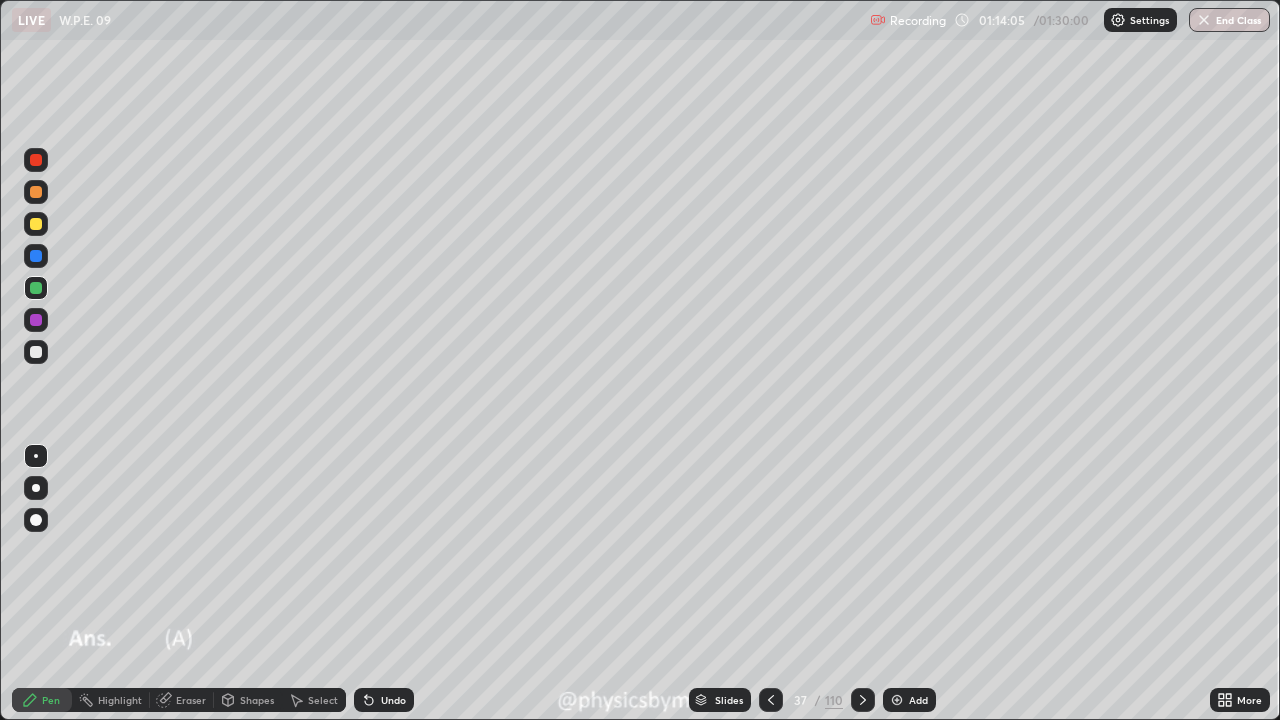 click 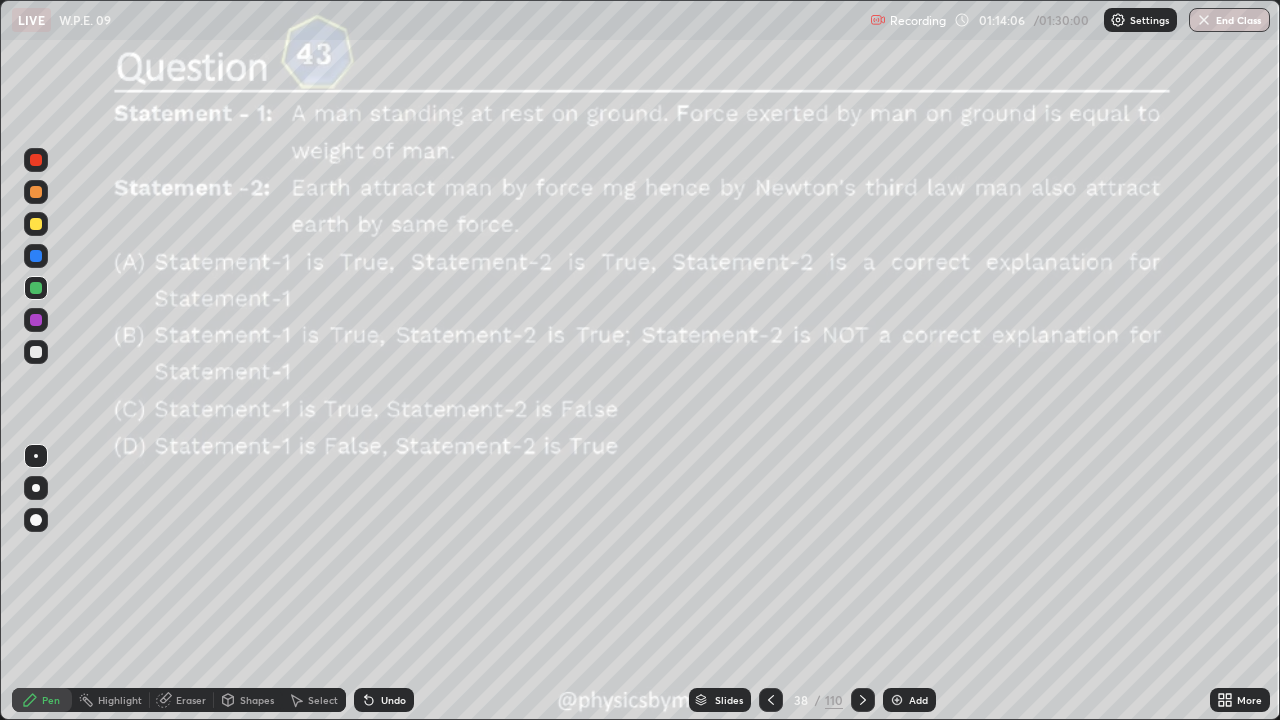 click 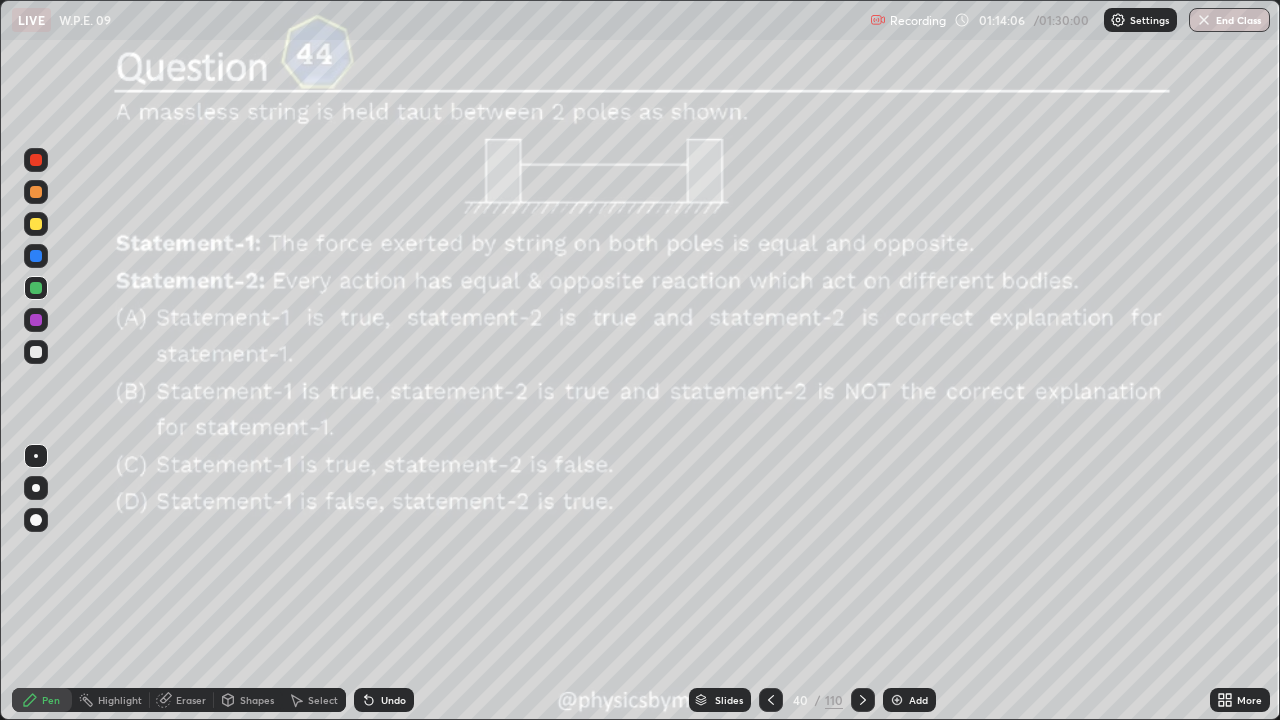 click 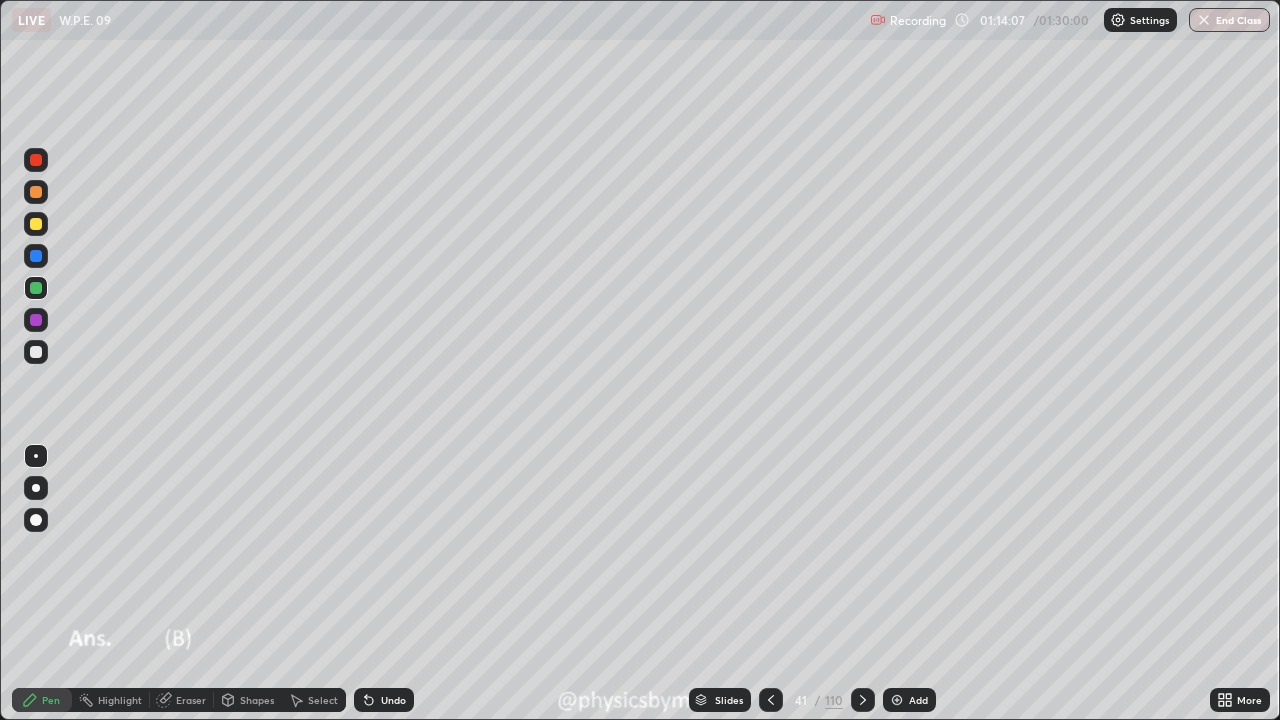 click 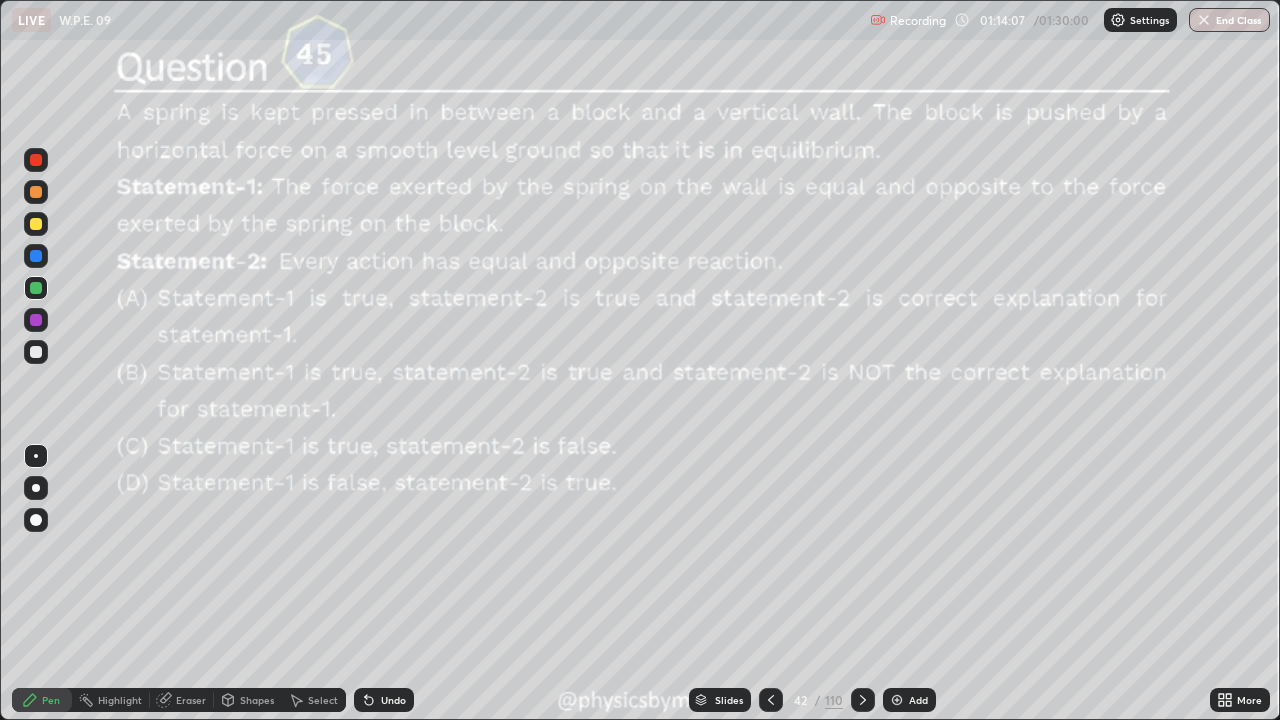 click 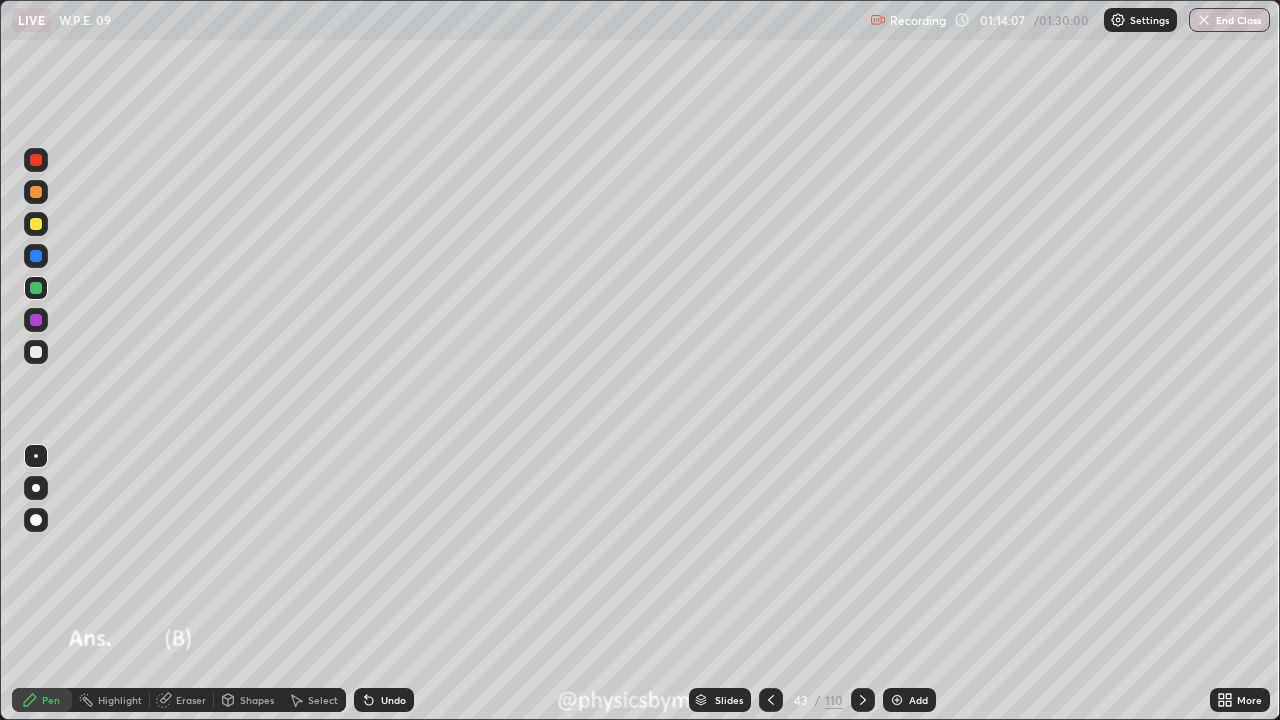 click 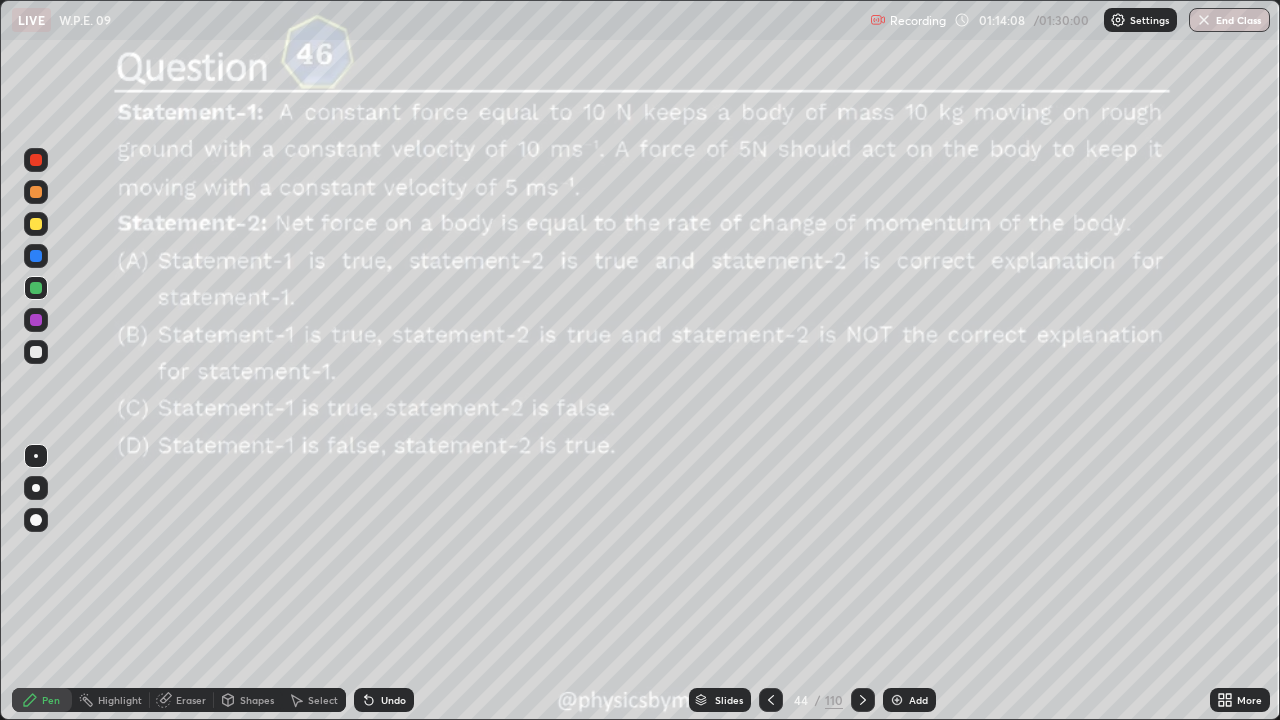 click 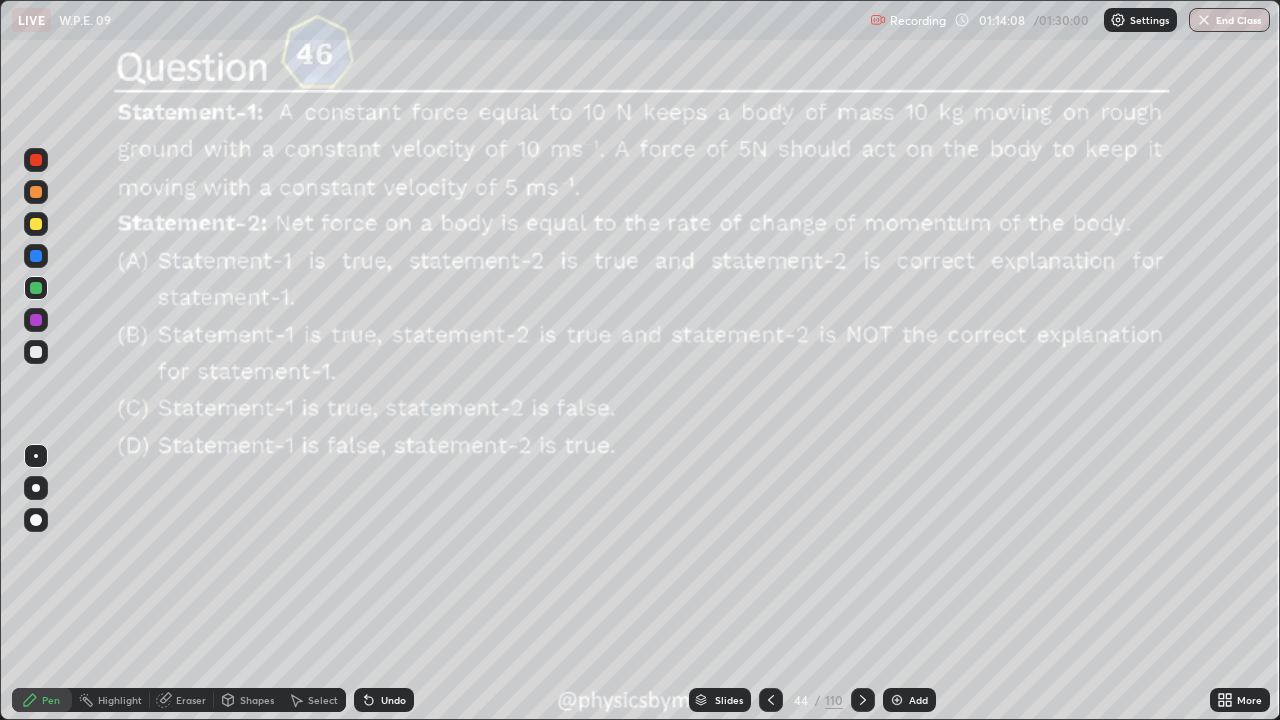 click 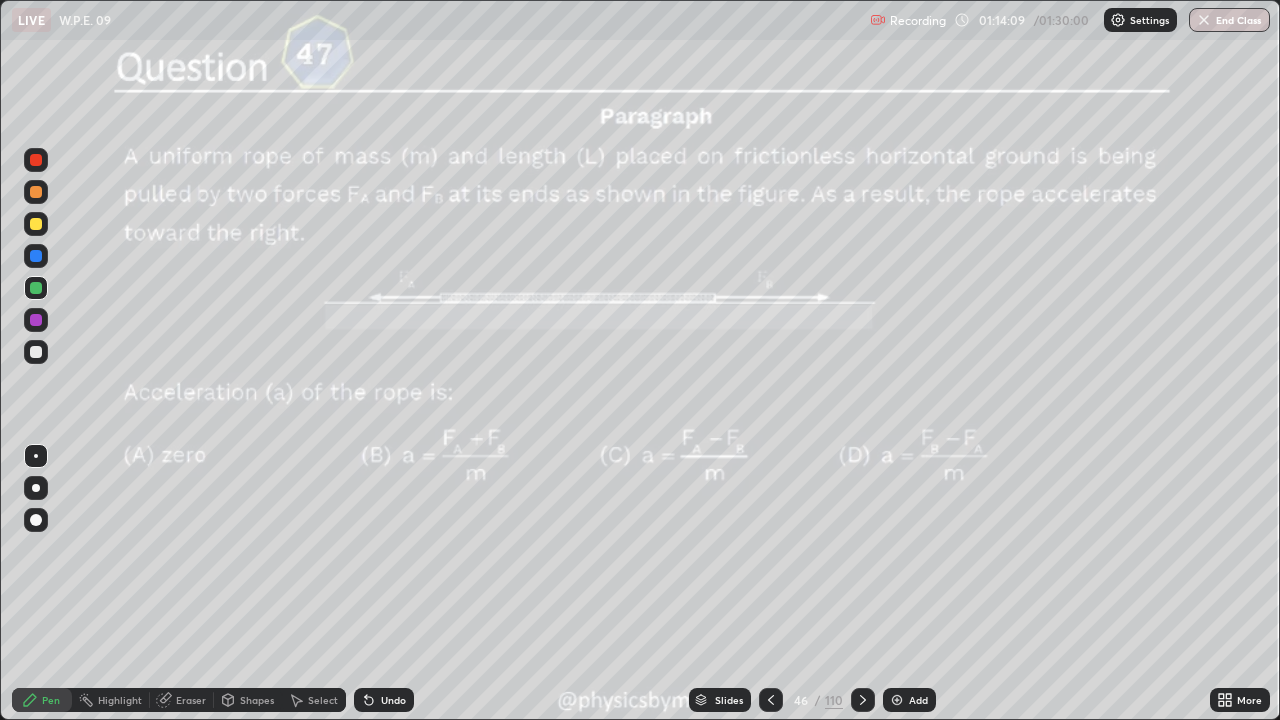 click 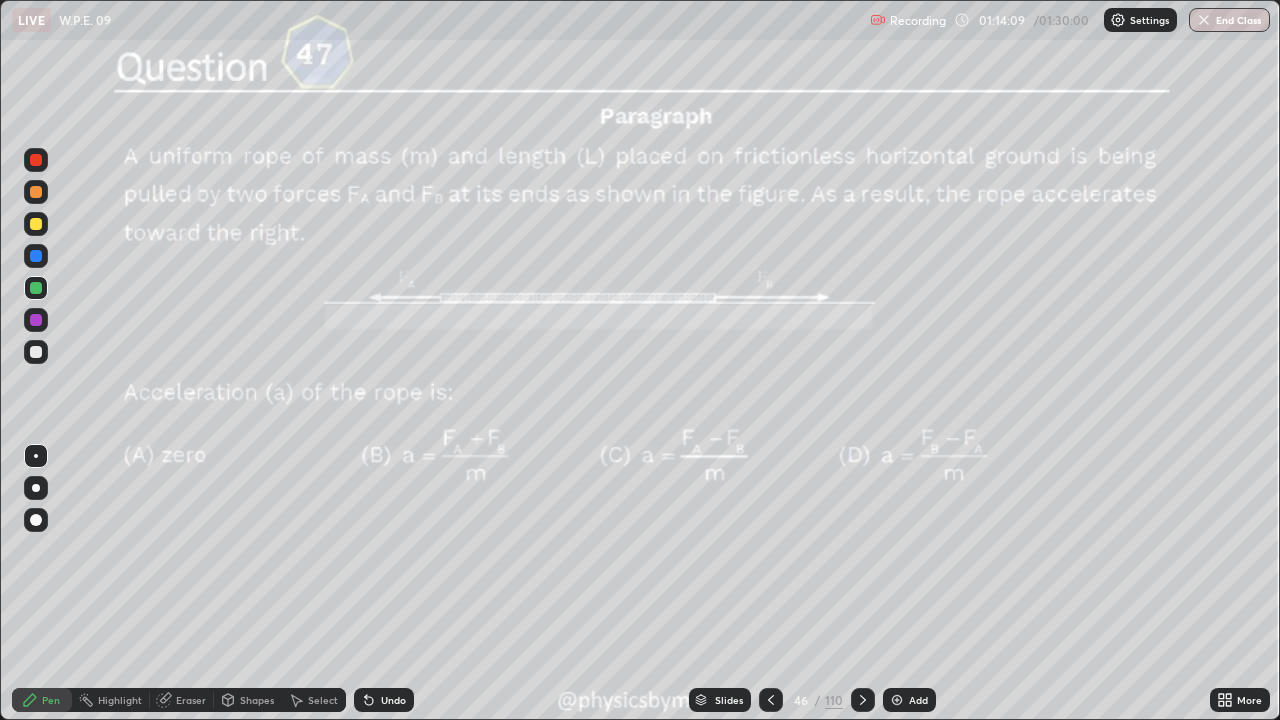 click 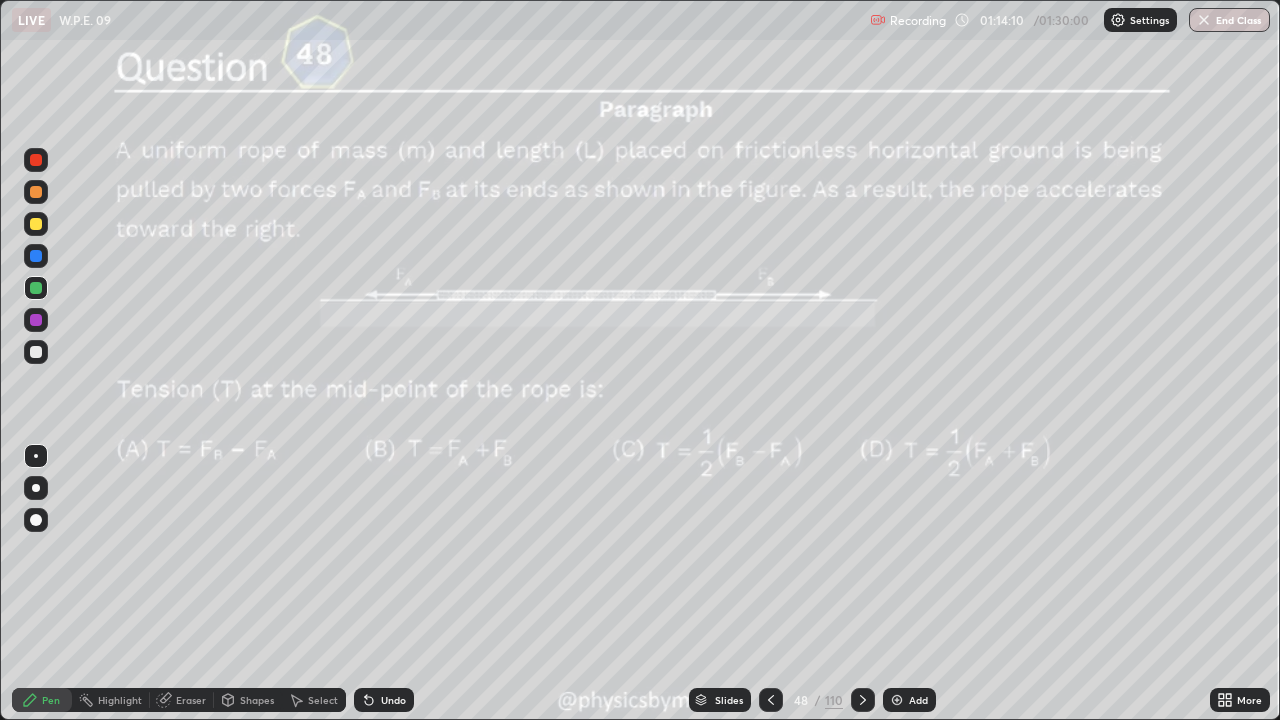 click 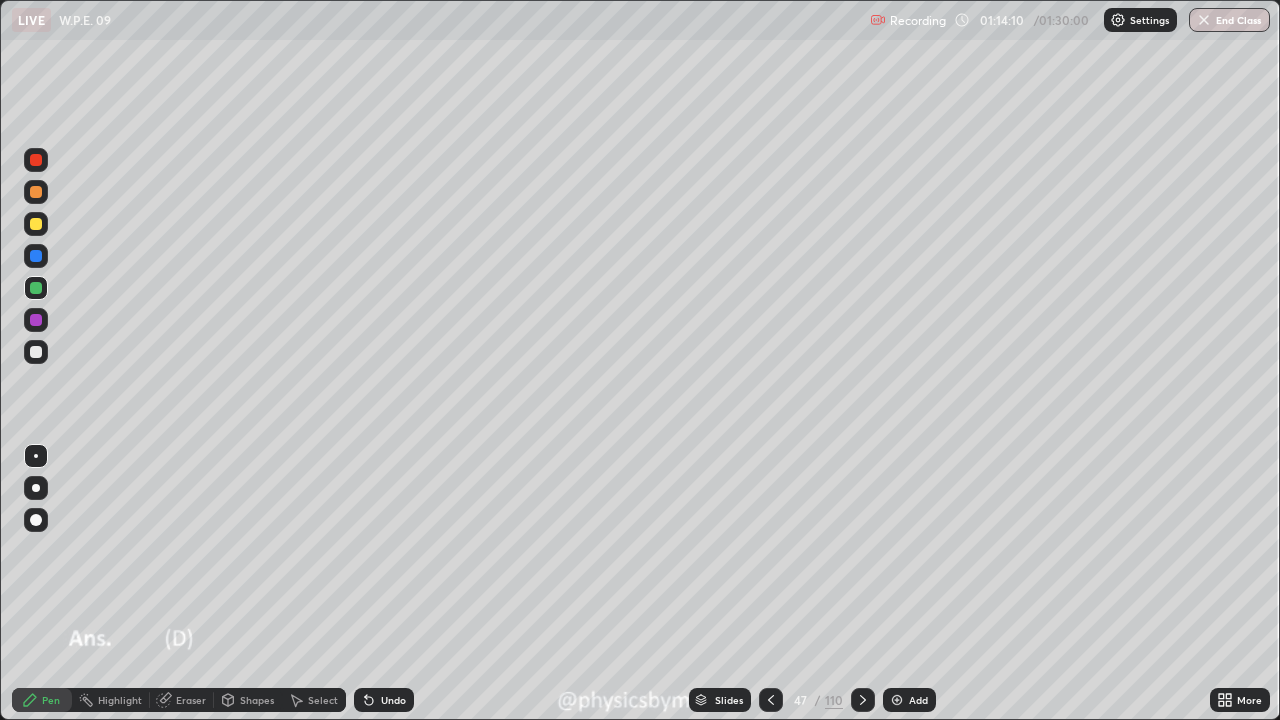 click 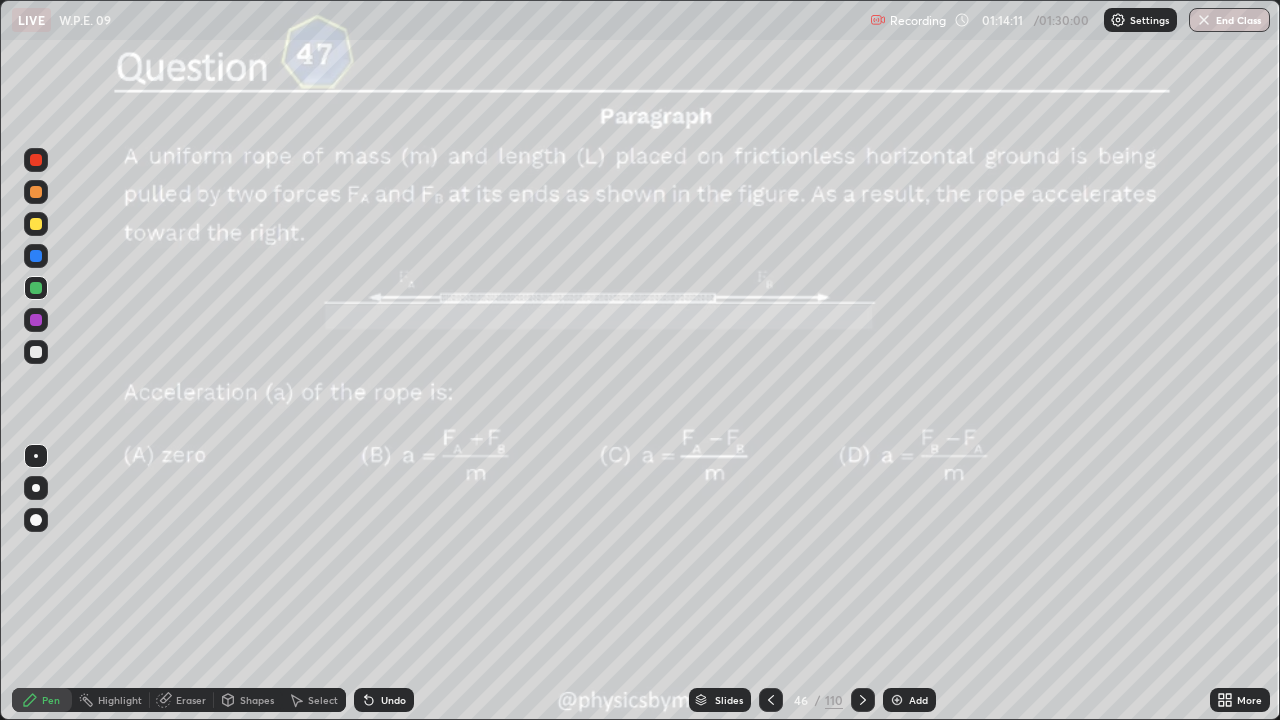click 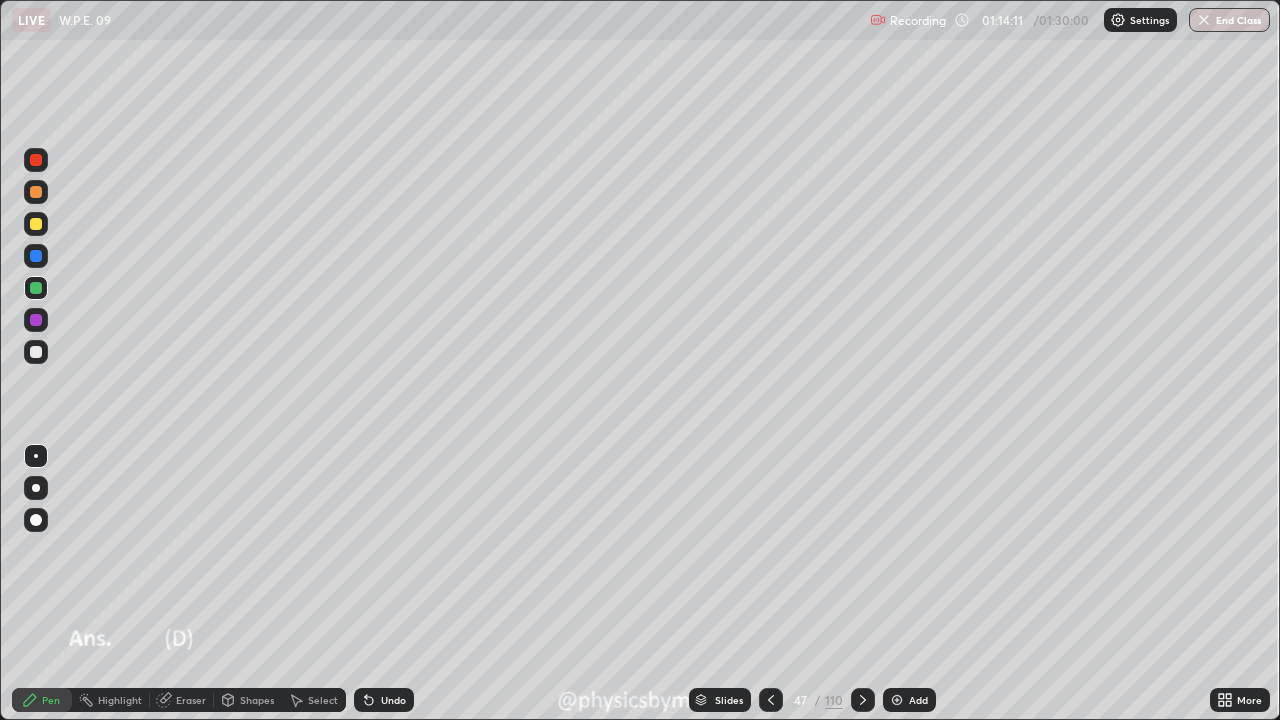 click 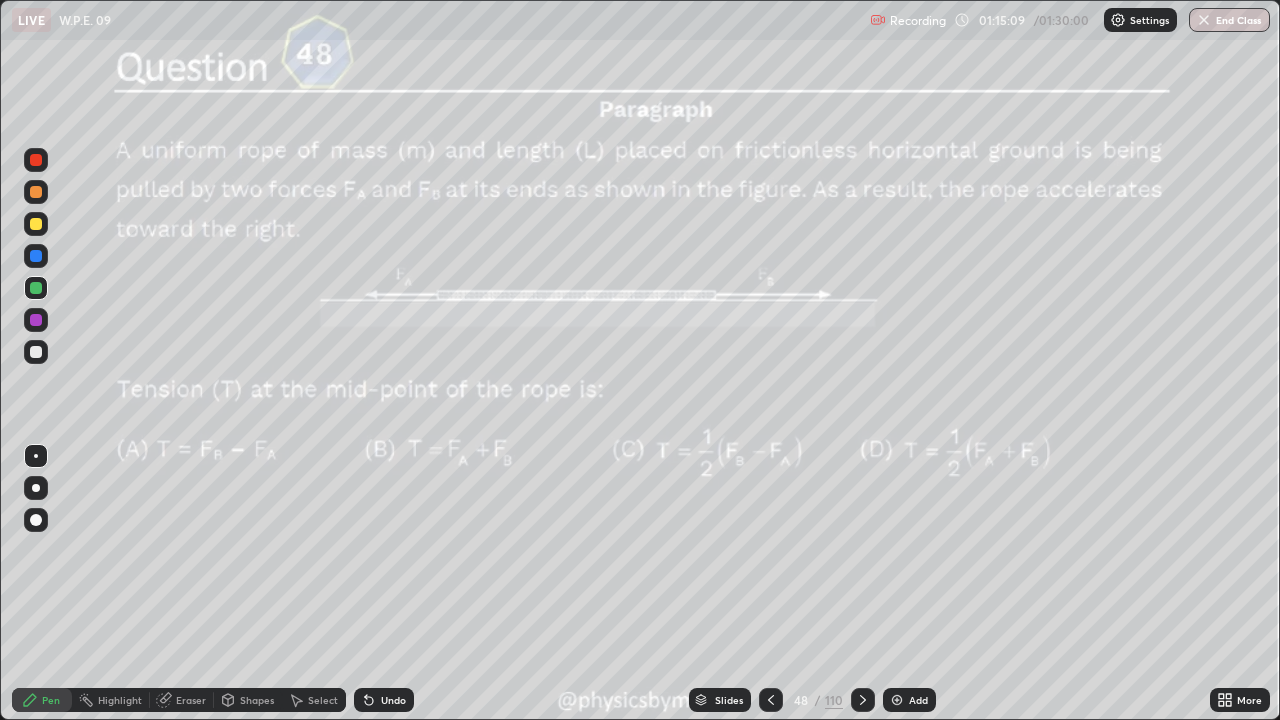 click 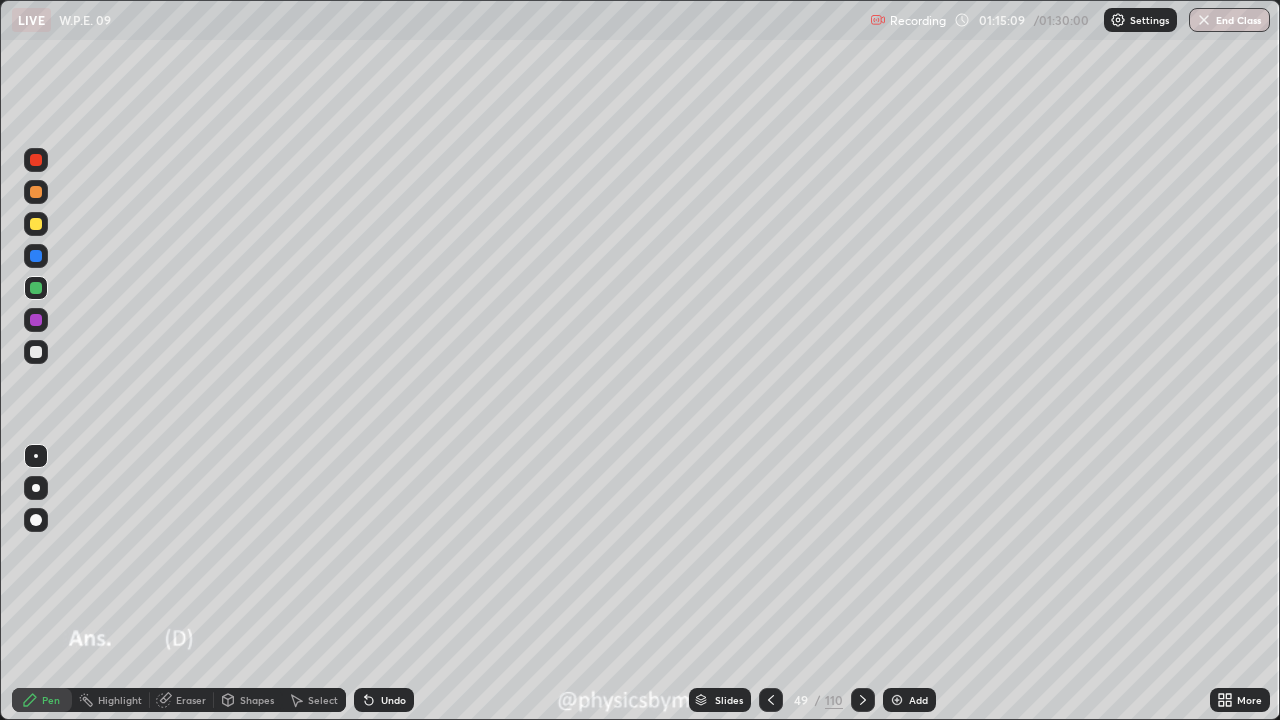 click 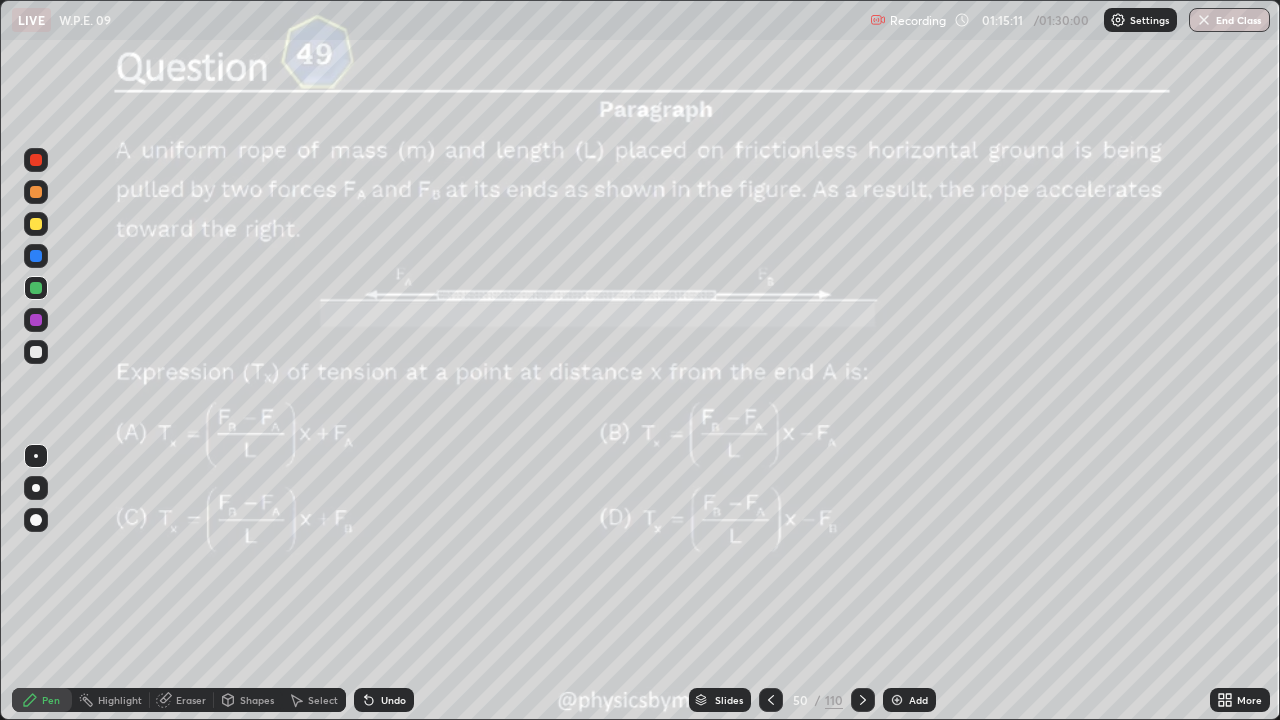 click 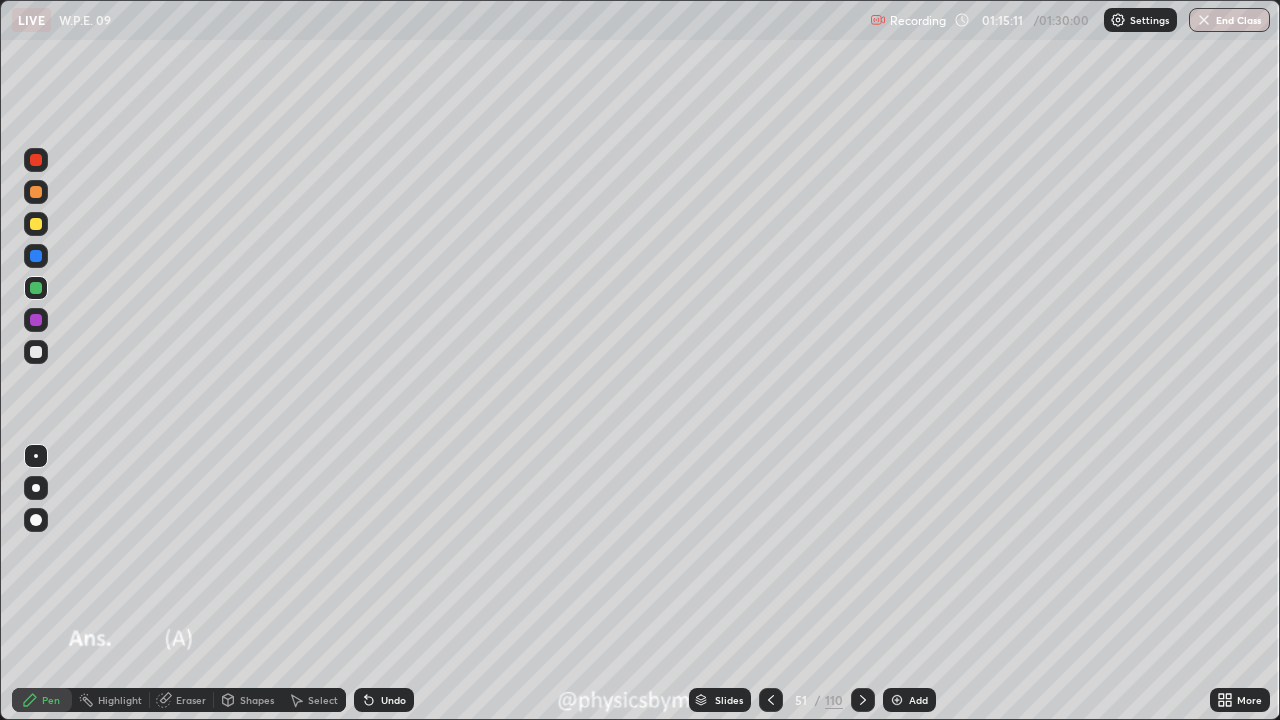 click 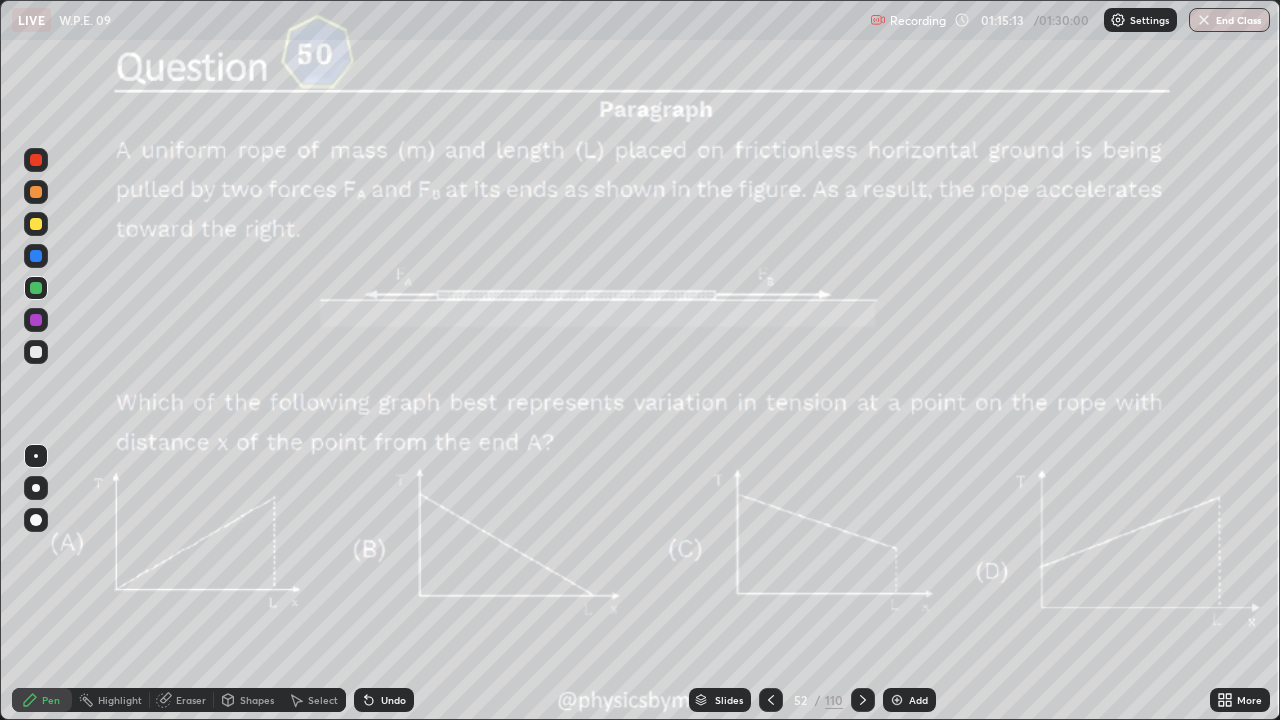 click 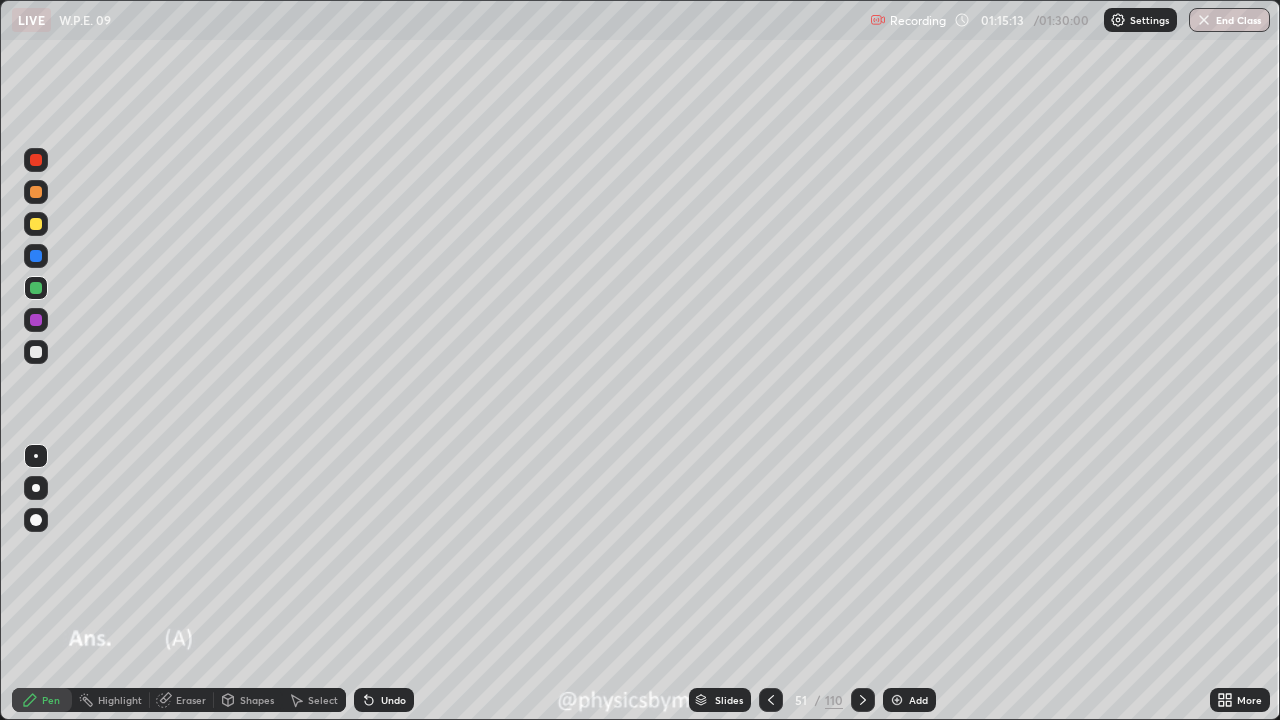 click 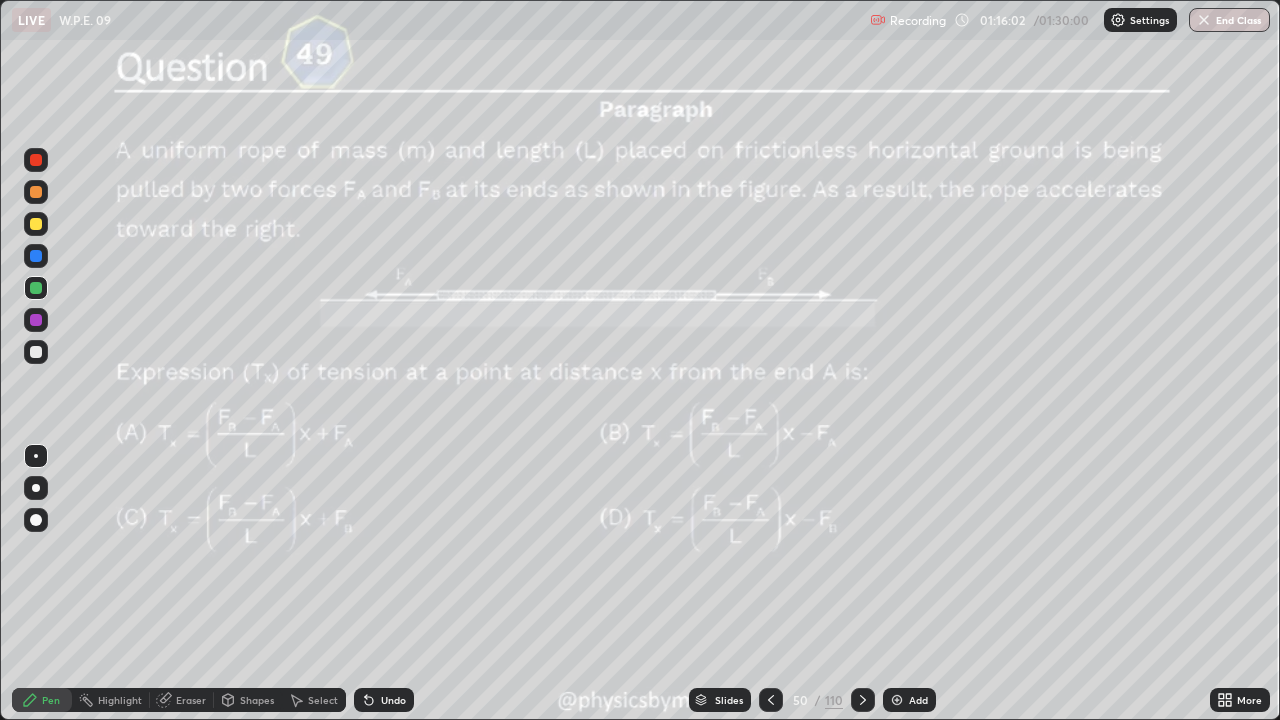 click 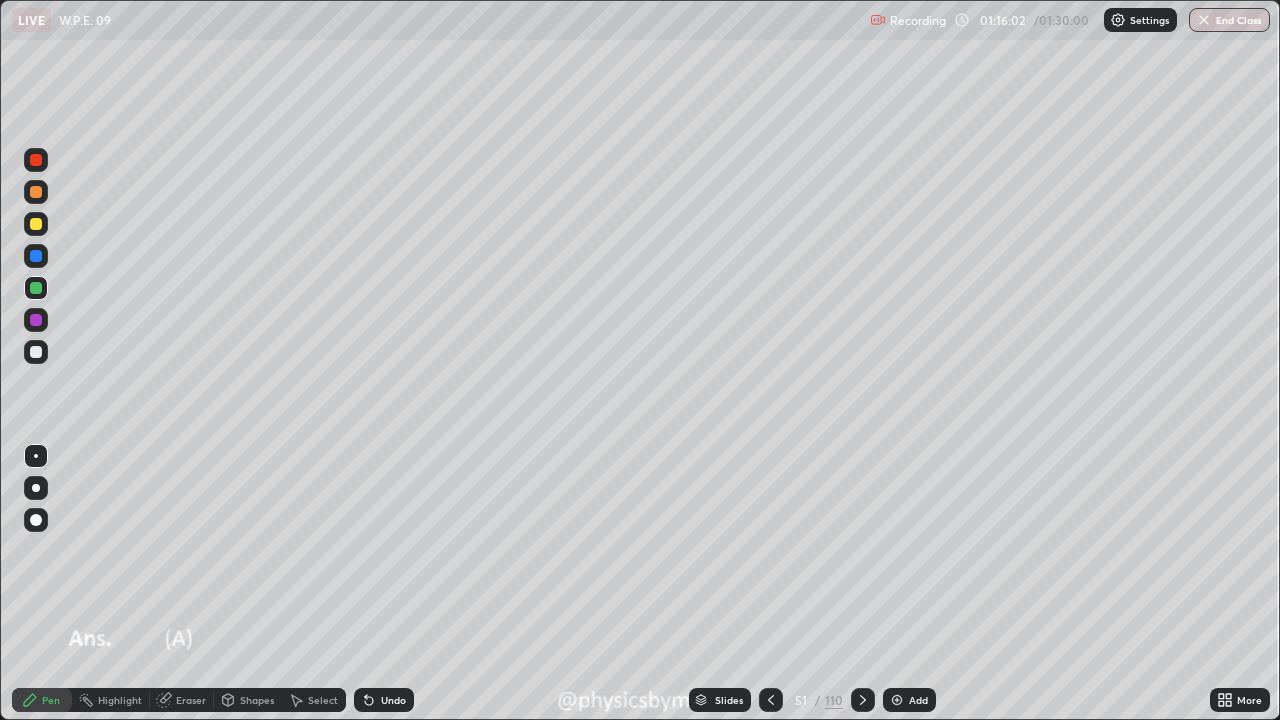 click 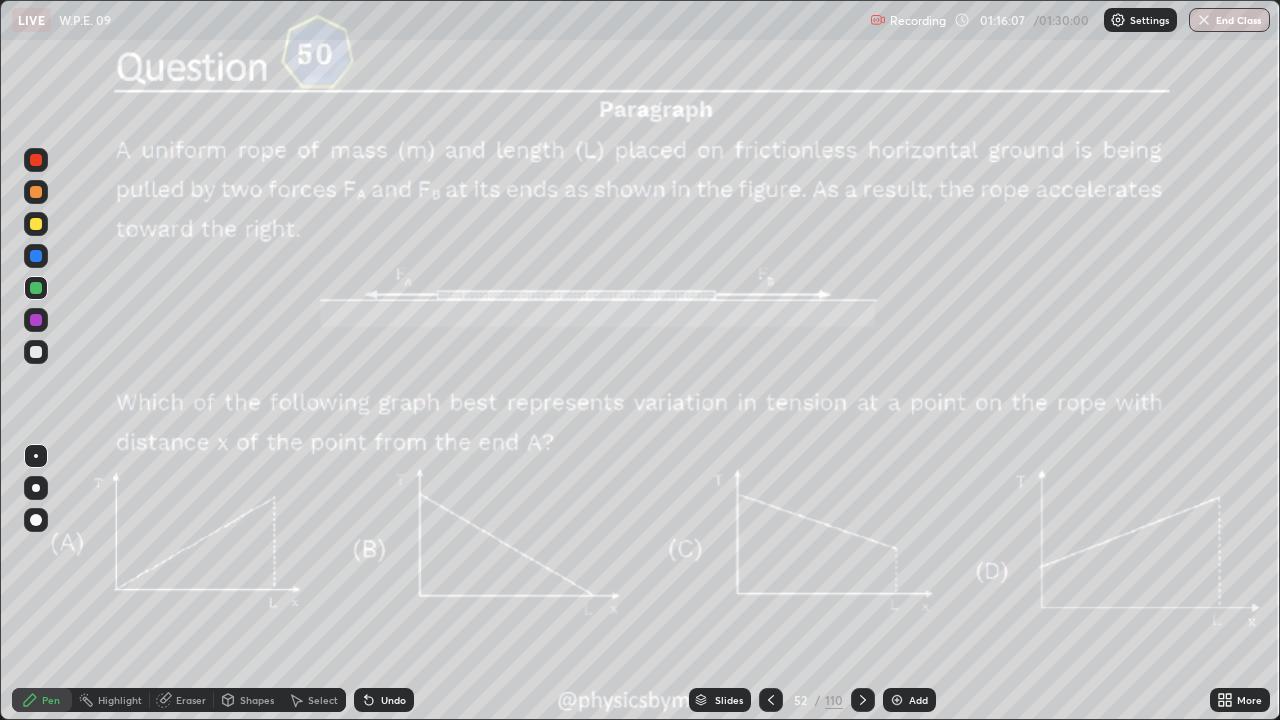 click 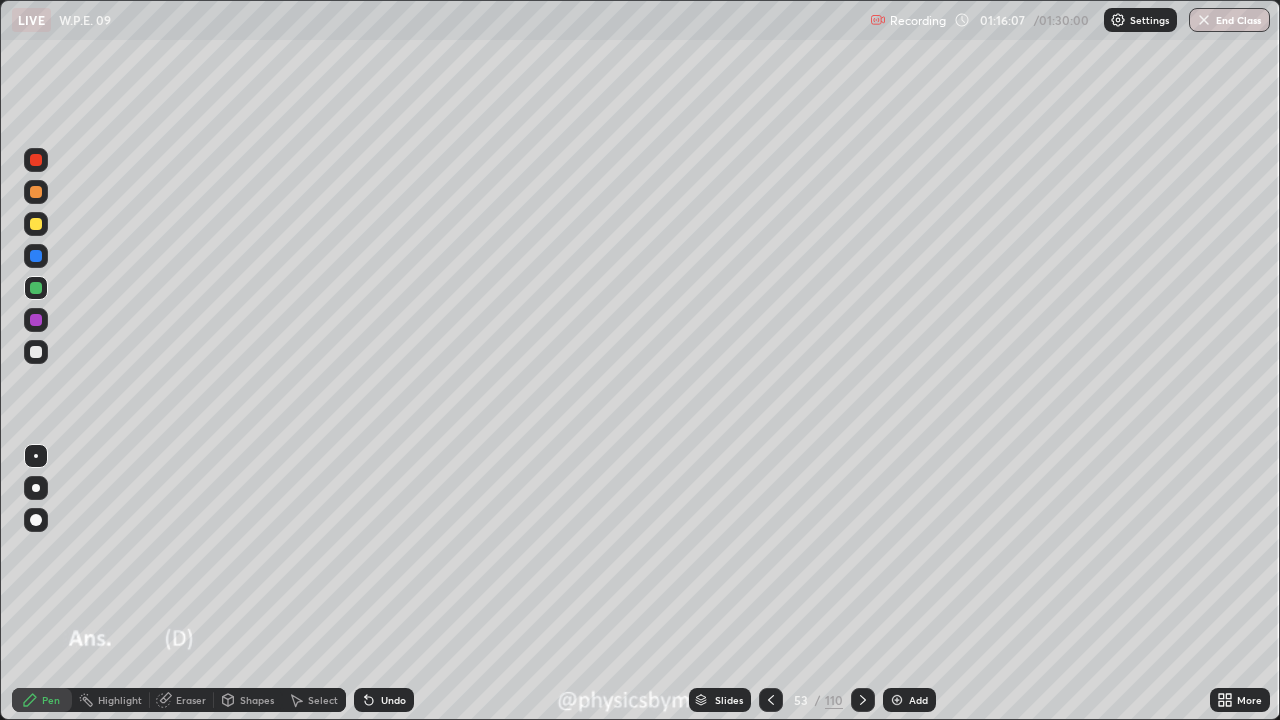 click 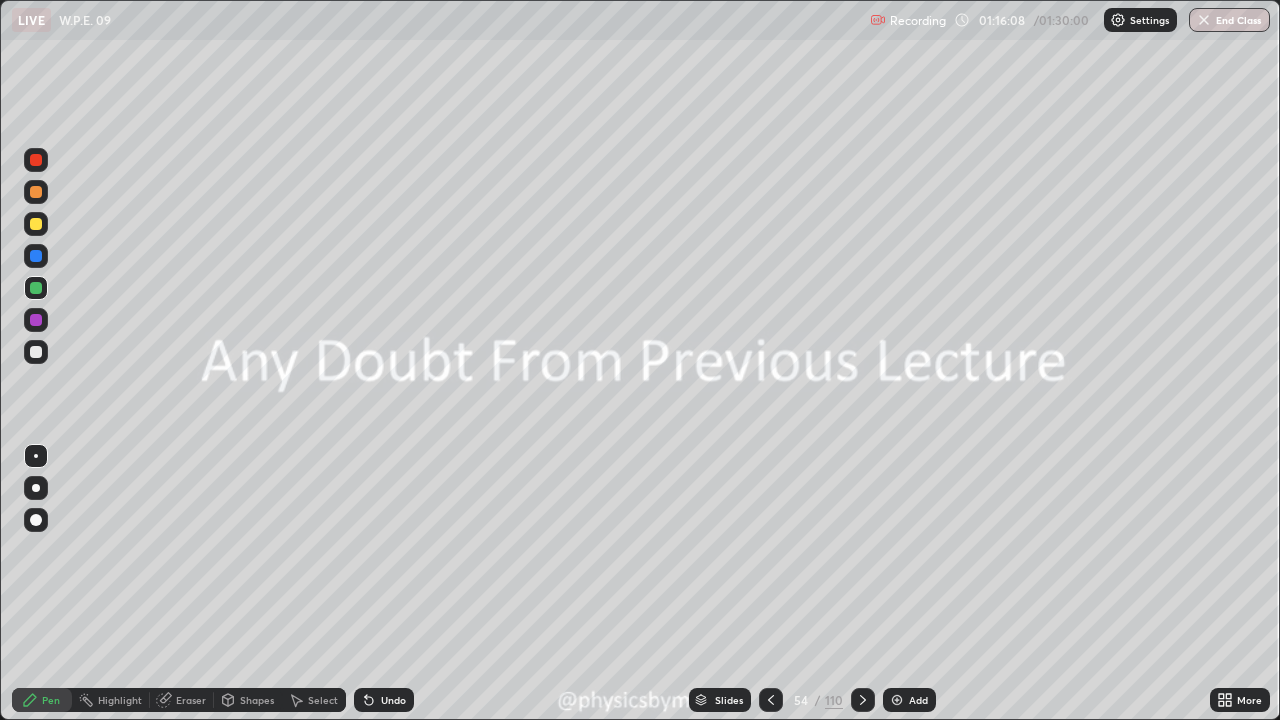 click 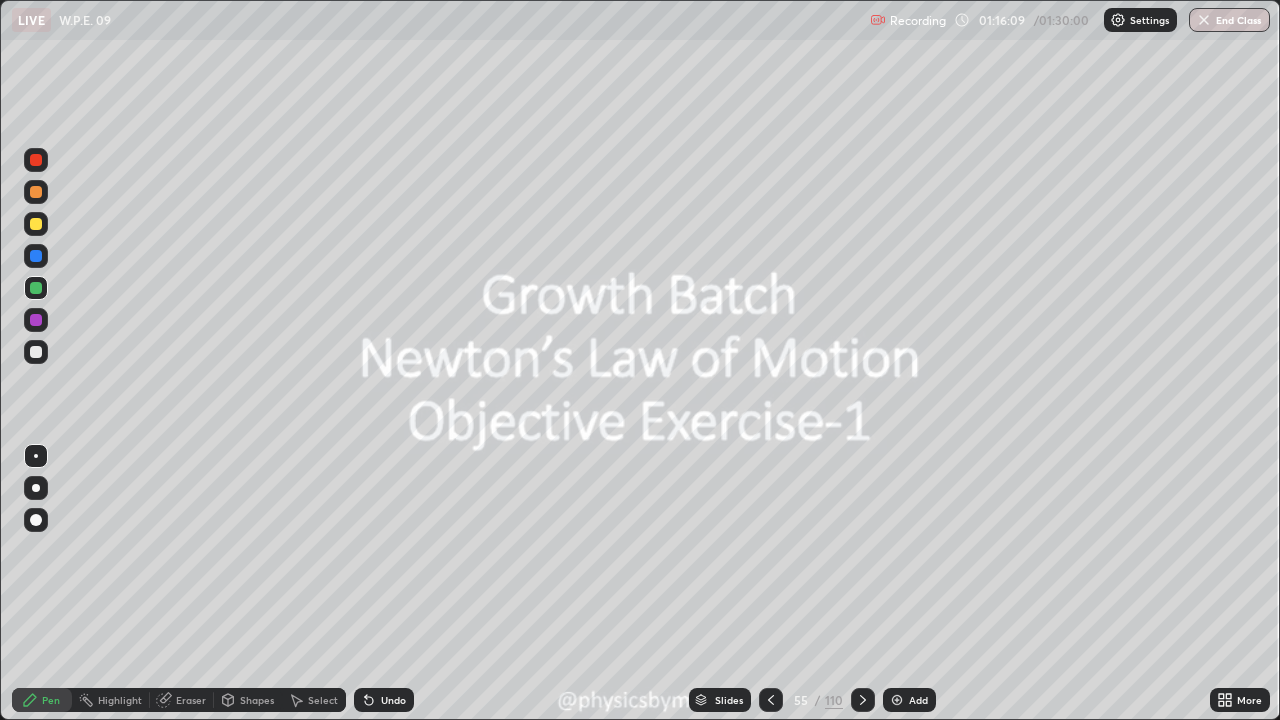 click at bounding box center (863, 700) 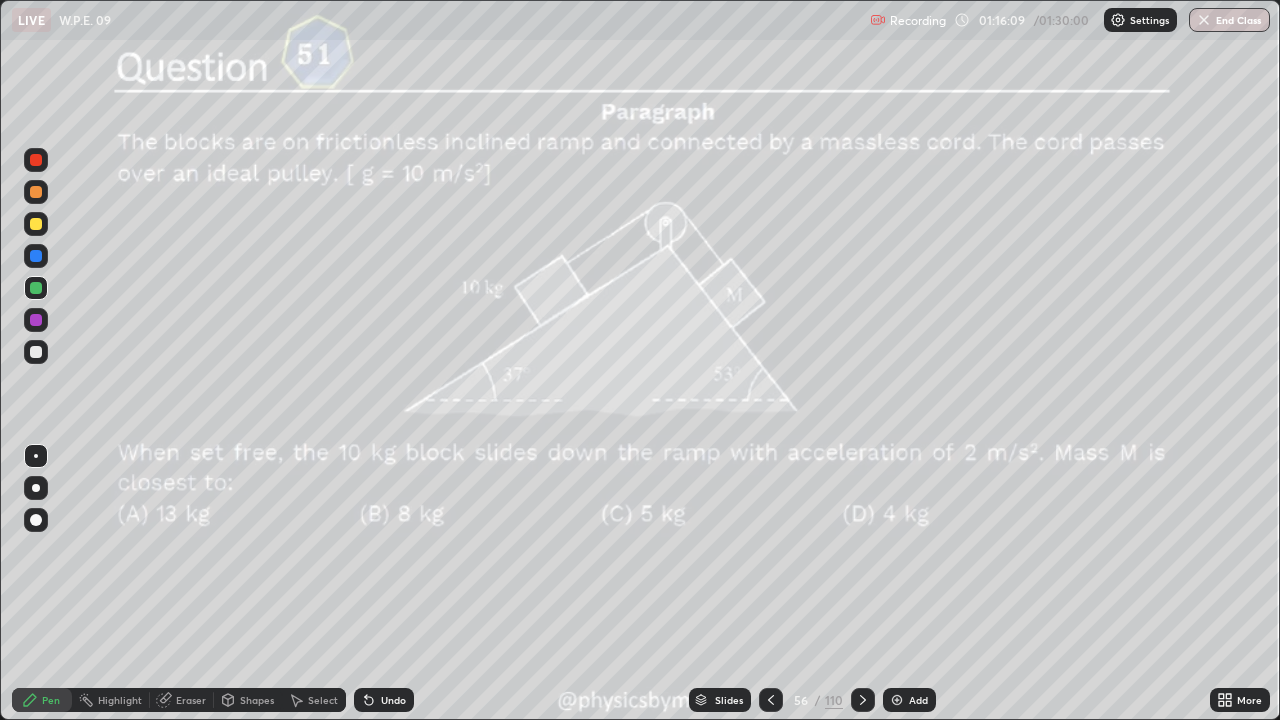 click 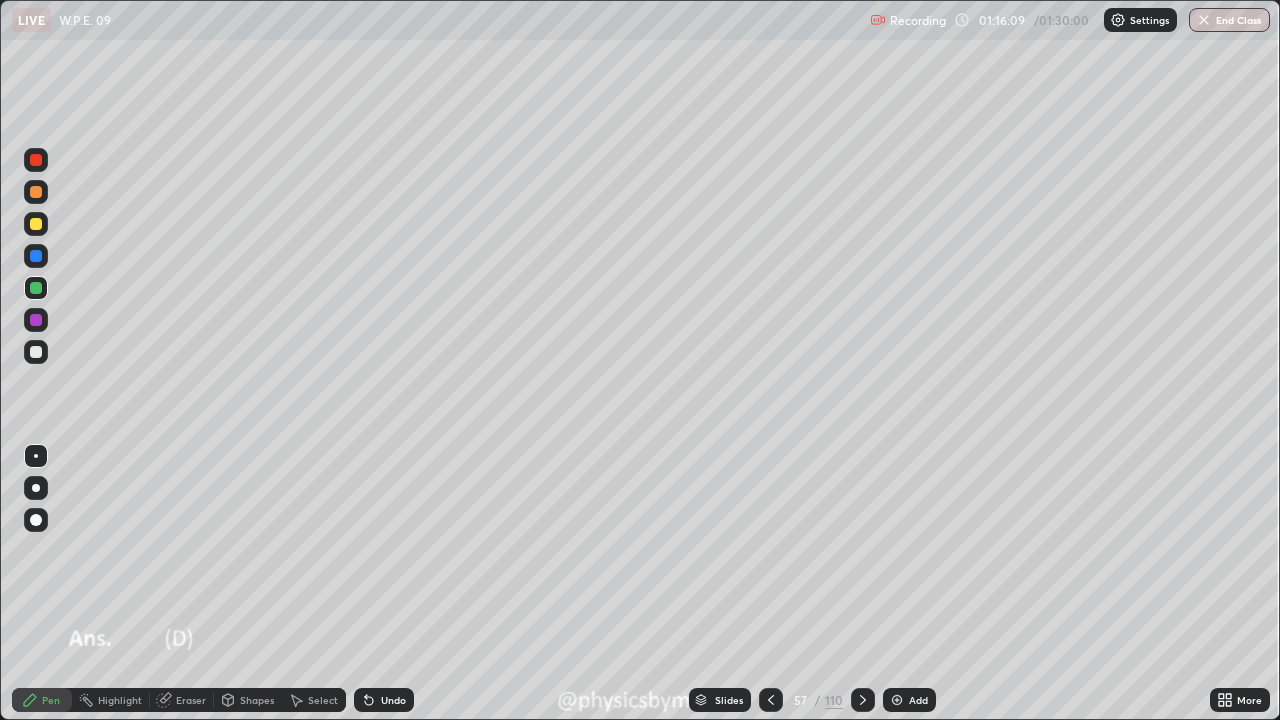 click 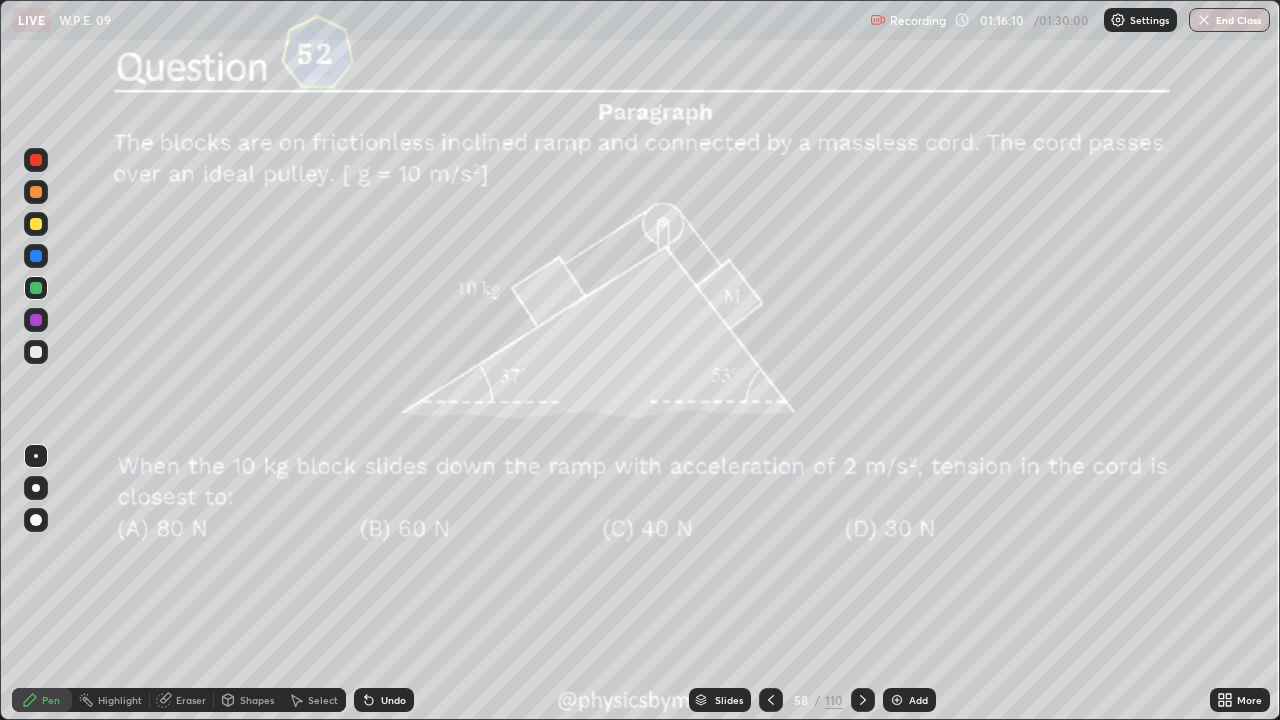 click 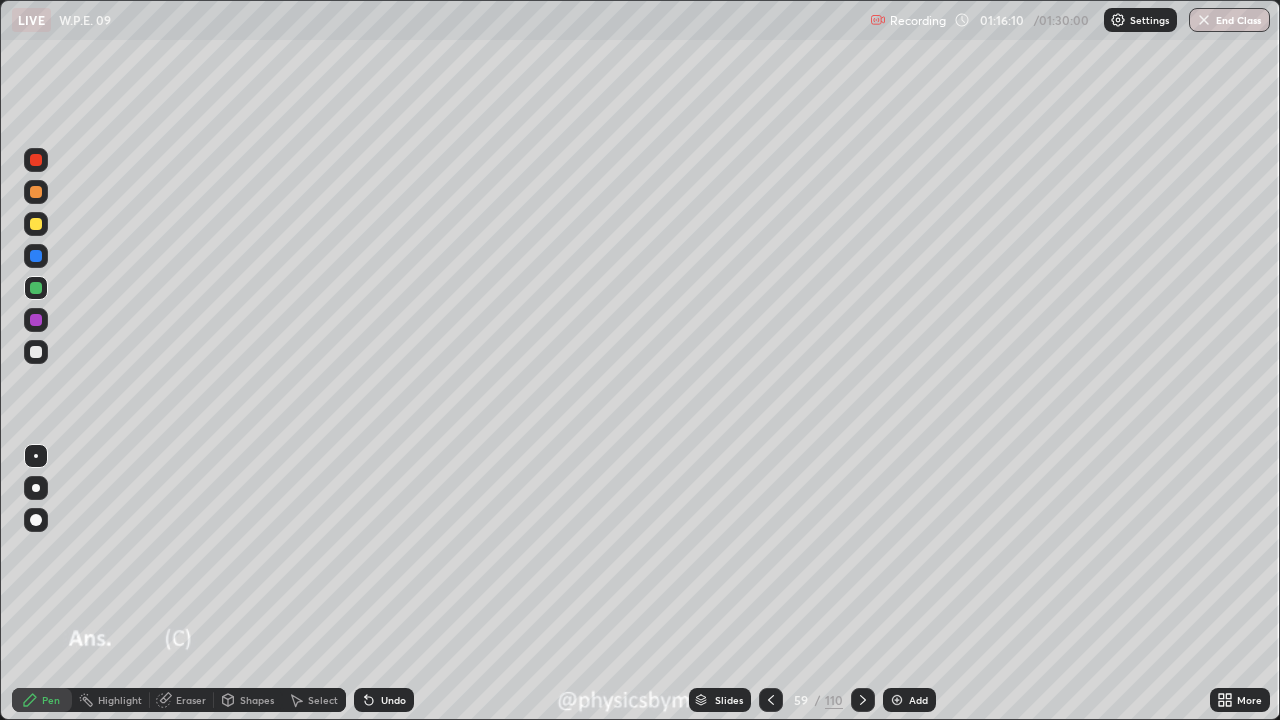 click 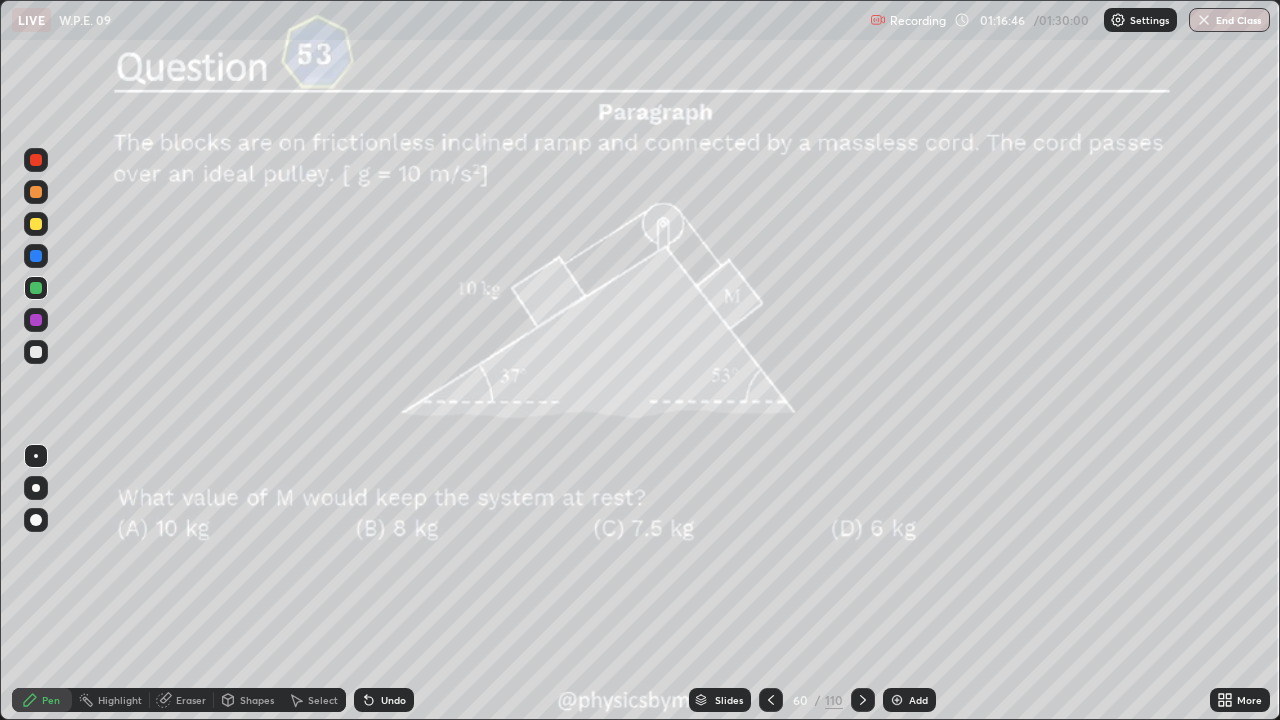 click 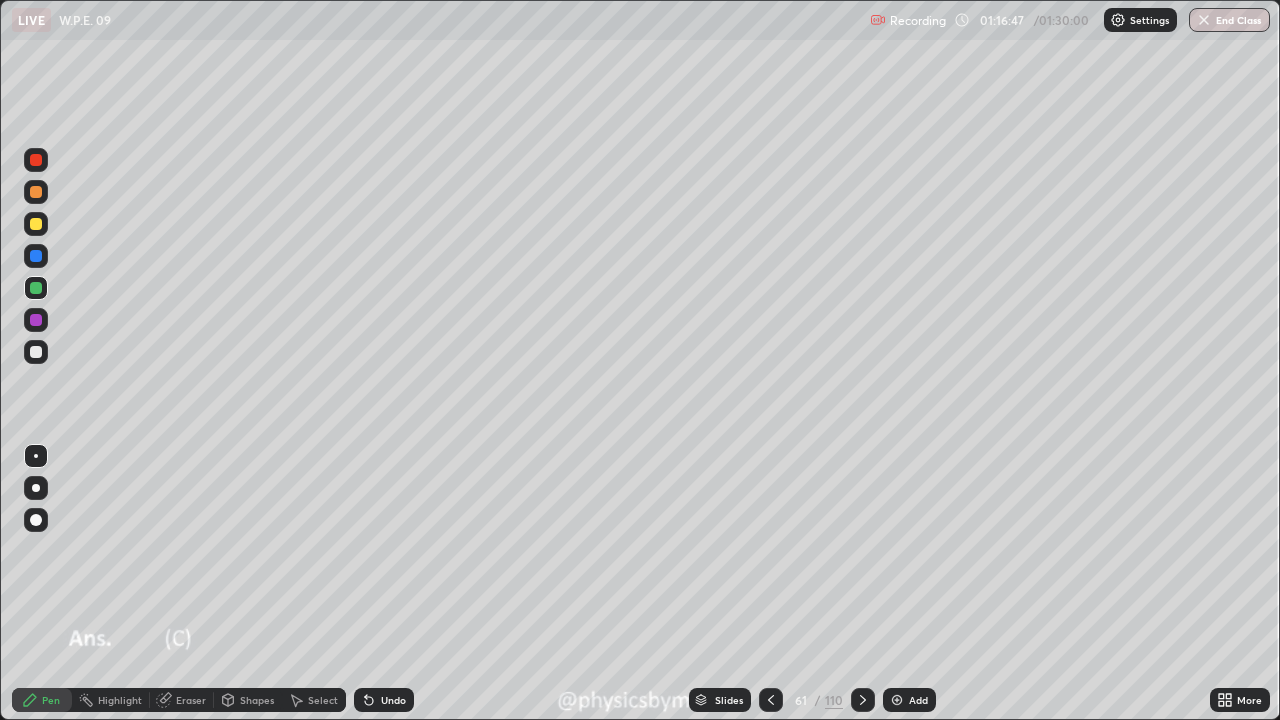 click 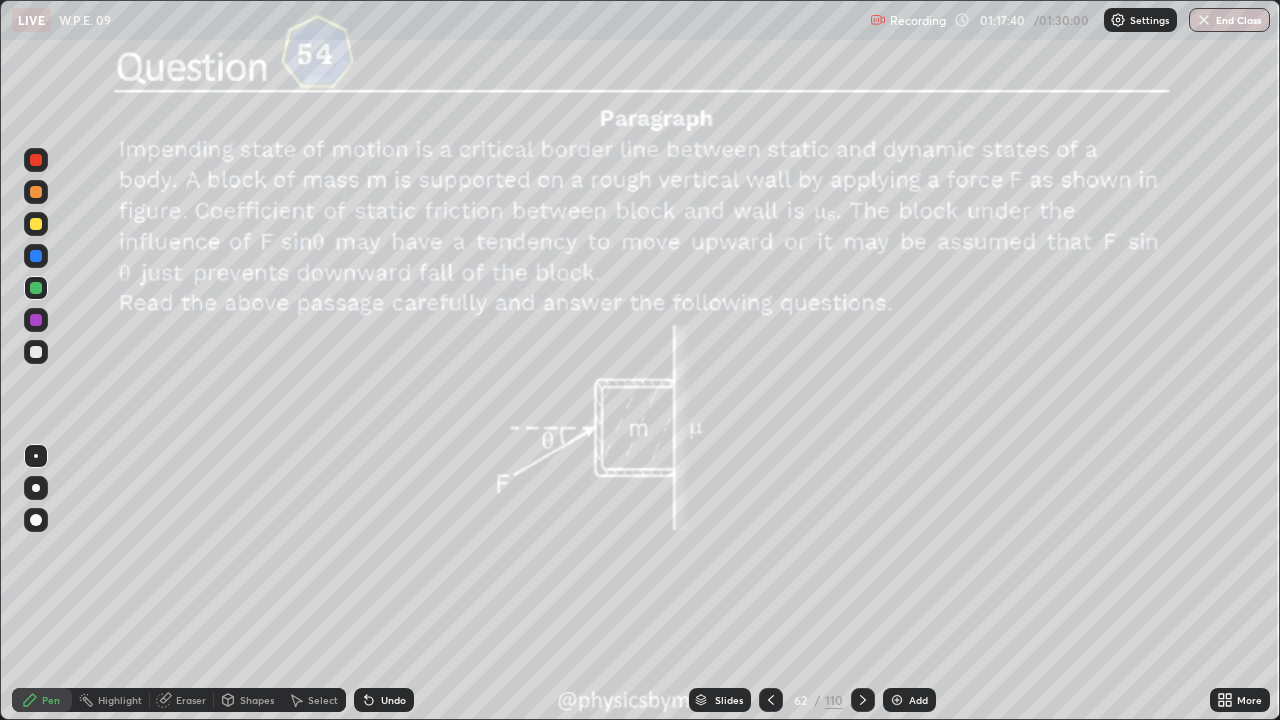 click 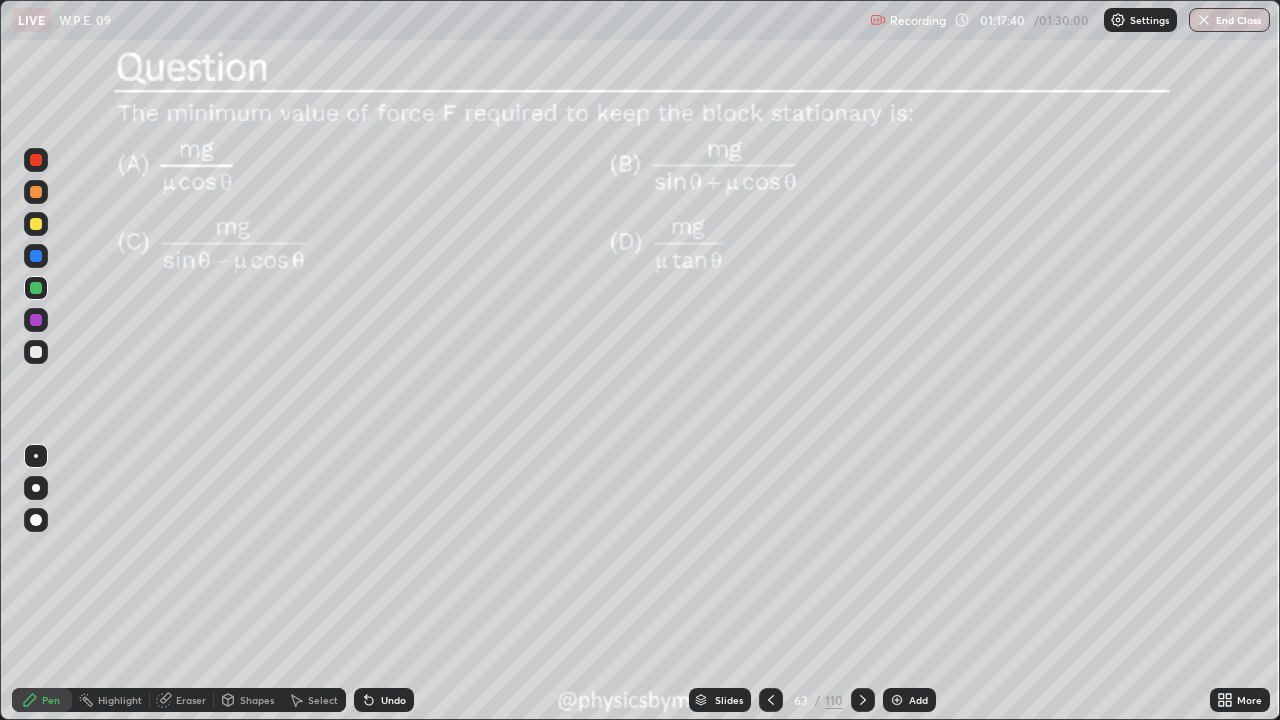 click 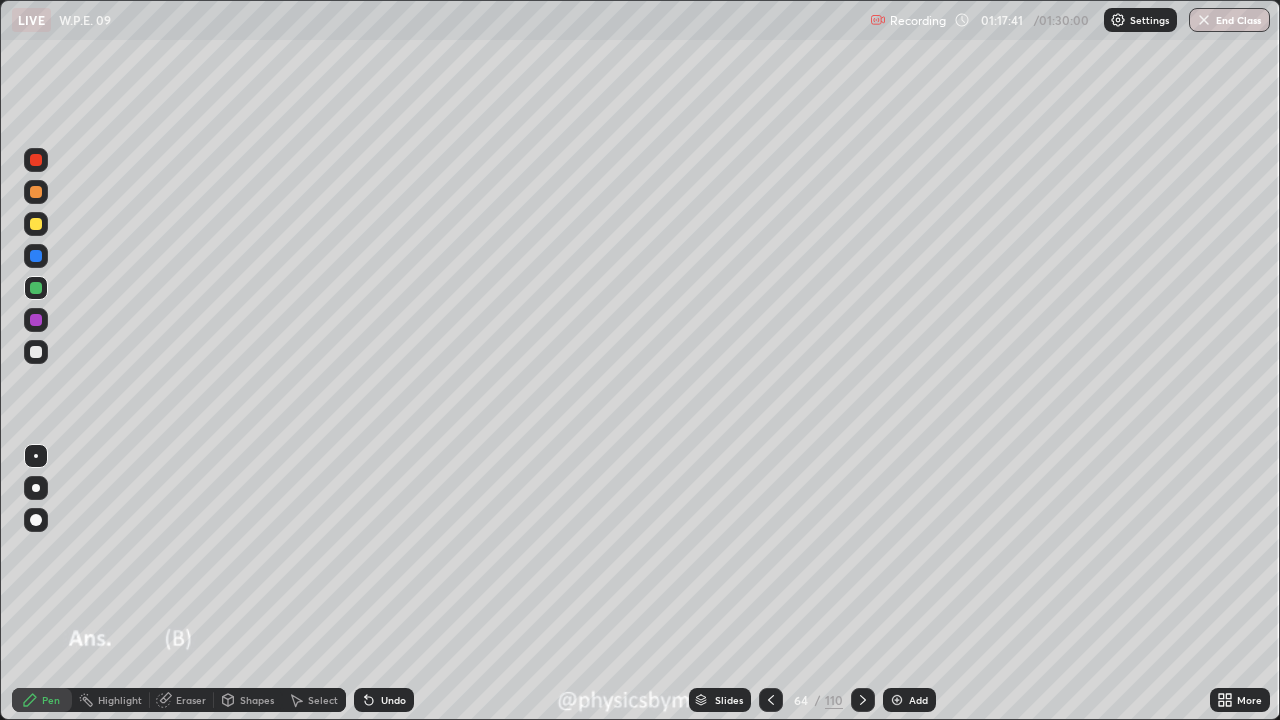 click 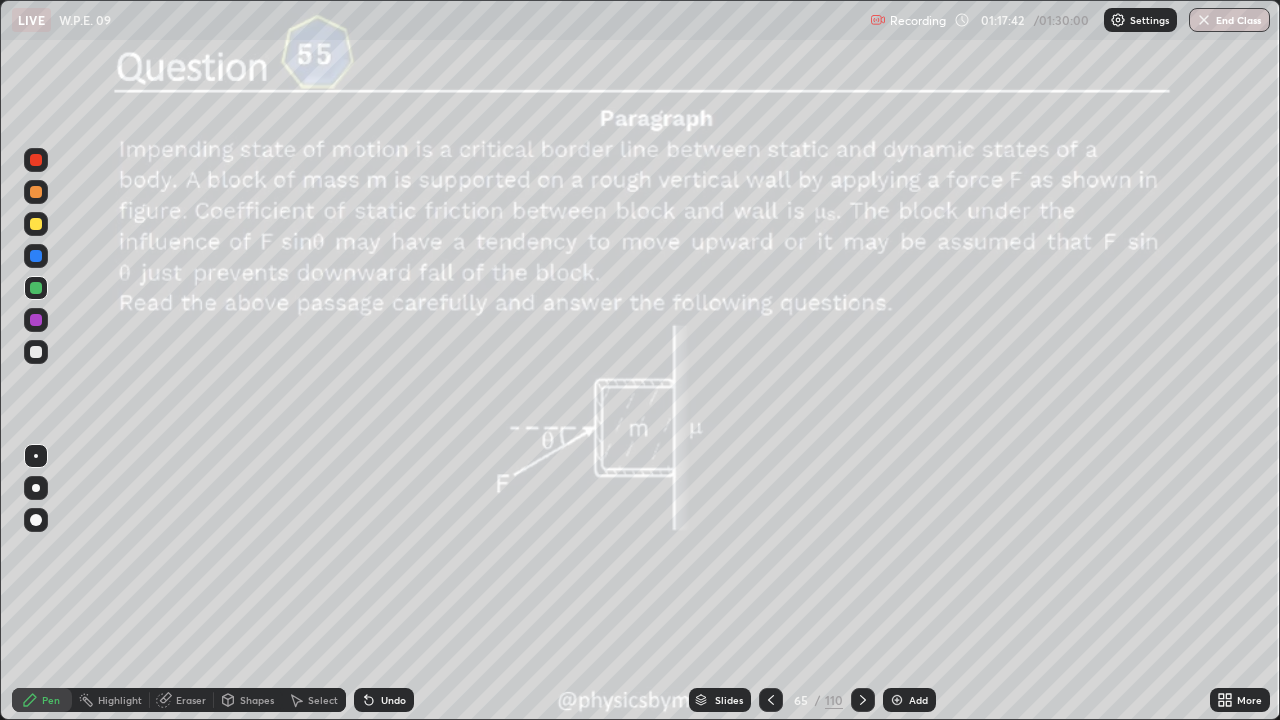 click 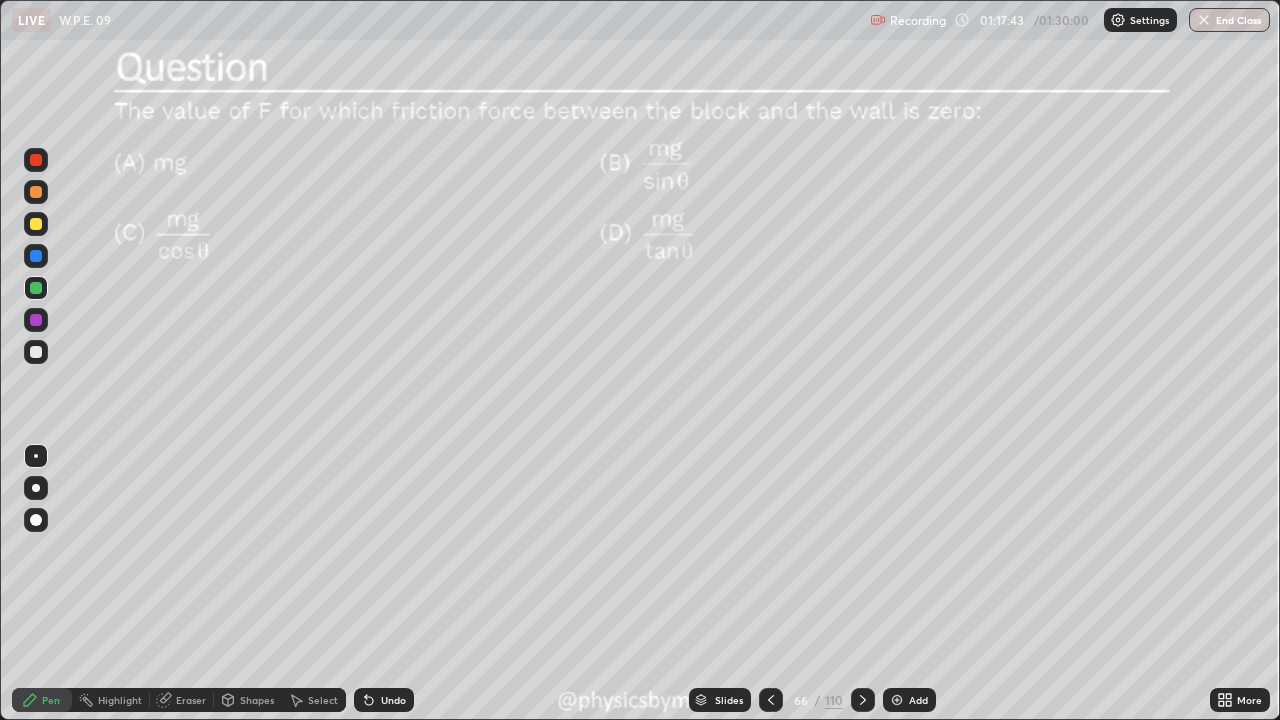 click 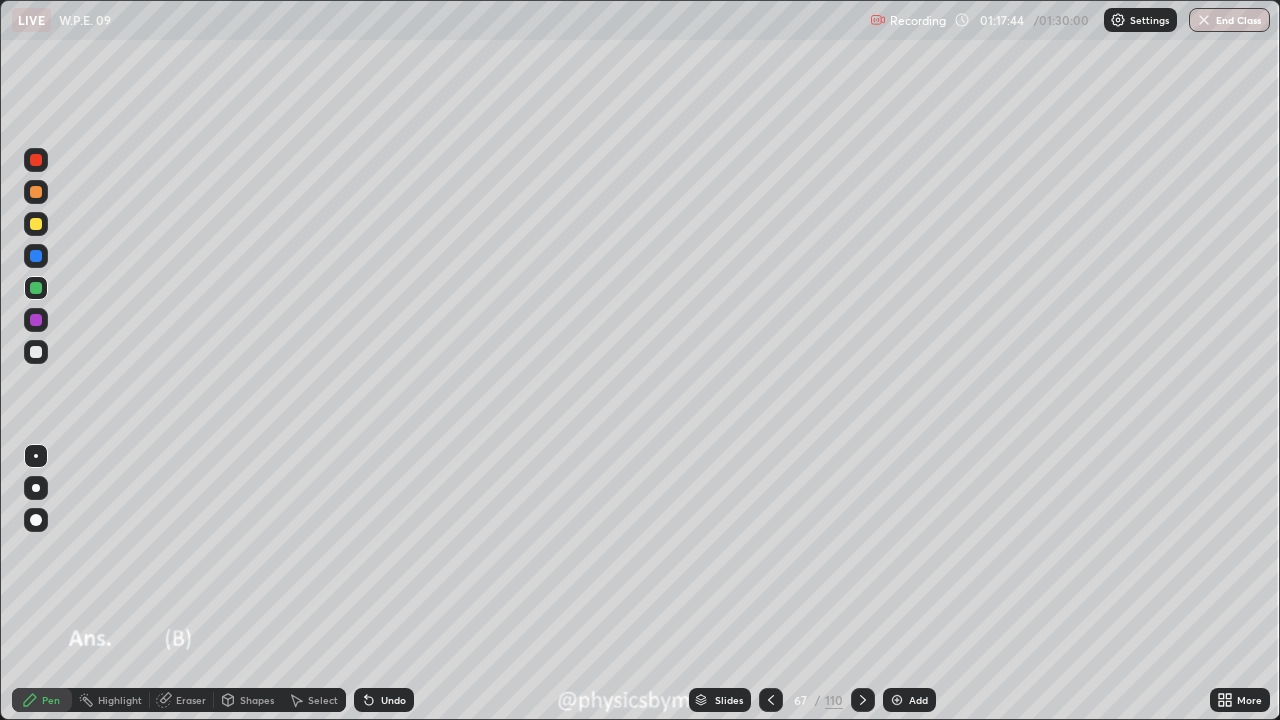click 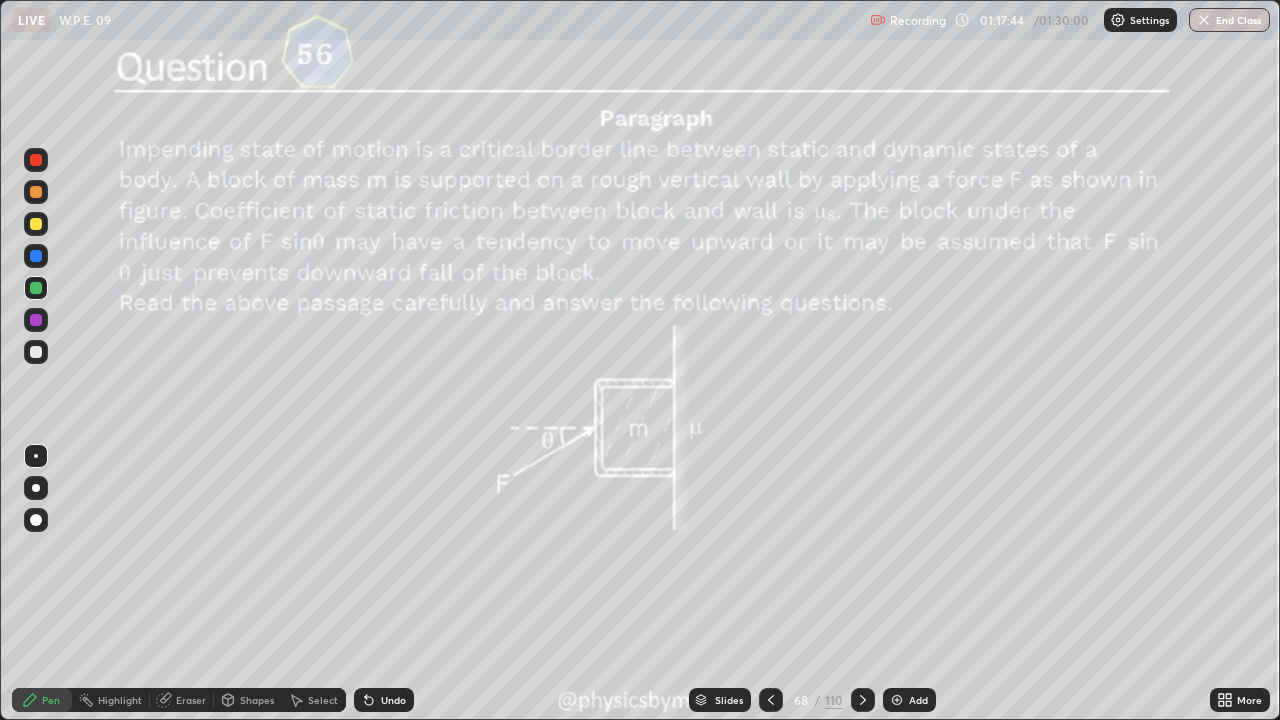 click 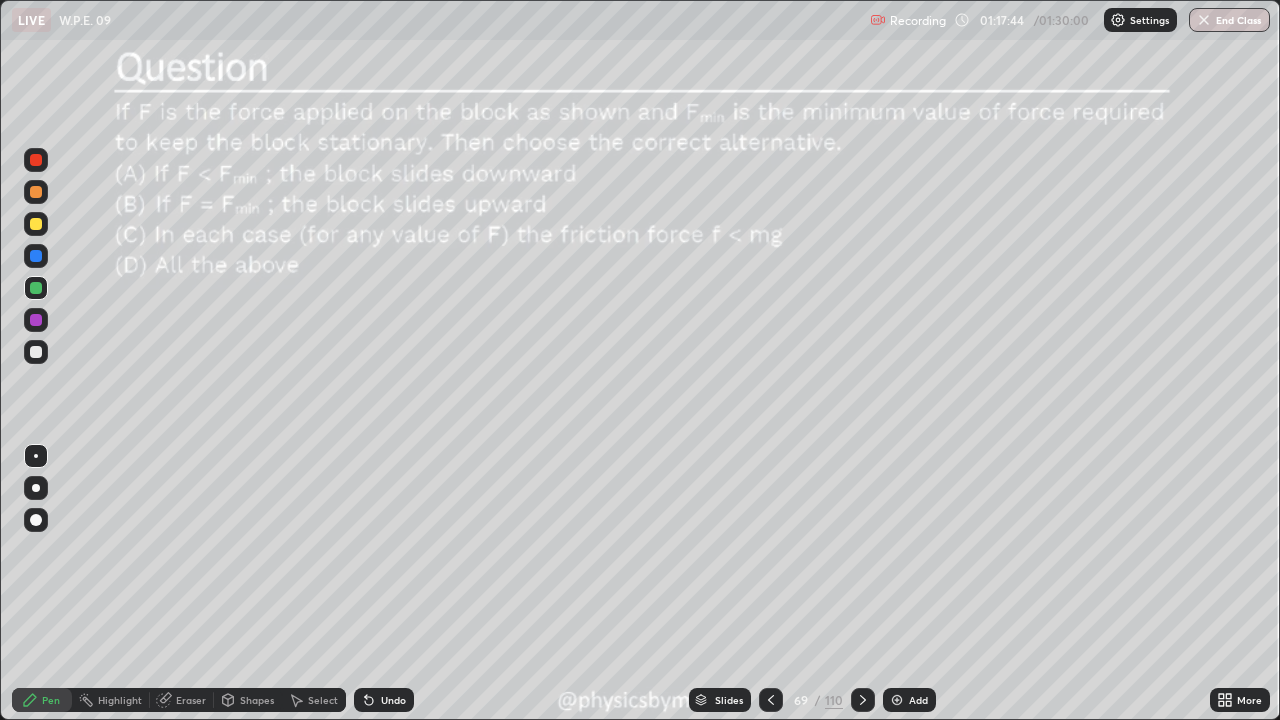 click 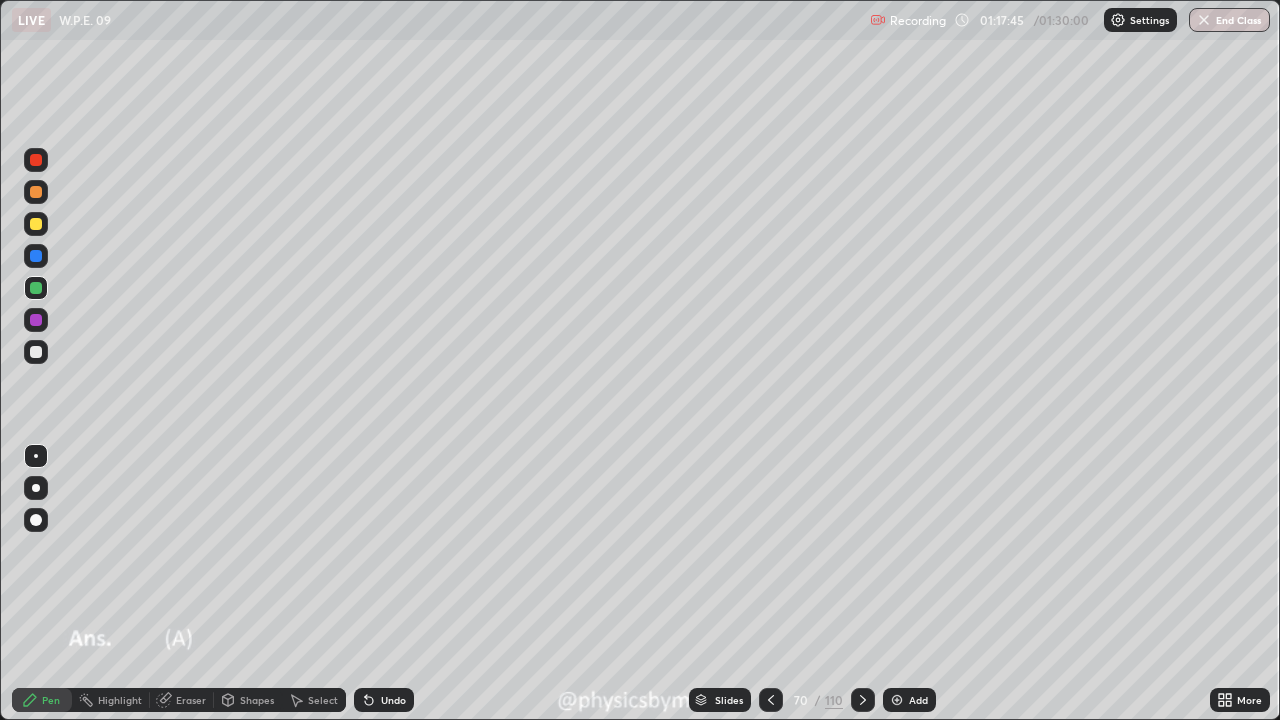 click 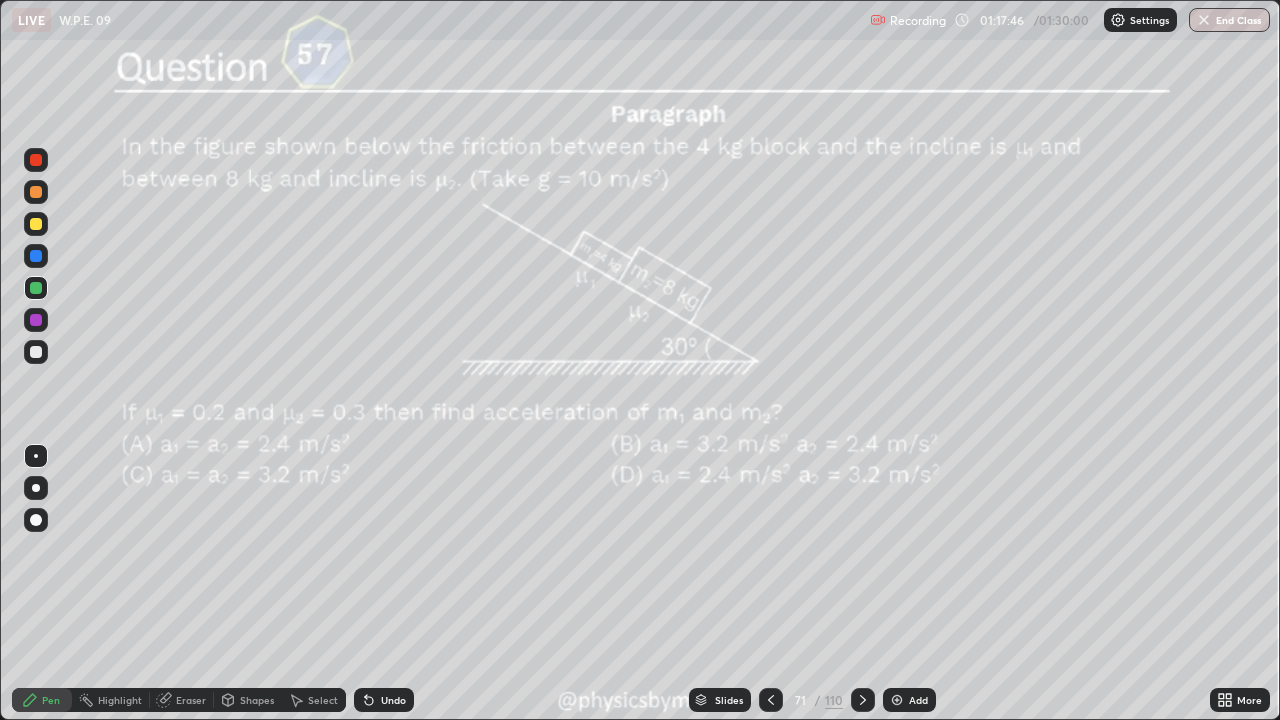 click at bounding box center [863, 700] 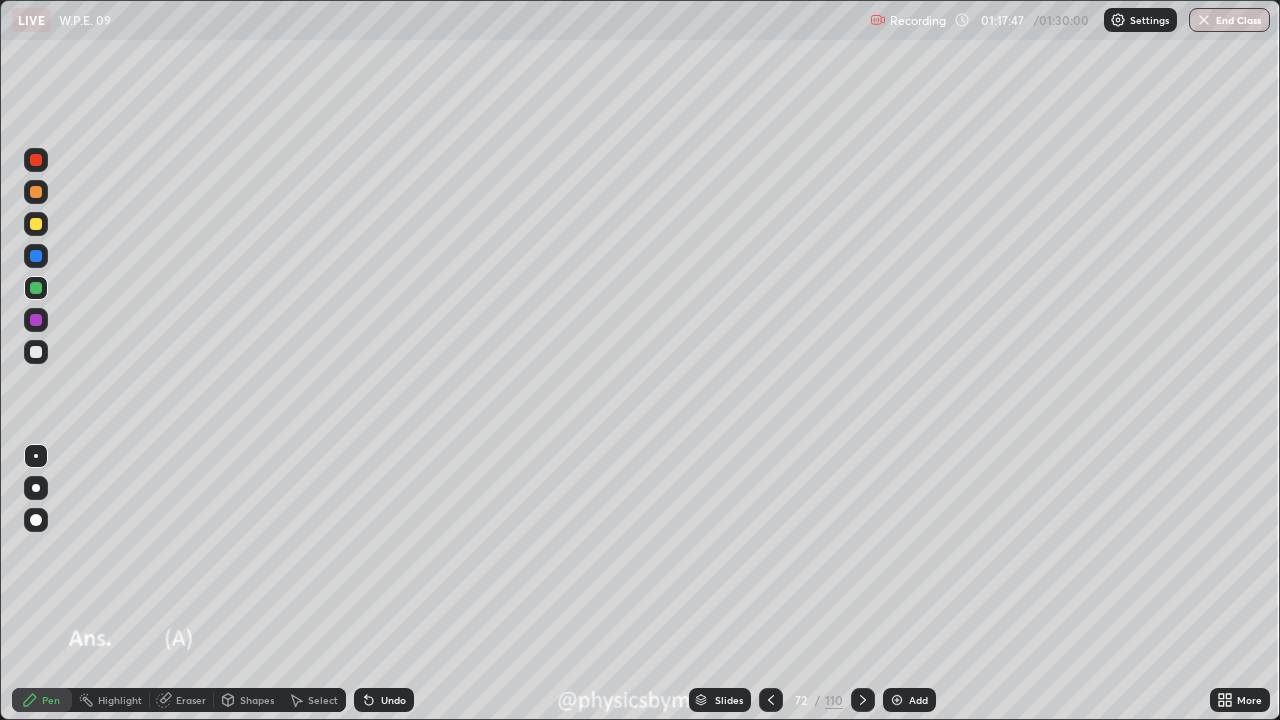 click 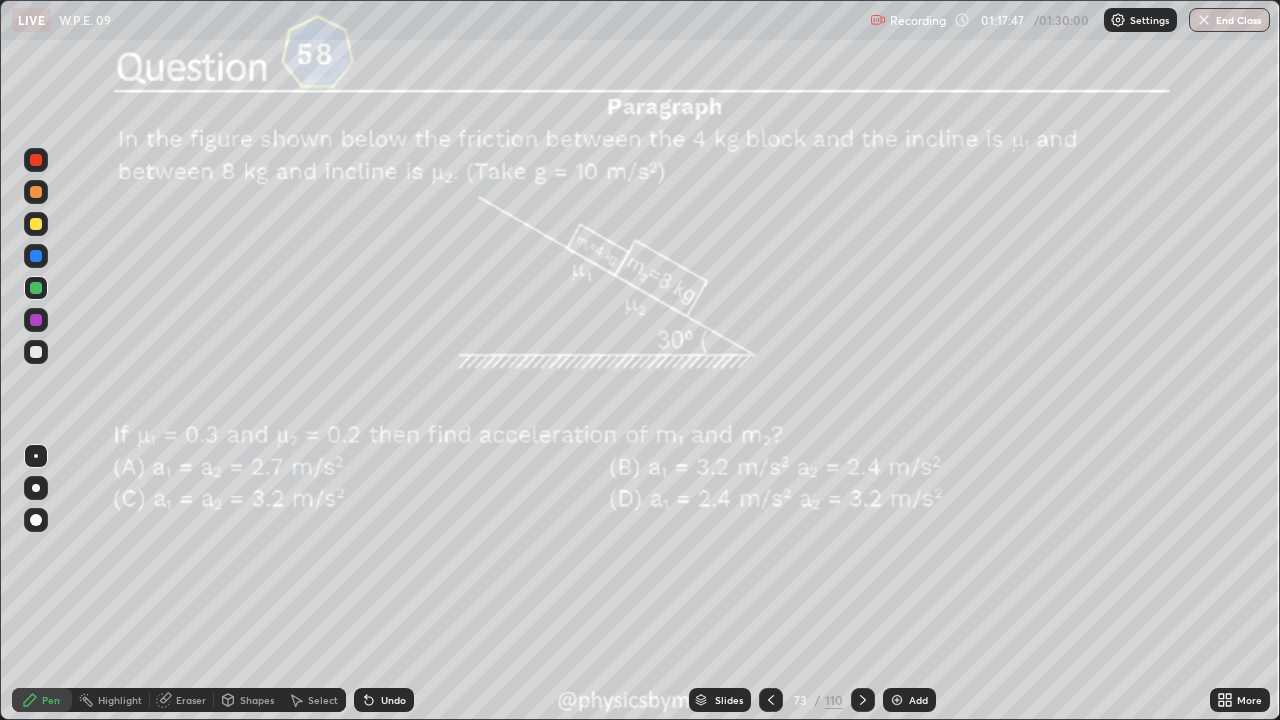 click 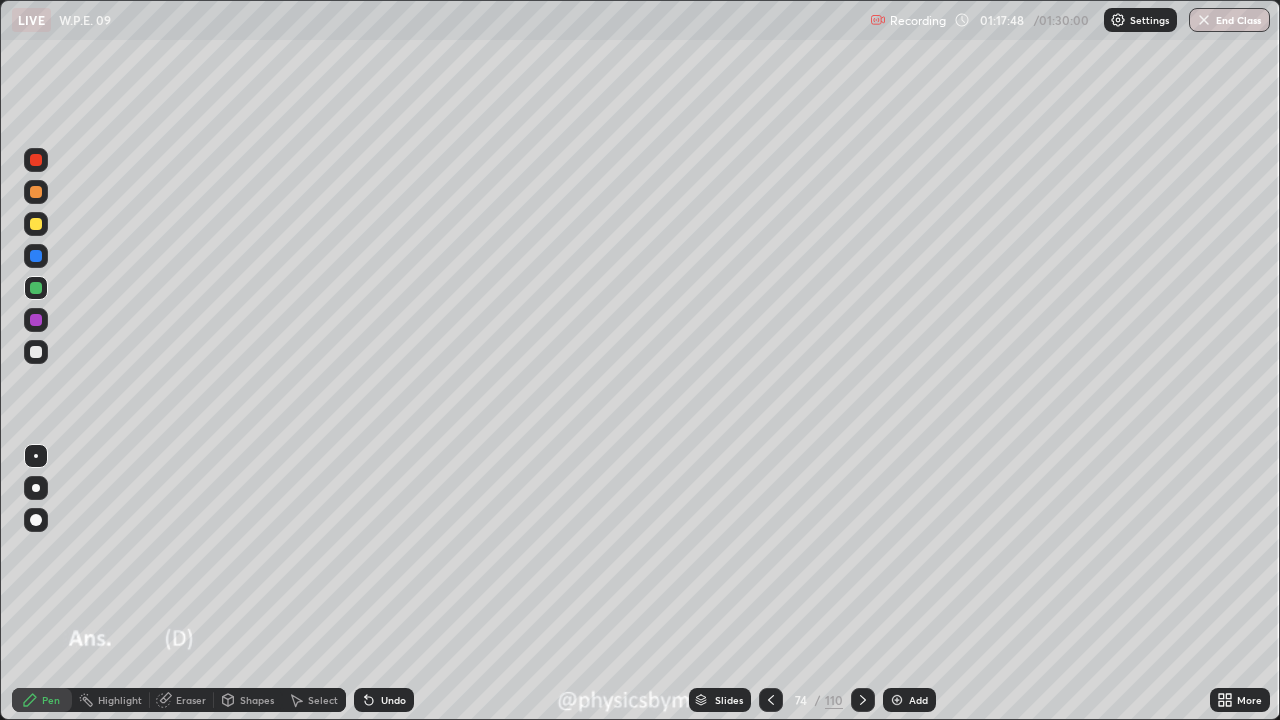 click 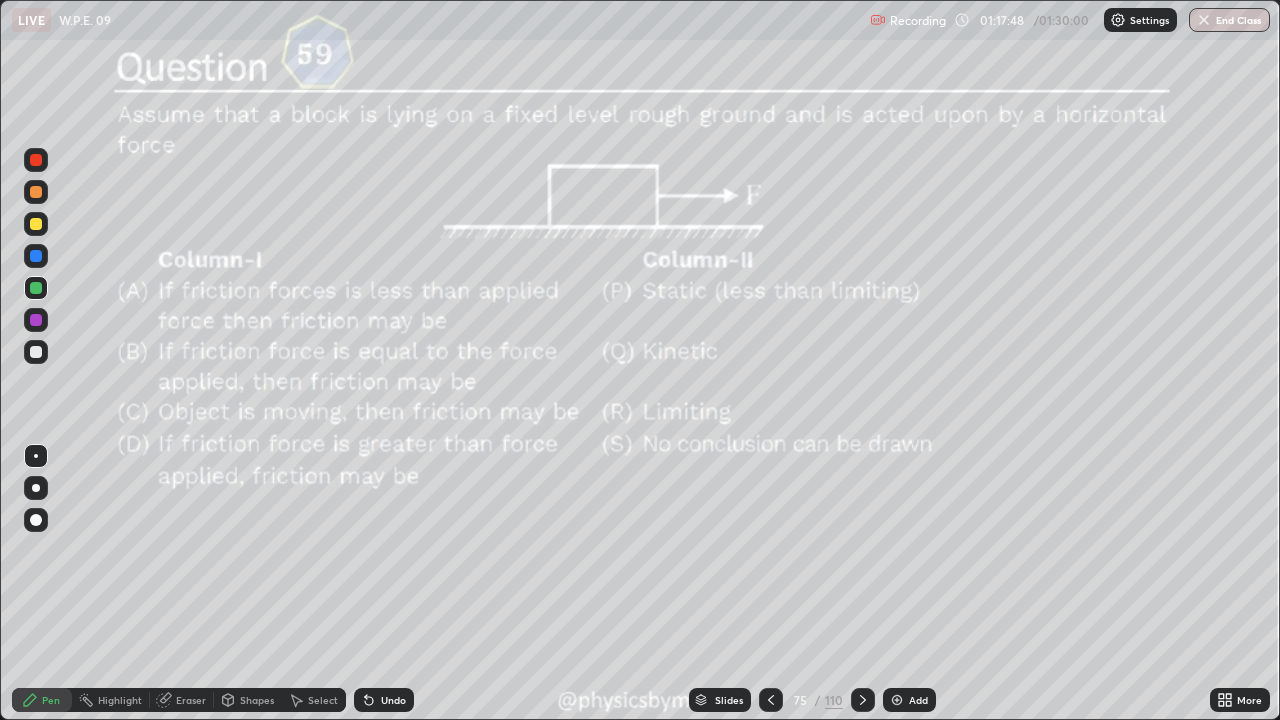 click 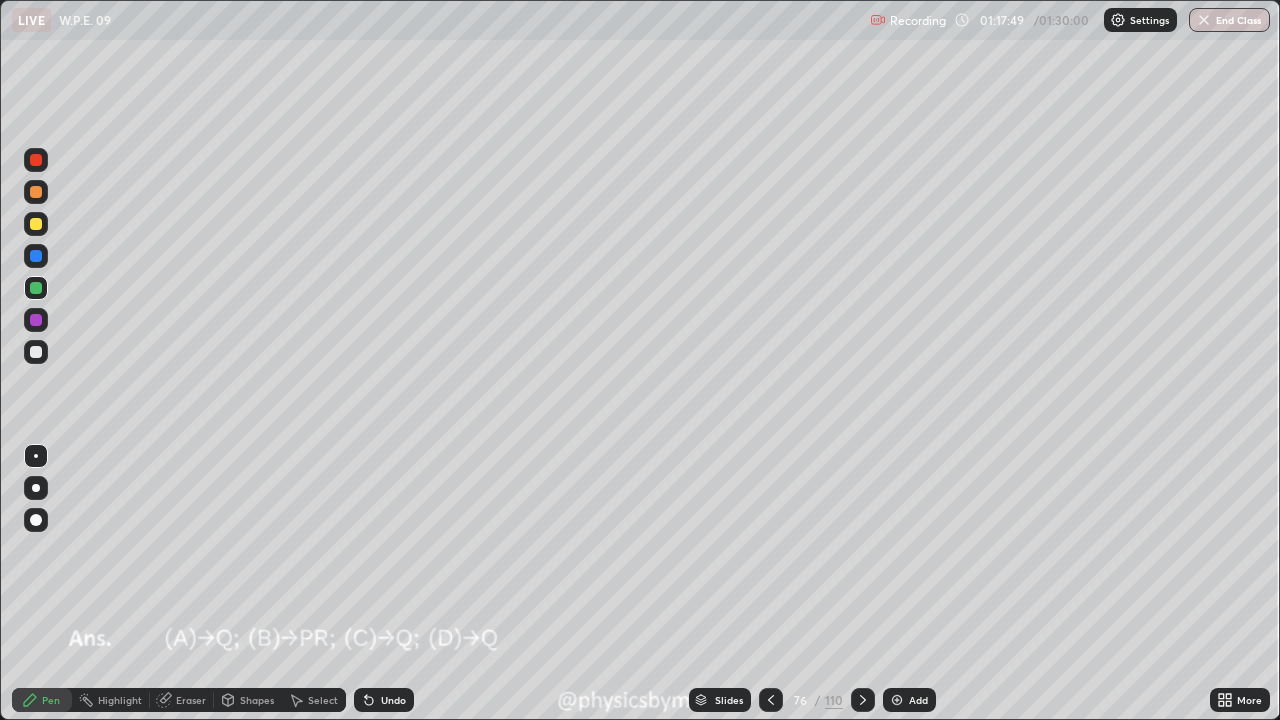 click 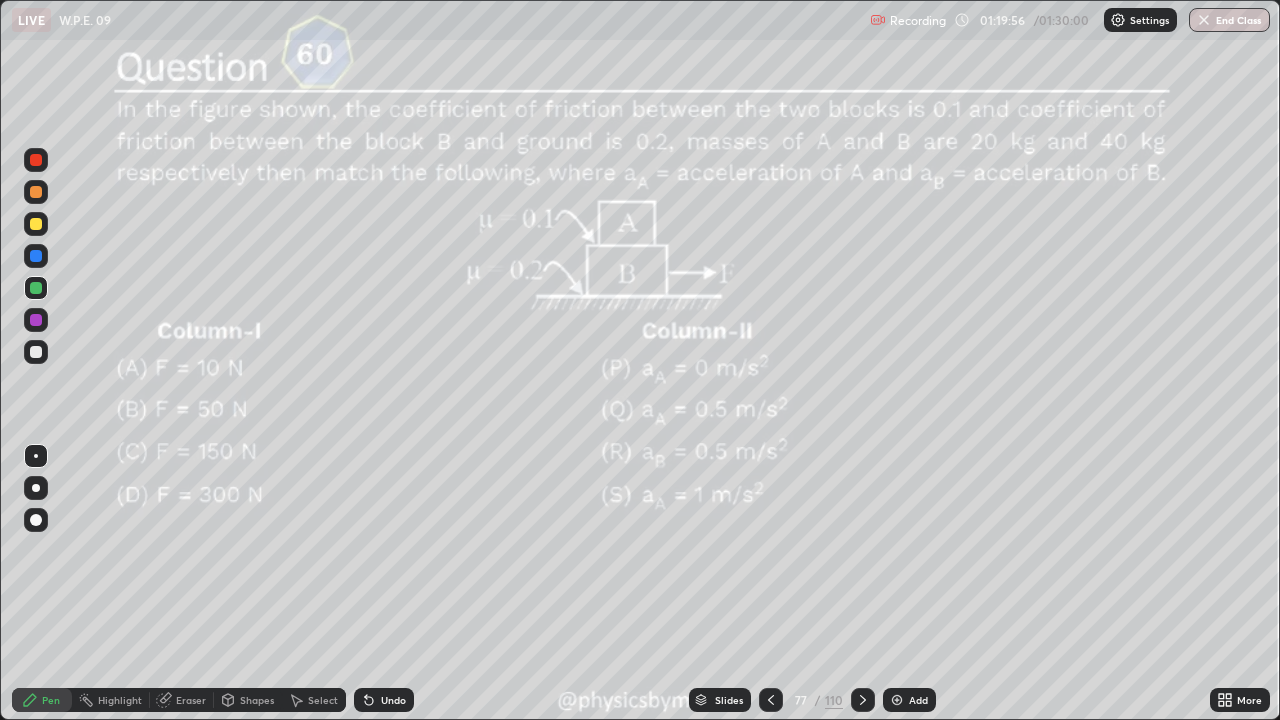 click 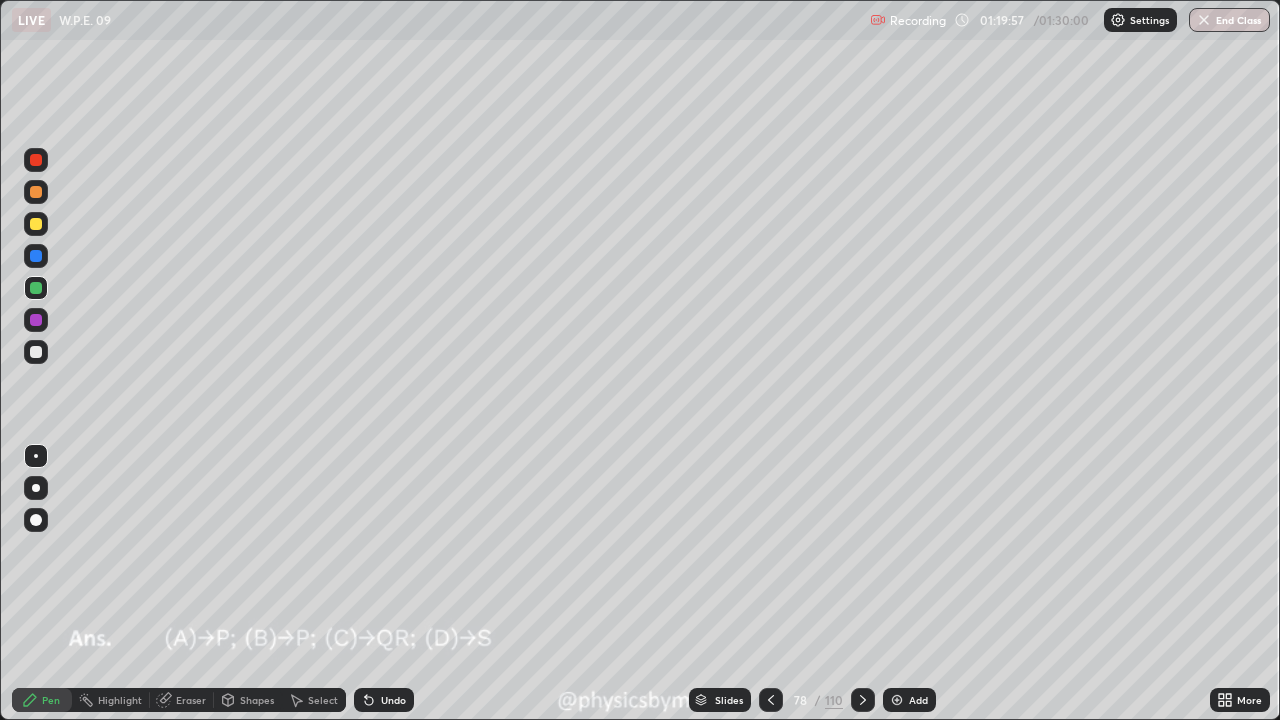 click 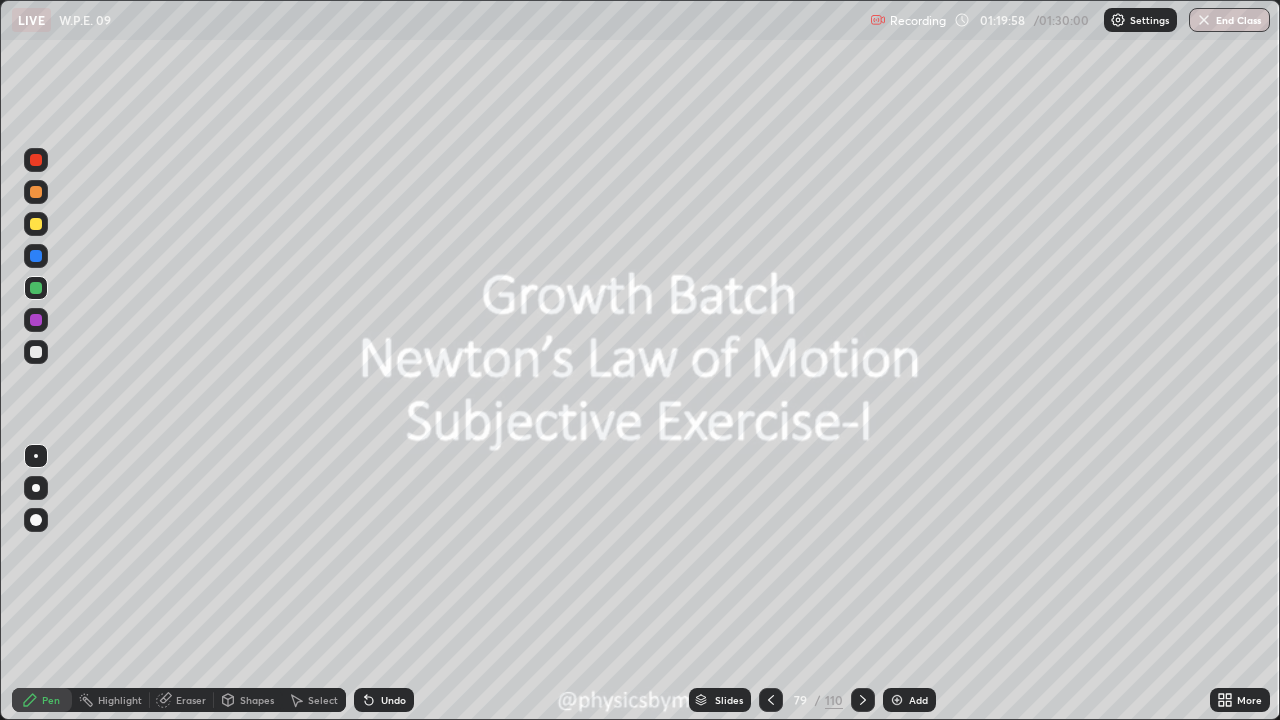 click 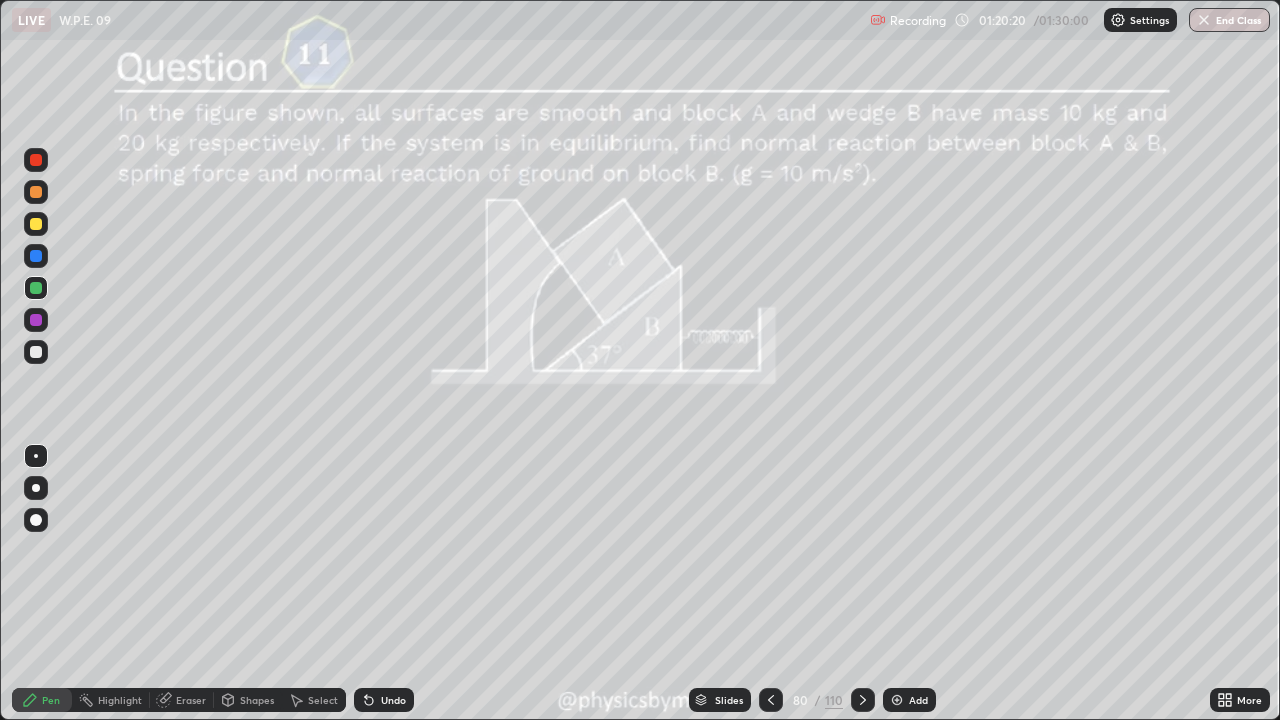 click on "Undo" at bounding box center (393, 700) 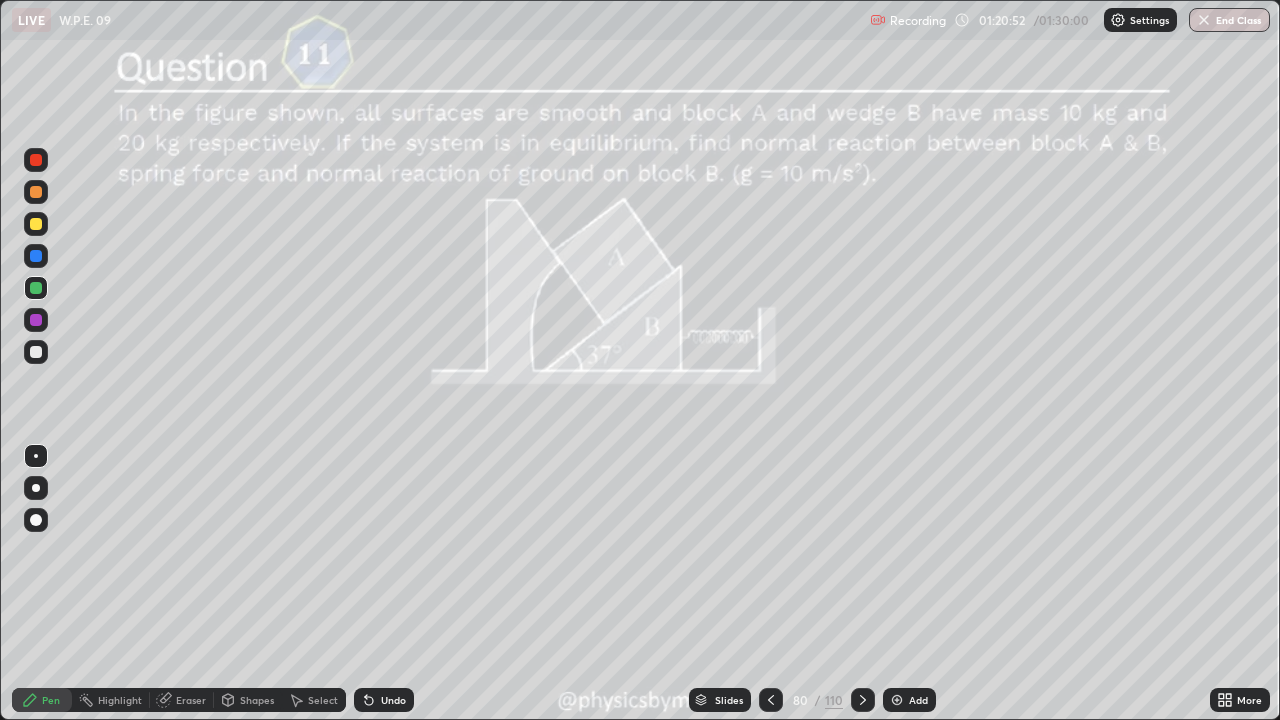 click on "Undo" at bounding box center (393, 700) 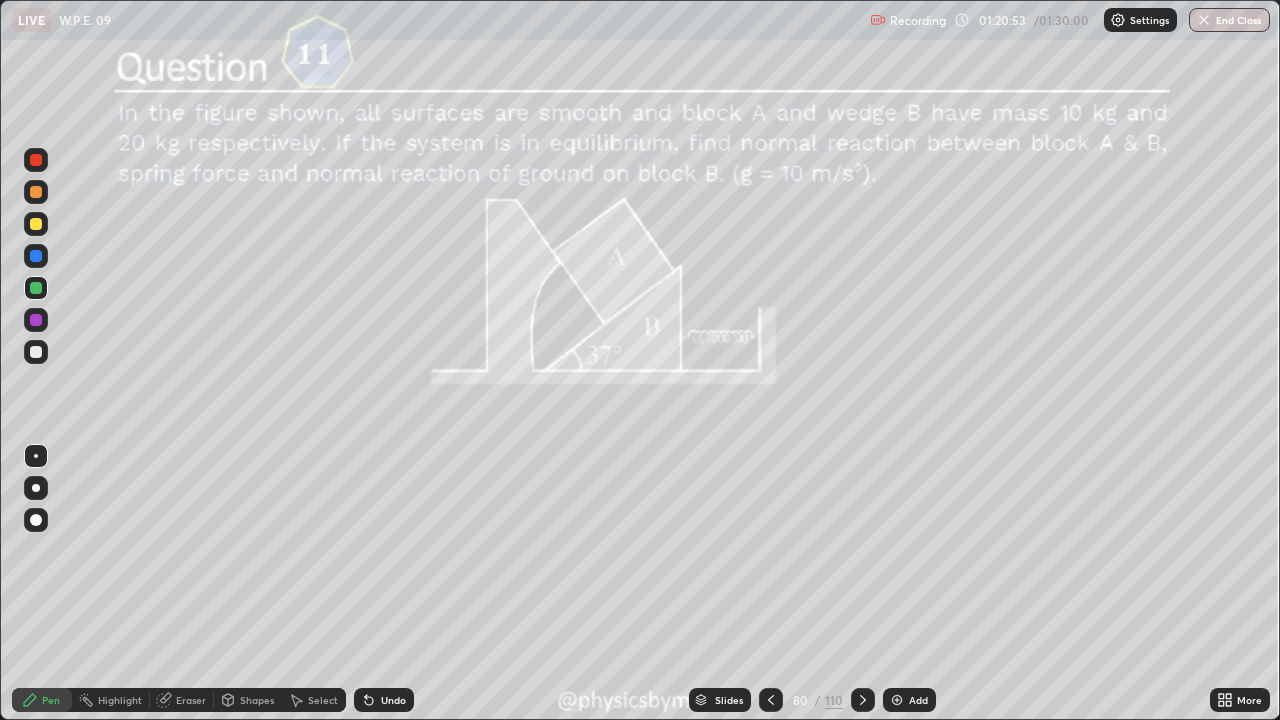 click on "Undo" at bounding box center [393, 700] 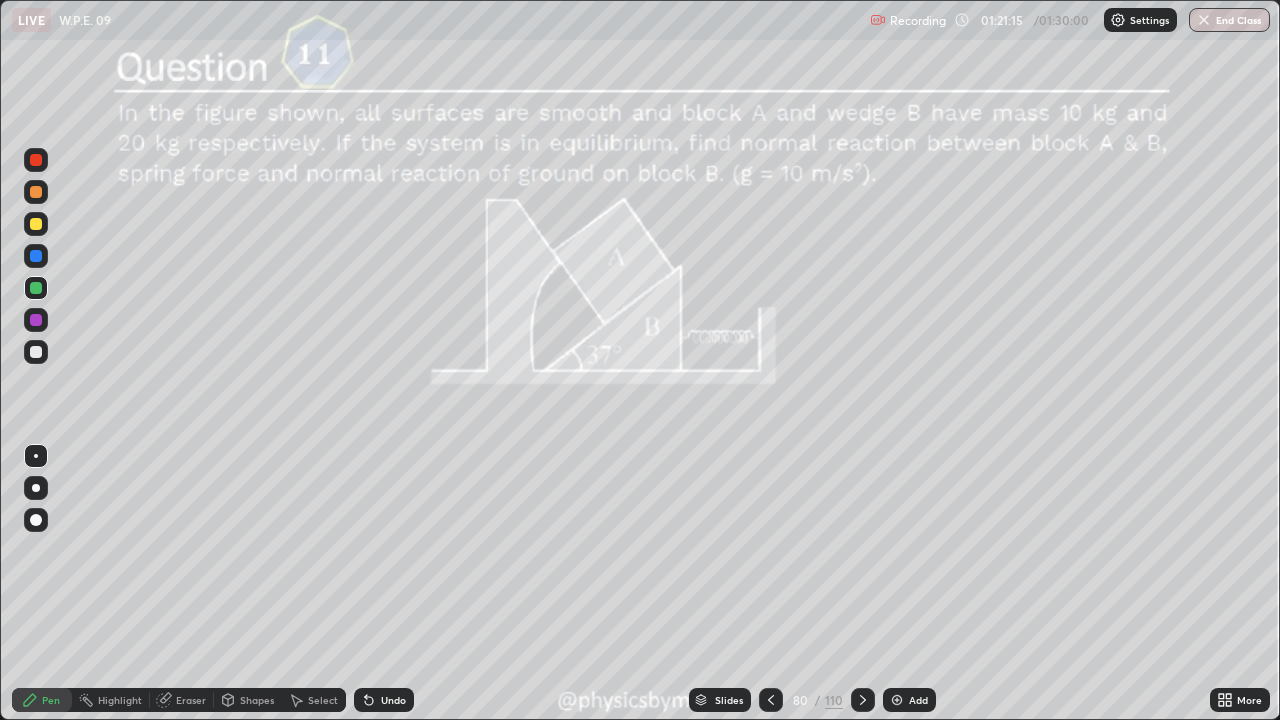 click on "Undo" at bounding box center [384, 700] 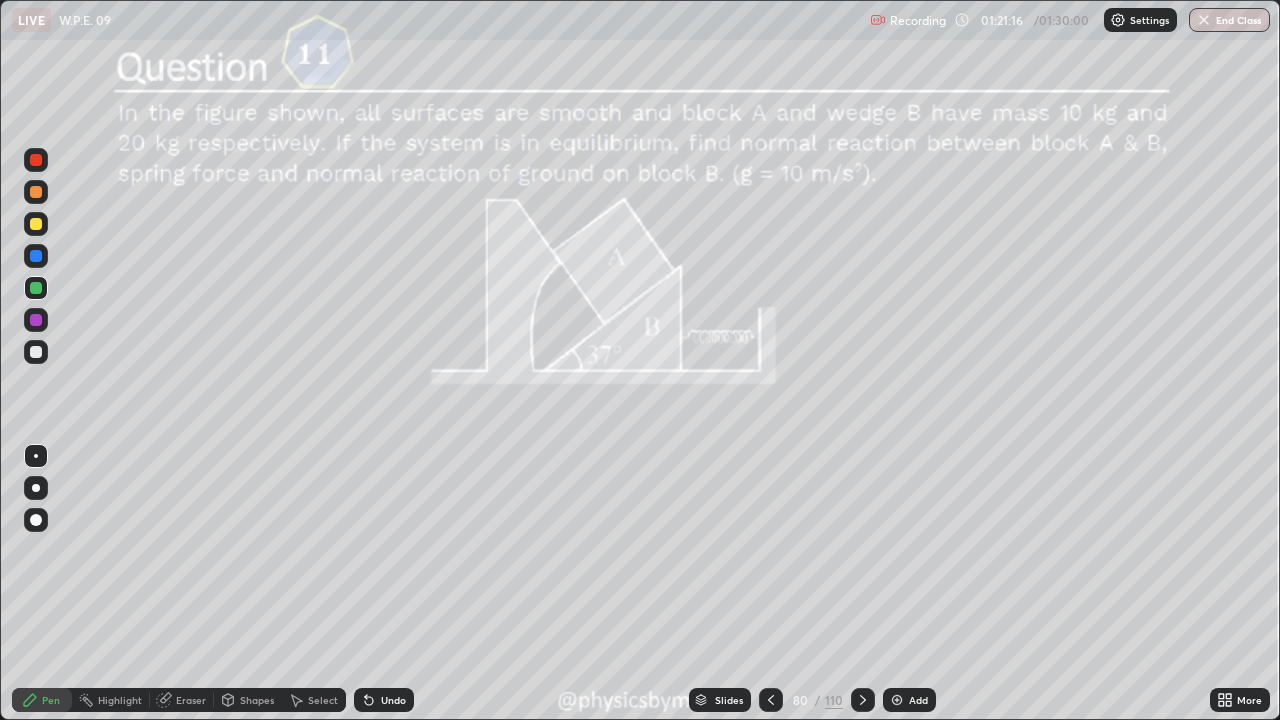 click on "Undo" at bounding box center (384, 700) 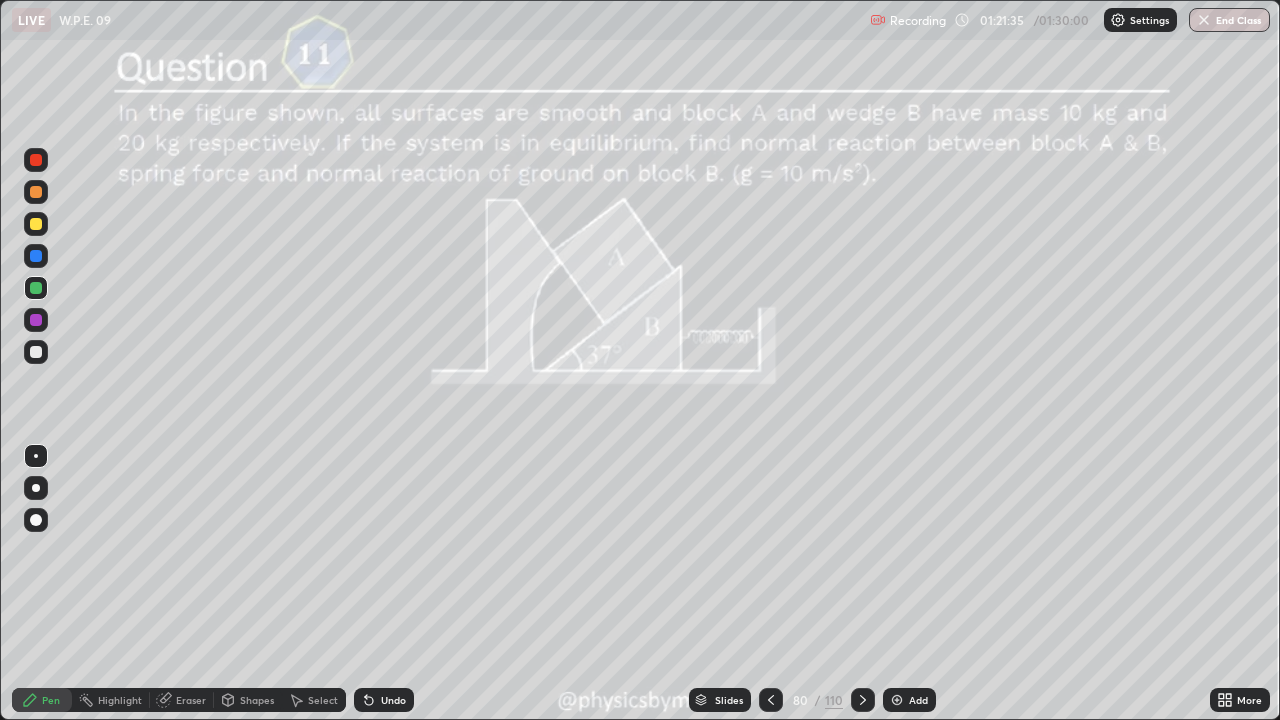 click at bounding box center (36, 224) 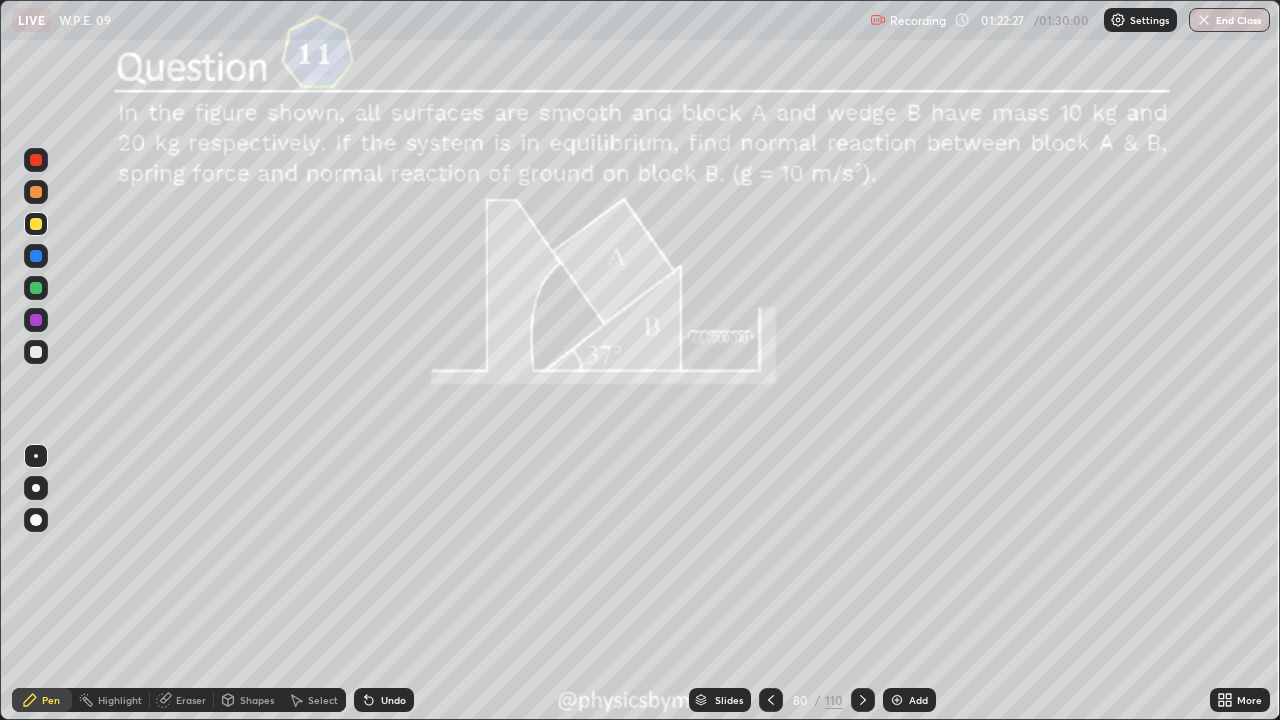 click at bounding box center [36, 560] 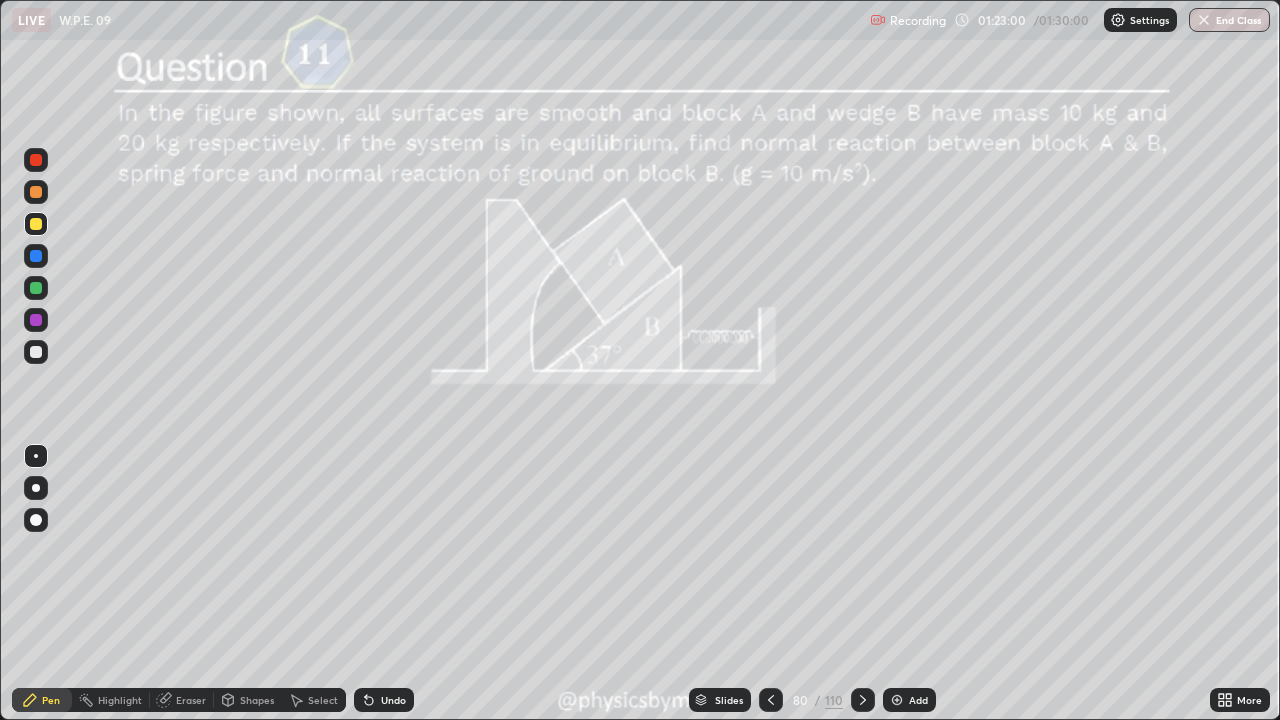 click at bounding box center [36, 352] 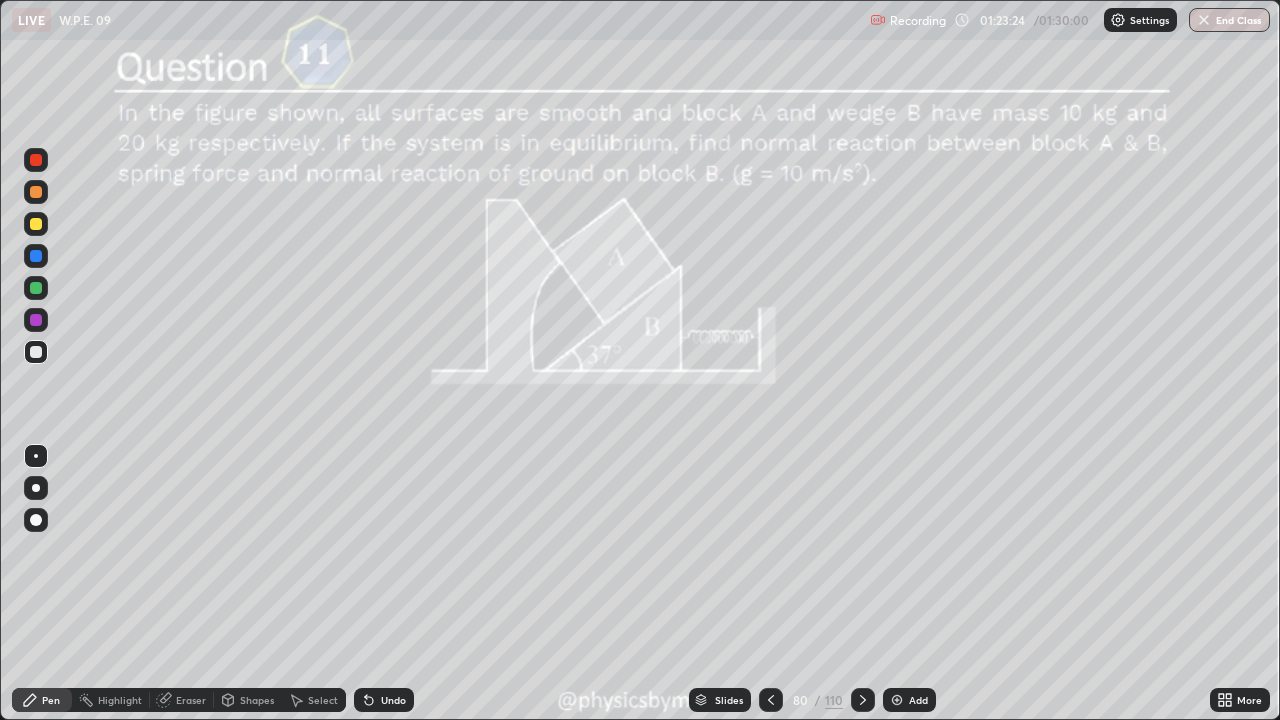 click 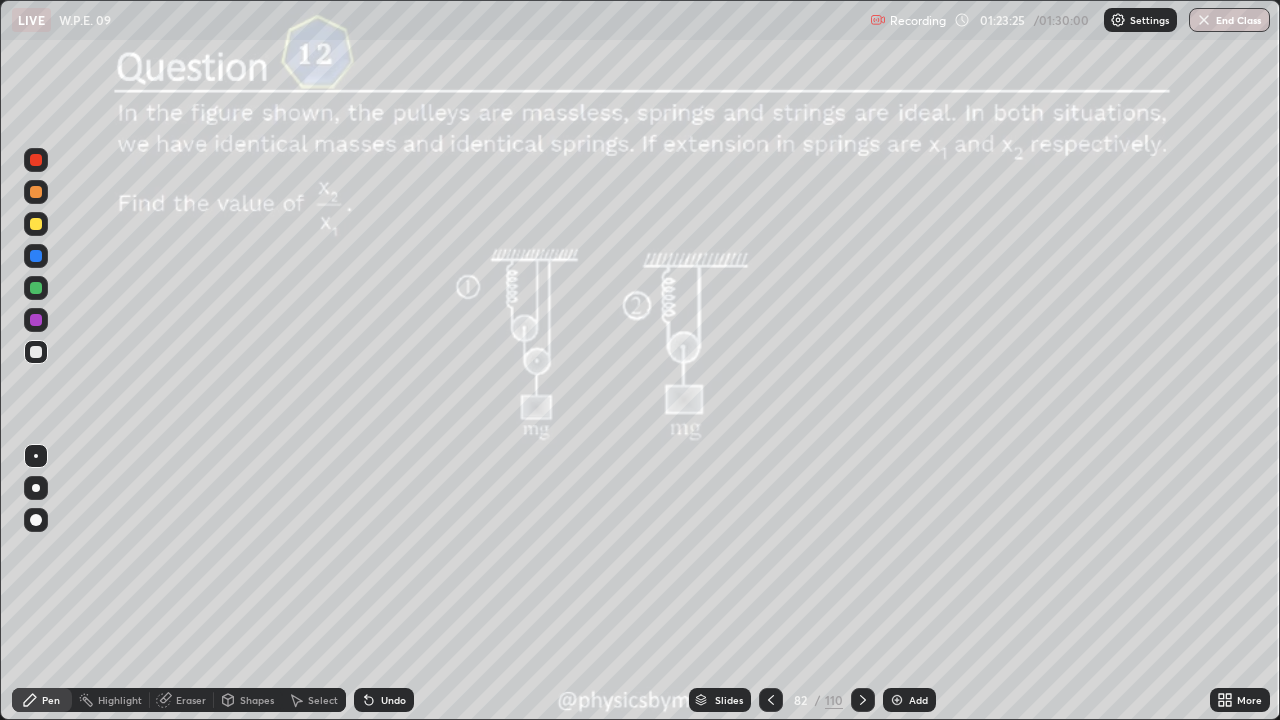 click at bounding box center (36, 288) 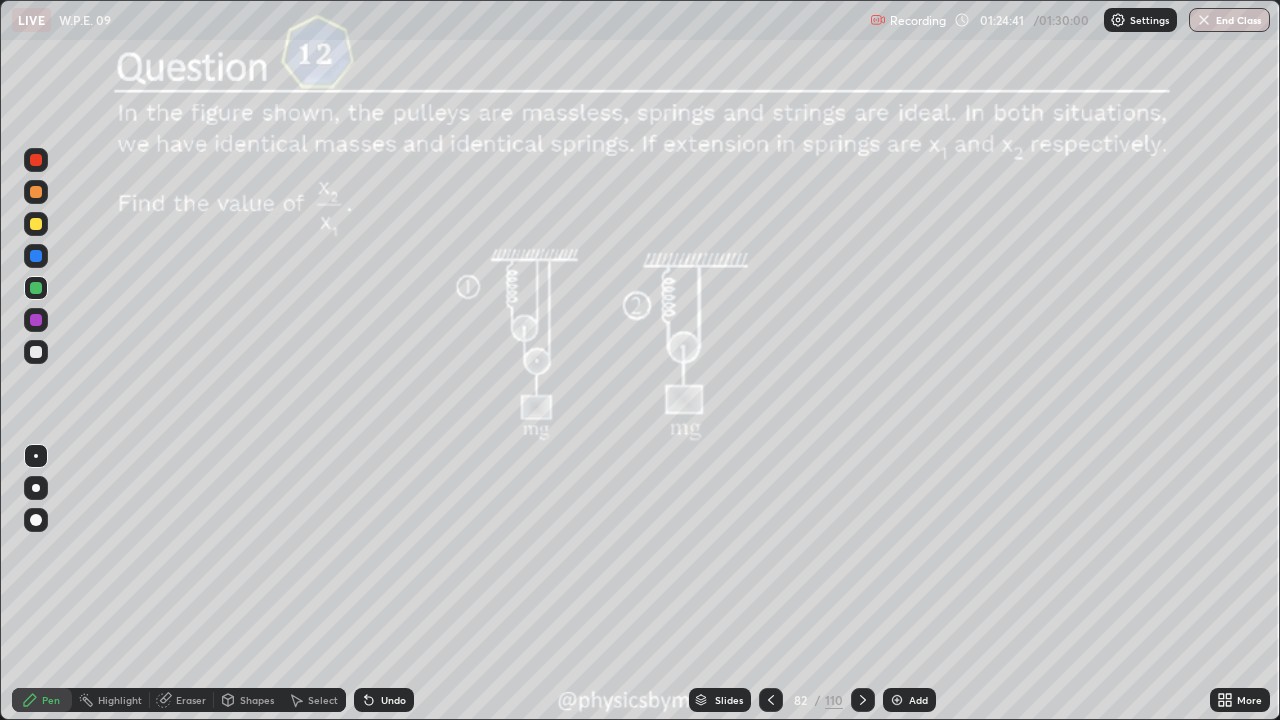 click on "/" at bounding box center (818, 700) 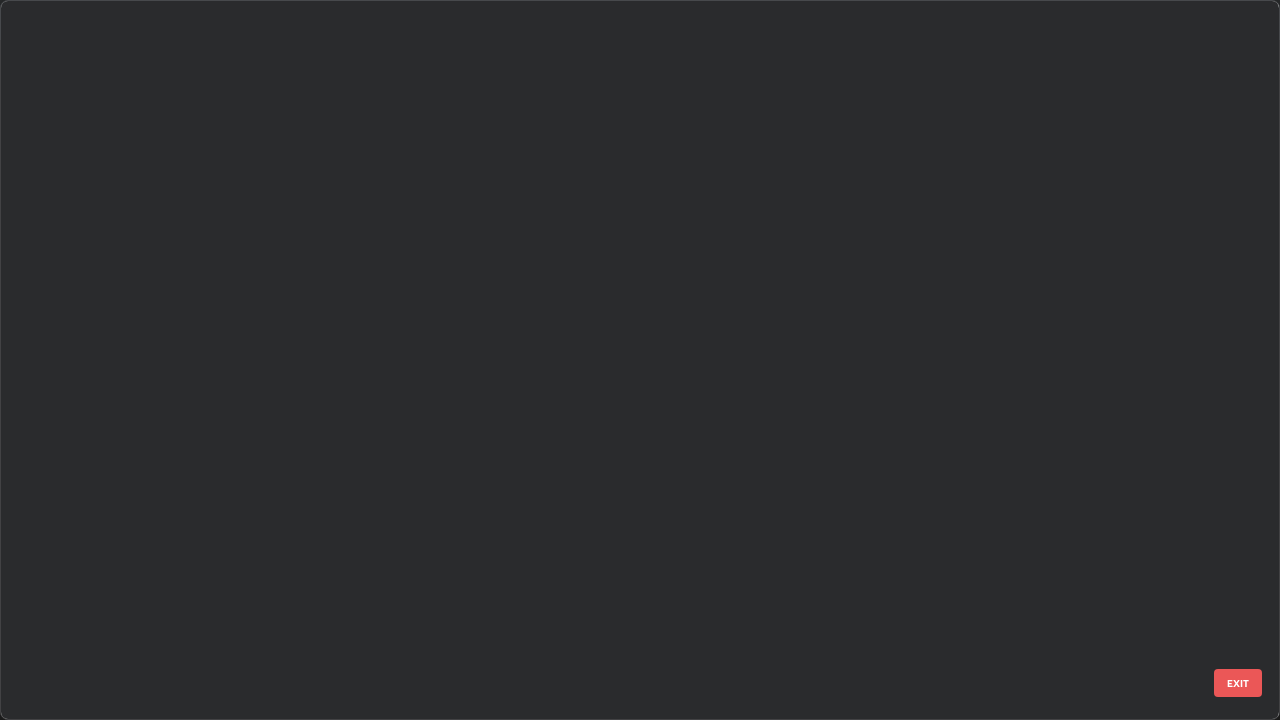 scroll, scrollTop: 5571, scrollLeft: 0, axis: vertical 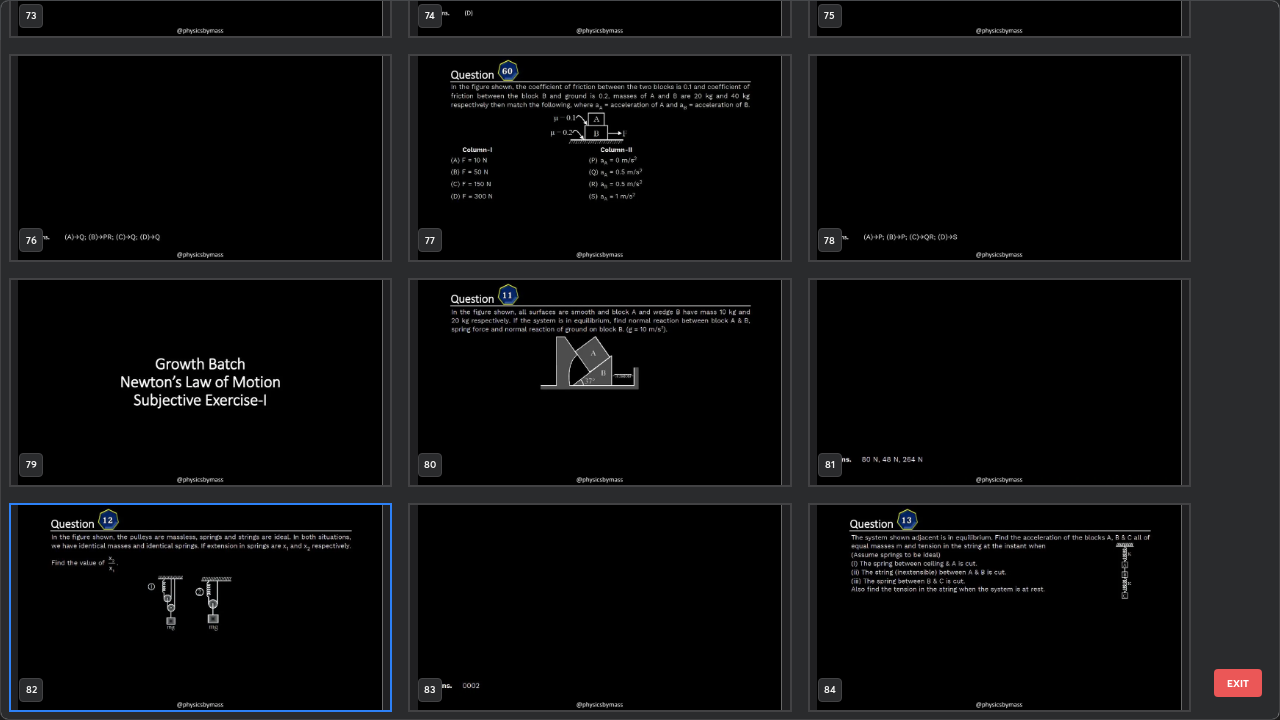 click at bounding box center [999, 607] 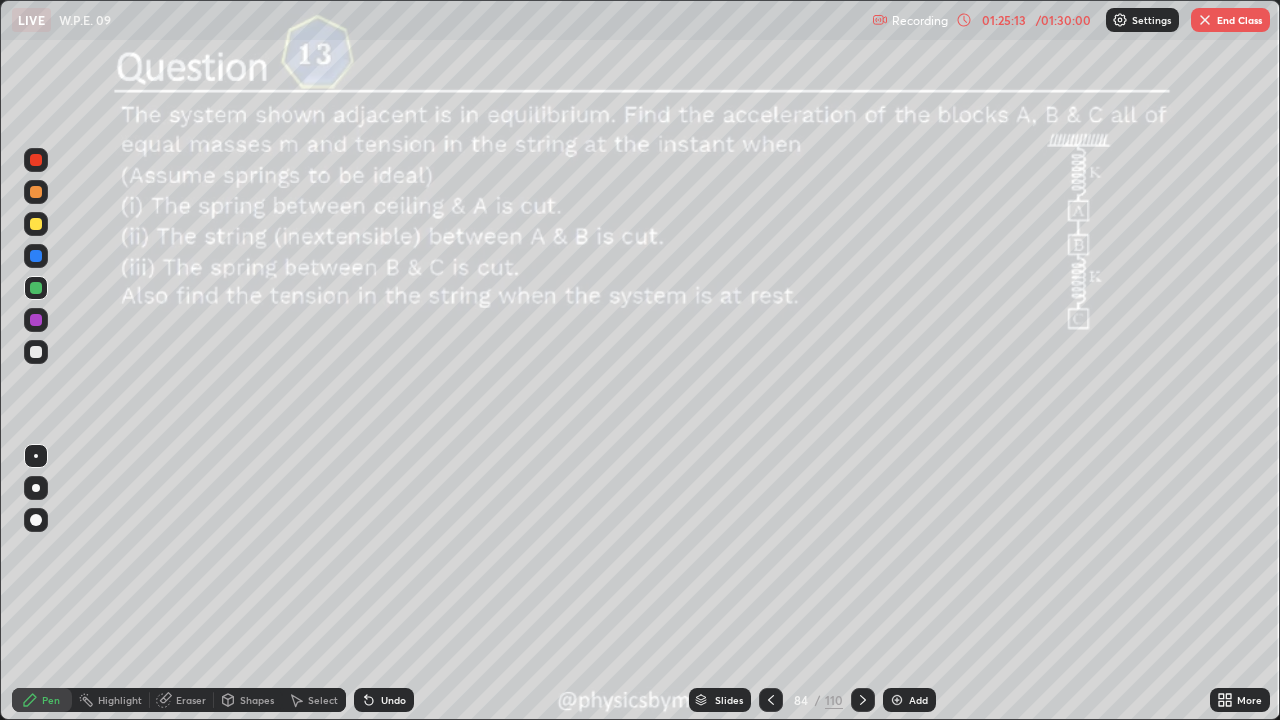click on "/  01:30:00" at bounding box center [1063, 20] 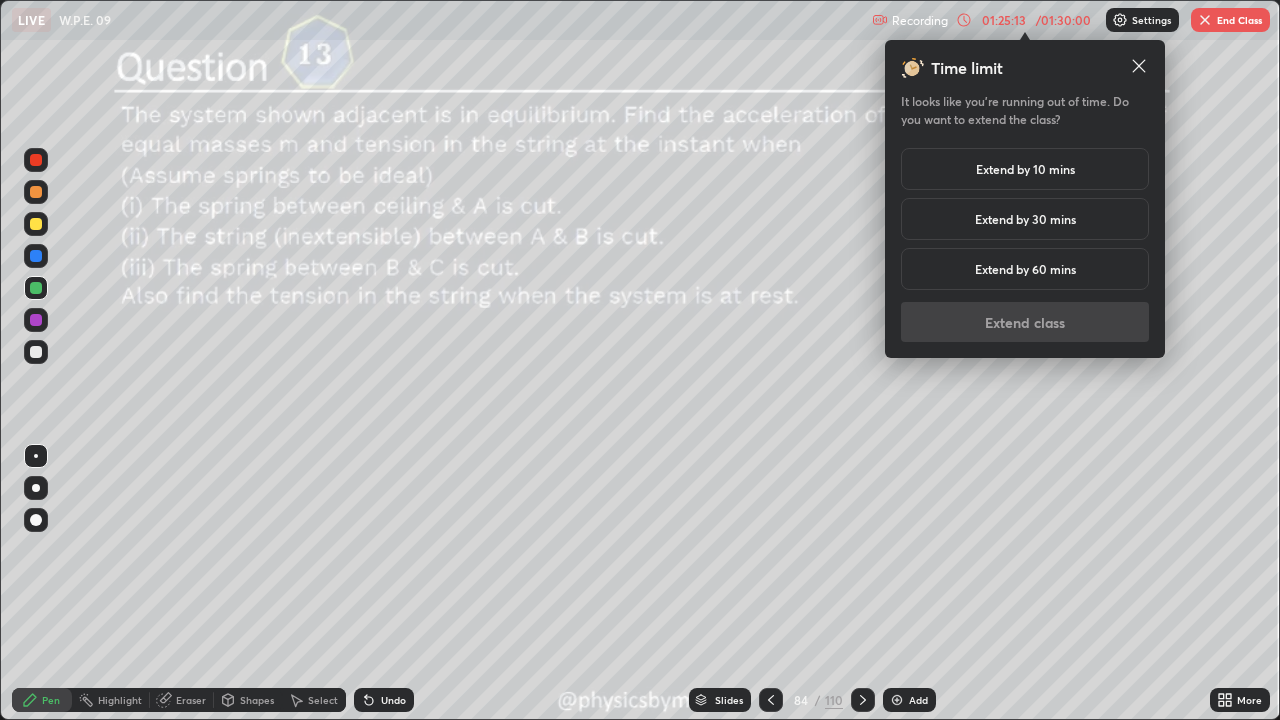 click on "Extend by 10 mins" at bounding box center [1025, 169] 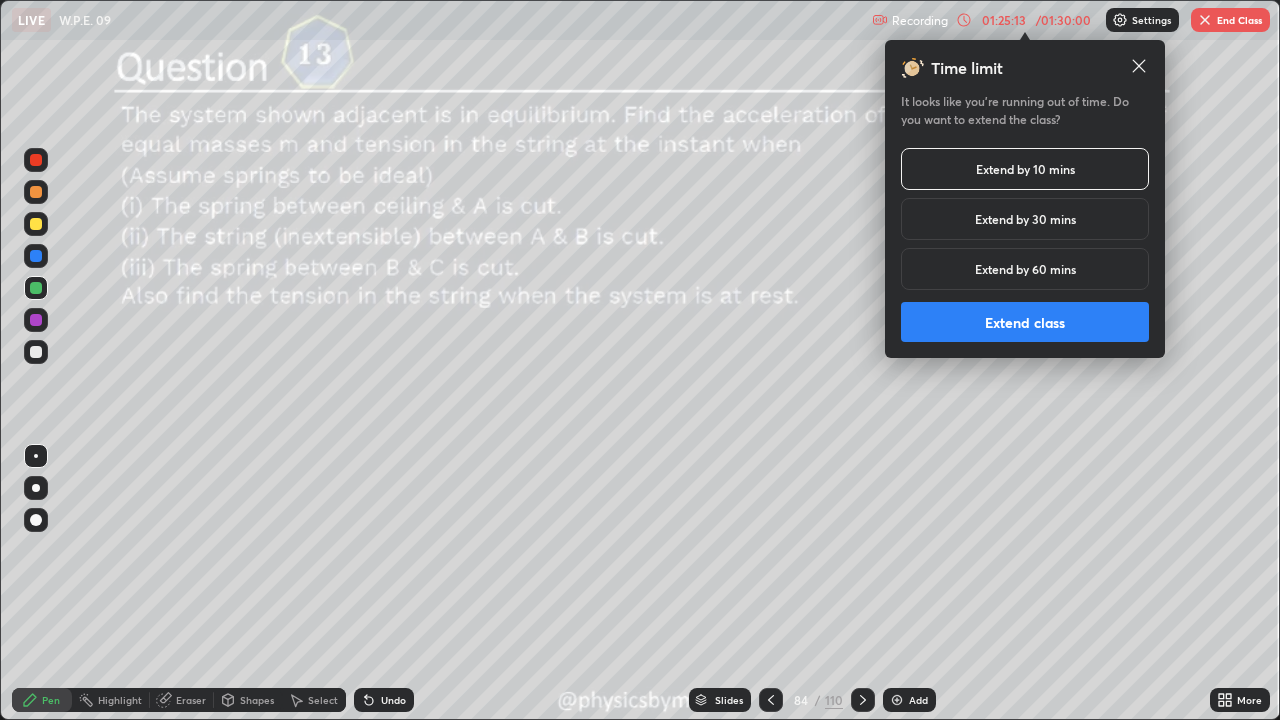 click on "Extend class" at bounding box center (1025, 322) 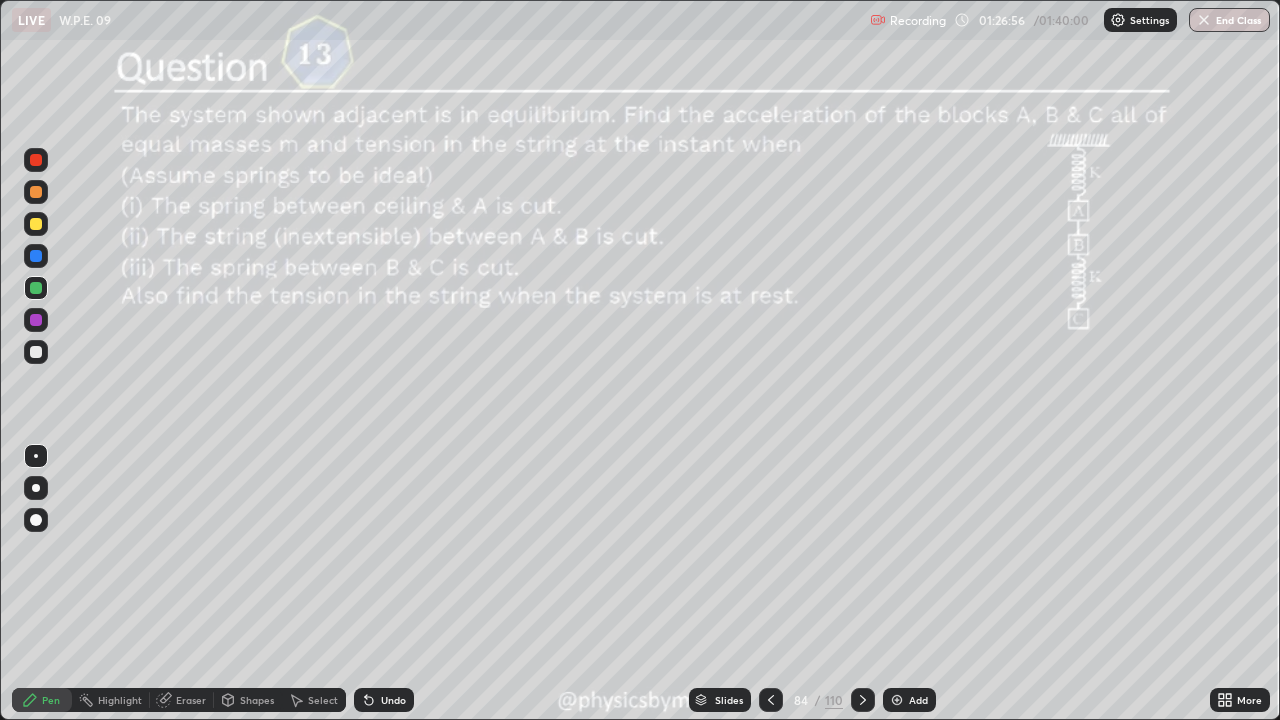 click 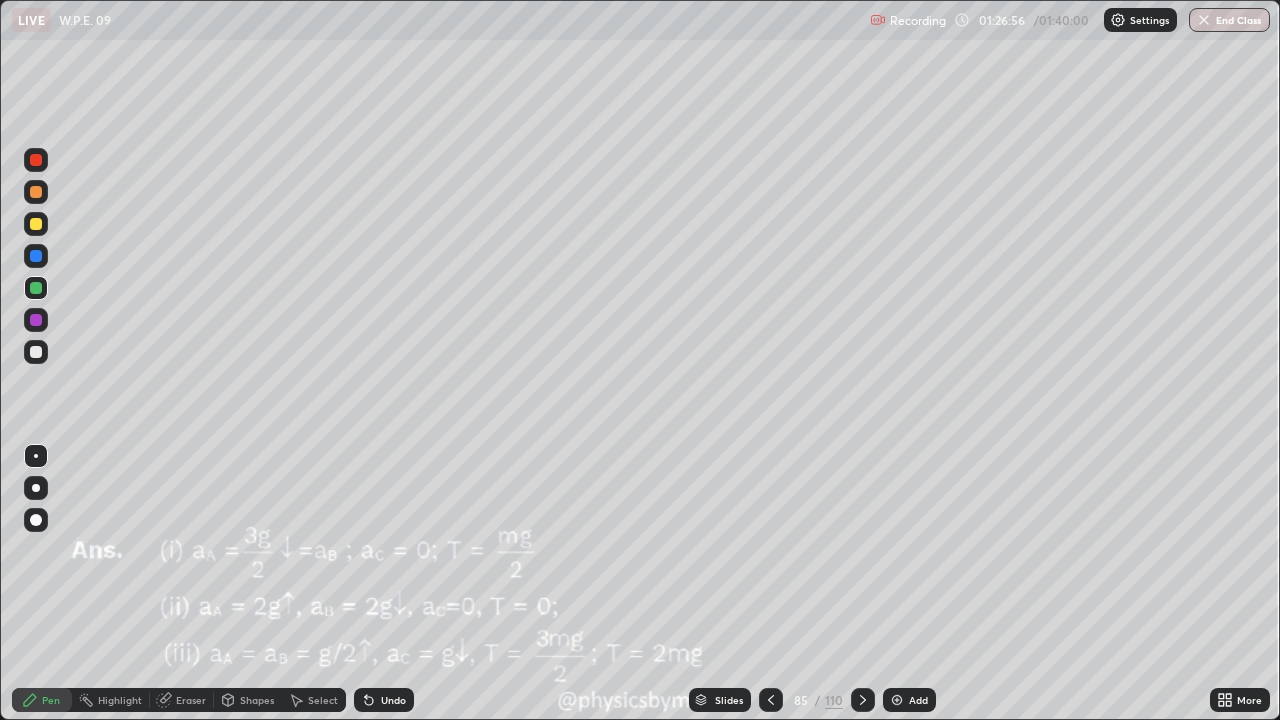 click 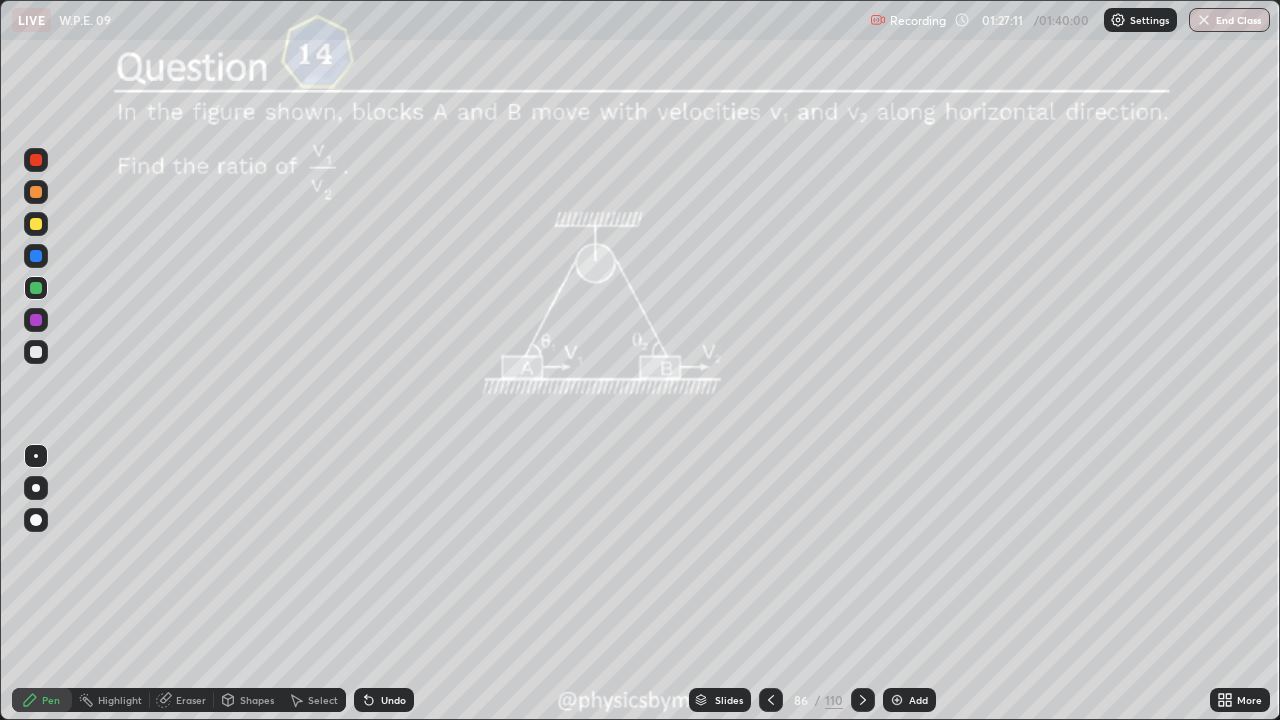 click on "Undo" at bounding box center (384, 700) 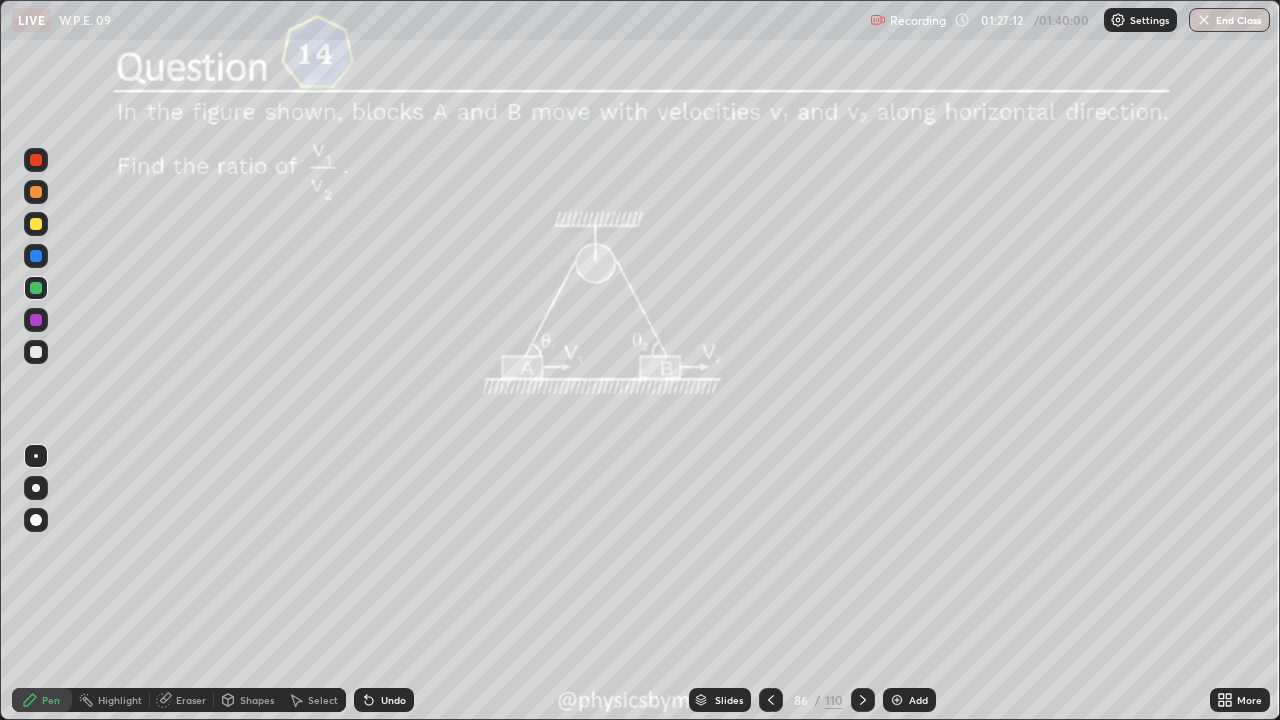 click on "Undo" at bounding box center (384, 700) 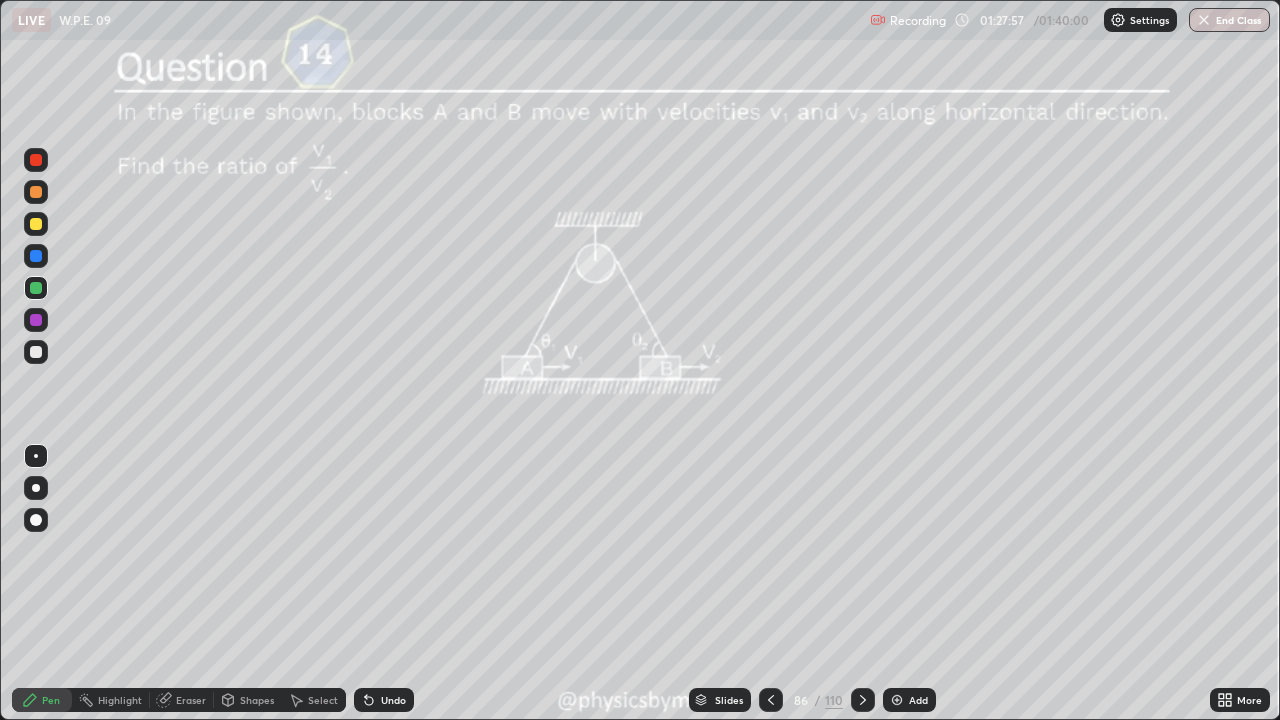click on "/" at bounding box center (818, 700) 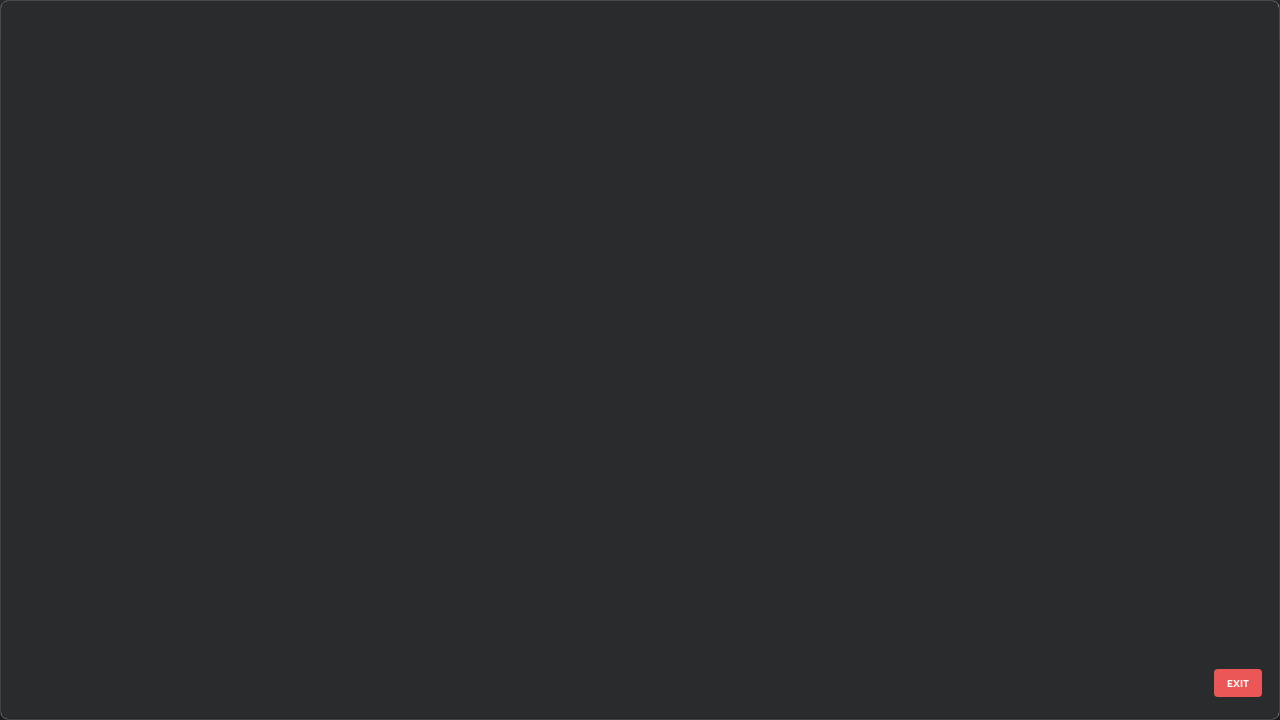 scroll, scrollTop: 5796, scrollLeft: 0, axis: vertical 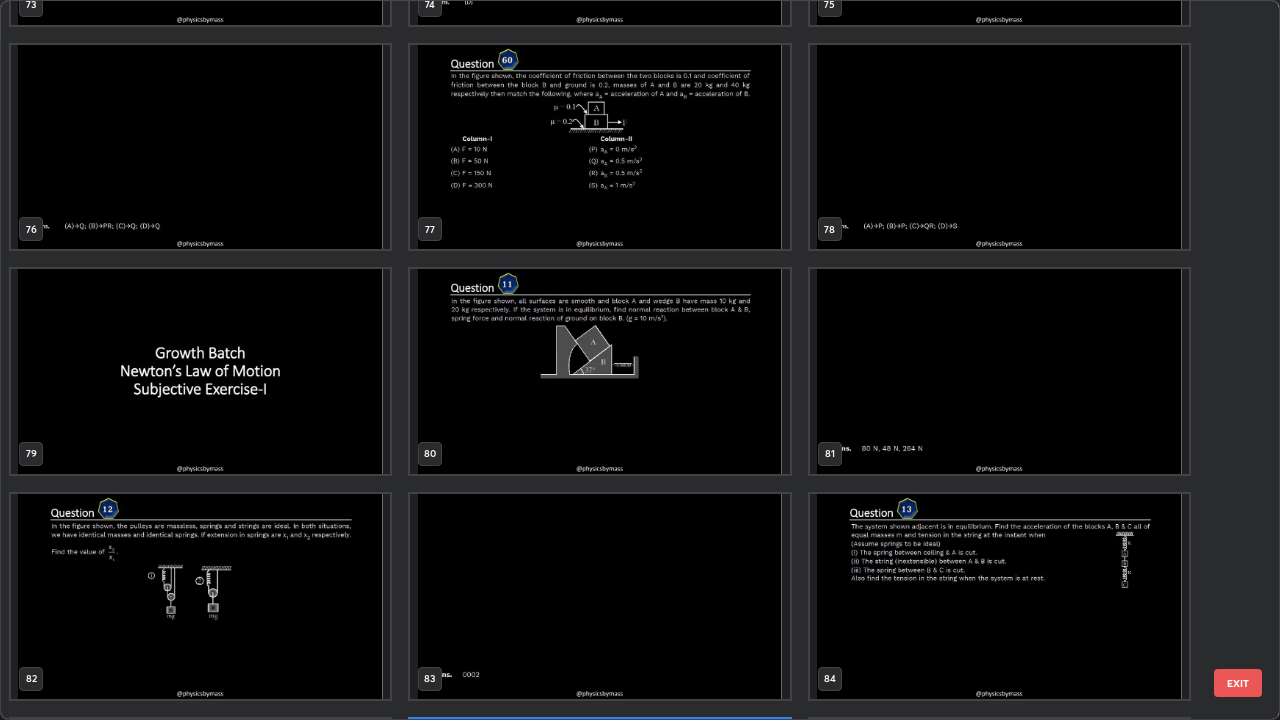 click at bounding box center (599, 371) 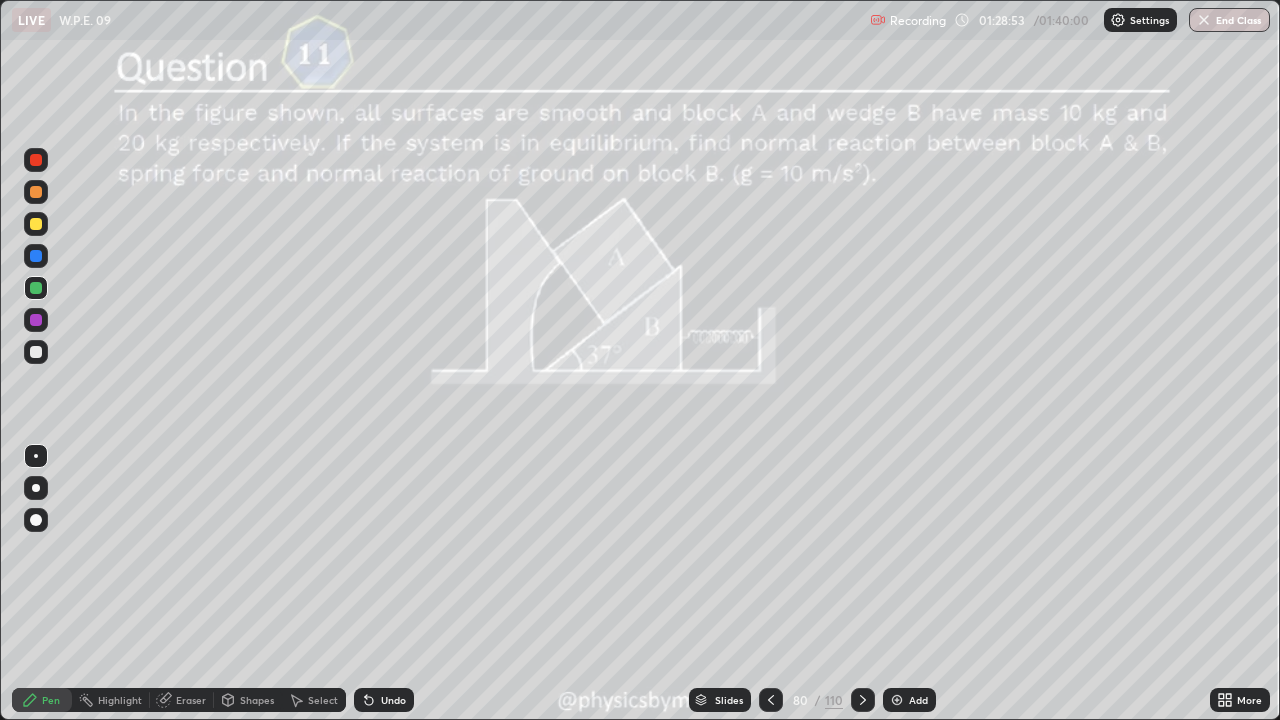 click 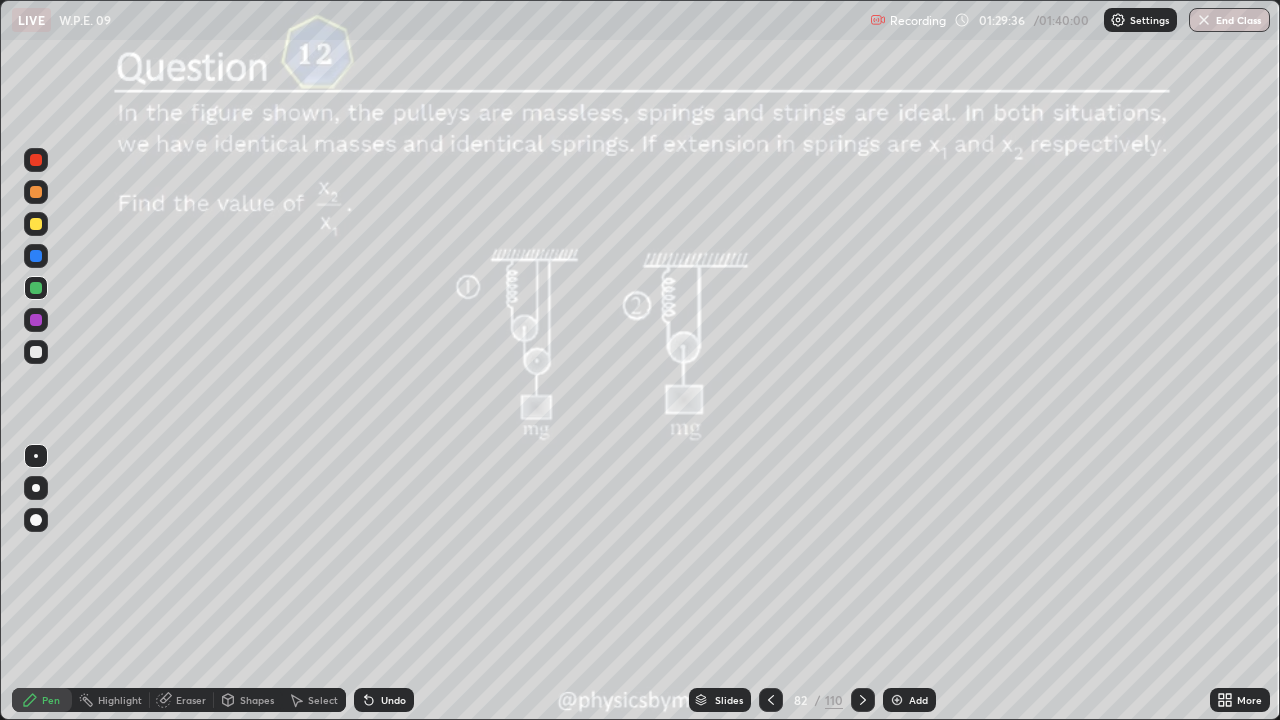 click 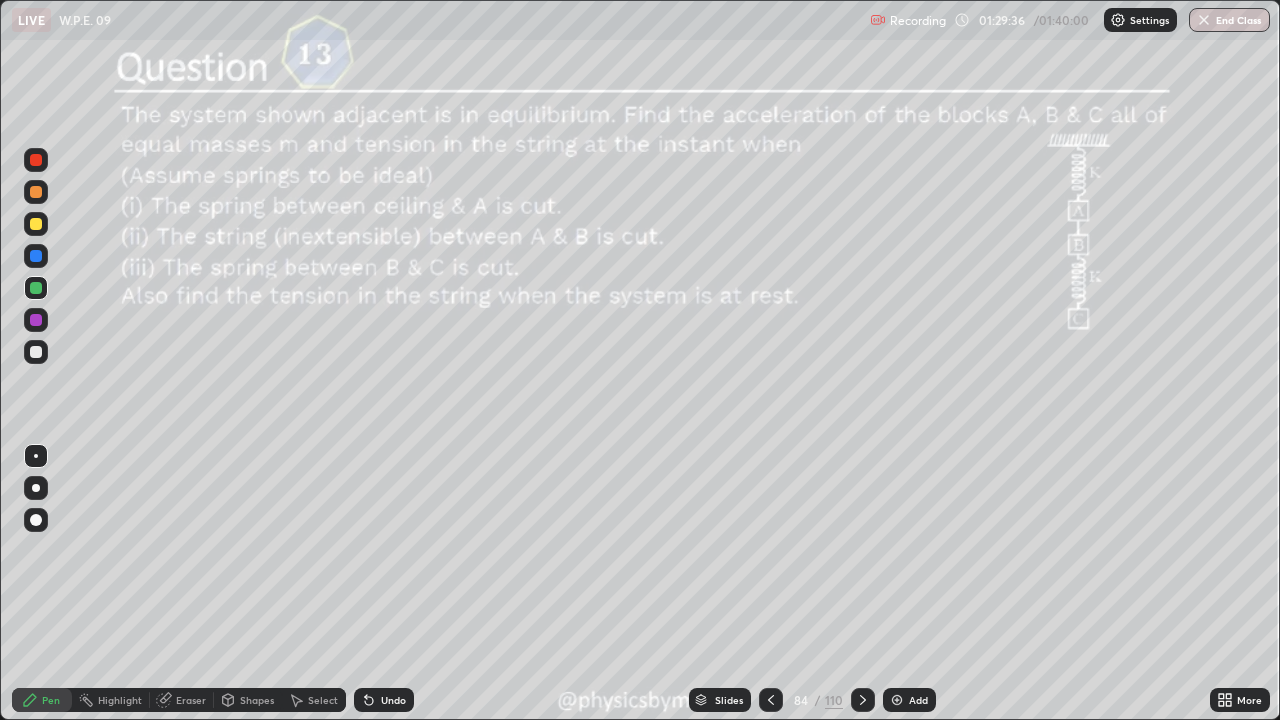 click 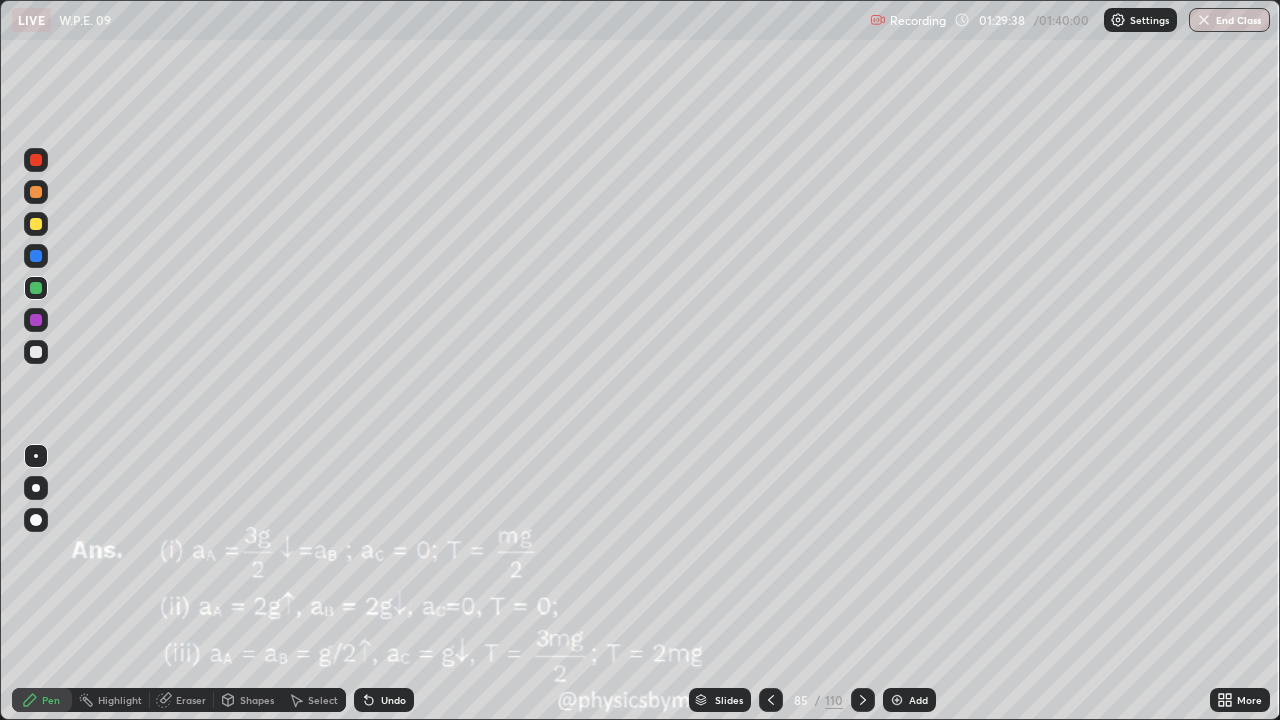 click at bounding box center (771, 700) 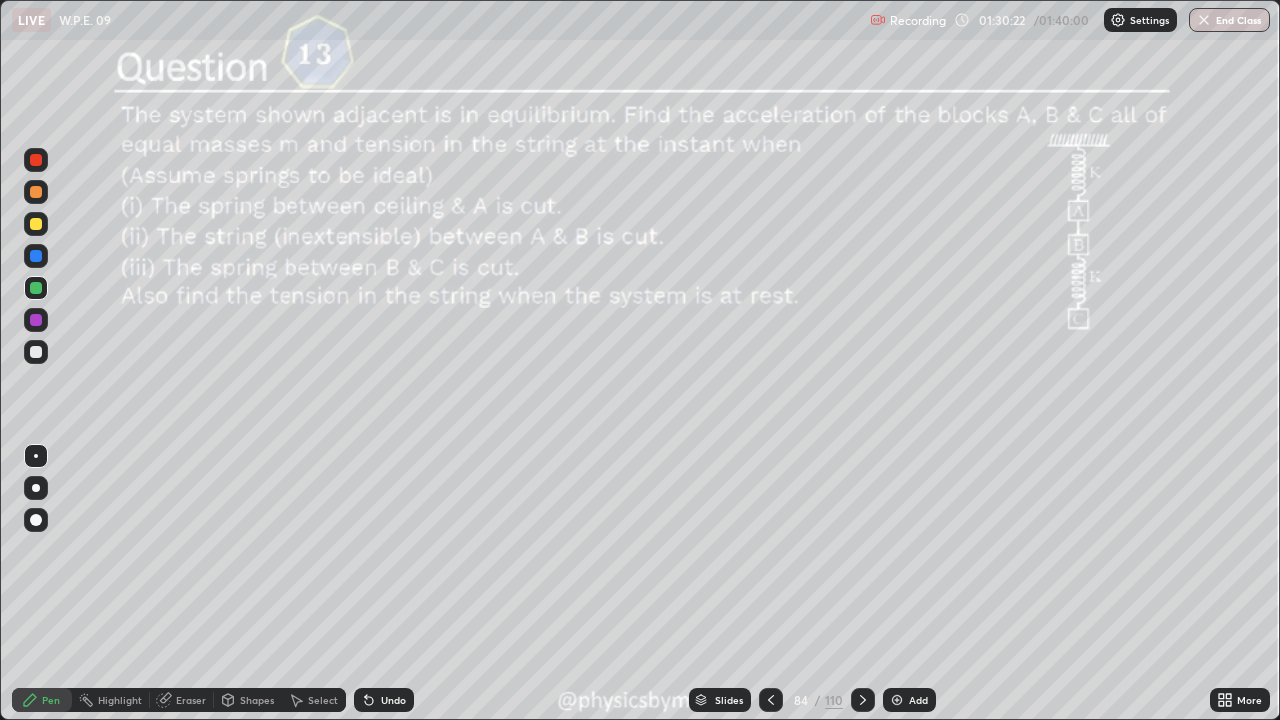 click 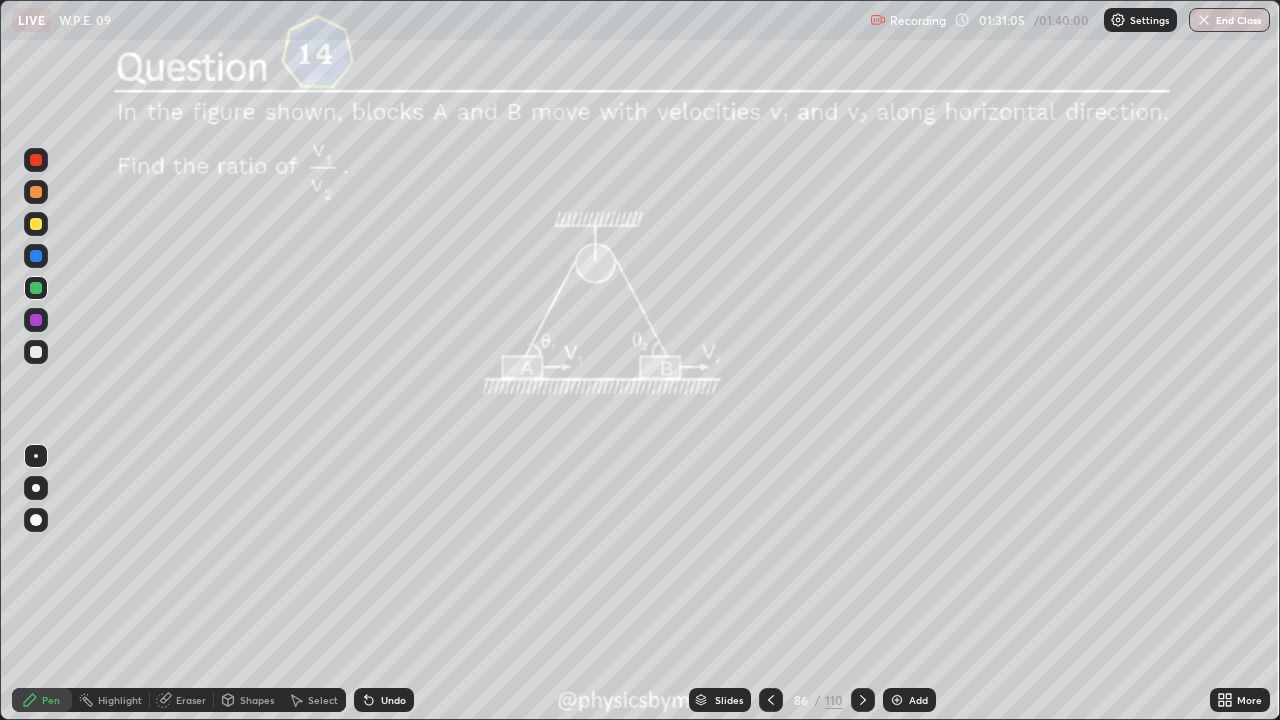 click 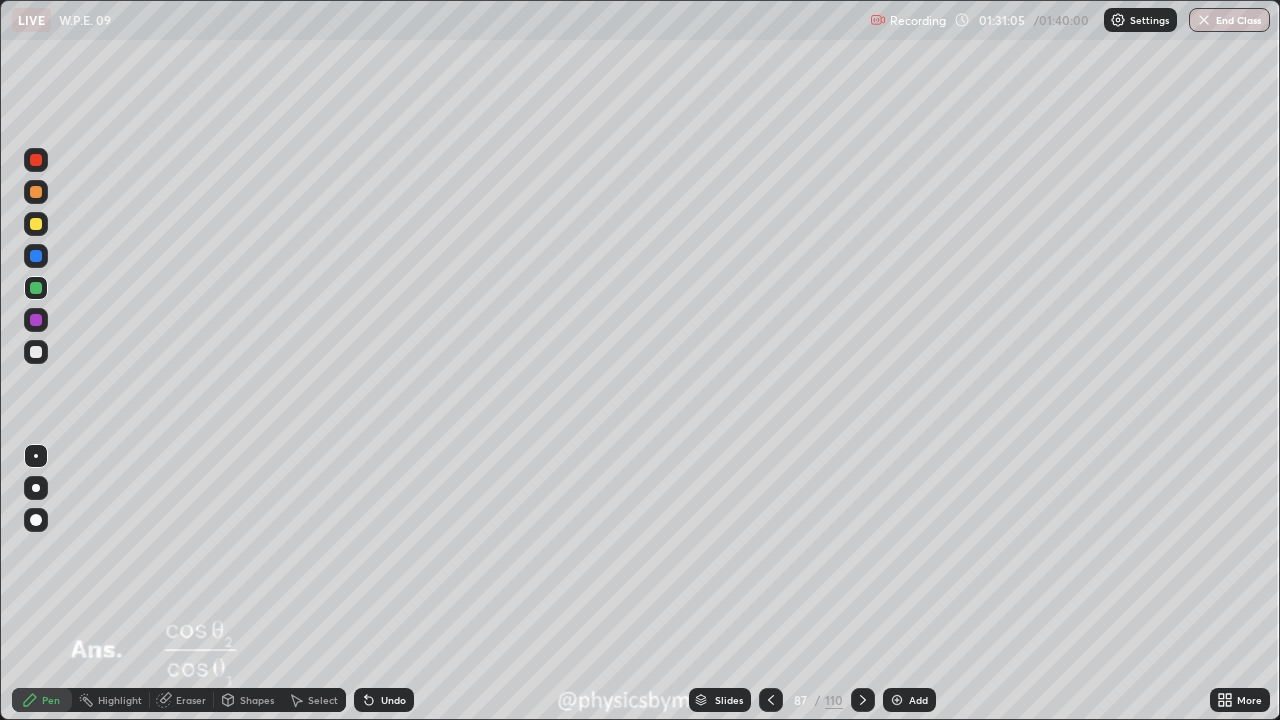 click 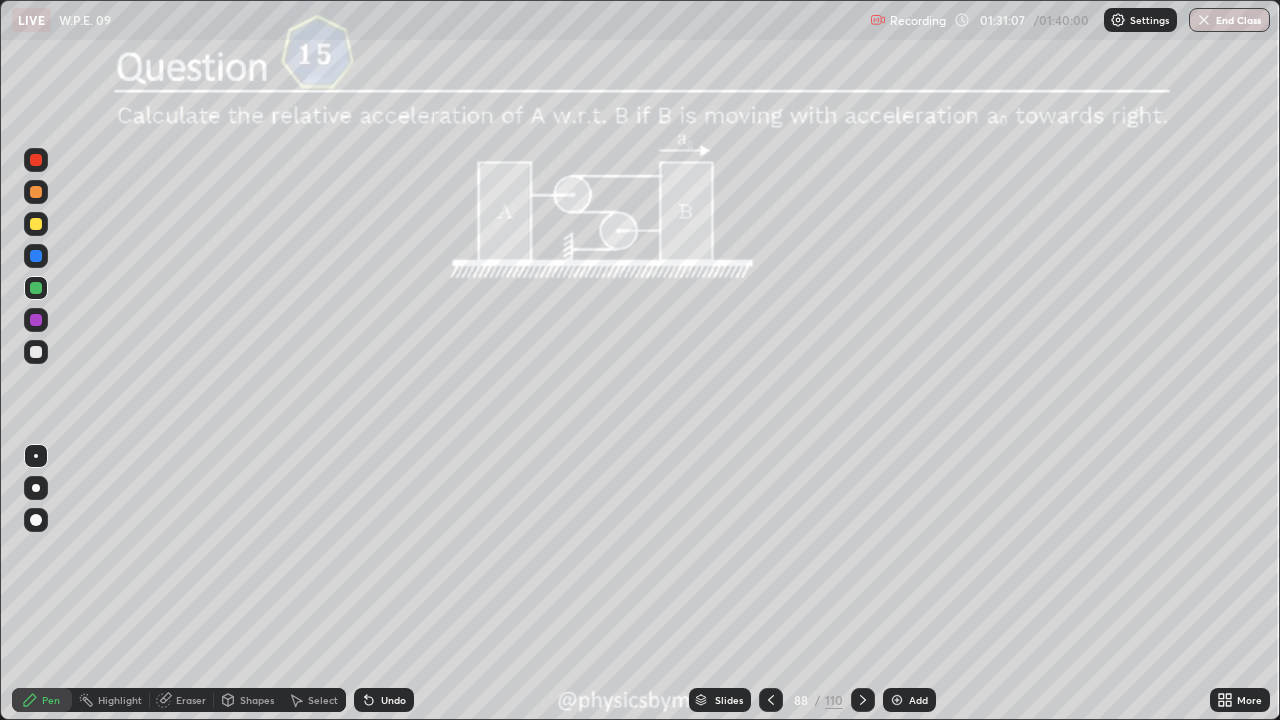 click 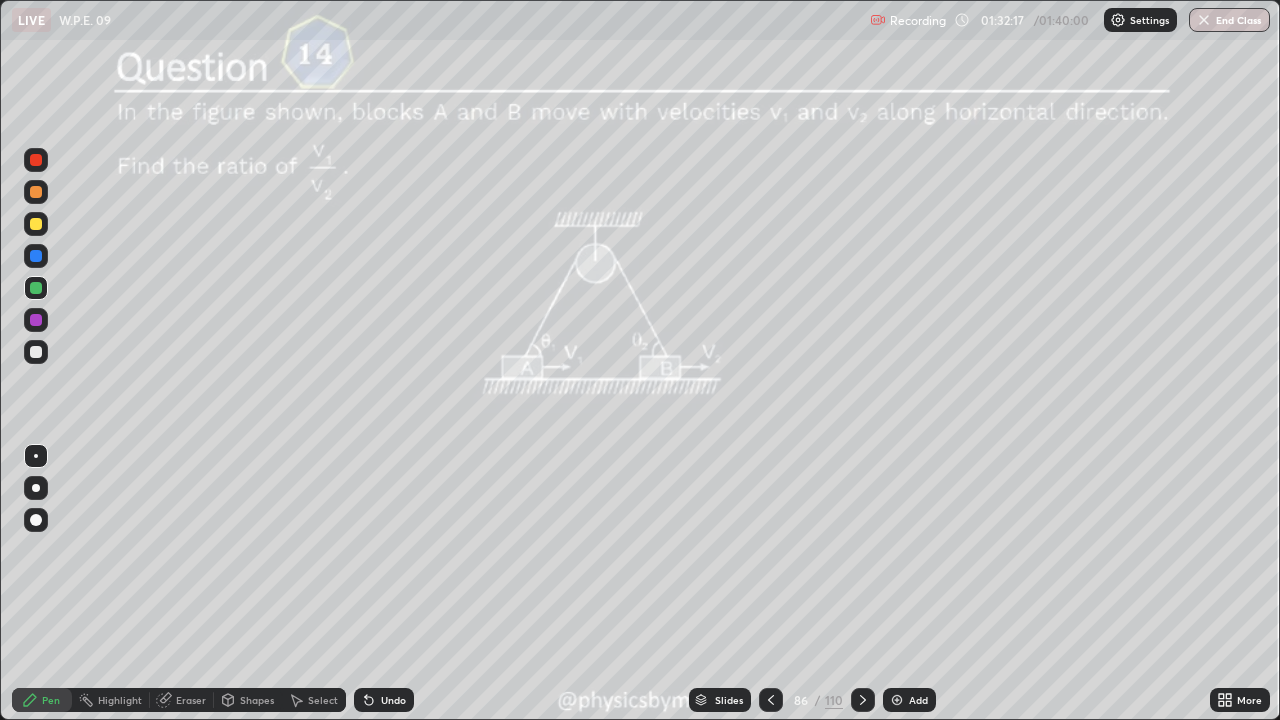 click at bounding box center [1204, 20] 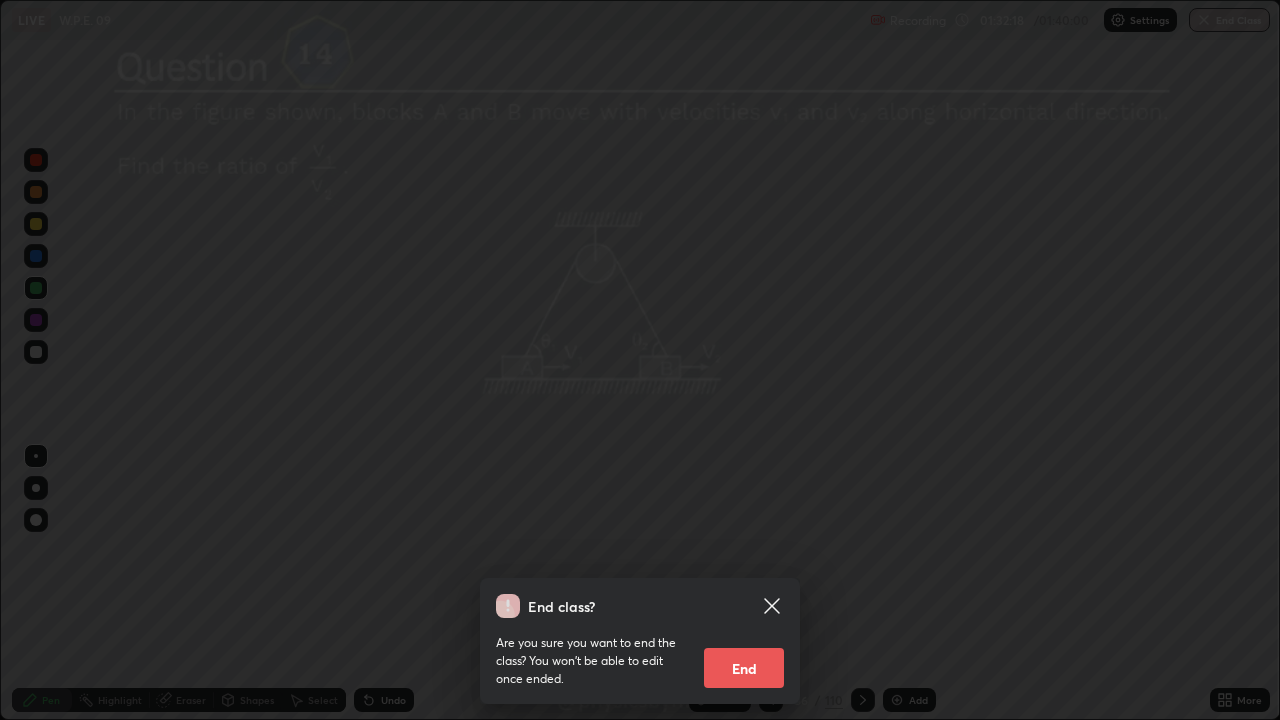 click on "End" at bounding box center [744, 668] 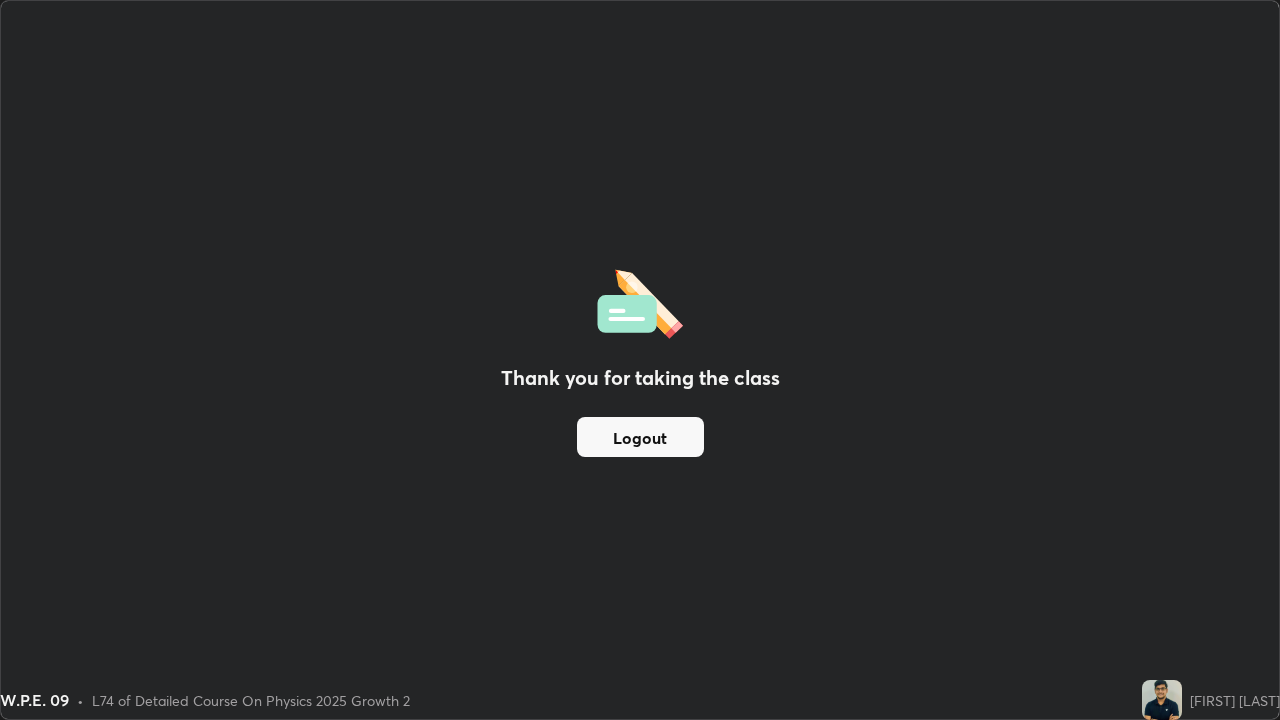 click on "Logout" at bounding box center (640, 437) 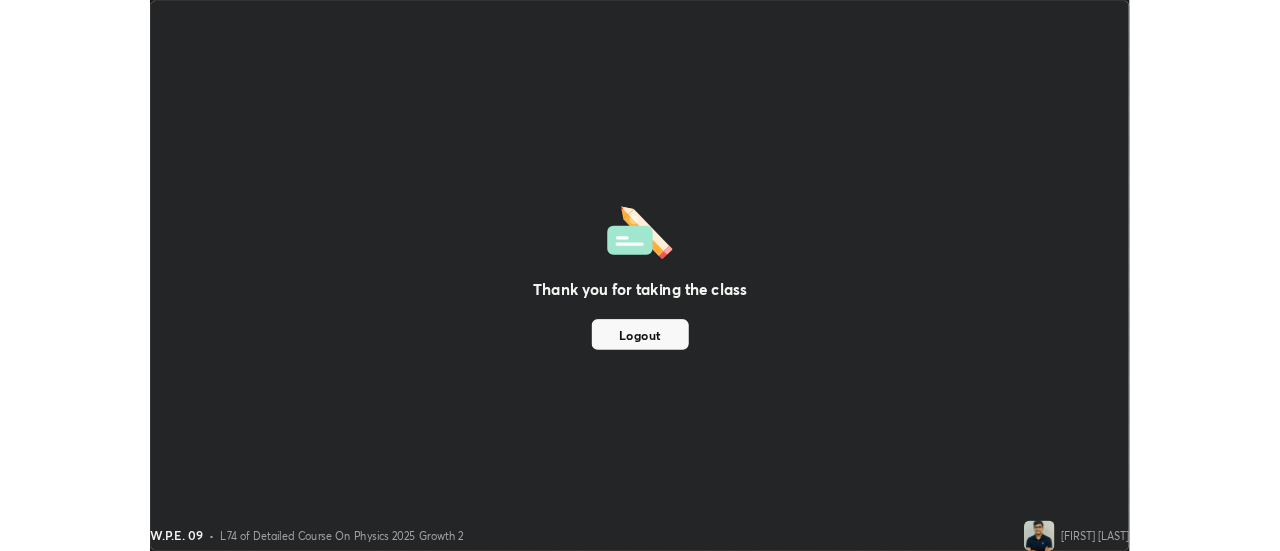 scroll, scrollTop: 551, scrollLeft: 1280, axis: both 